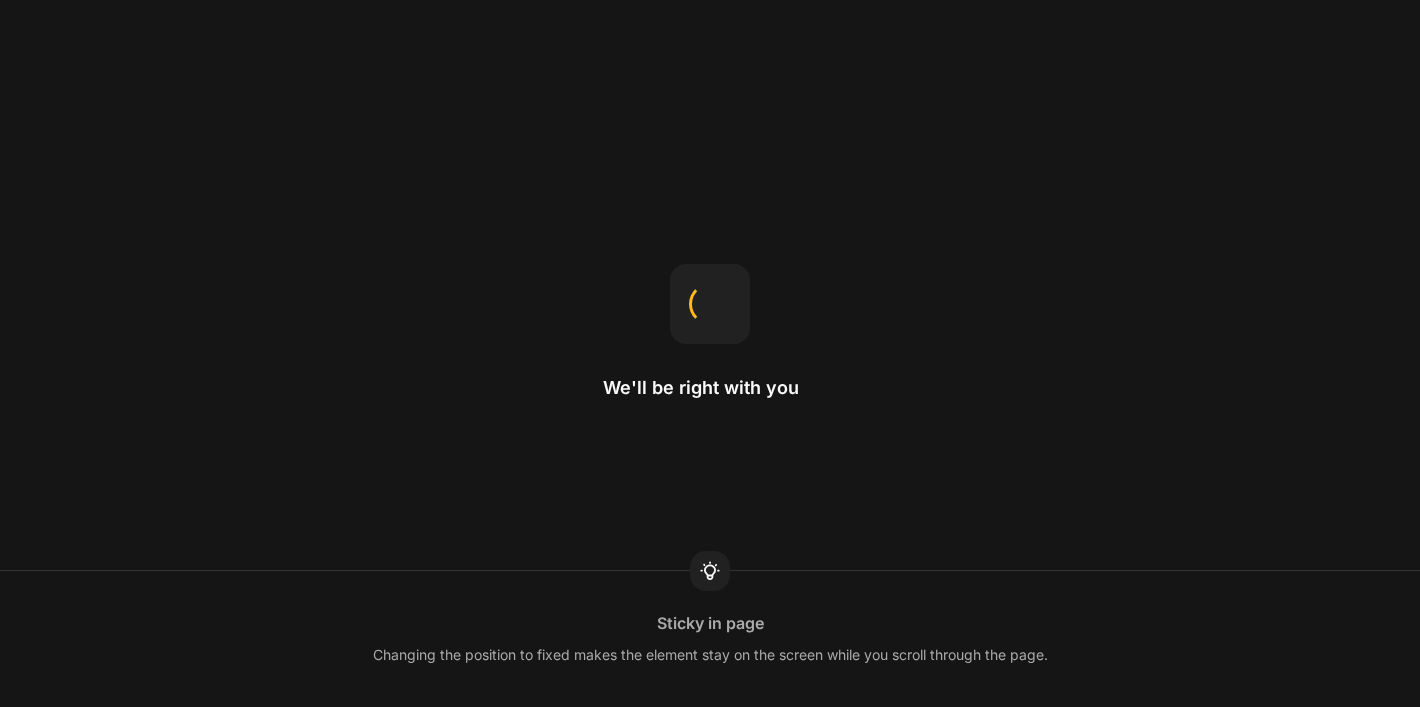 scroll, scrollTop: 0, scrollLeft: 0, axis: both 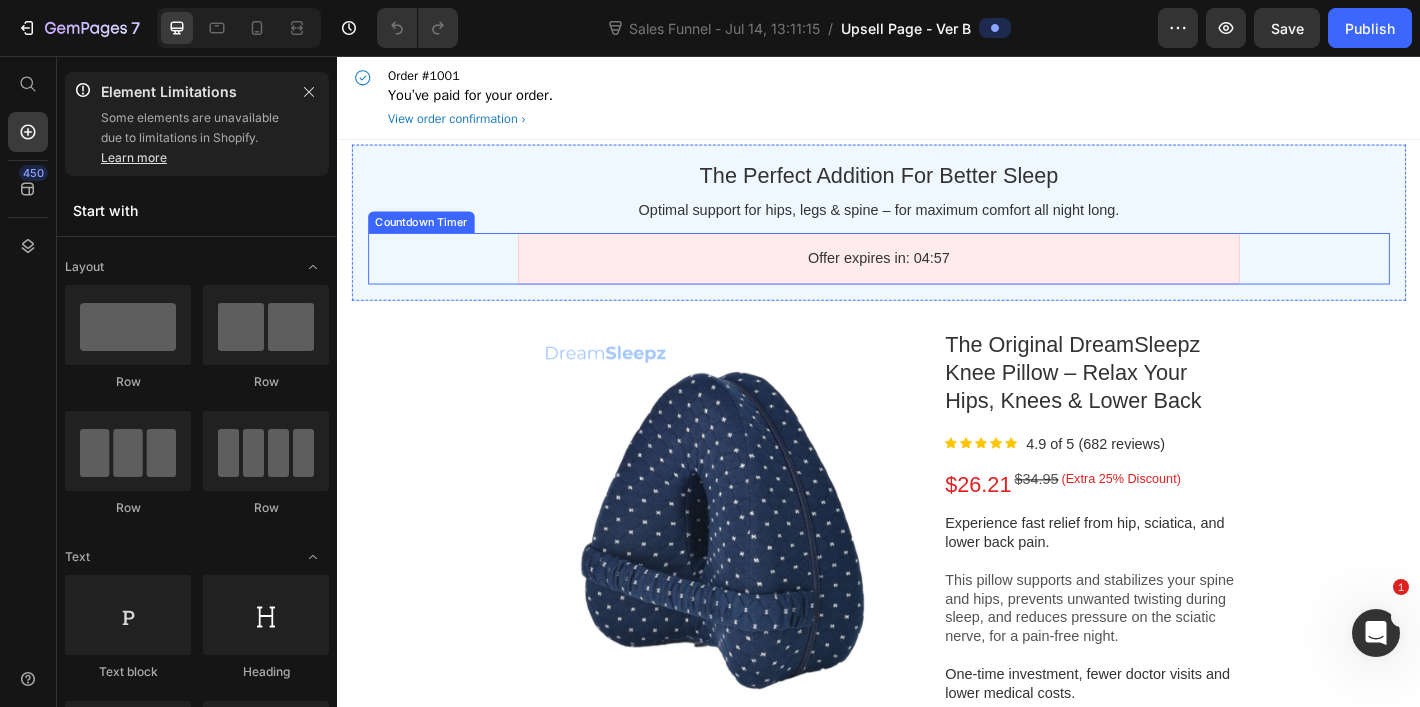 click on "Offer expires in: 04:57" at bounding box center [937, 280] 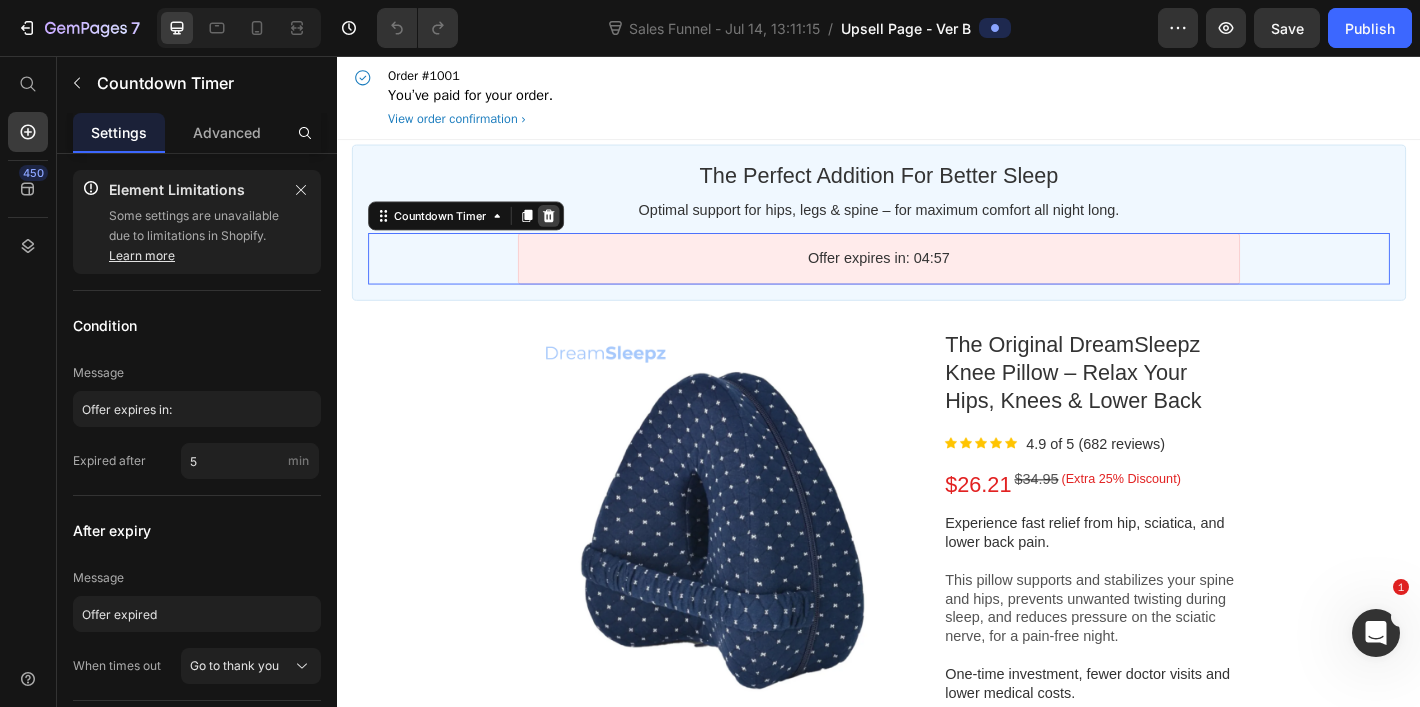 click 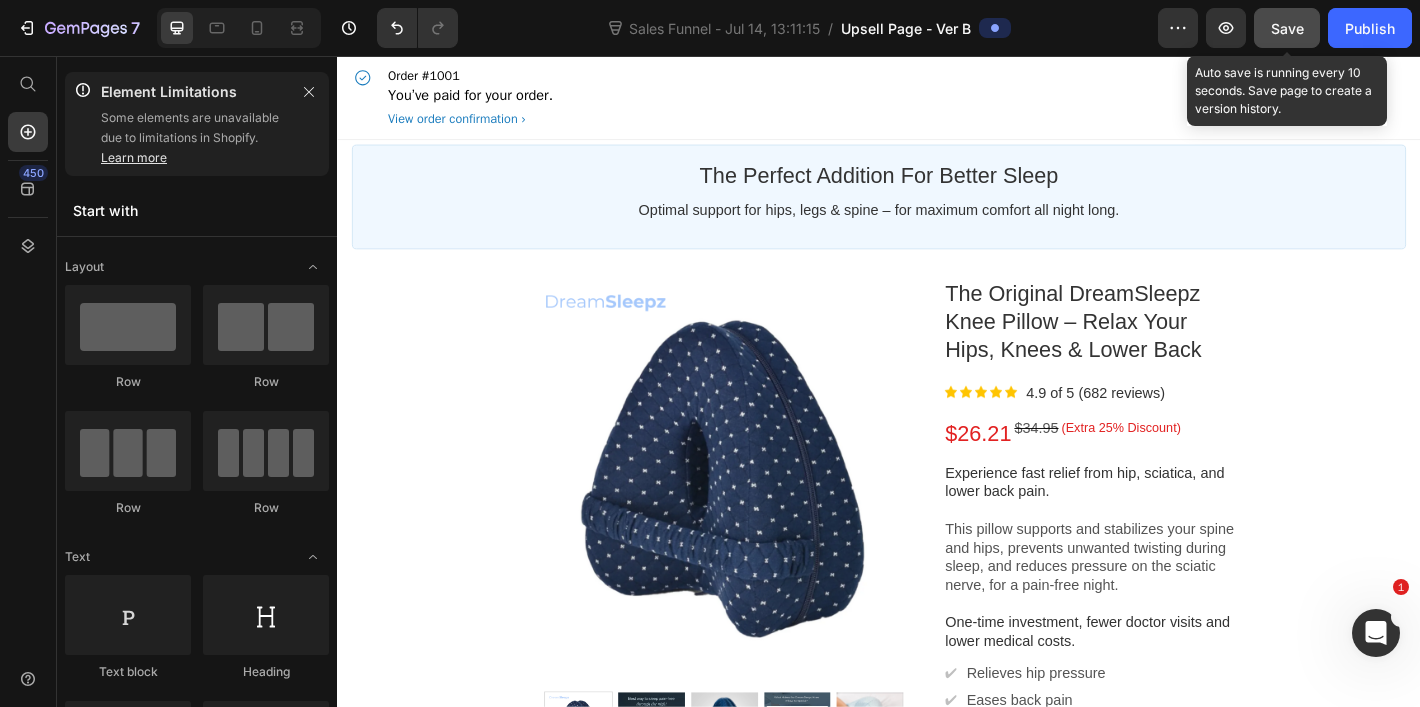 click on "Save" 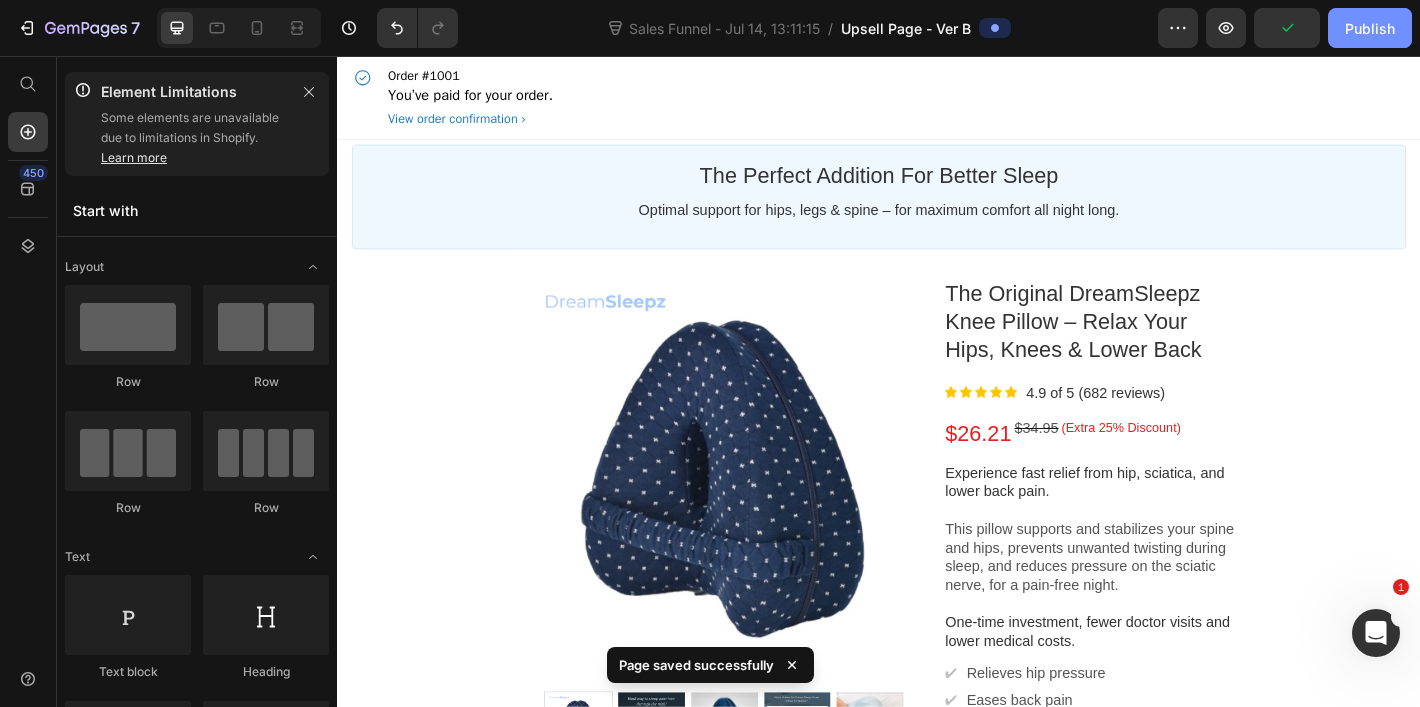 click on "Publish" 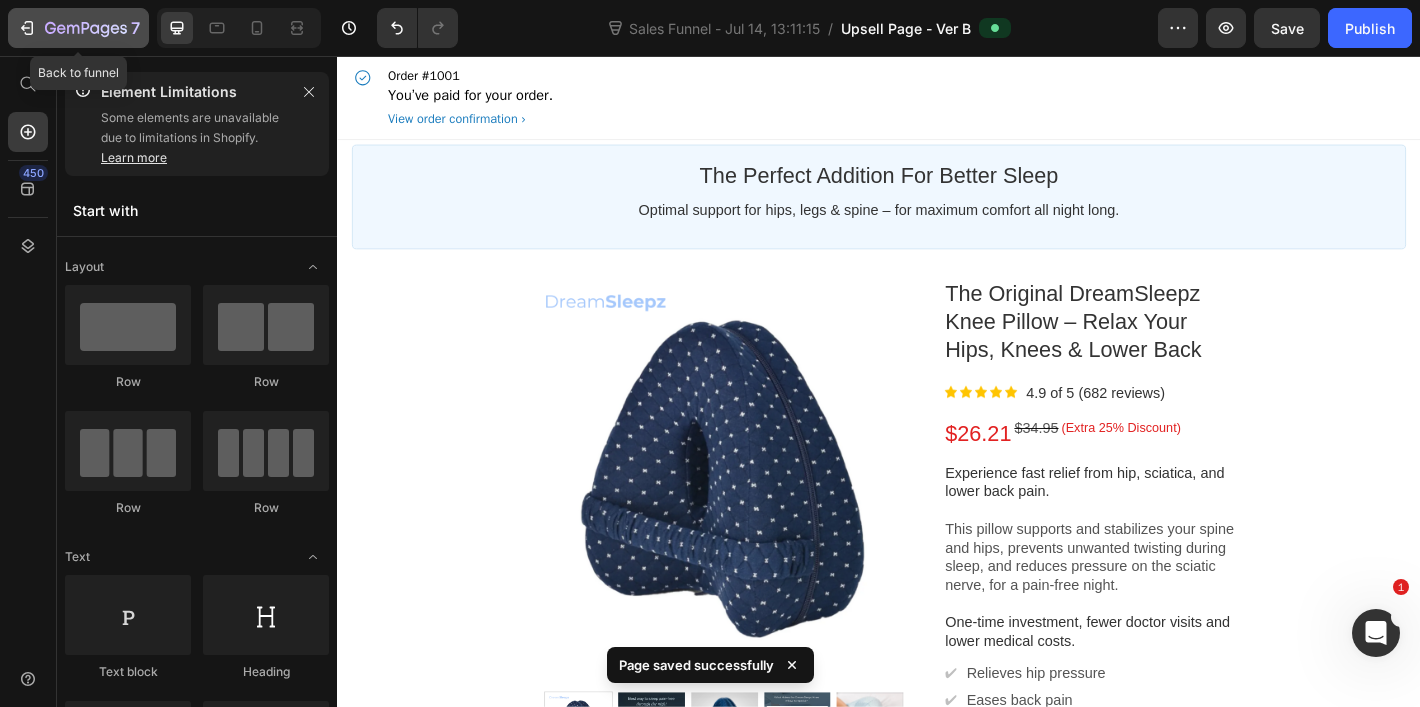 click 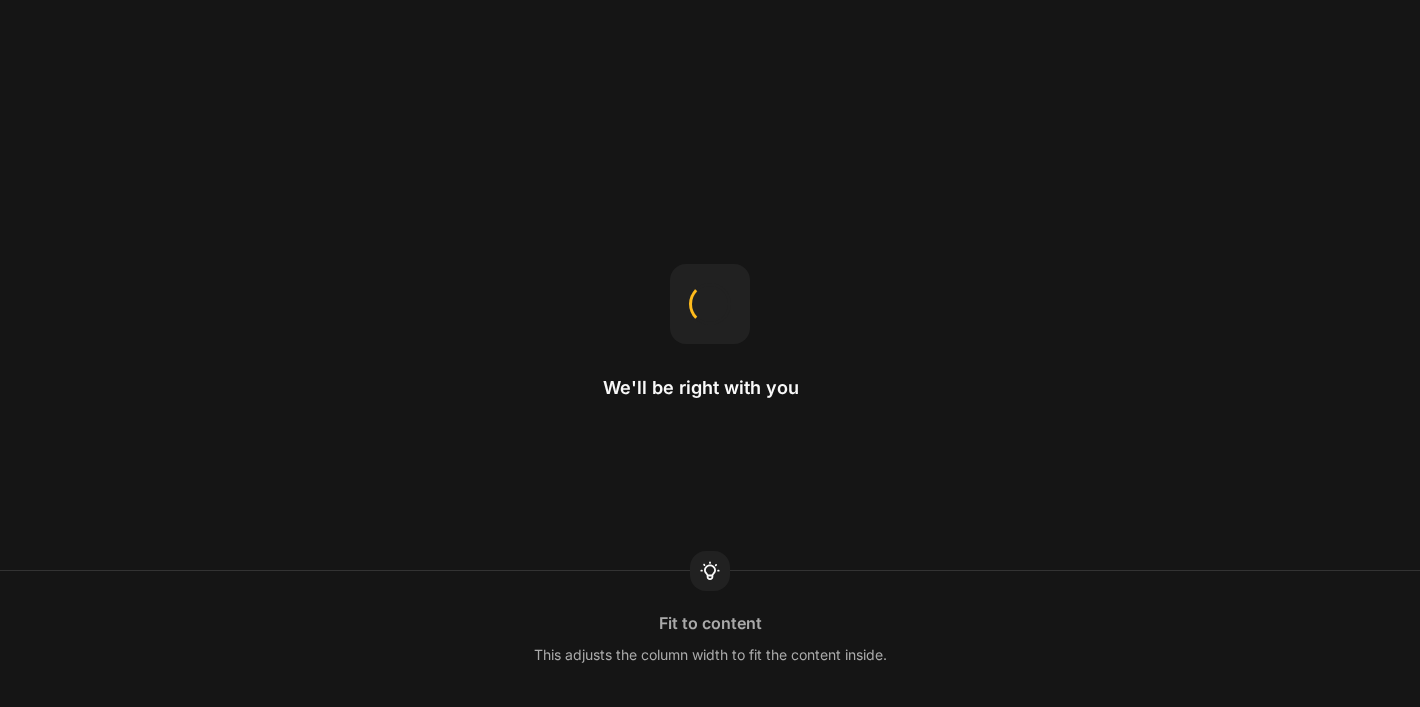 scroll, scrollTop: 0, scrollLeft: 0, axis: both 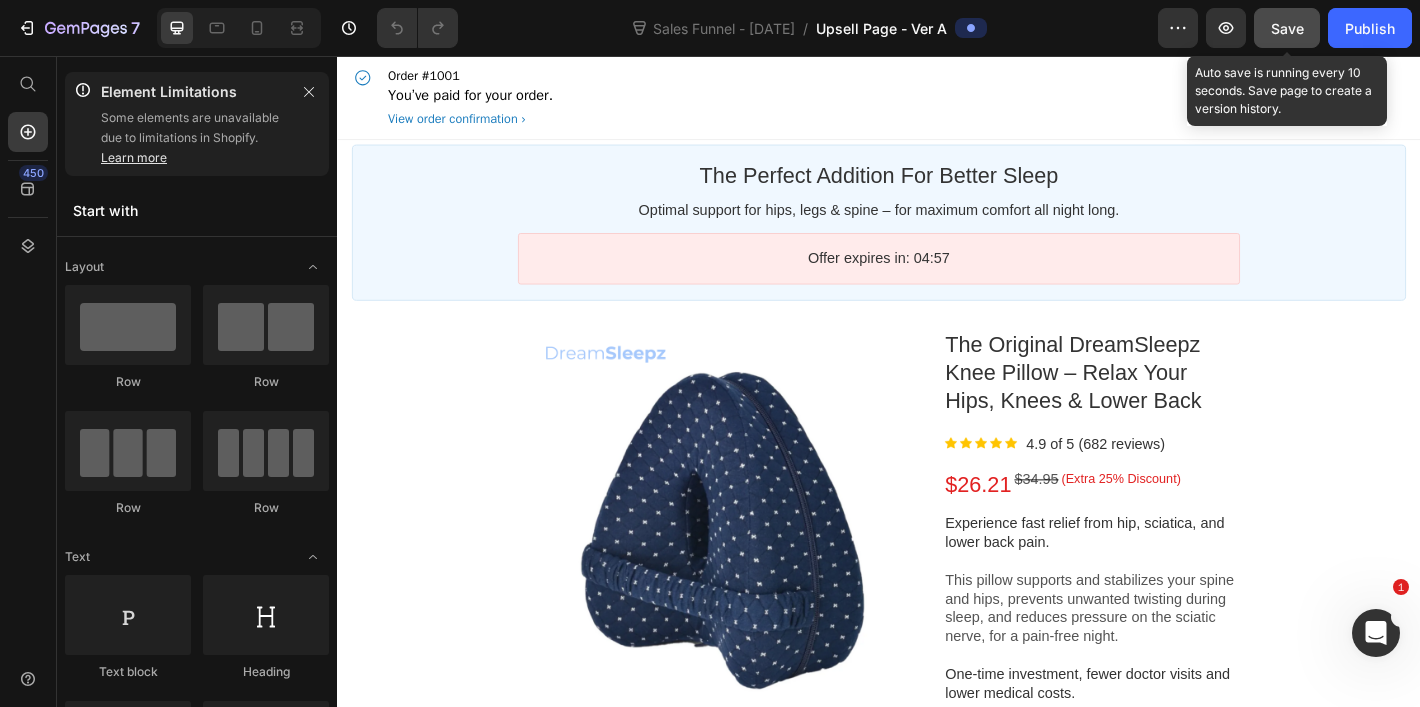 click on "Save" 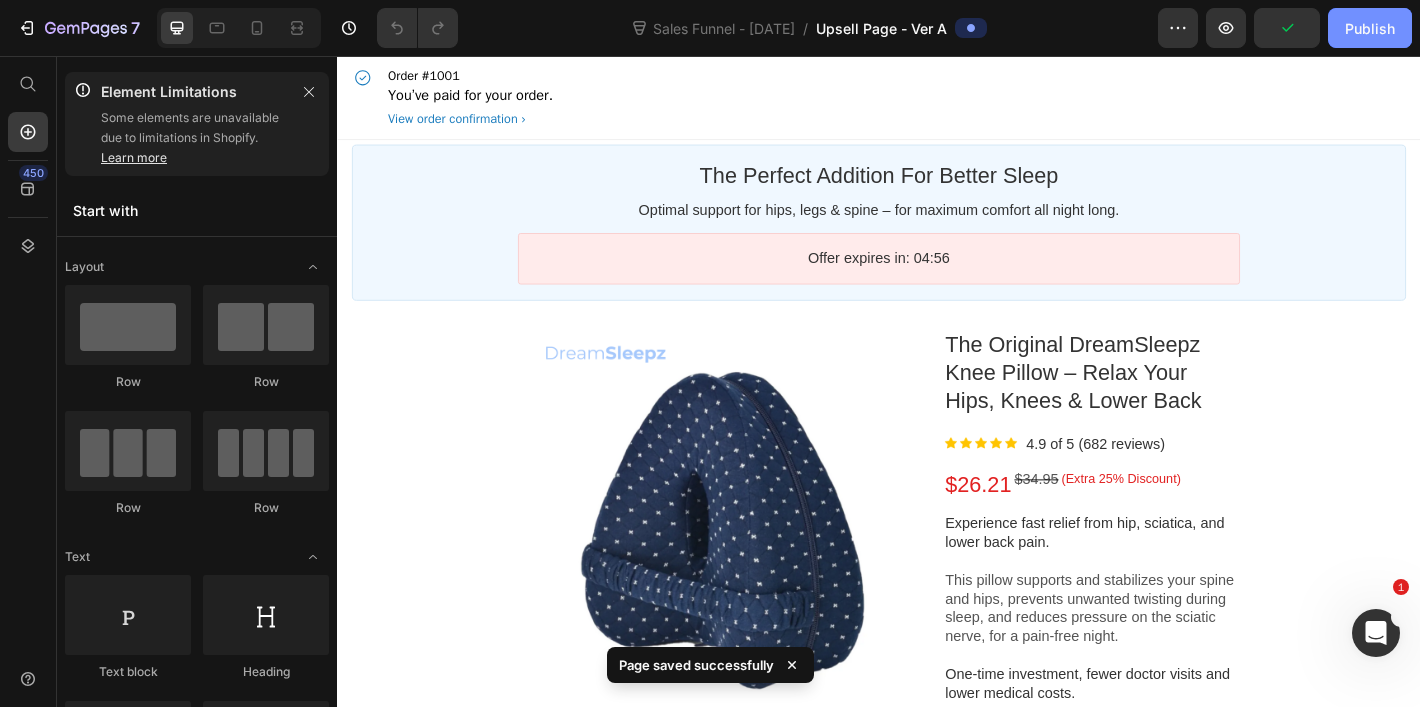click on "Publish" at bounding box center (1370, 28) 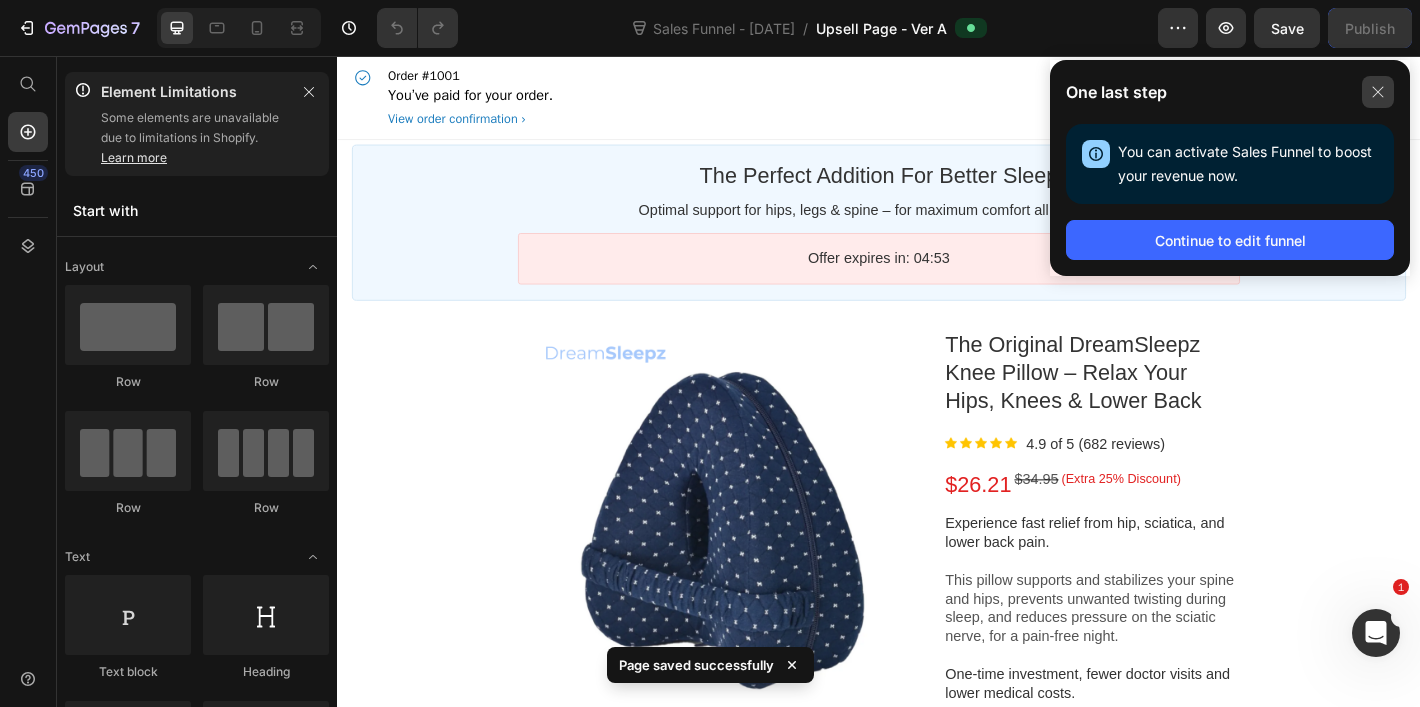 click 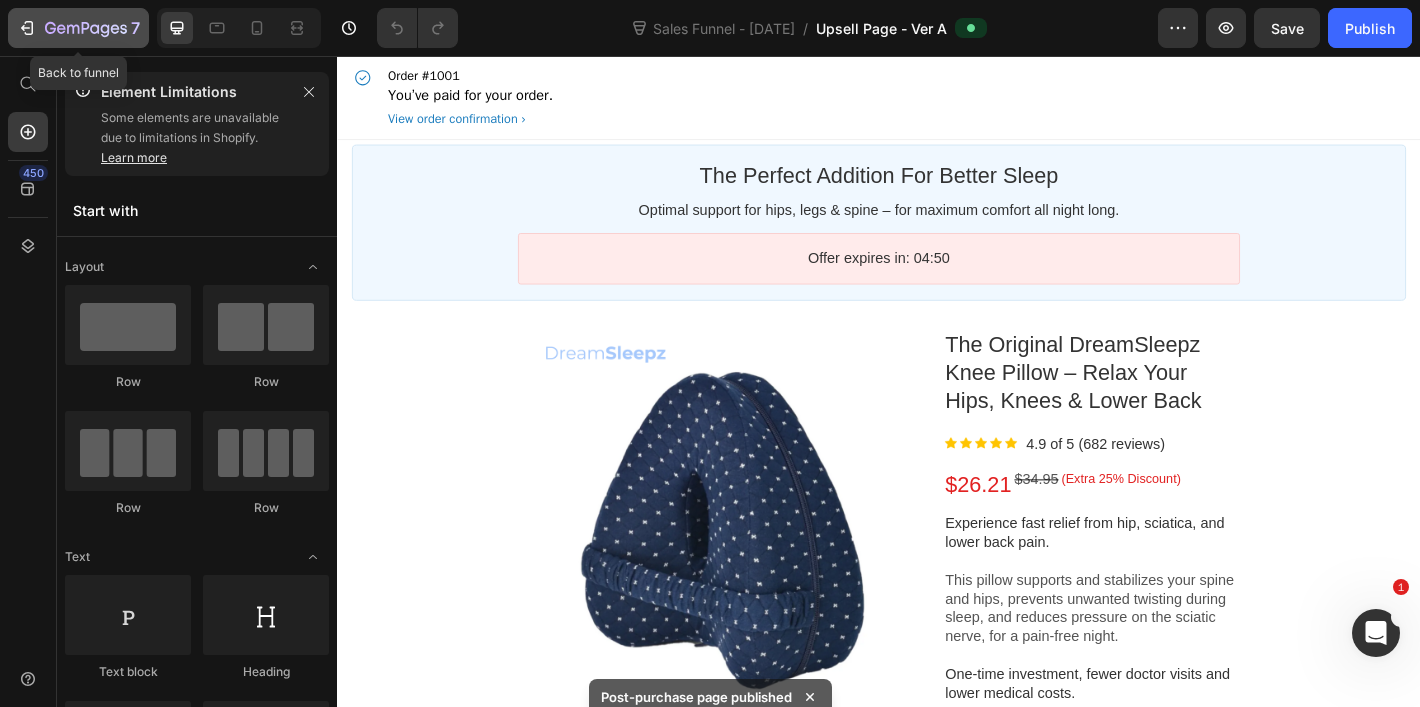 click 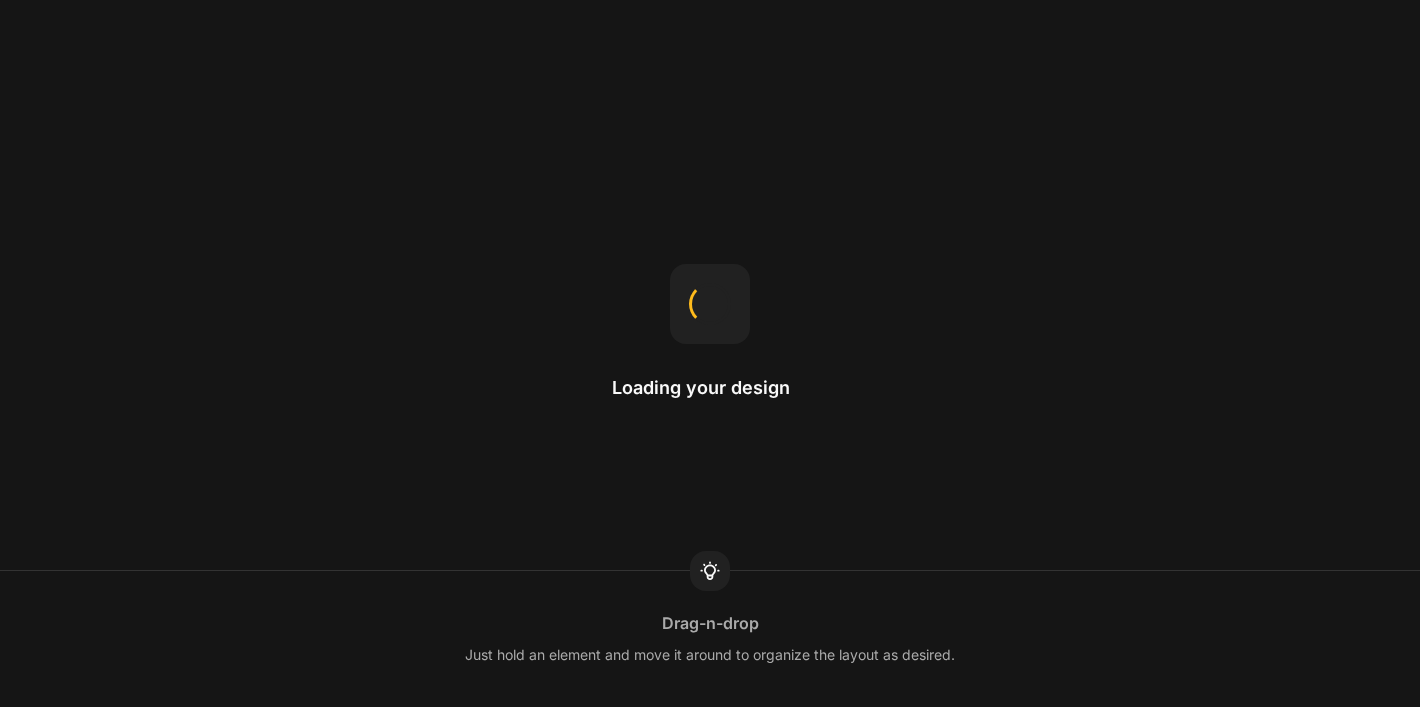 scroll, scrollTop: 0, scrollLeft: 0, axis: both 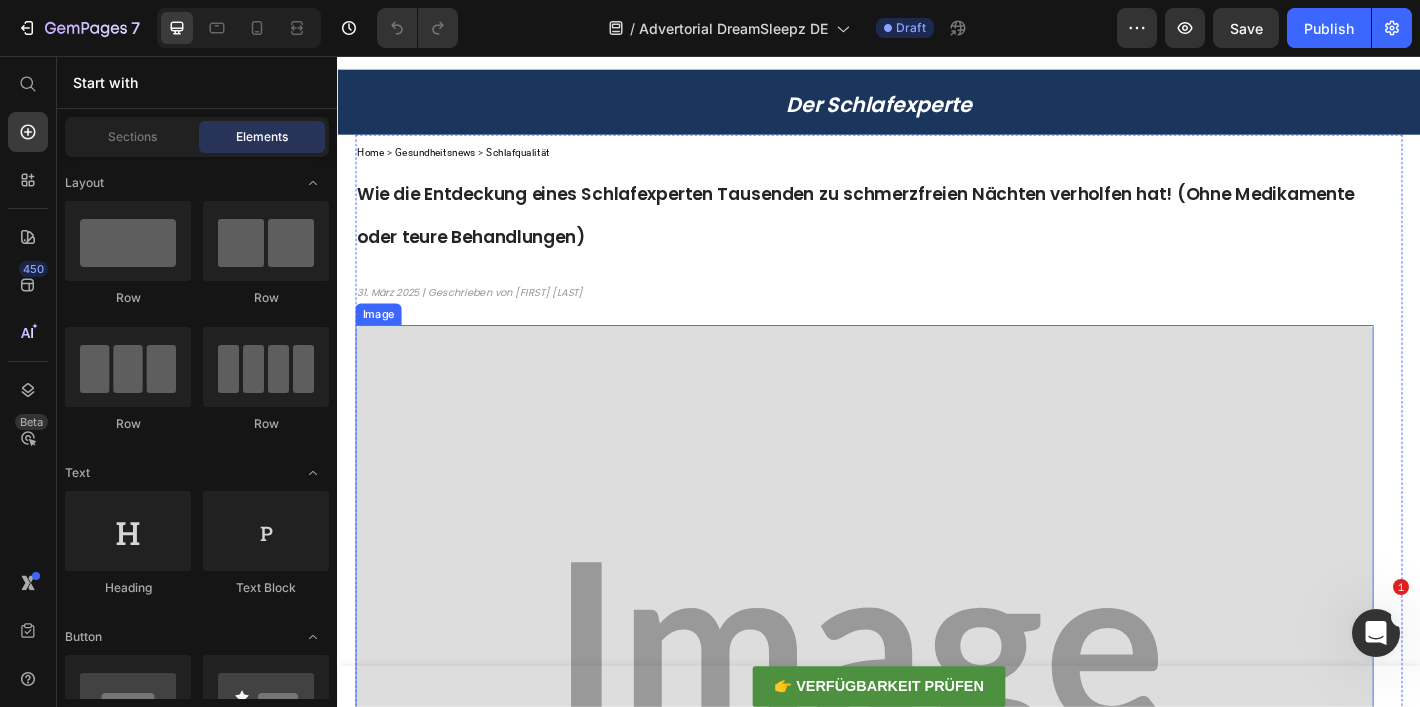 drag, startPoint x: 694, startPoint y: 516, endPoint x: 378, endPoint y: 478, distance: 318.2766 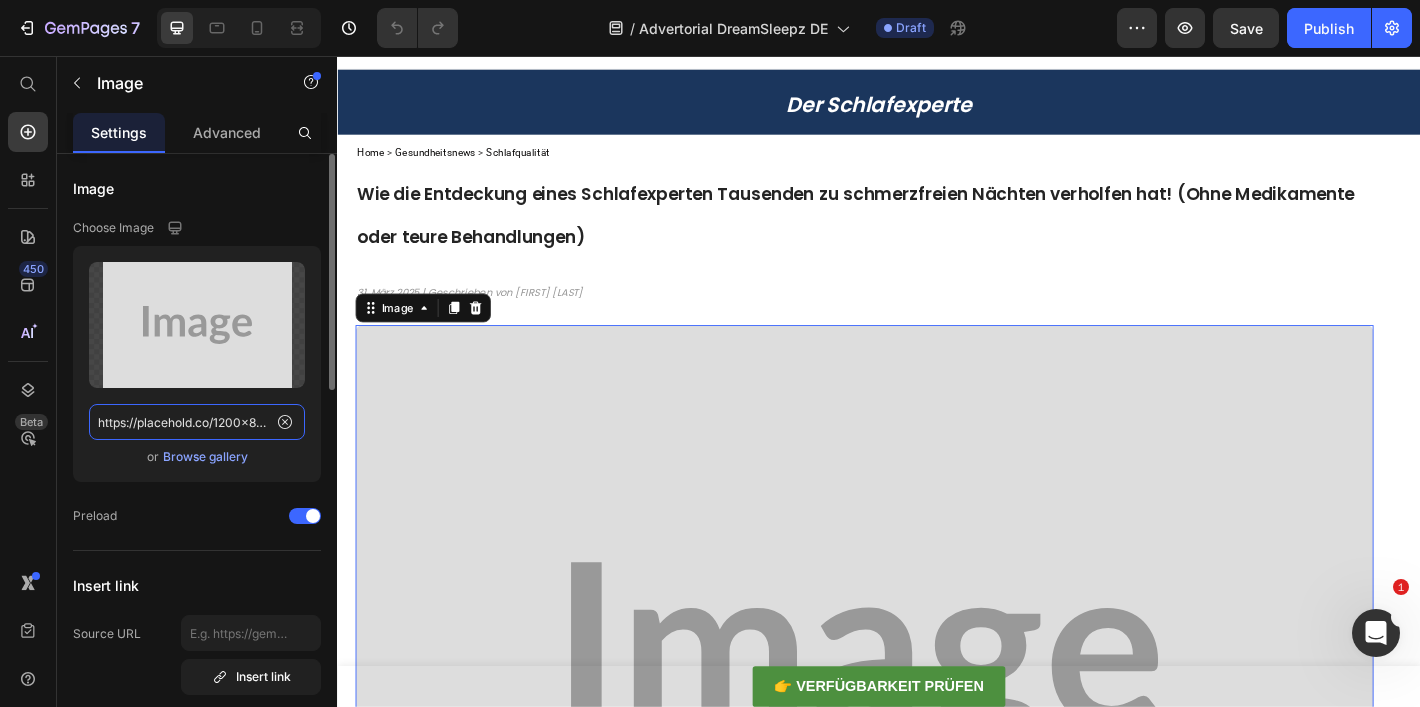 click on "https://placehold.co/1200x800?text=Image" 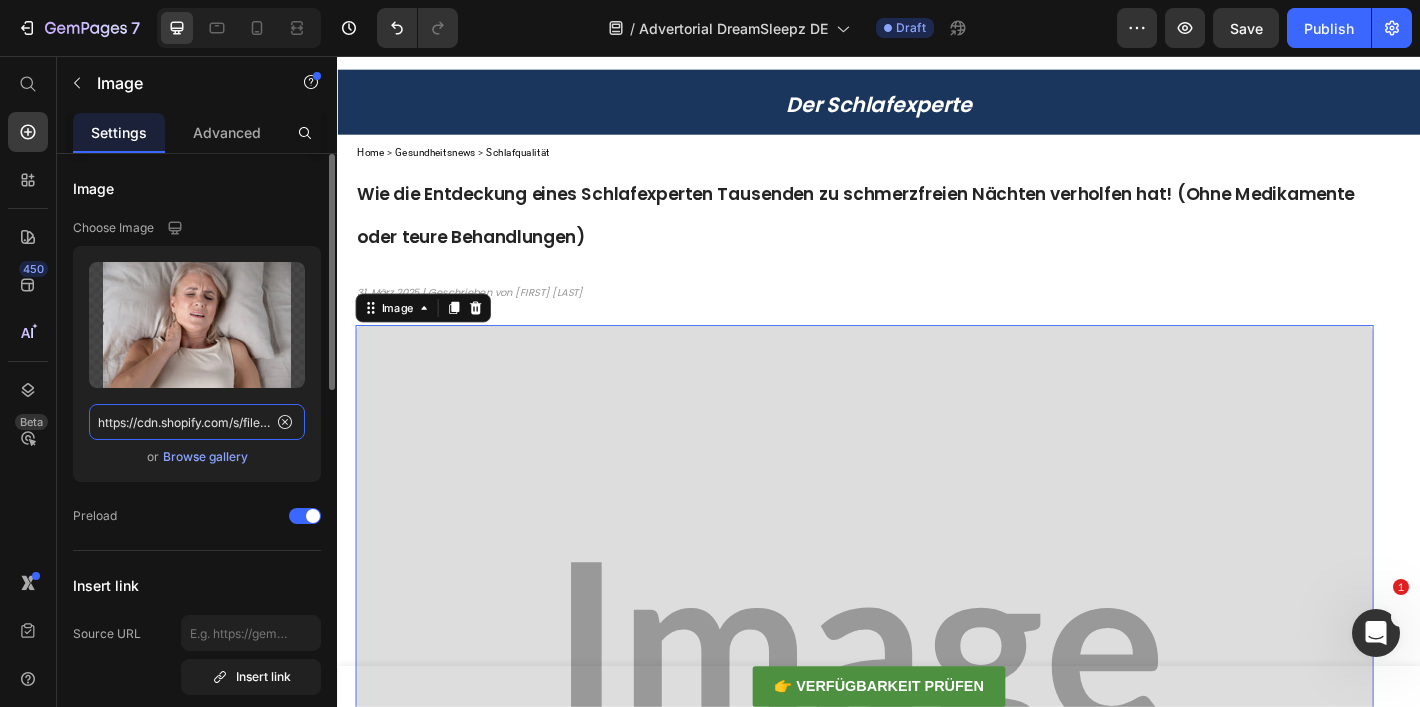 scroll, scrollTop: 0, scrollLeft: 616, axis: horizontal 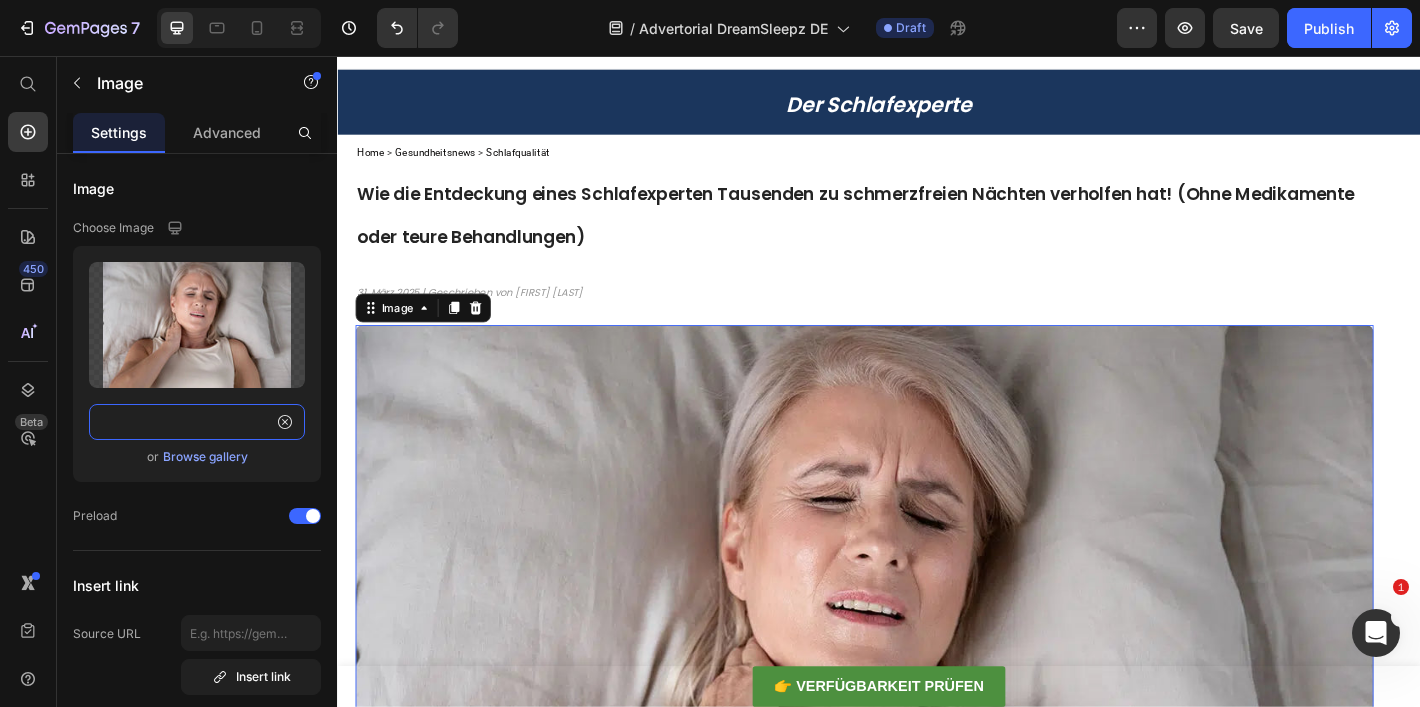 type on "https://cdn.shopify.com/s/files/1/0897/9847/6123/files/gempages_552635065859834858-d1c48ccc-3664-4ece-87d4-d18f2be421f7.webp" 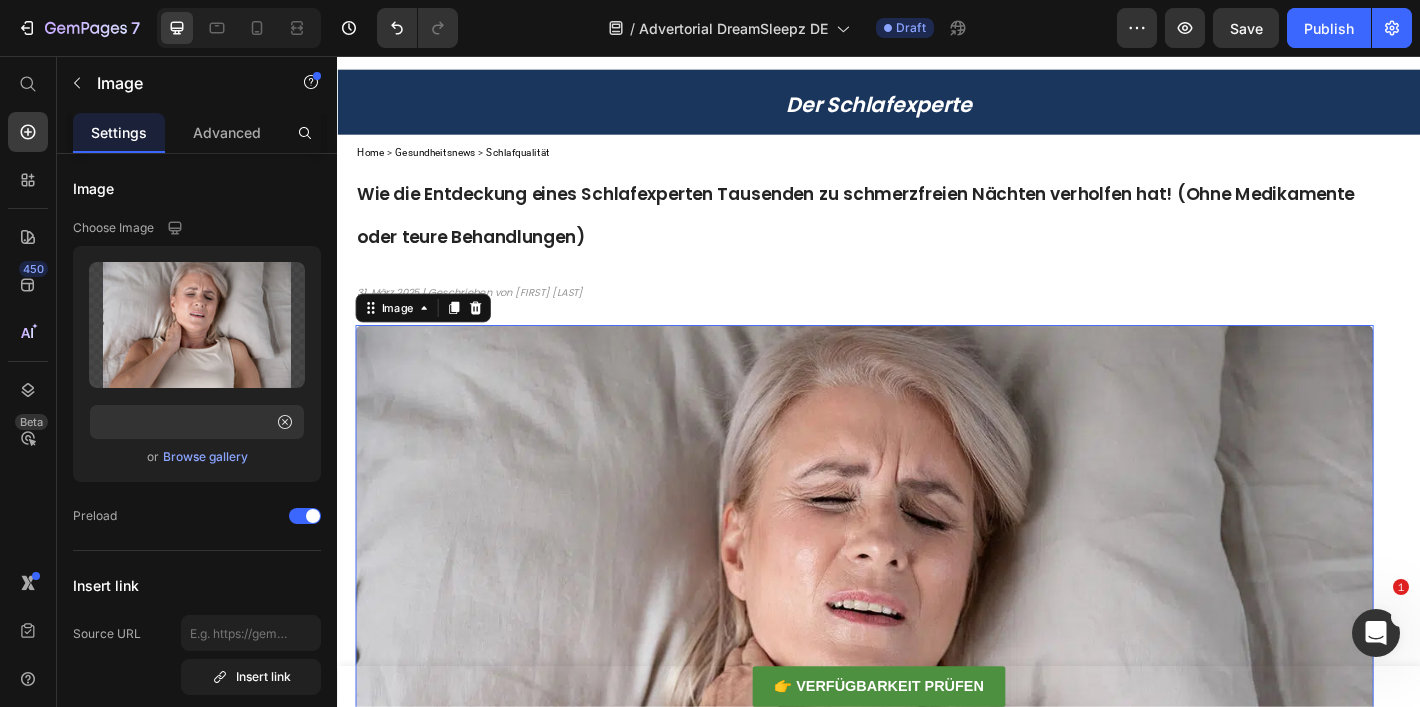 scroll, scrollTop: 0, scrollLeft: 0, axis: both 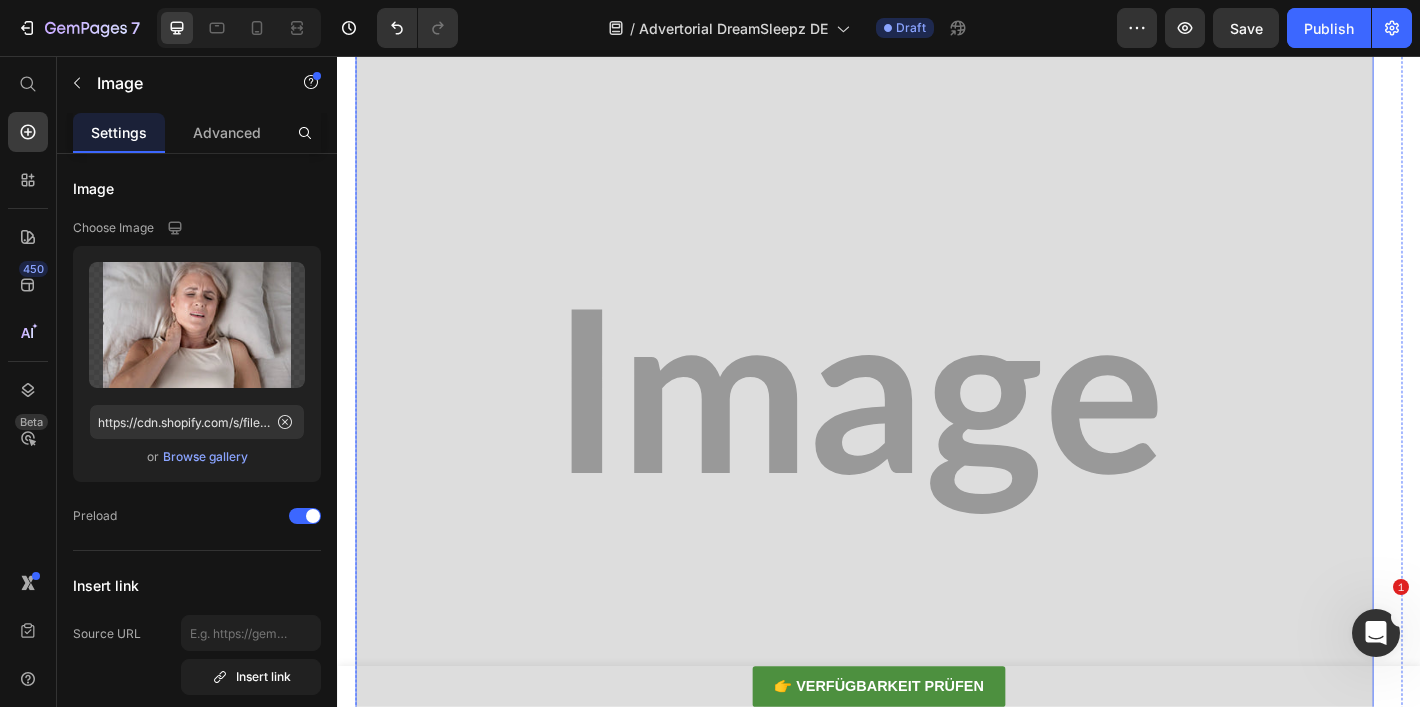 click at bounding box center (921, 450) 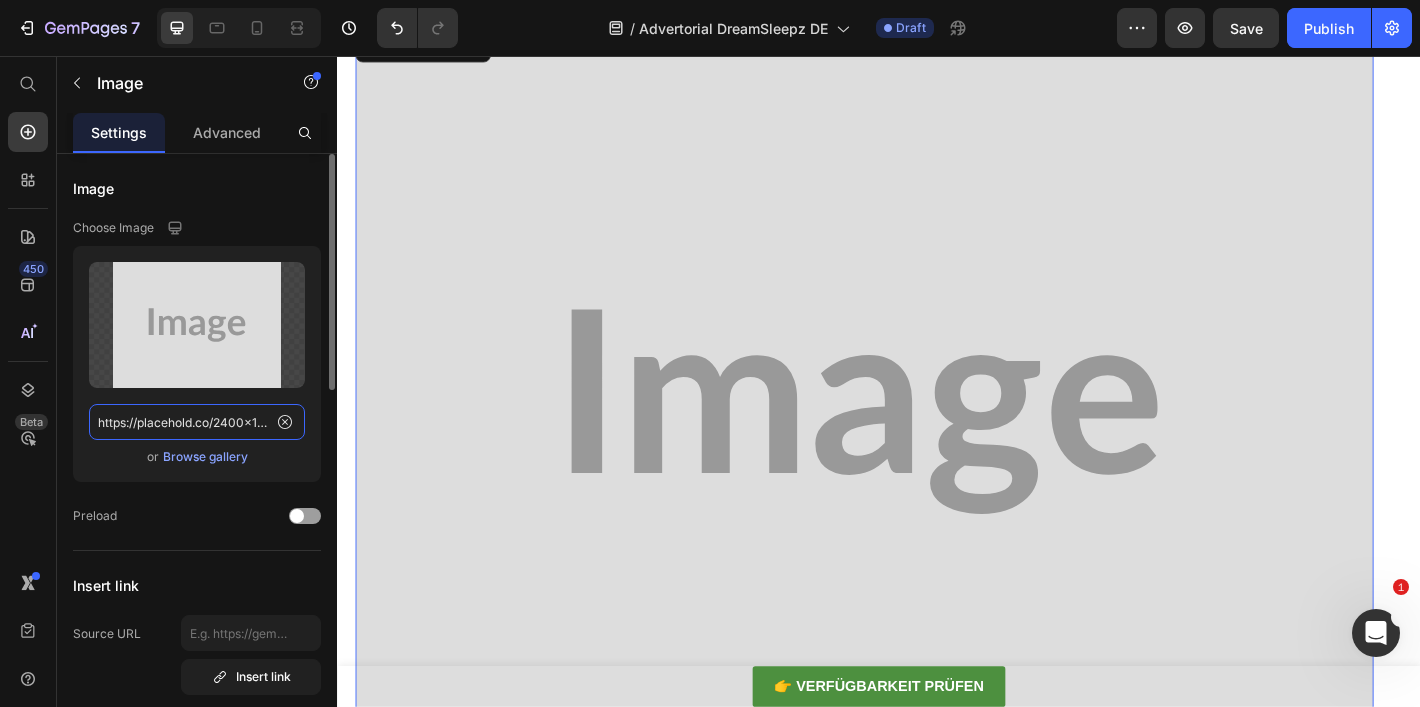 click on "https://placehold.co/2400x1800?text=Image" 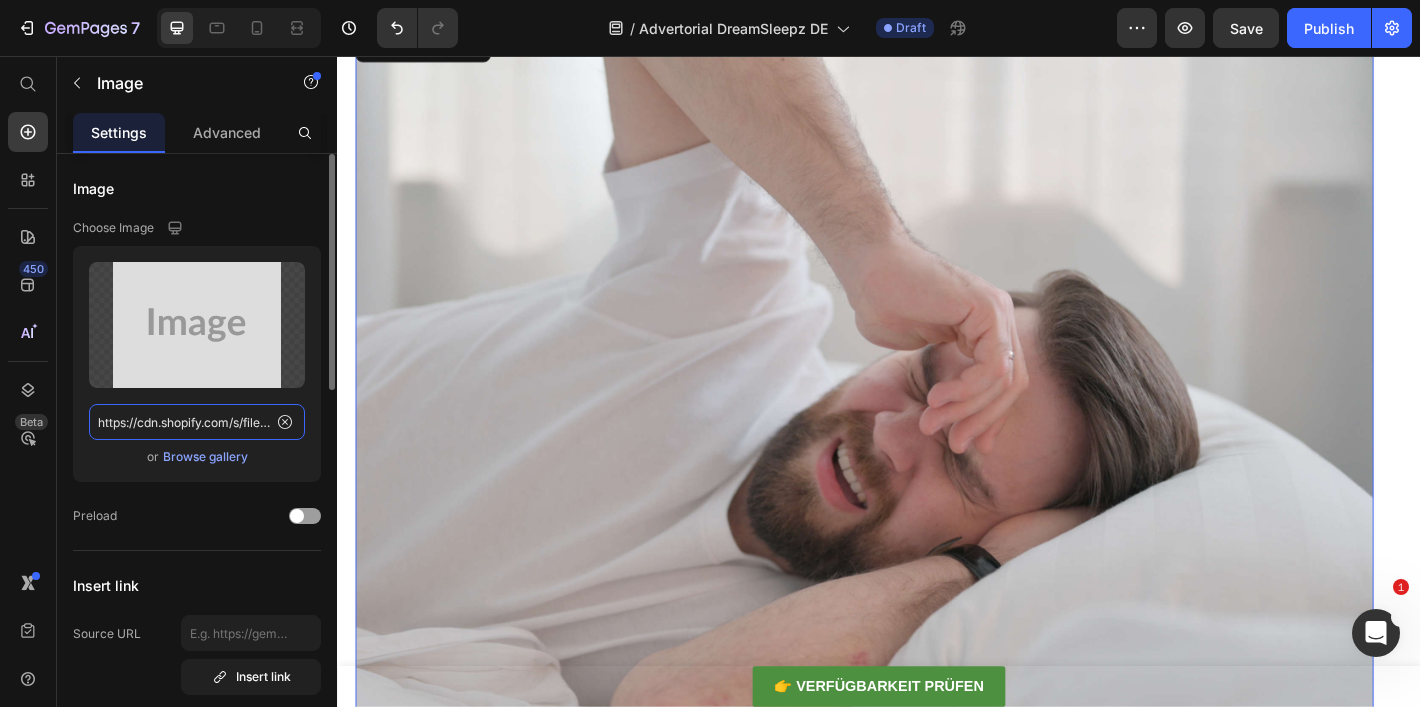 scroll, scrollTop: 0, scrollLeft: 607, axis: horizontal 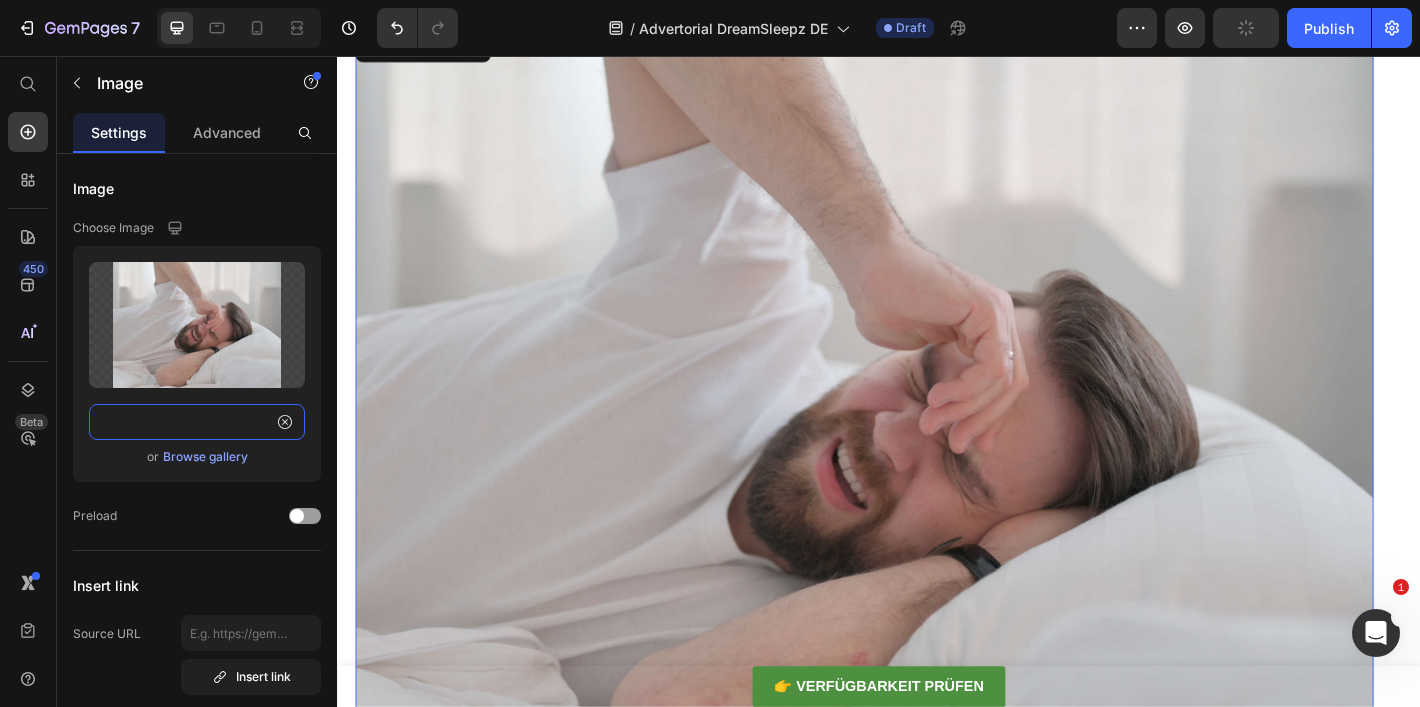 type on "https://cdn.shopify.com/s/files/1/0897/9847/6123/files/gempages_552635065859834858-8847654f-c678-4b3d-b74e-8c07401fd785.jpg" 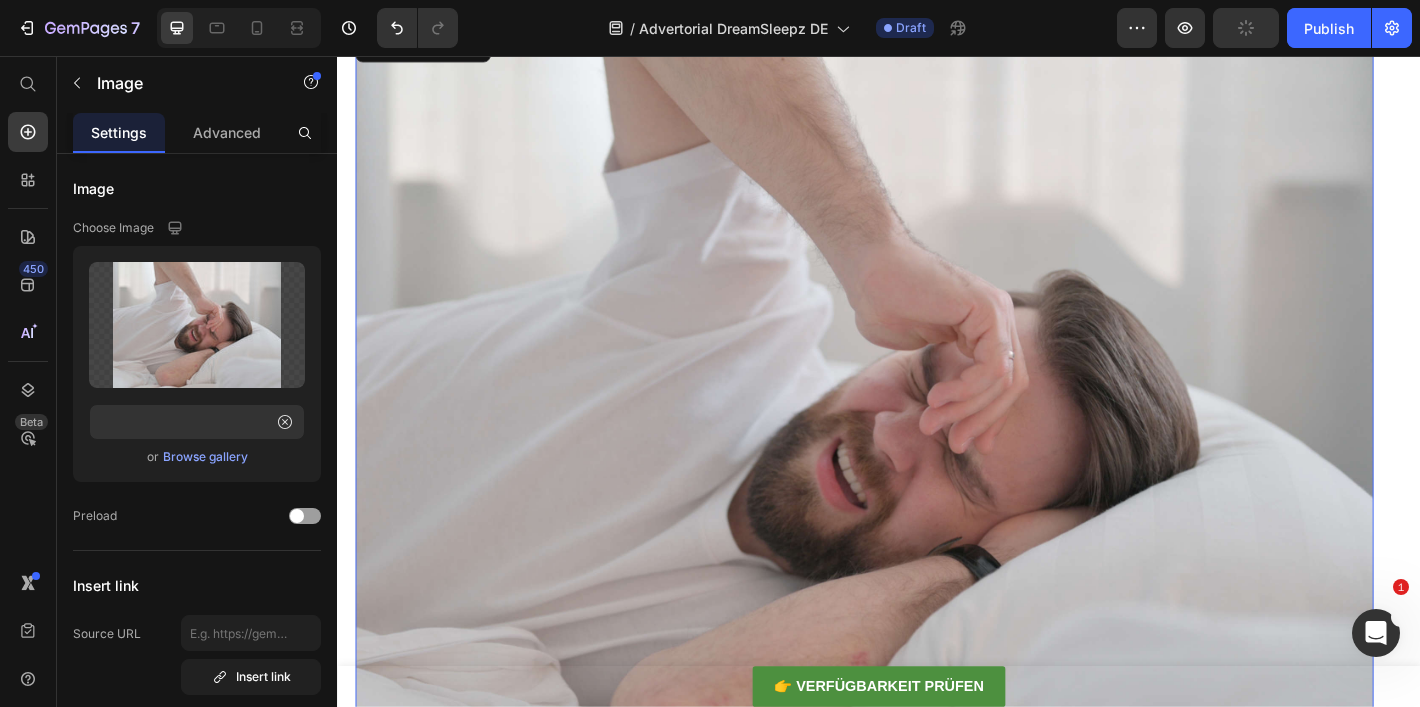 scroll, scrollTop: 0, scrollLeft: 0, axis: both 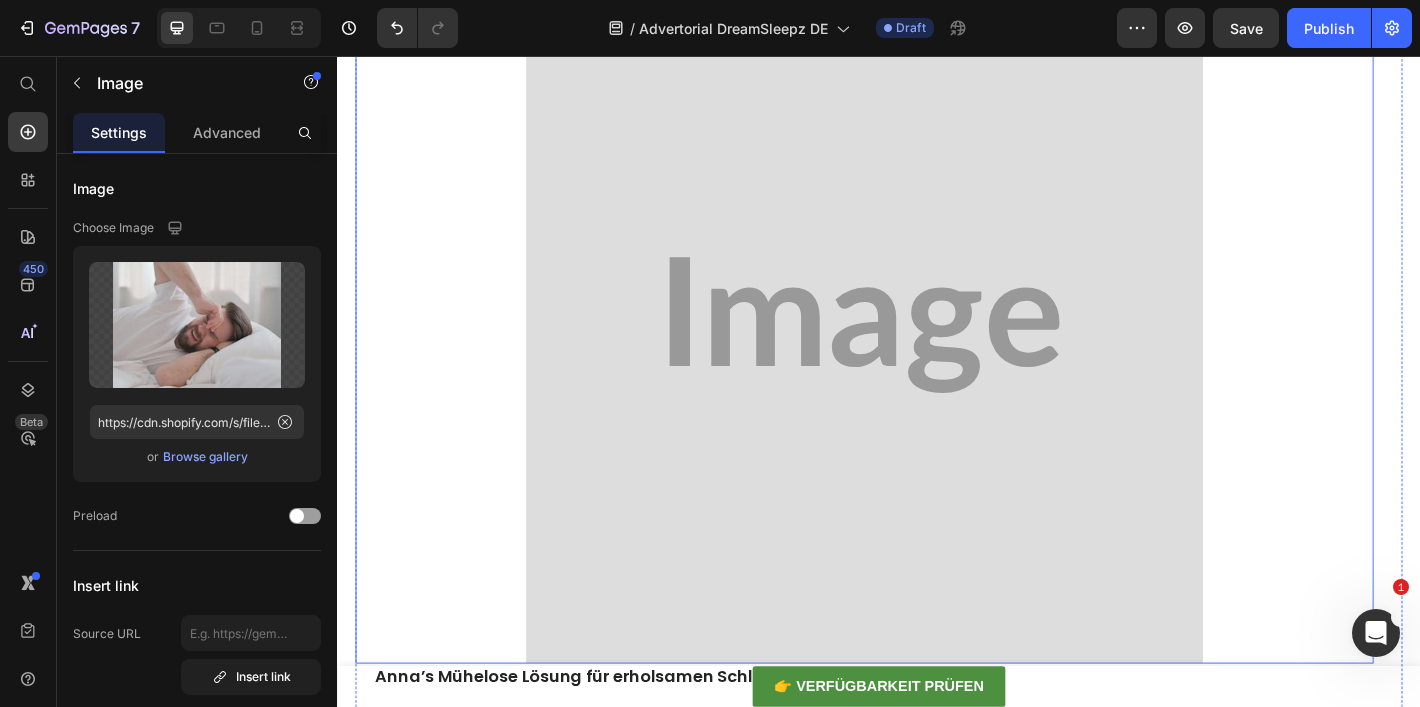 click at bounding box center [921, 354] 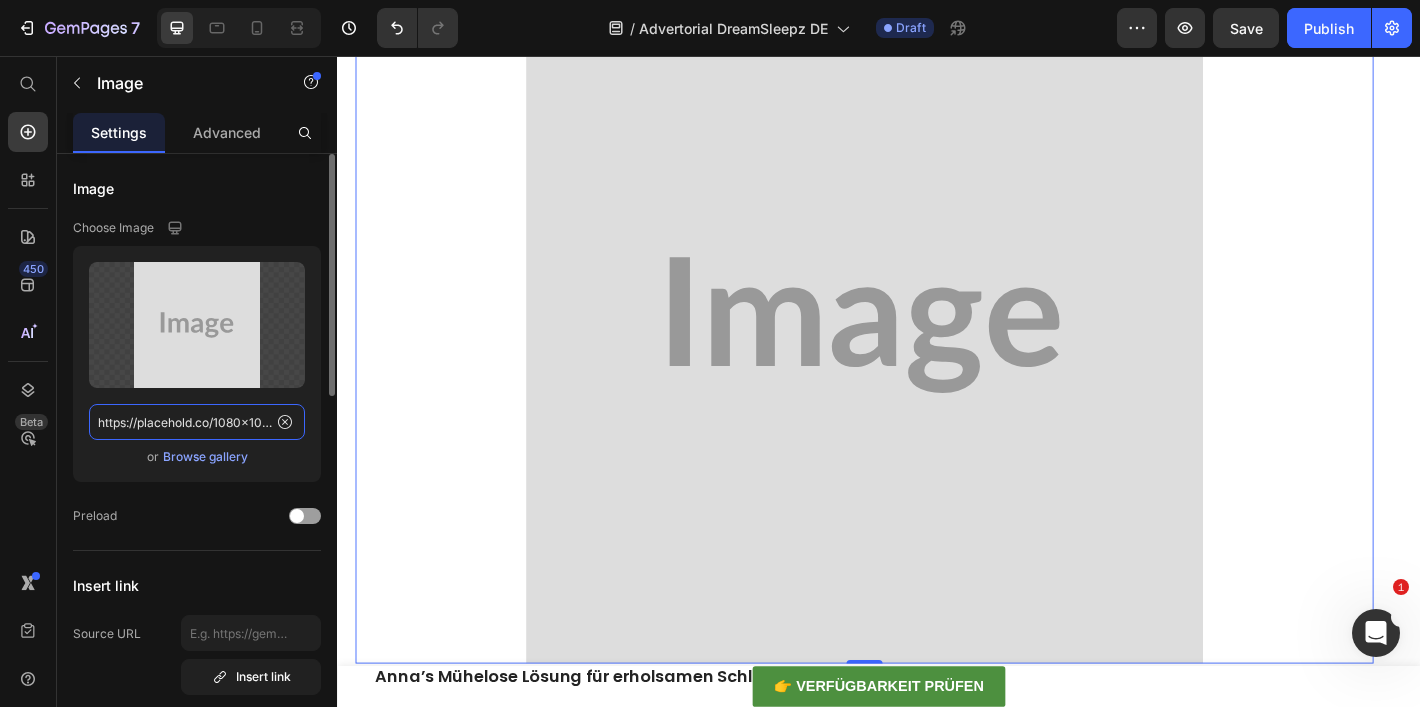click on "https://placehold.co/1080x1080?text=Image" 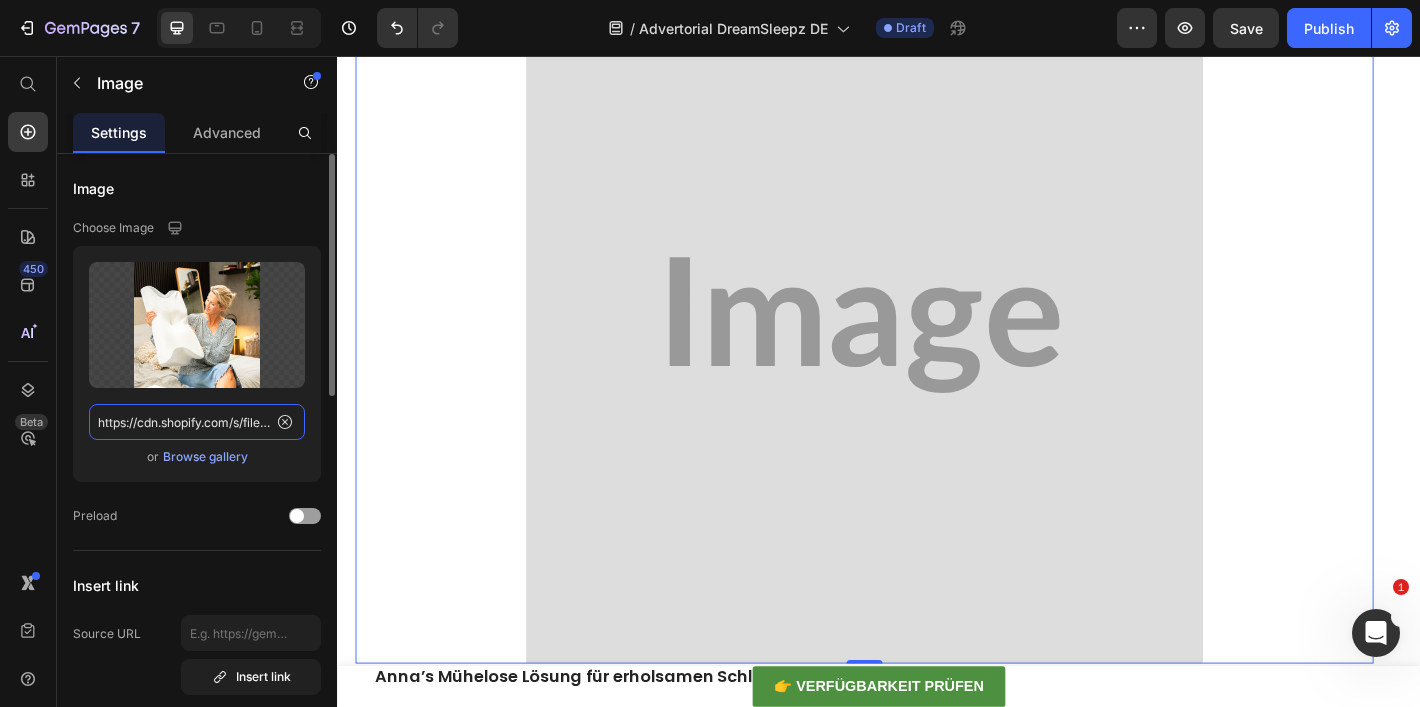 scroll, scrollTop: 0, scrollLeft: 619, axis: horizontal 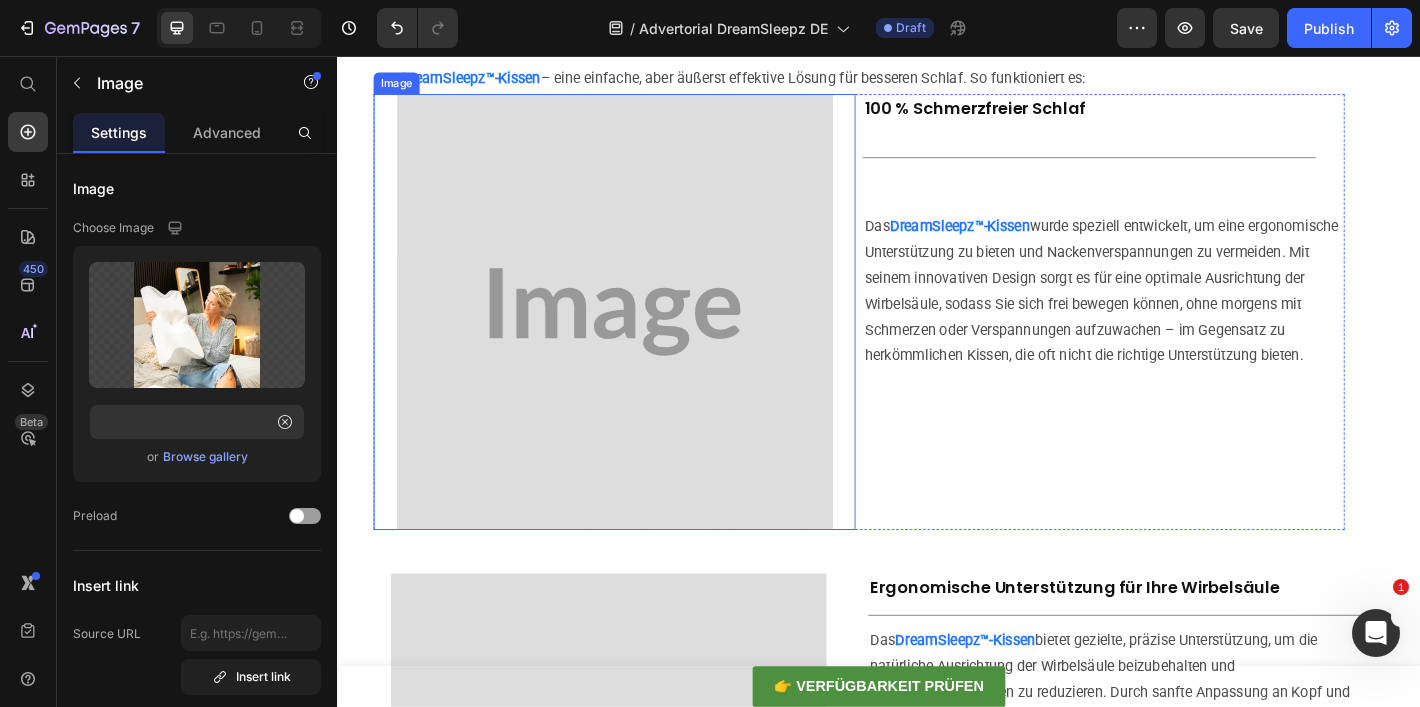 click at bounding box center [644, 339] 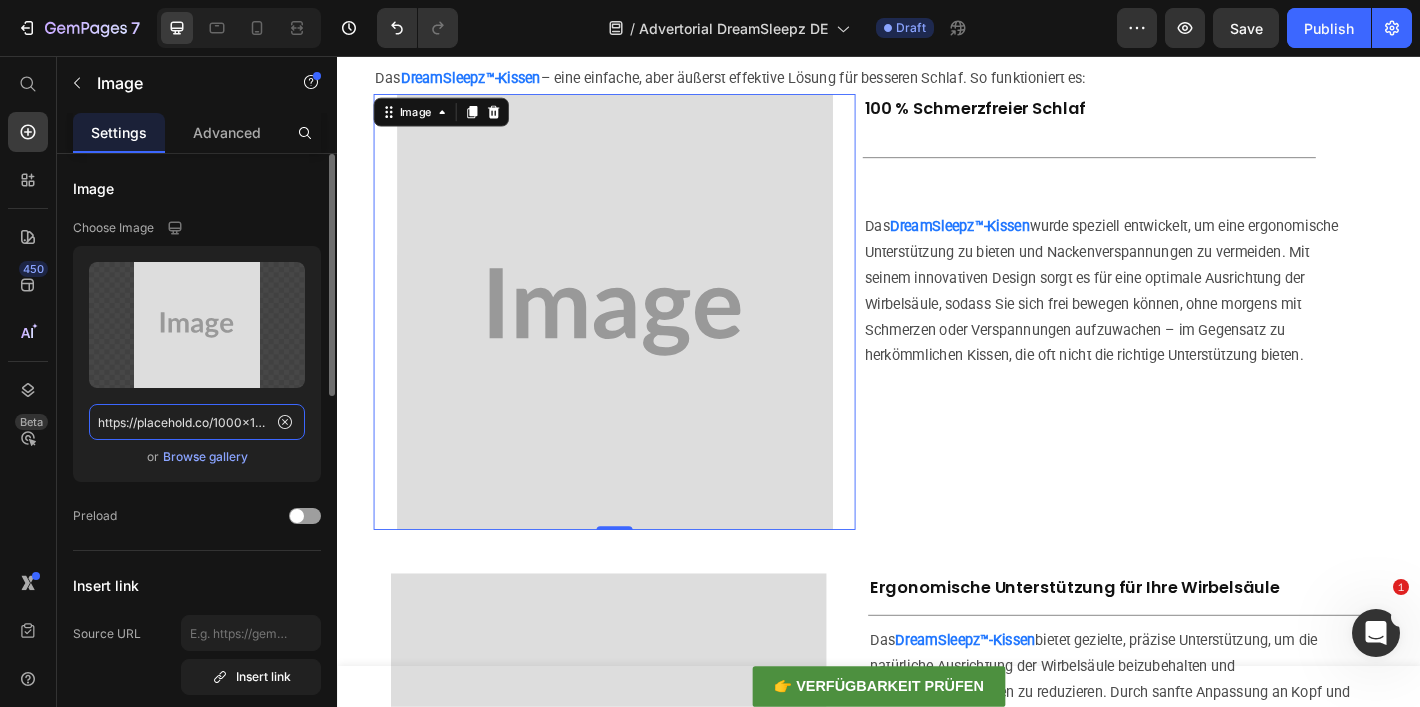 click on "https://placehold.co/1000x1000?text=Image" 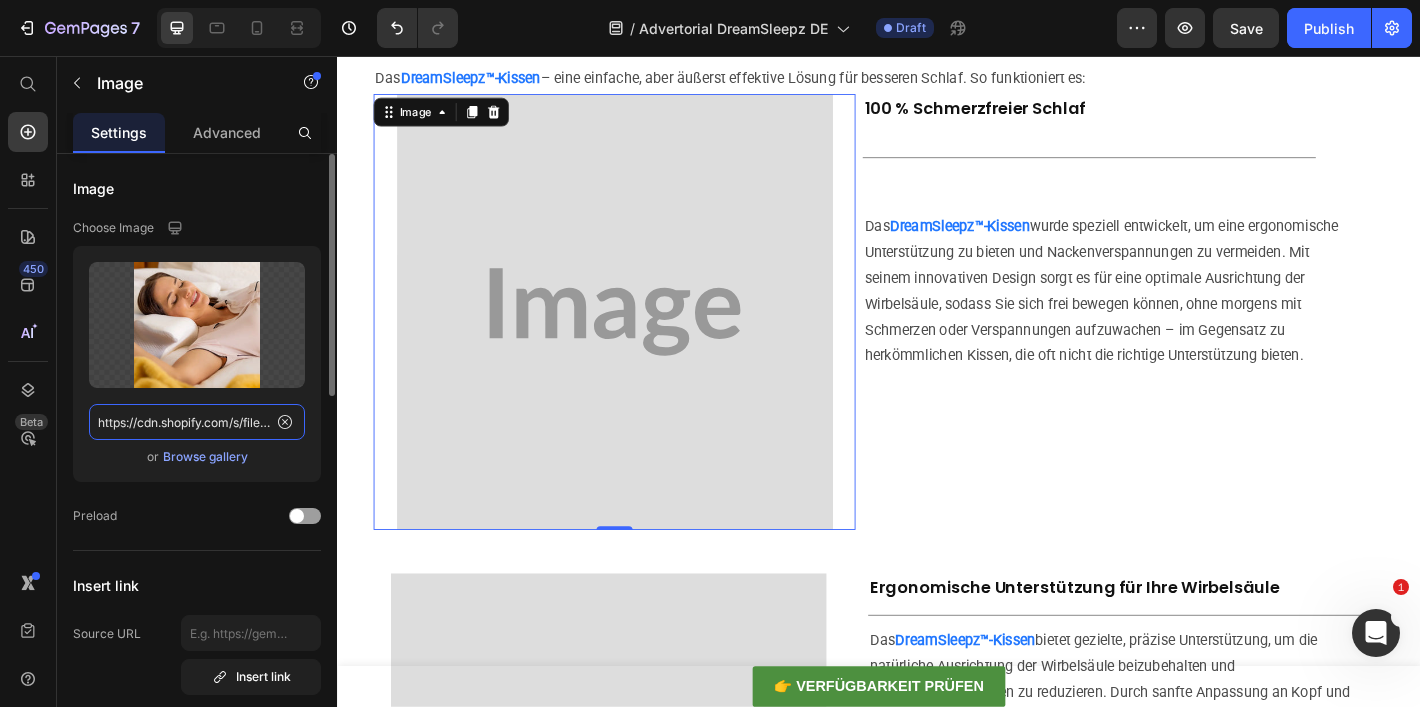 scroll, scrollTop: 0, scrollLeft: 627, axis: horizontal 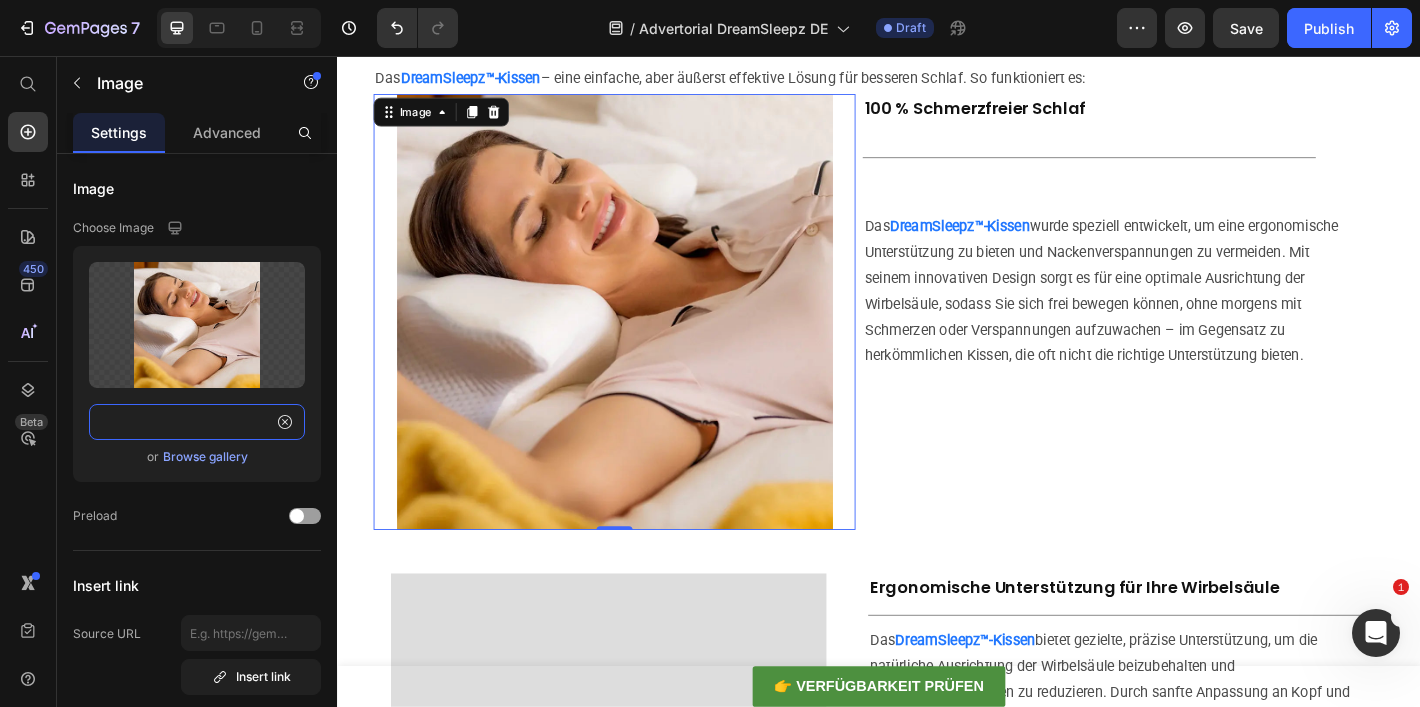 type on "https://cdn.shopify.com/s/files/1/0897/9847/6123/files/gempages_552635065859834858-9d0d0e05-a27c-481c-a5b0-c59deb4e22b2.webp" 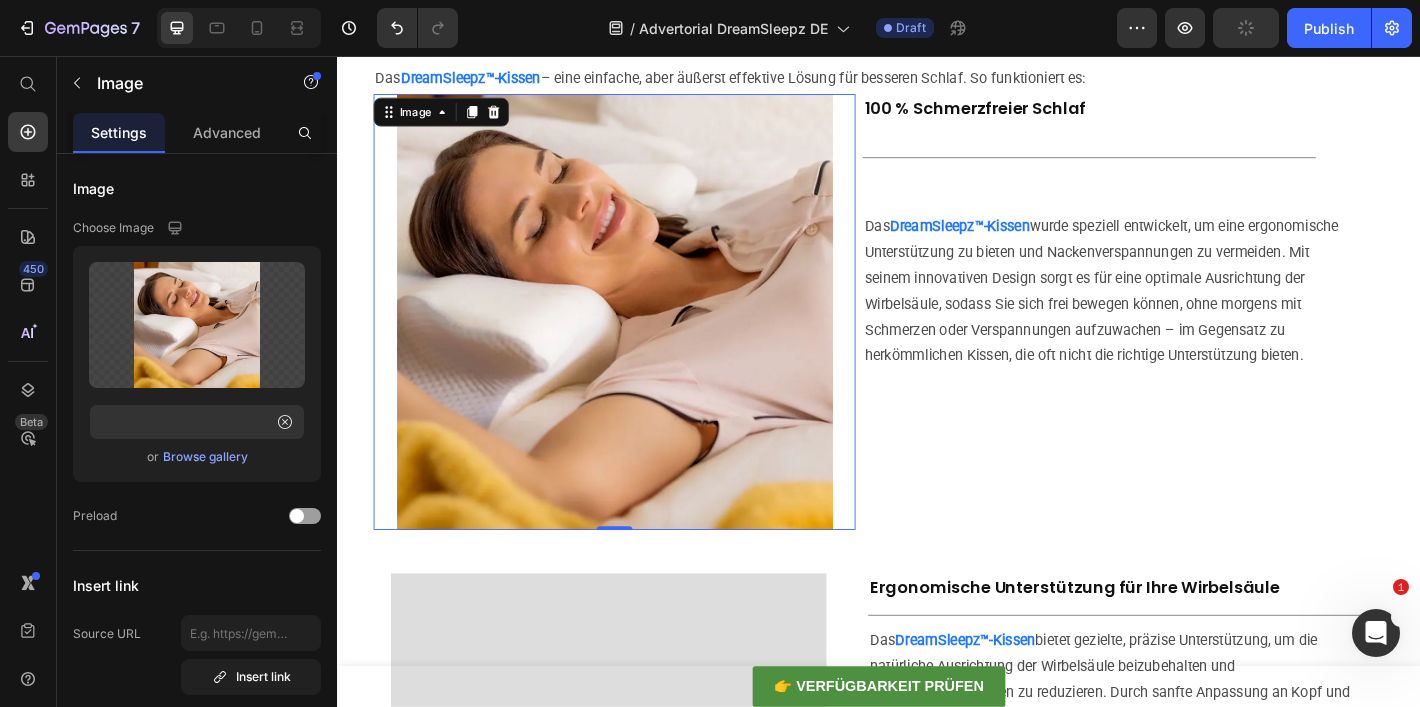 scroll, scrollTop: 0, scrollLeft: 0, axis: both 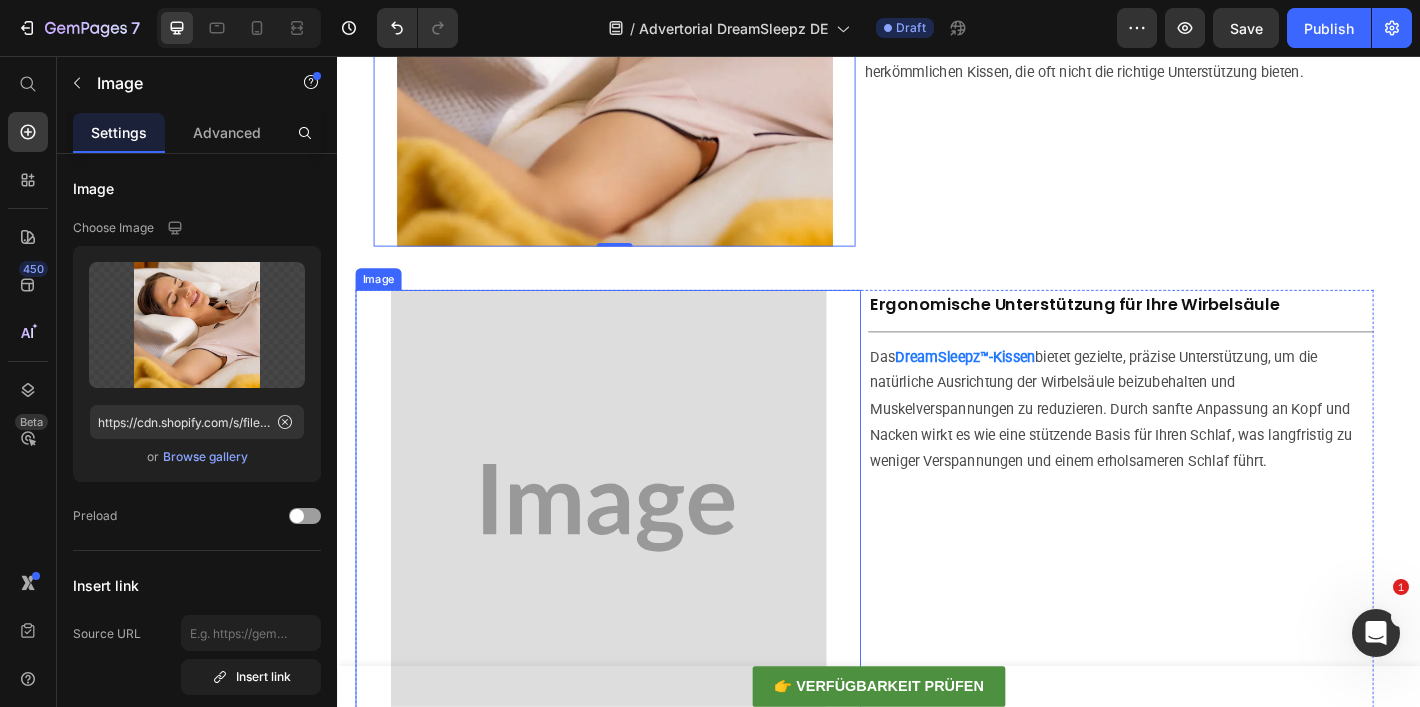 click at bounding box center (637, 556) 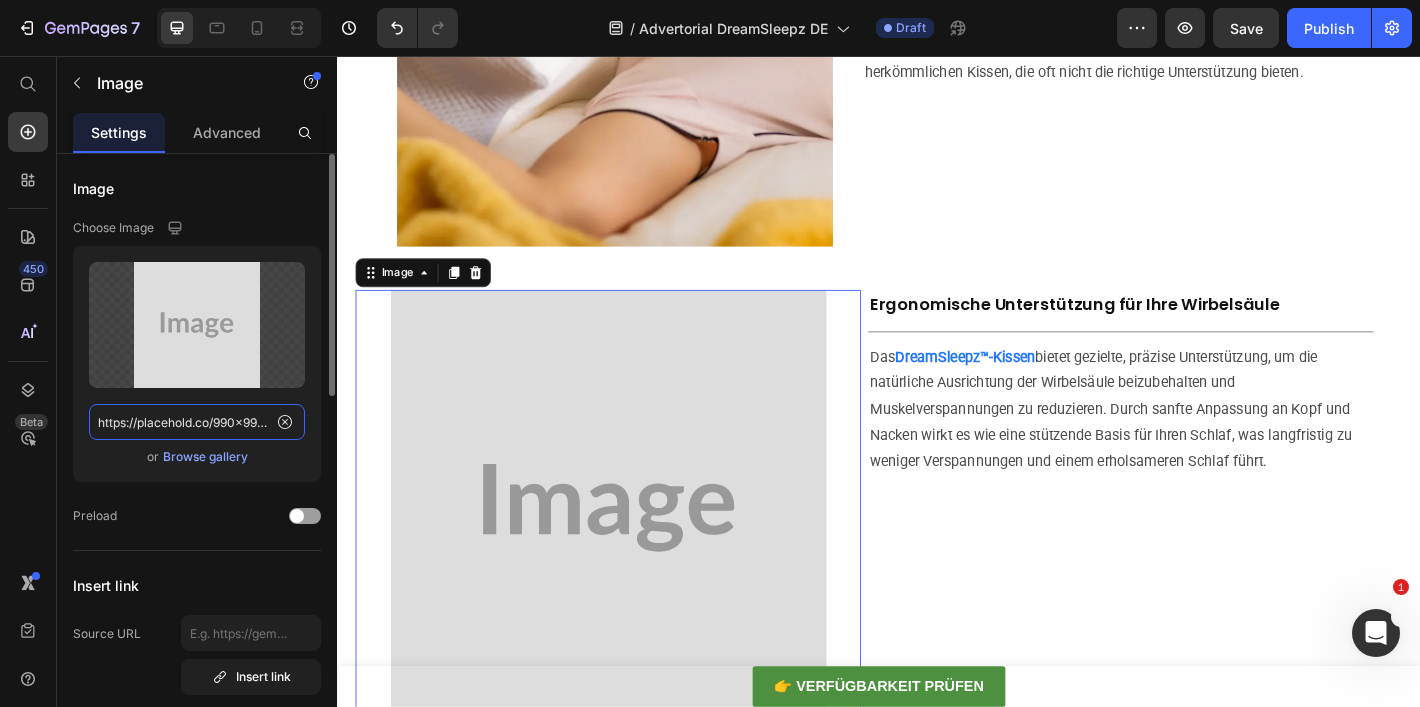 click on "https://placehold.co/990x990?text=Image" 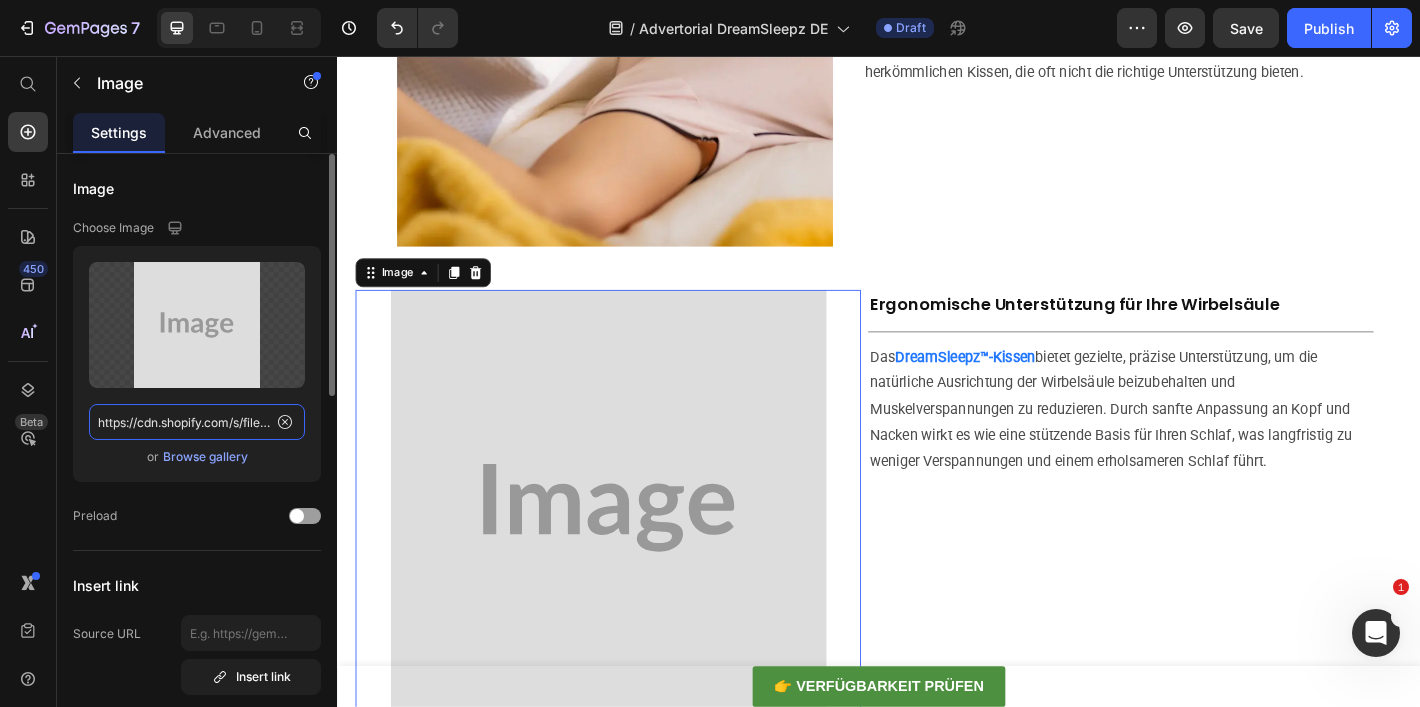 scroll, scrollTop: 0, scrollLeft: 622, axis: horizontal 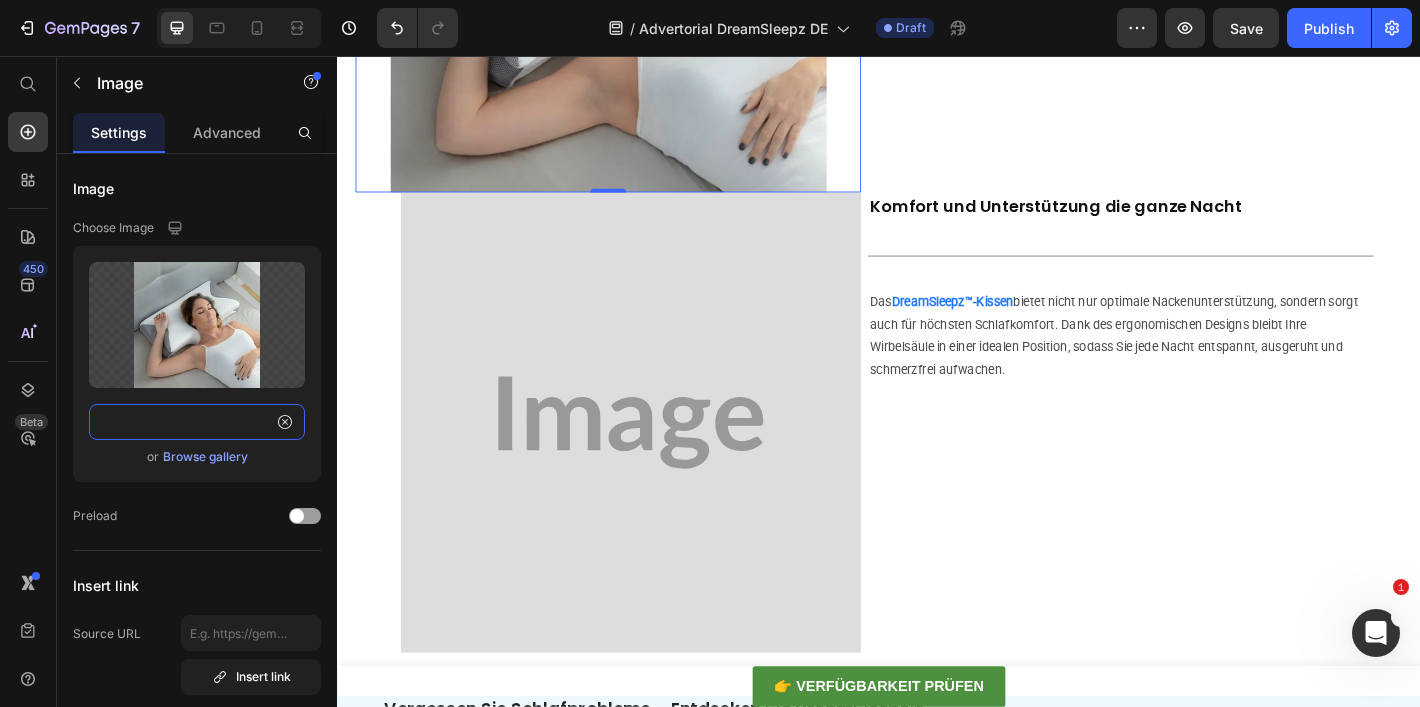 type on "https://cdn.shopify.com/s/files/1/0897/9847/6123/files/gempages_552635065859834858-2de50982-685e-4067-891a-fec09504af2a.webp" 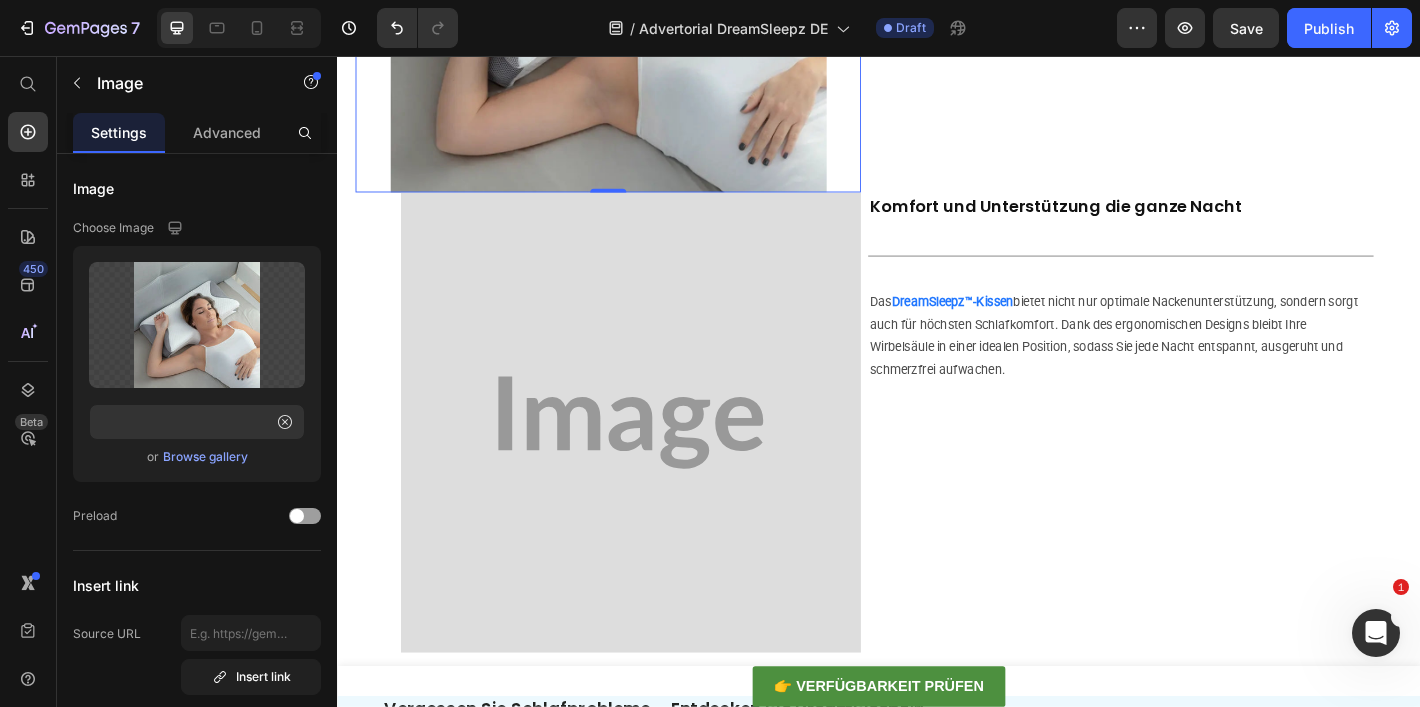scroll, scrollTop: 0, scrollLeft: 0, axis: both 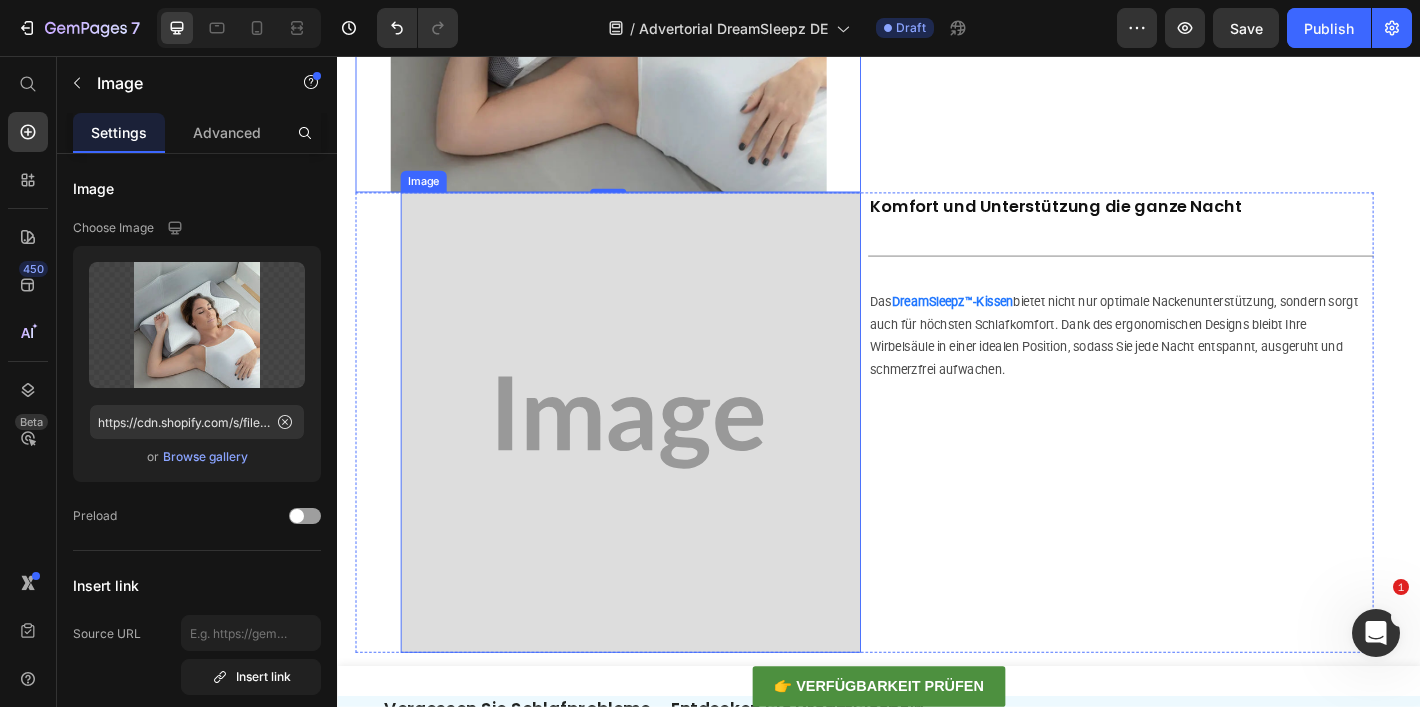click at bounding box center (662, 462) 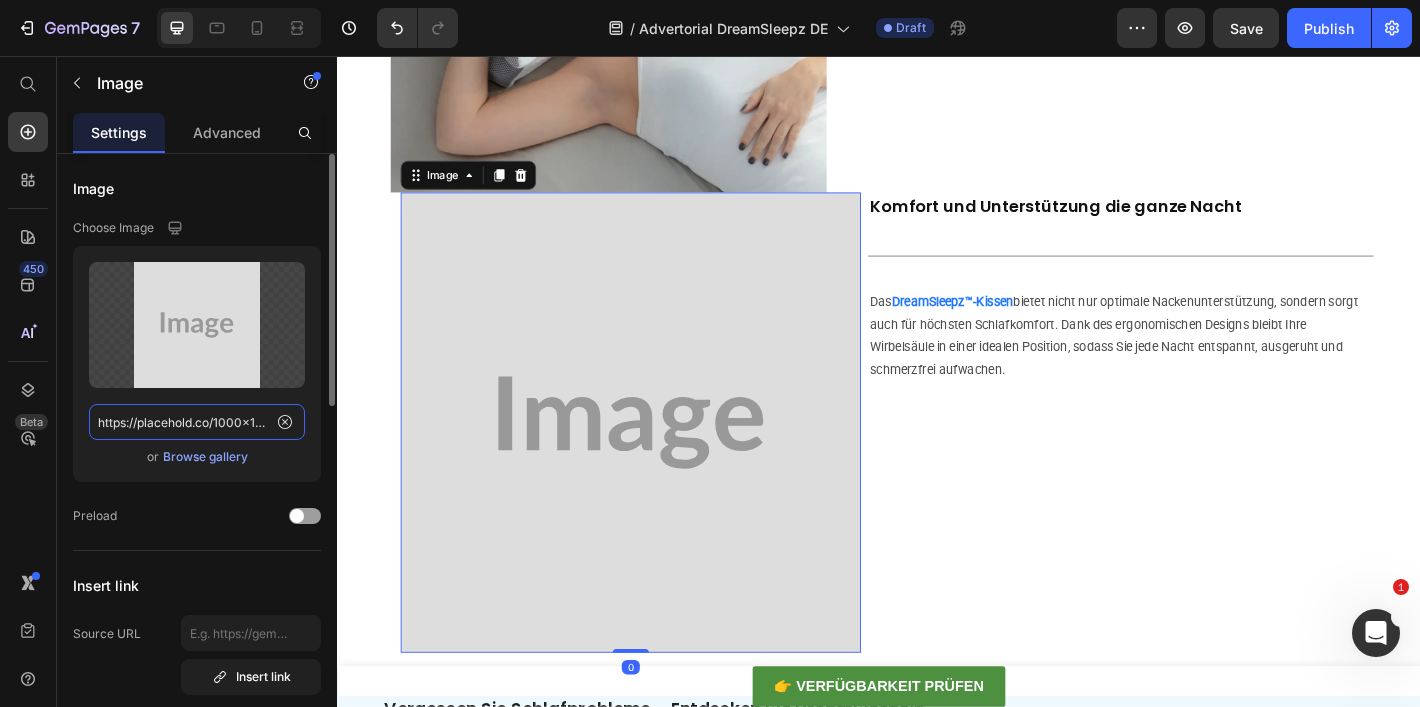 click on "https://placehold.co/1000x1000?text=Image" 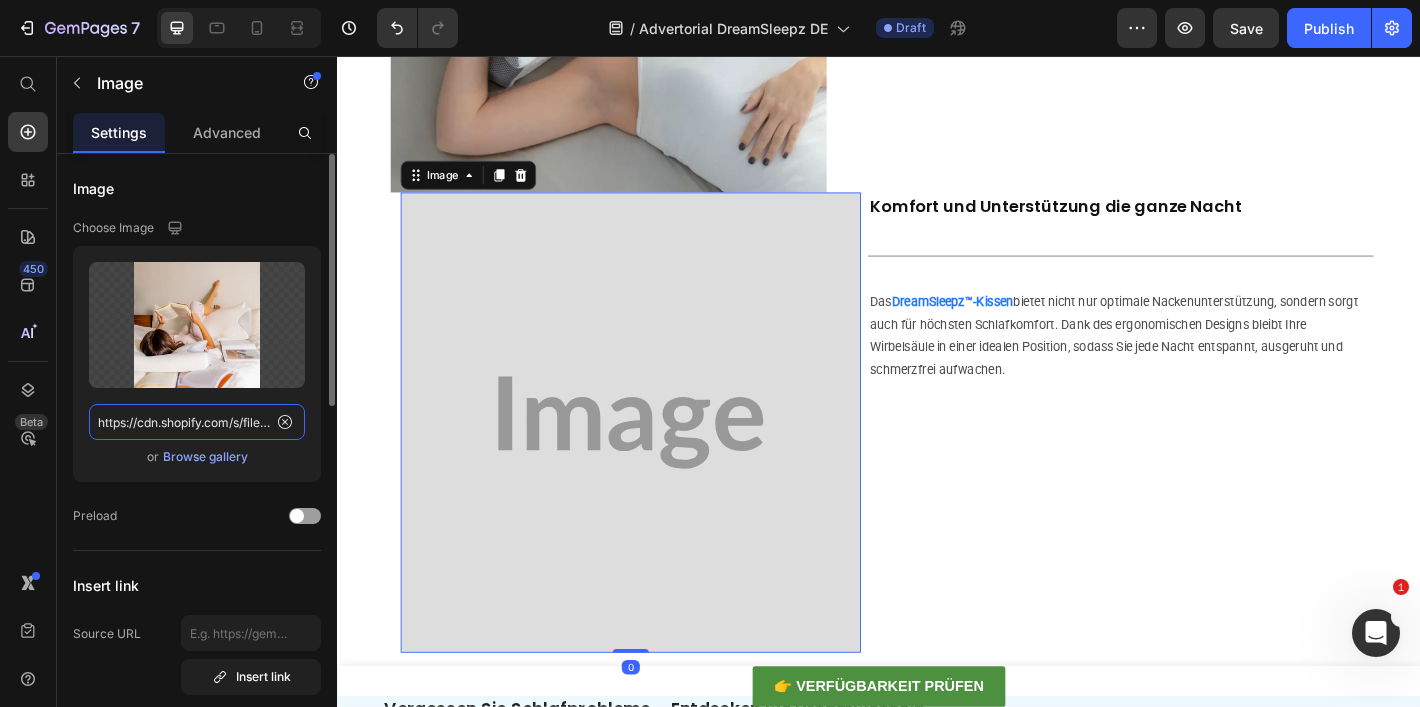 scroll, scrollTop: 0, scrollLeft: 617, axis: horizontal 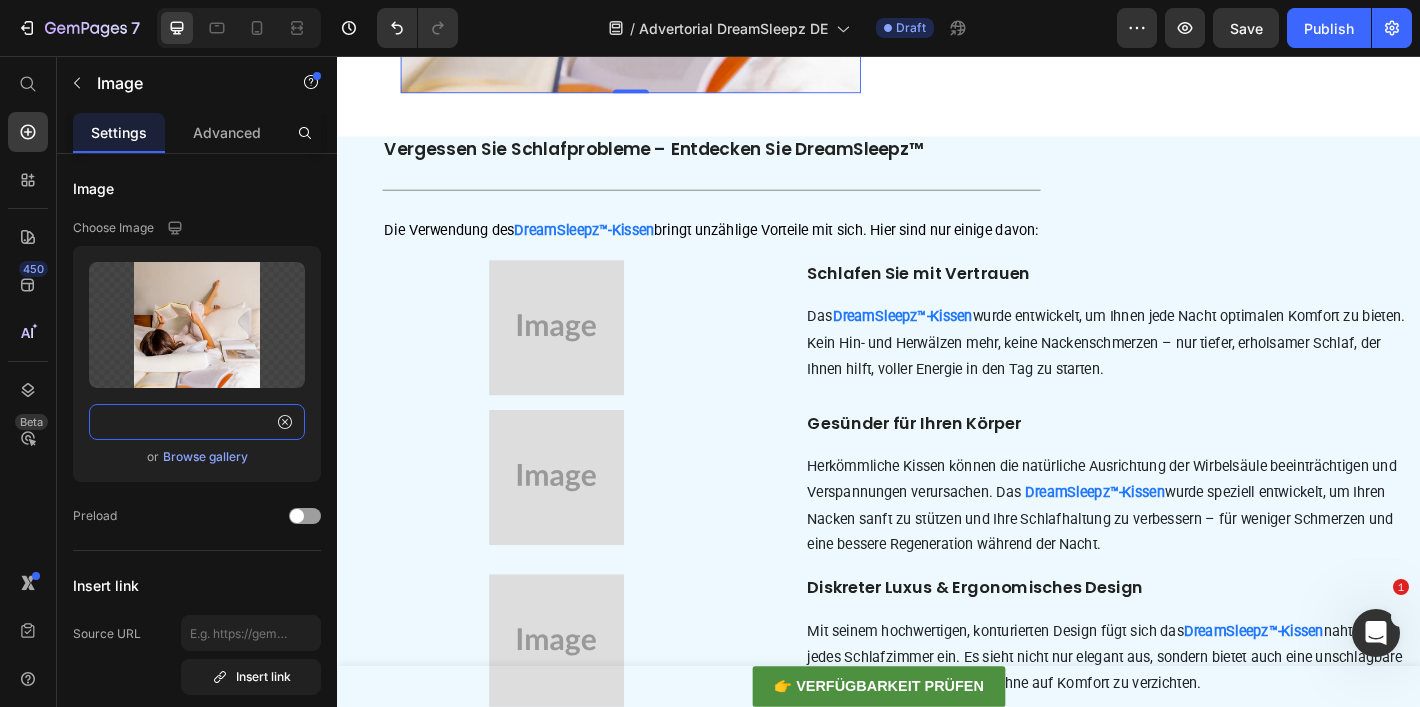 type on "https://cdn.shopify.com/s/files/1/0897/9847/6123/files/gempages_552635065859834858-7a199e17-b0c4-4bbd-8af6-34c13e3507d0.webp" 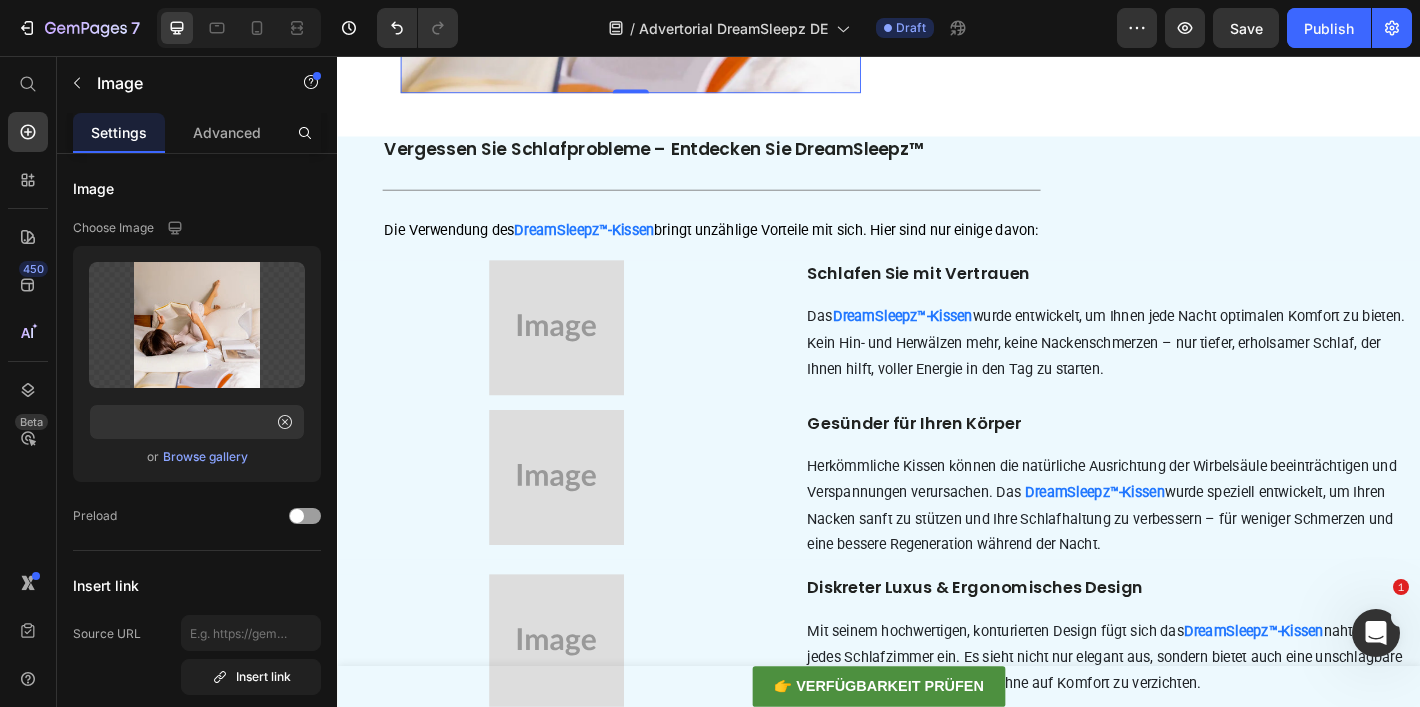 scroll, scrollTop: 0, scrollLeft: 0, axis: both 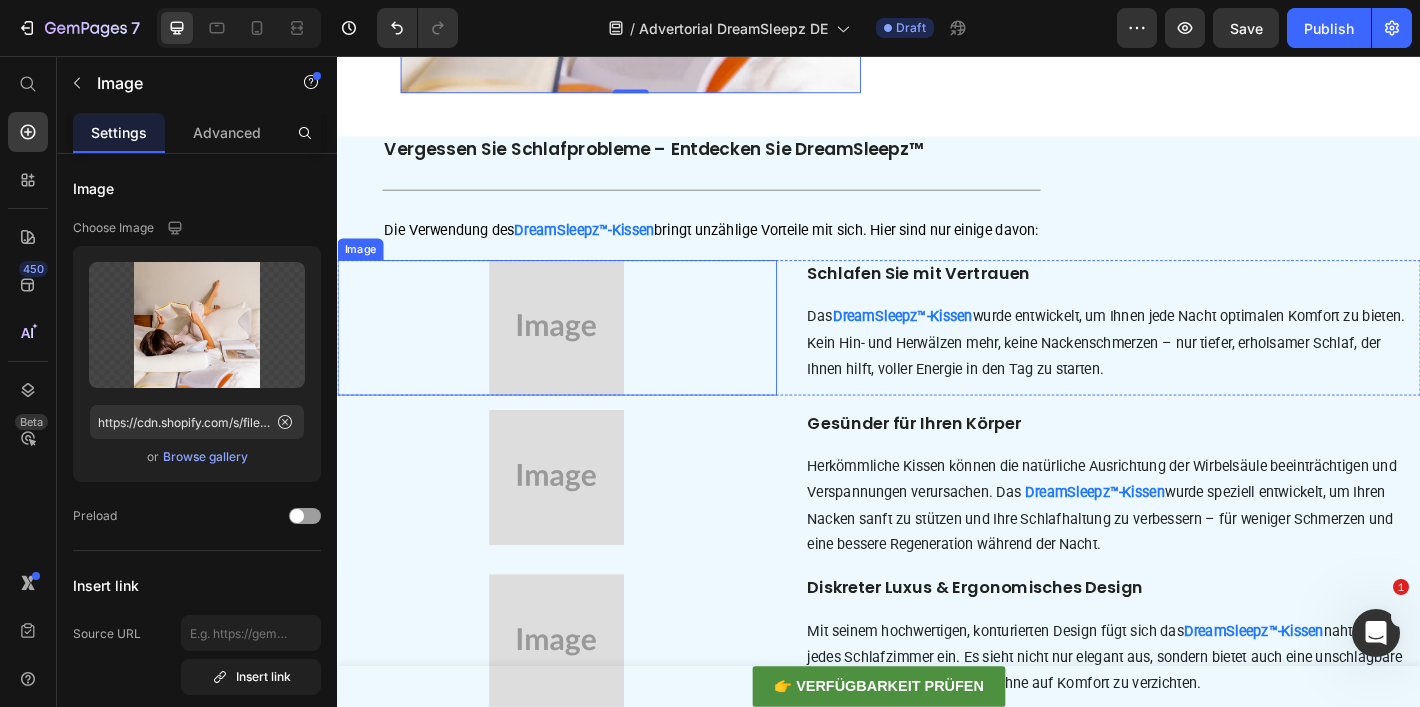 click at bounding box center (580, 357) 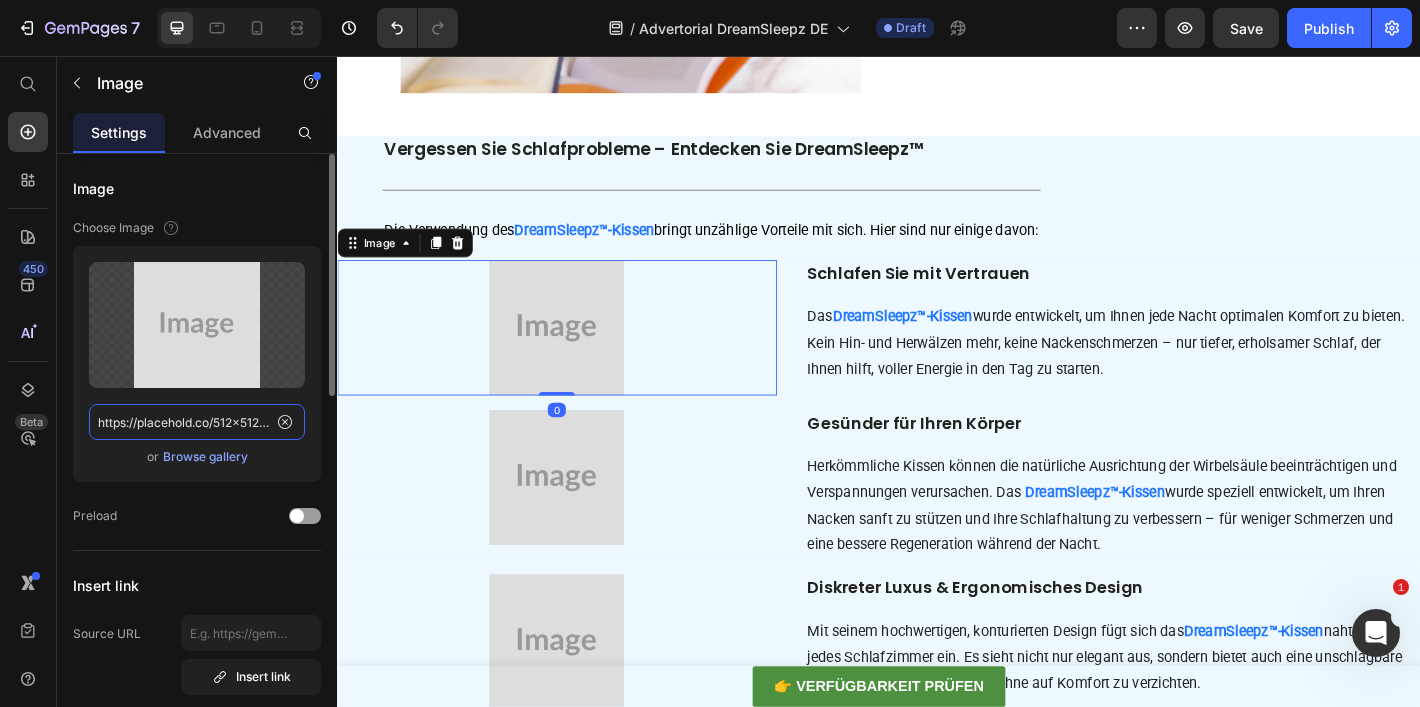 click on "https://placehold.co/512x512?text=Image" 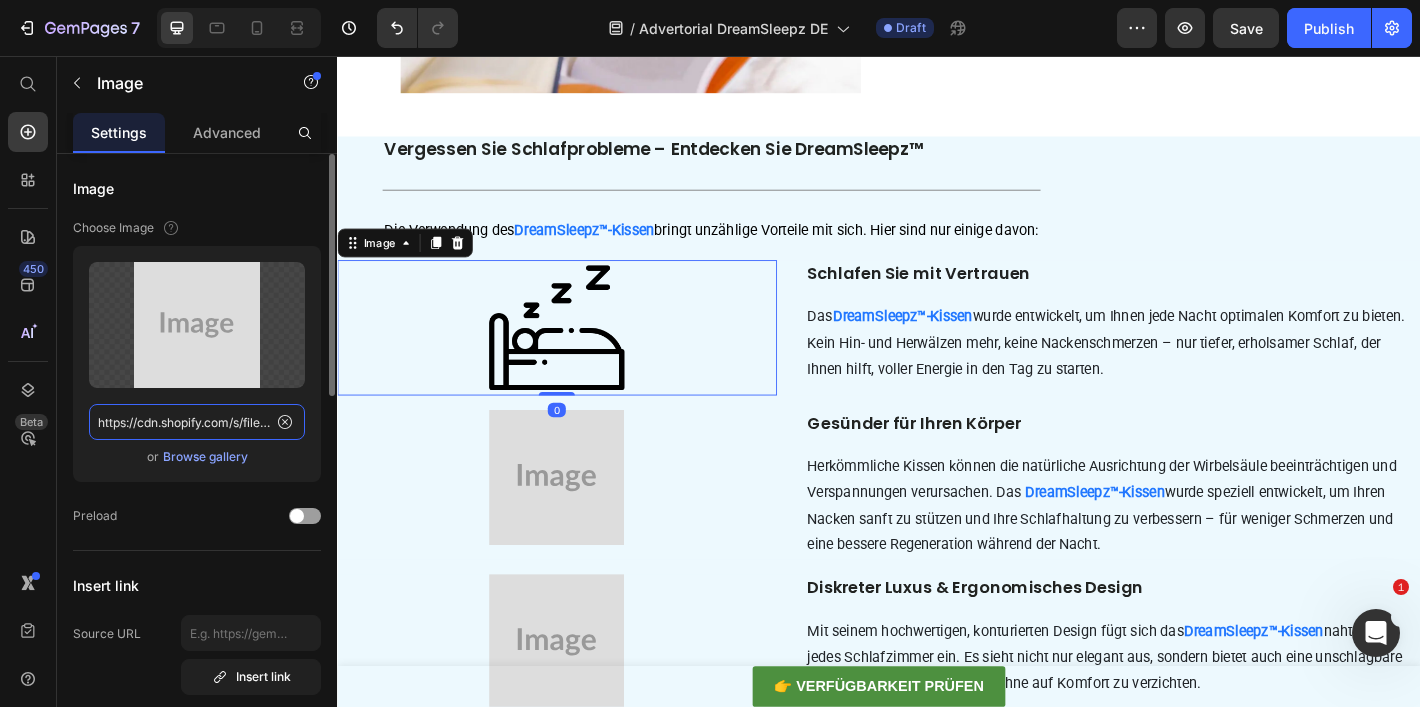 scroll, scrollTop: 0, scrollLeft: 610, axis: horizontal 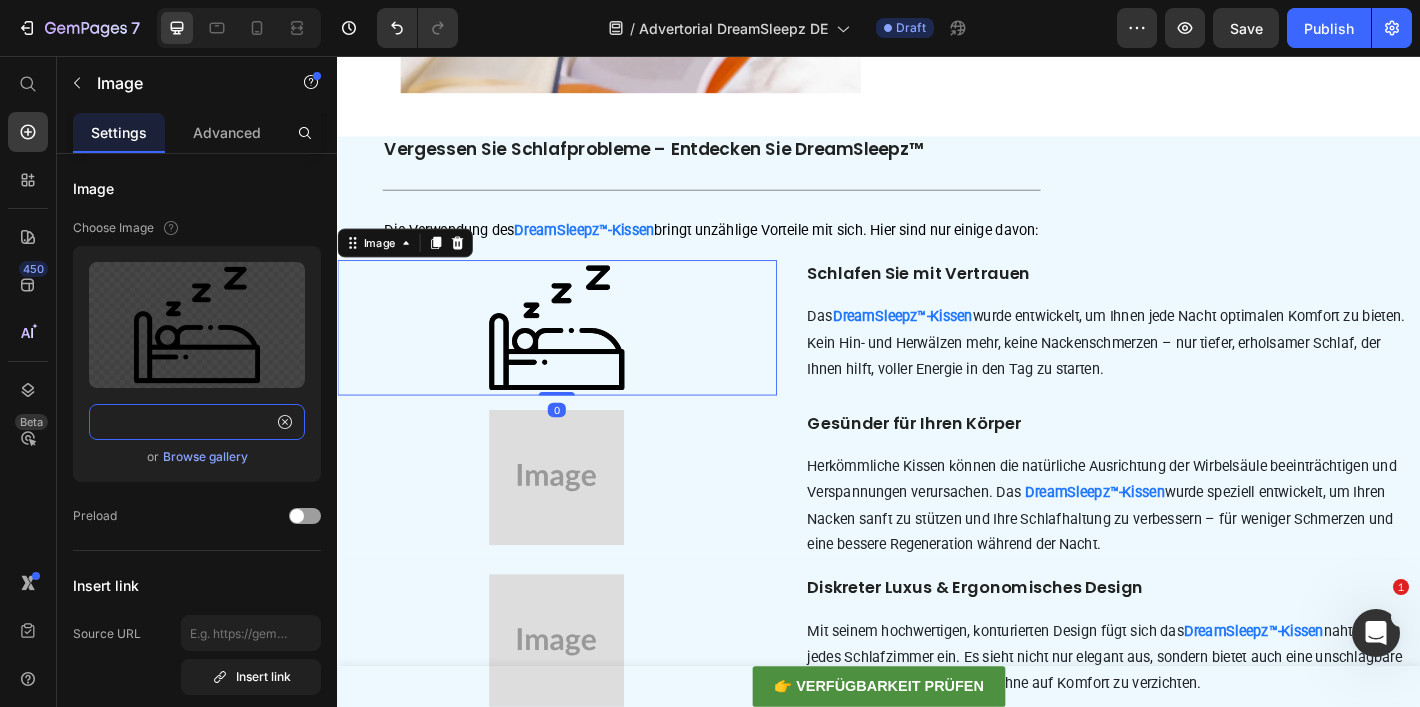 type on "https://cdn.shopify.com/s/files/1/0897/9847/6123/files/gempages_552635065859834858-2b69ee33-a165-467e-8dbf-a9b6fa0ca2bc.png" 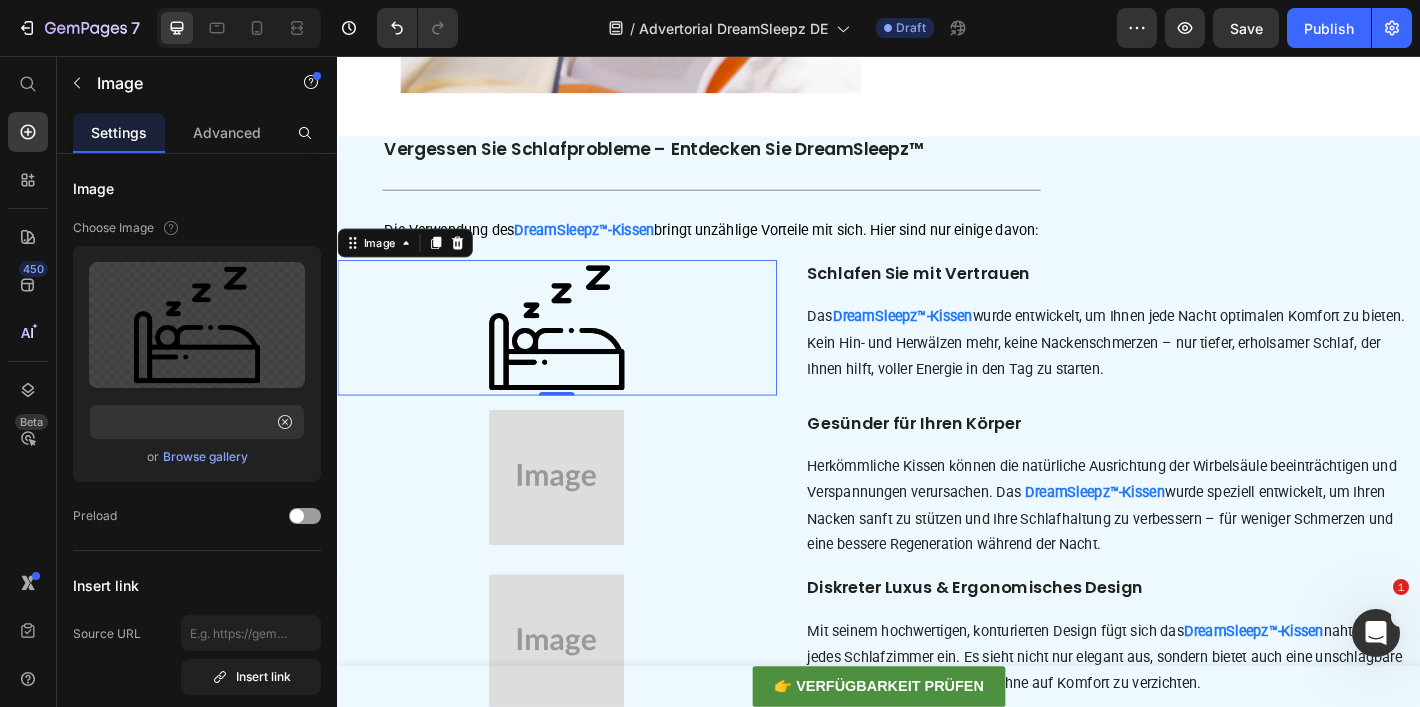 scroll, scrollTop: 0, scrollLeft: 0, axis: both 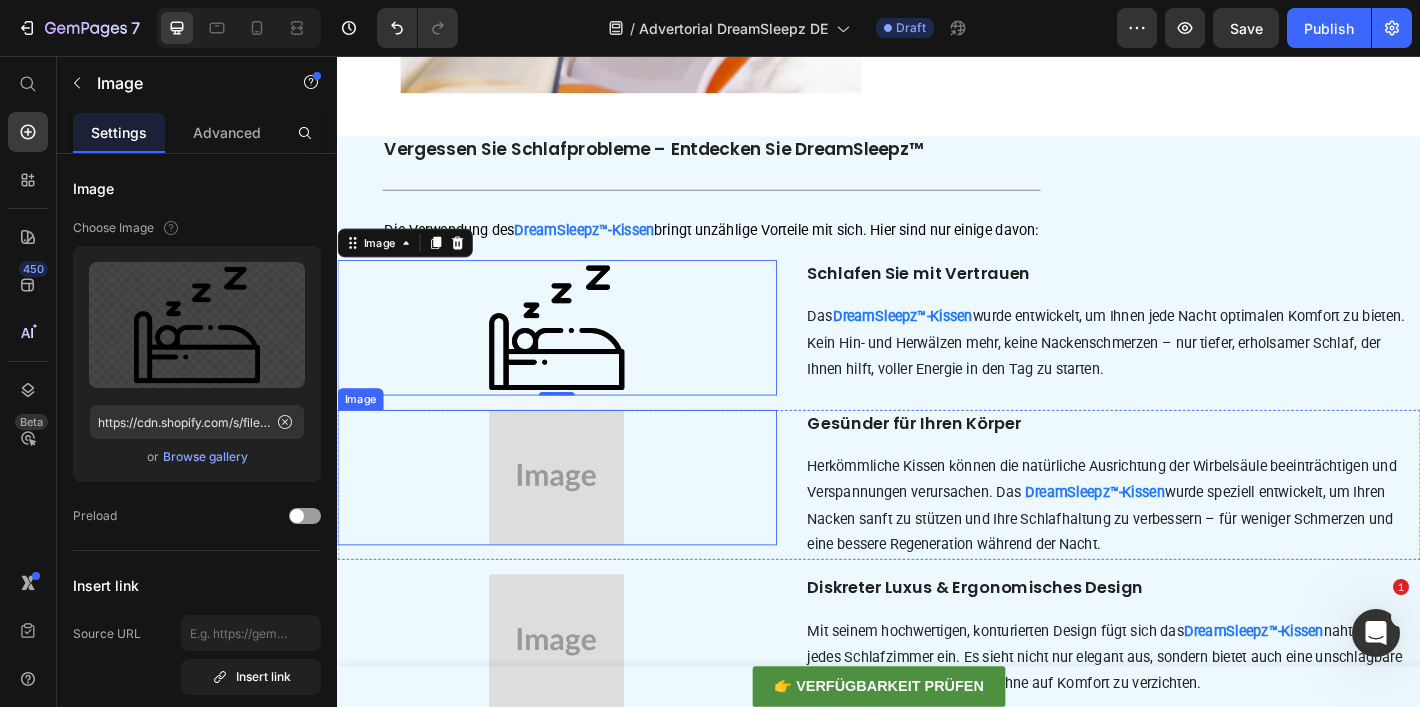 click at bounding box center (580, 523) 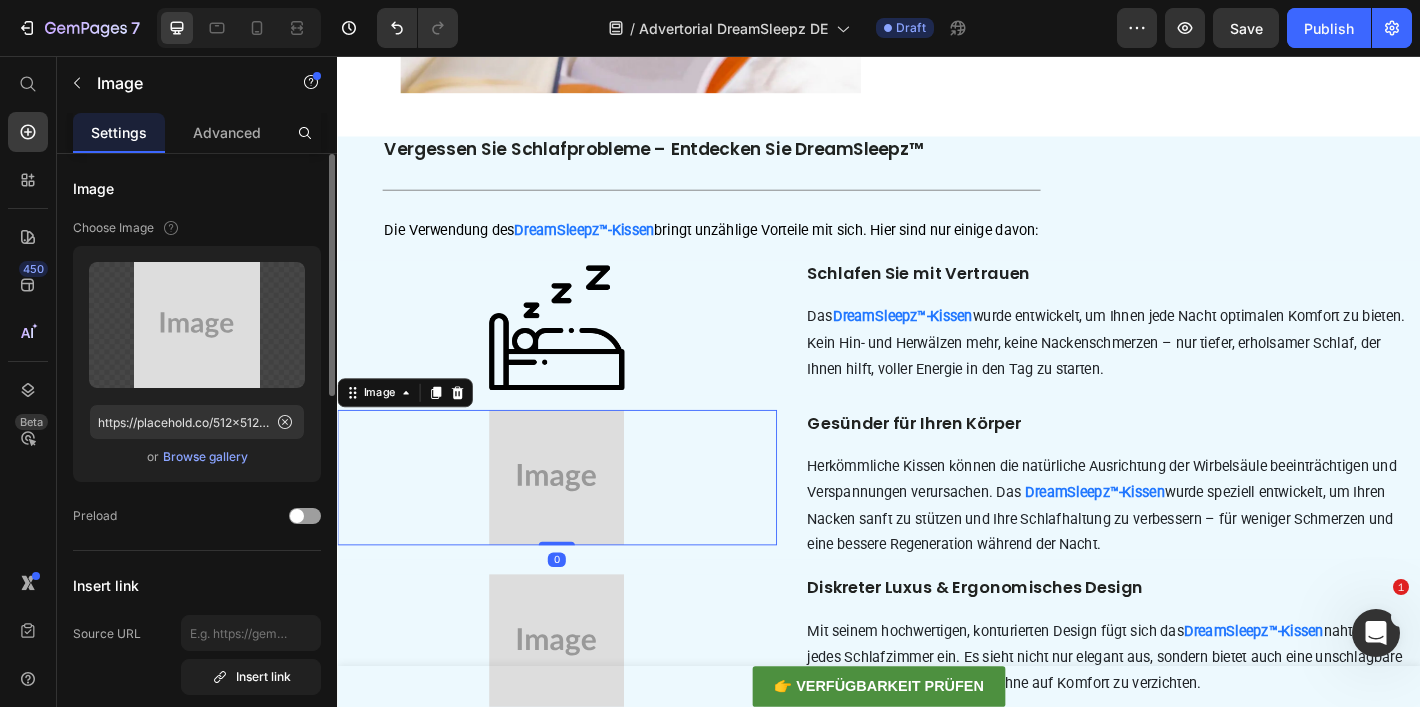 click on "Upload Image https://placehold.co/512x512?text=Image  or   Browse gallery" 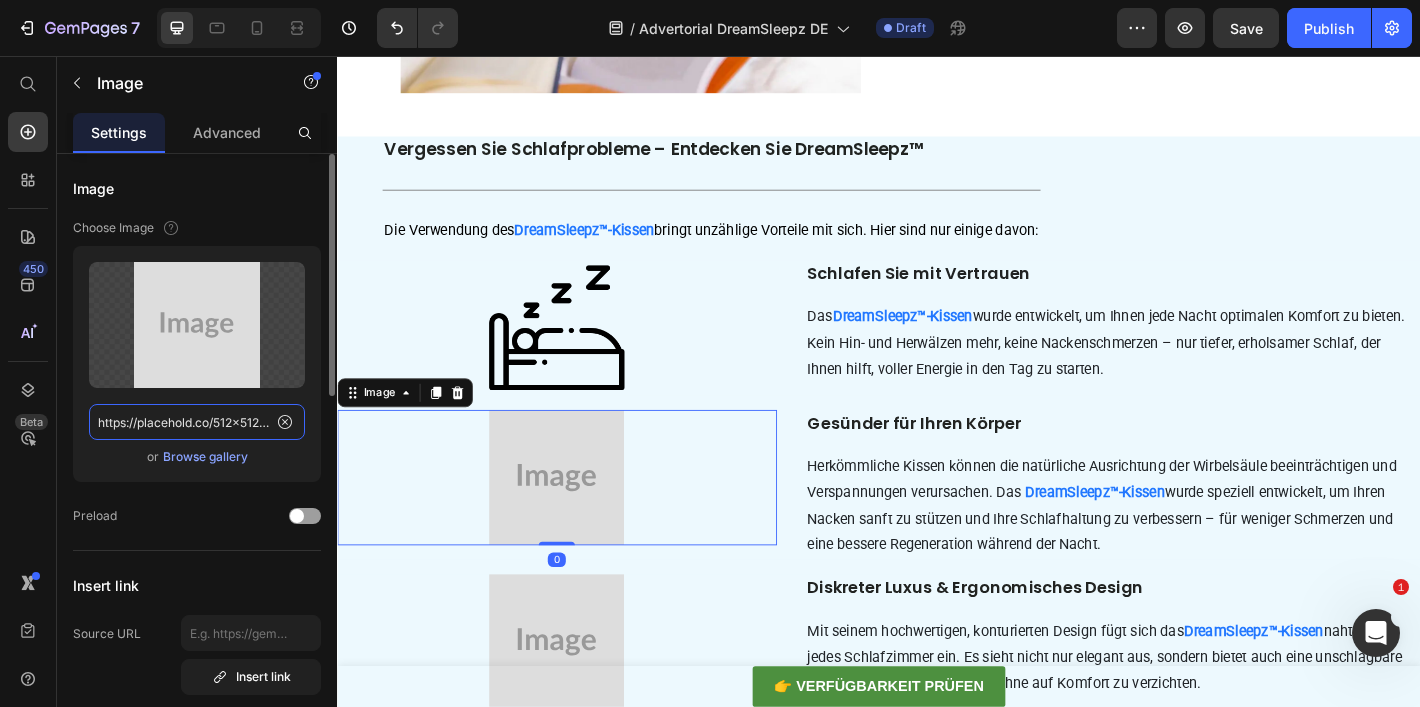 click on "https://placehold.co/512x512?text=Image" 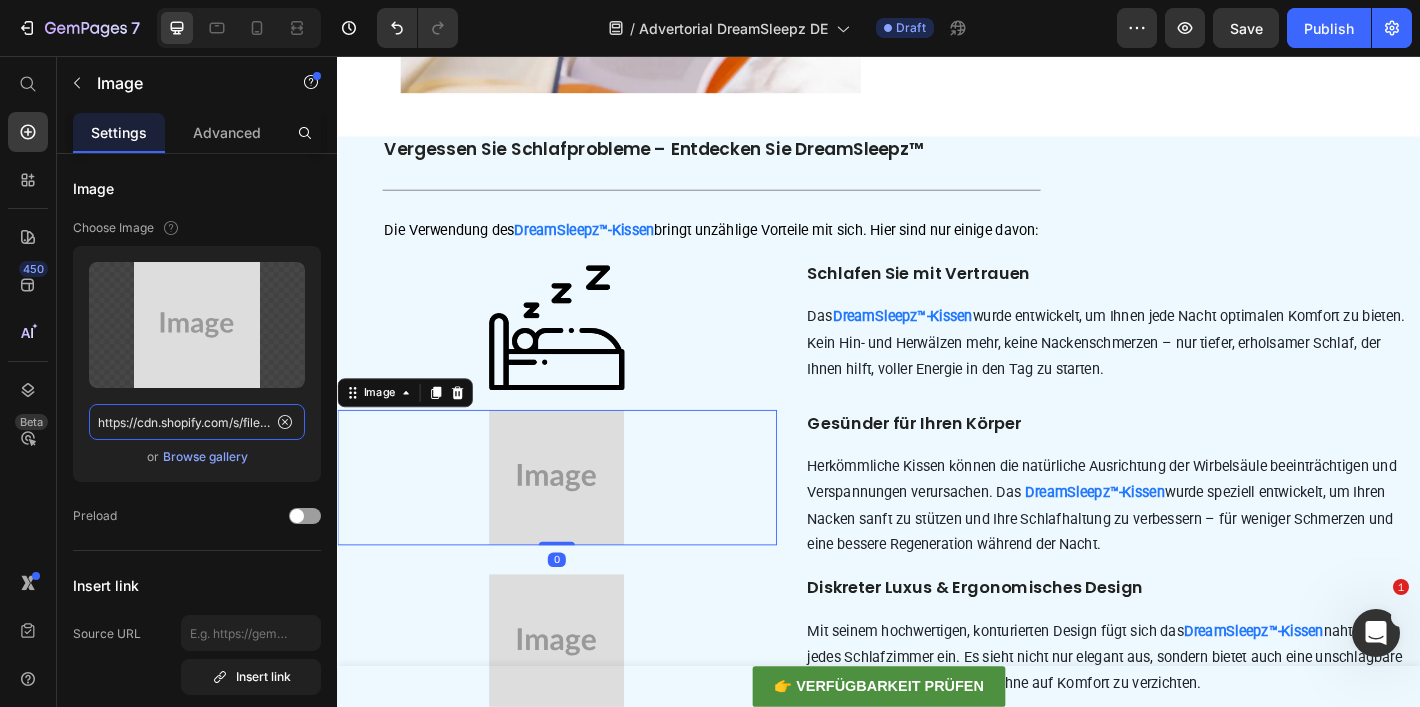 scroll, scrollTop: 0, scrollLeft: 615, axis: horizontal 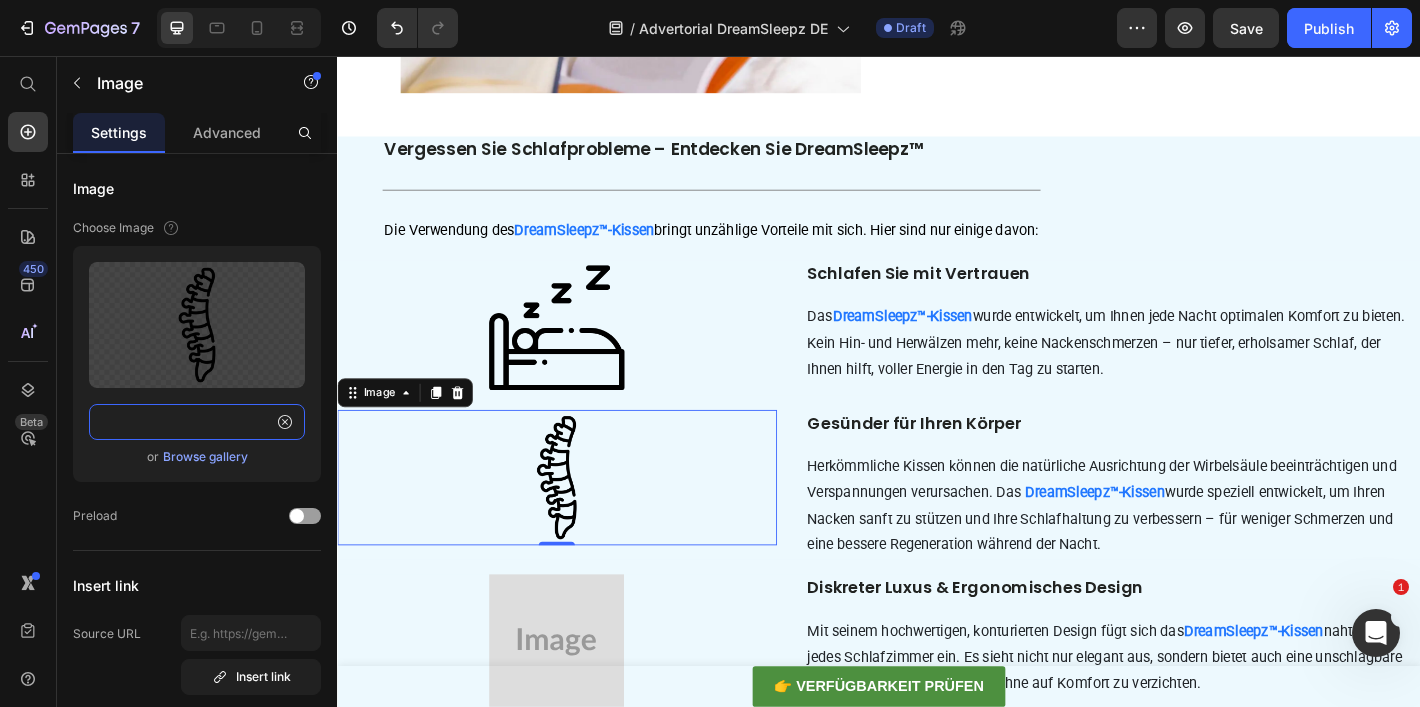 type on "https://cdn.shopify.com/s/files/1/0897/9847/6123/files/gempages_552635065859834858-cccb89a8-cadc-45f9-a440-10e826885478.png" 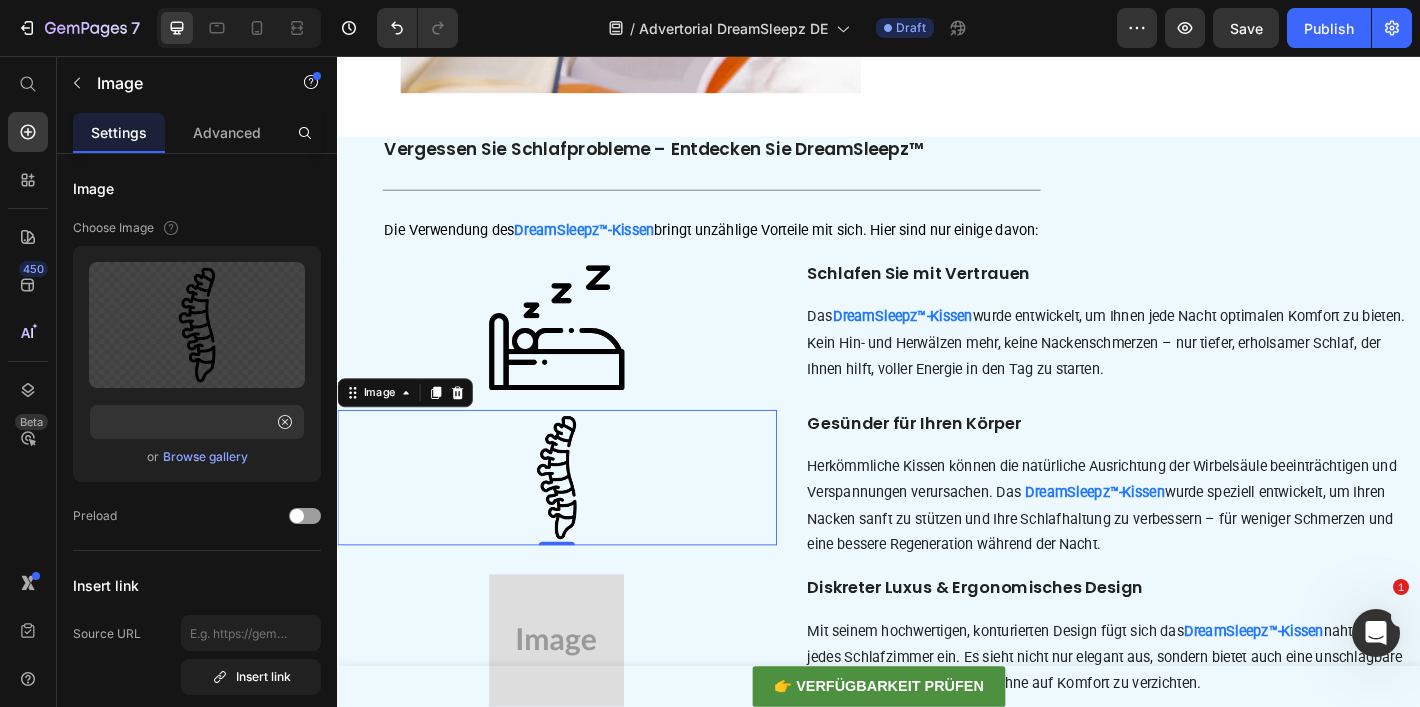 scroll, scrollTop: 0, scrollLeft: 0, axis: both 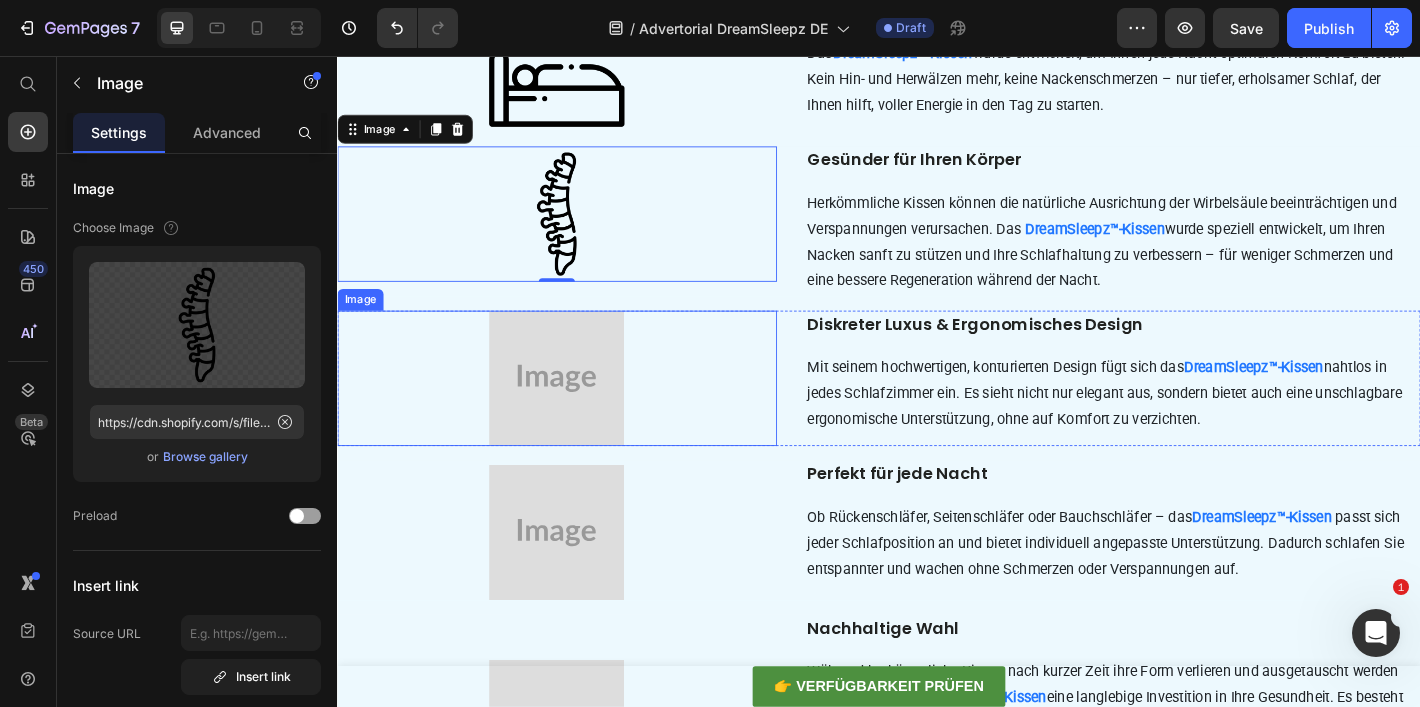 click at bounding box center [580, 413] 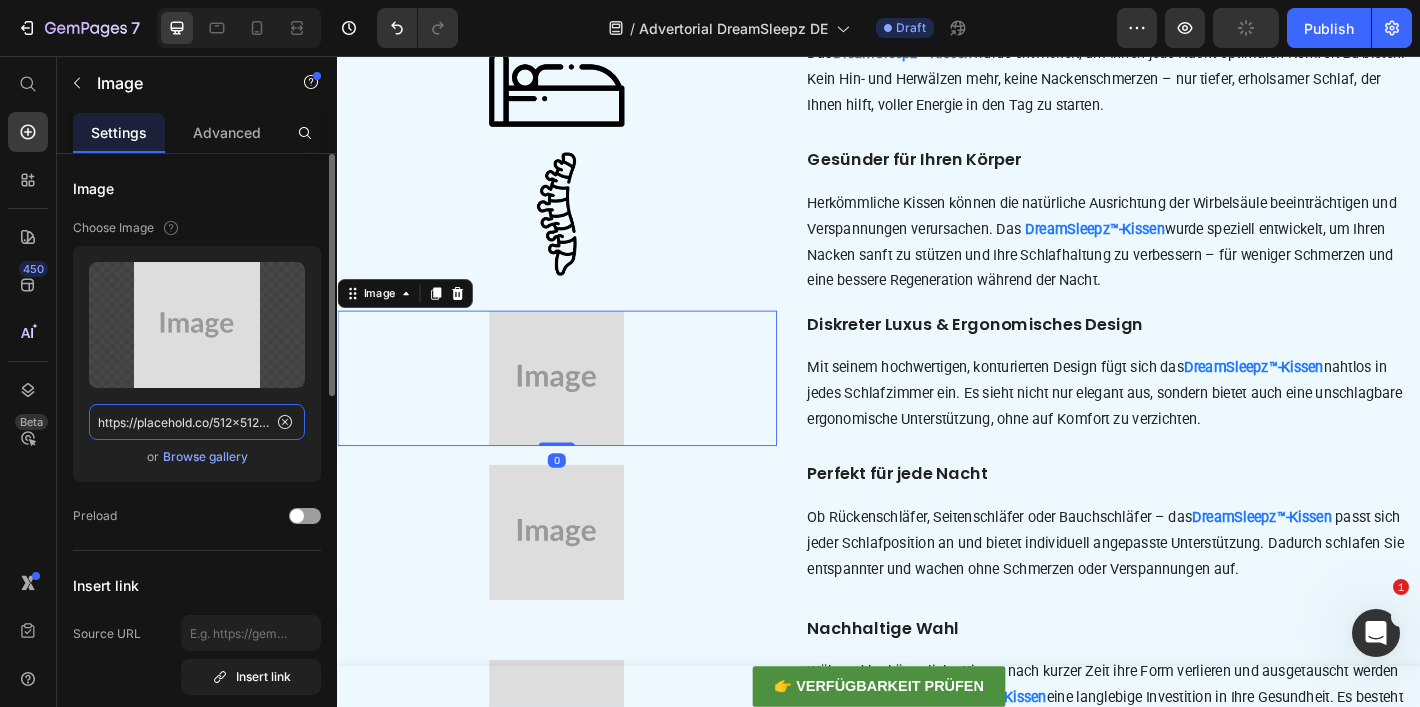 click on "https://placehold.co/512x512?text=Image" 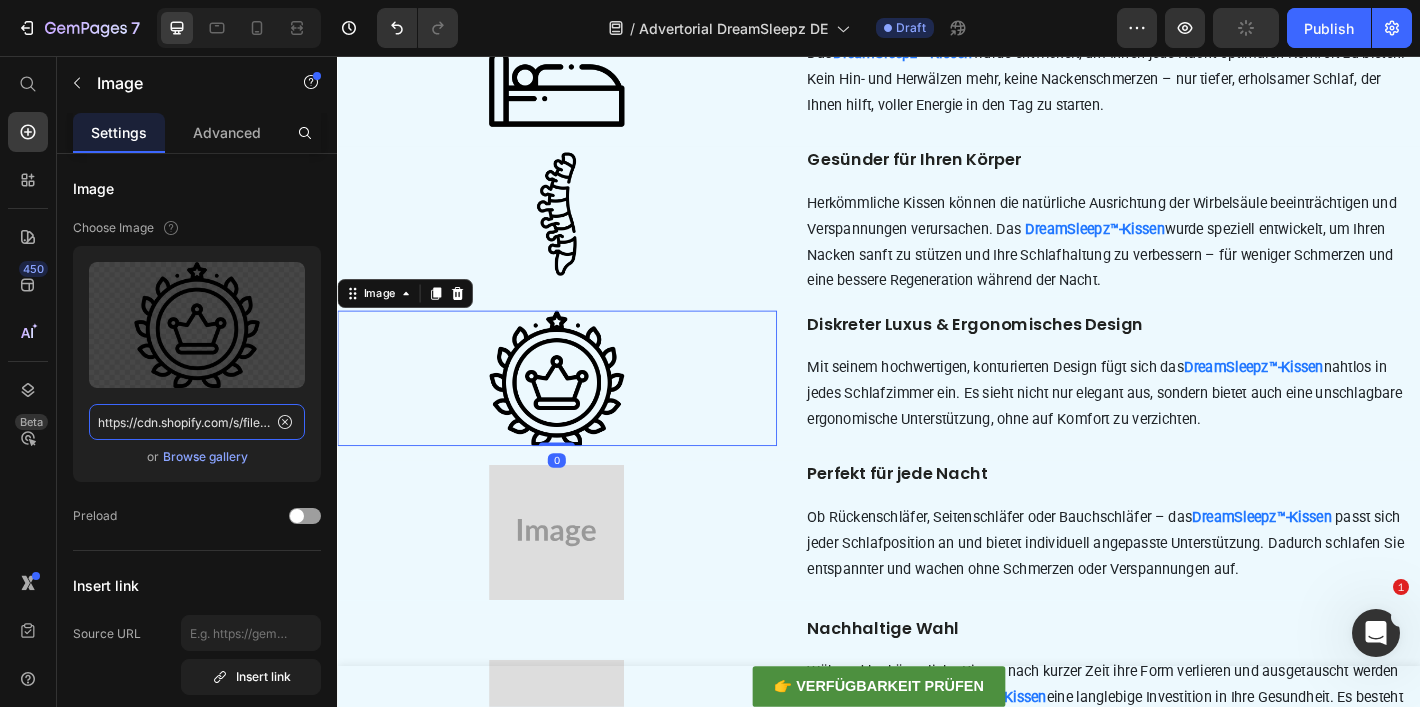 scroll, scrollTop: 0, scrollLeft: 611, axis: horizontal 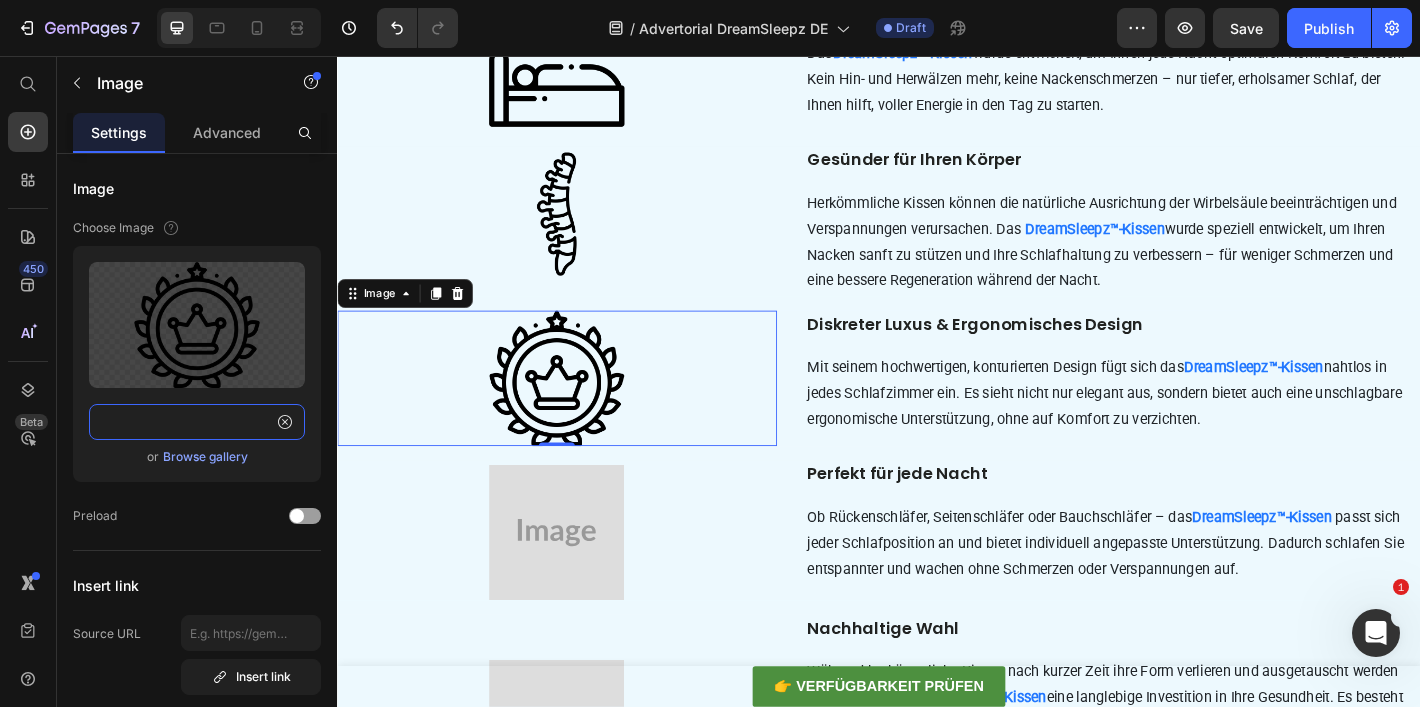 type on "https://cdn.shopify.com/s/files/1/0897/9847/6123/files/gempages_552635065859834858-d8fd163a-b0f0-47d7-8284-491865c4267e.png" 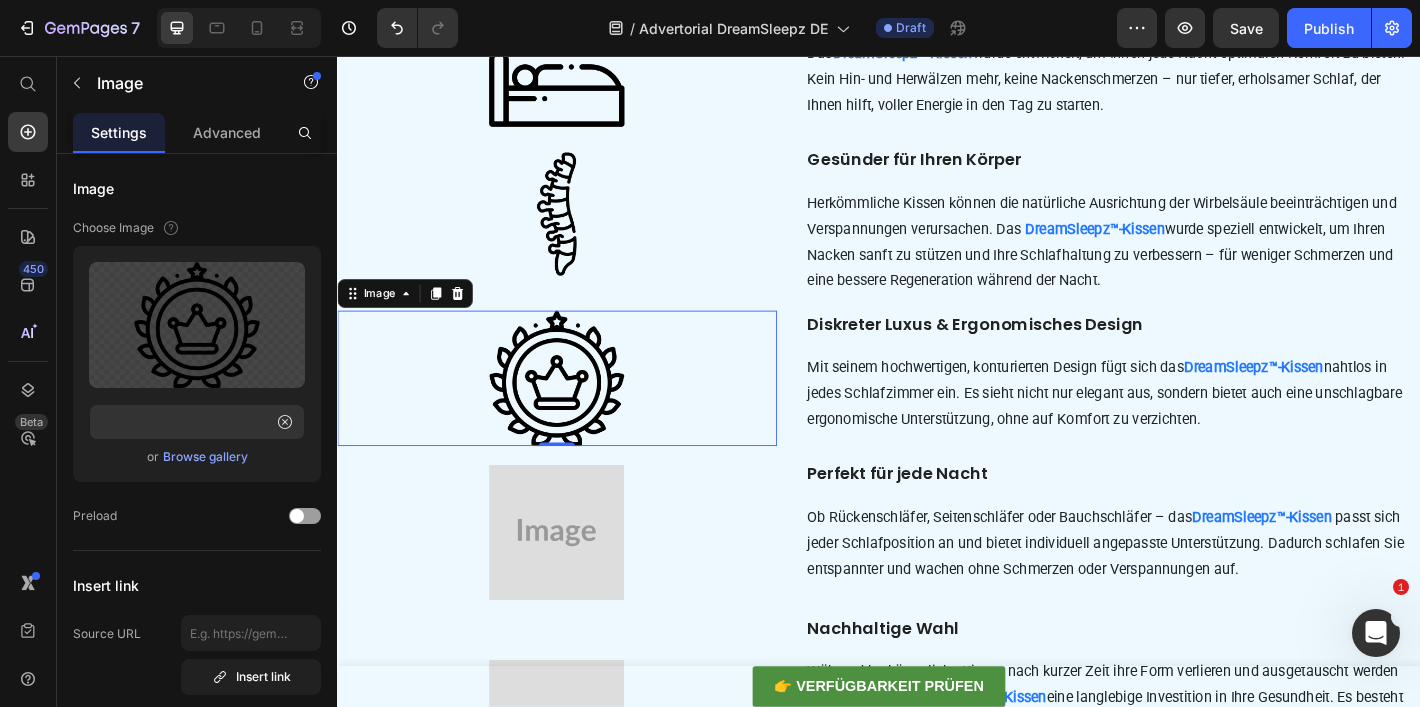 scroll, scrollTop: 0, scrollLeft: 0, axis: both 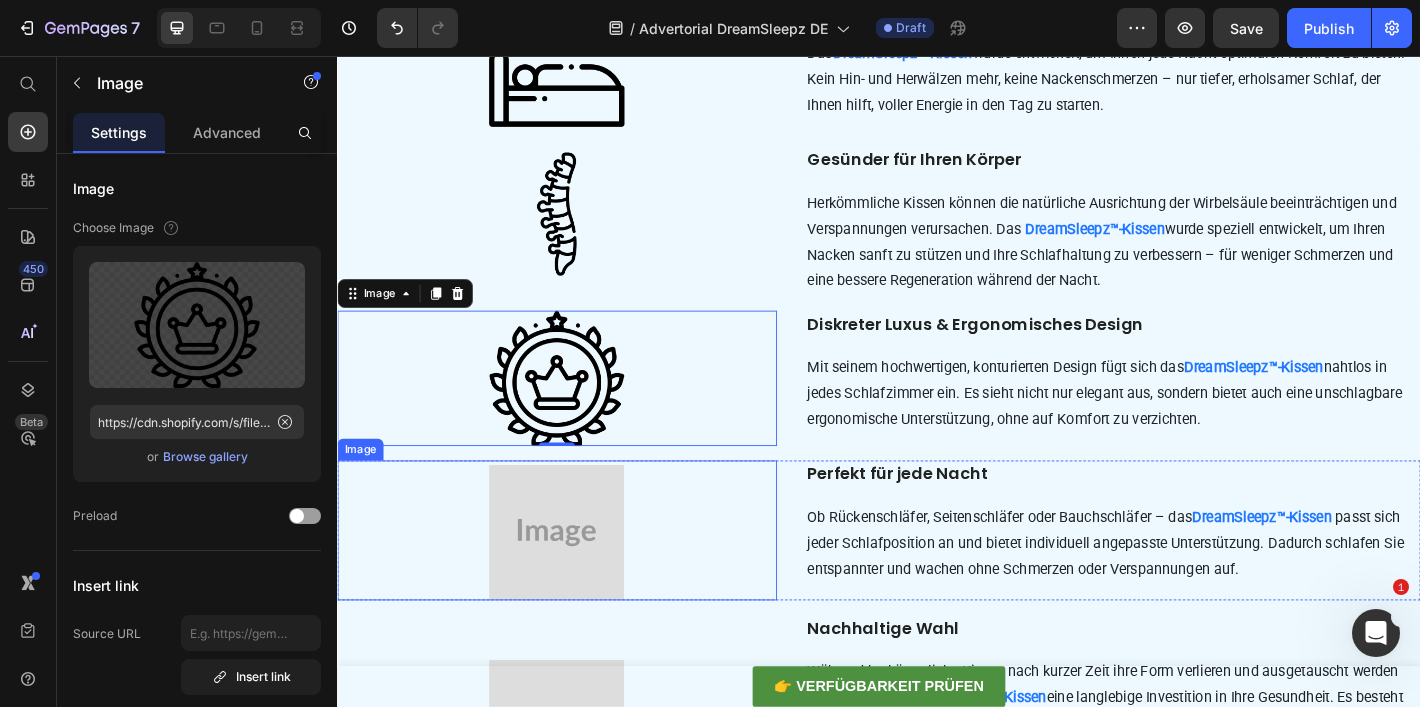 click at bounding box center [580, 581] 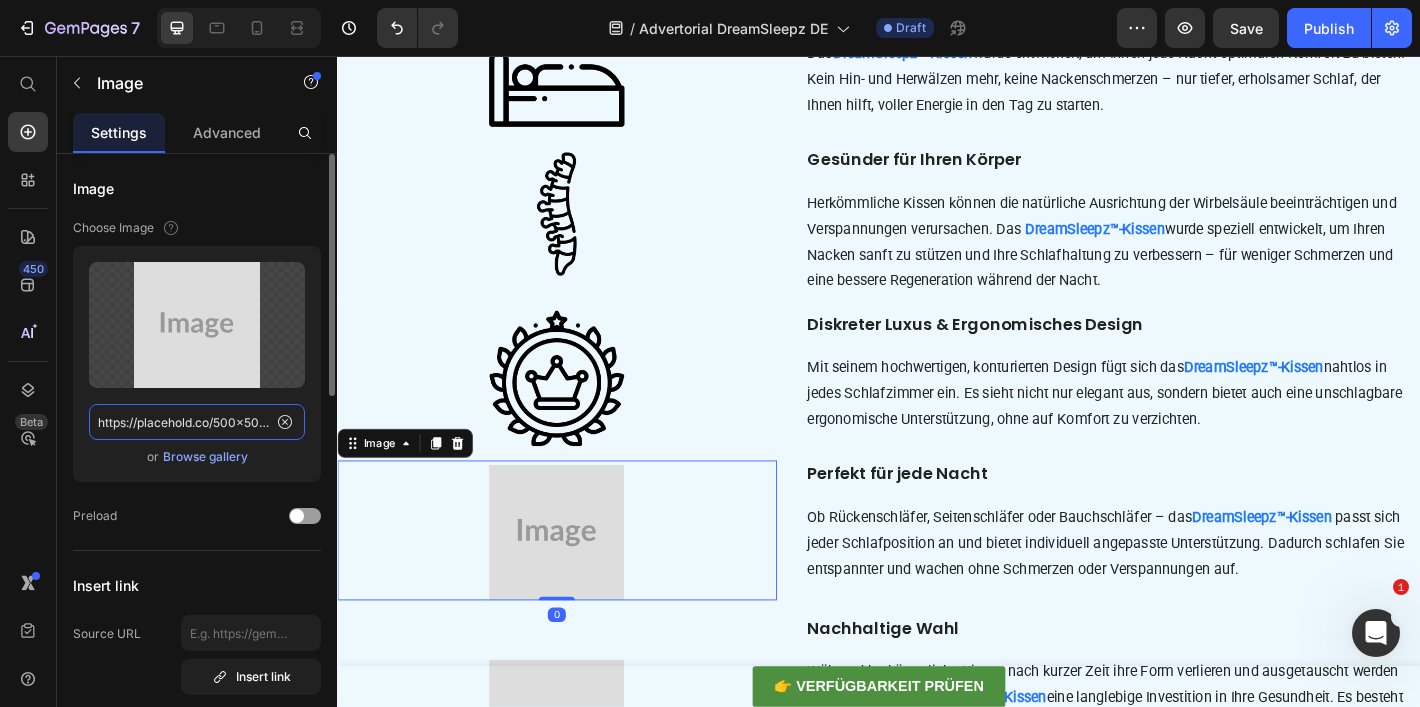 click on "https://placehold.co/500x500?text=Image" 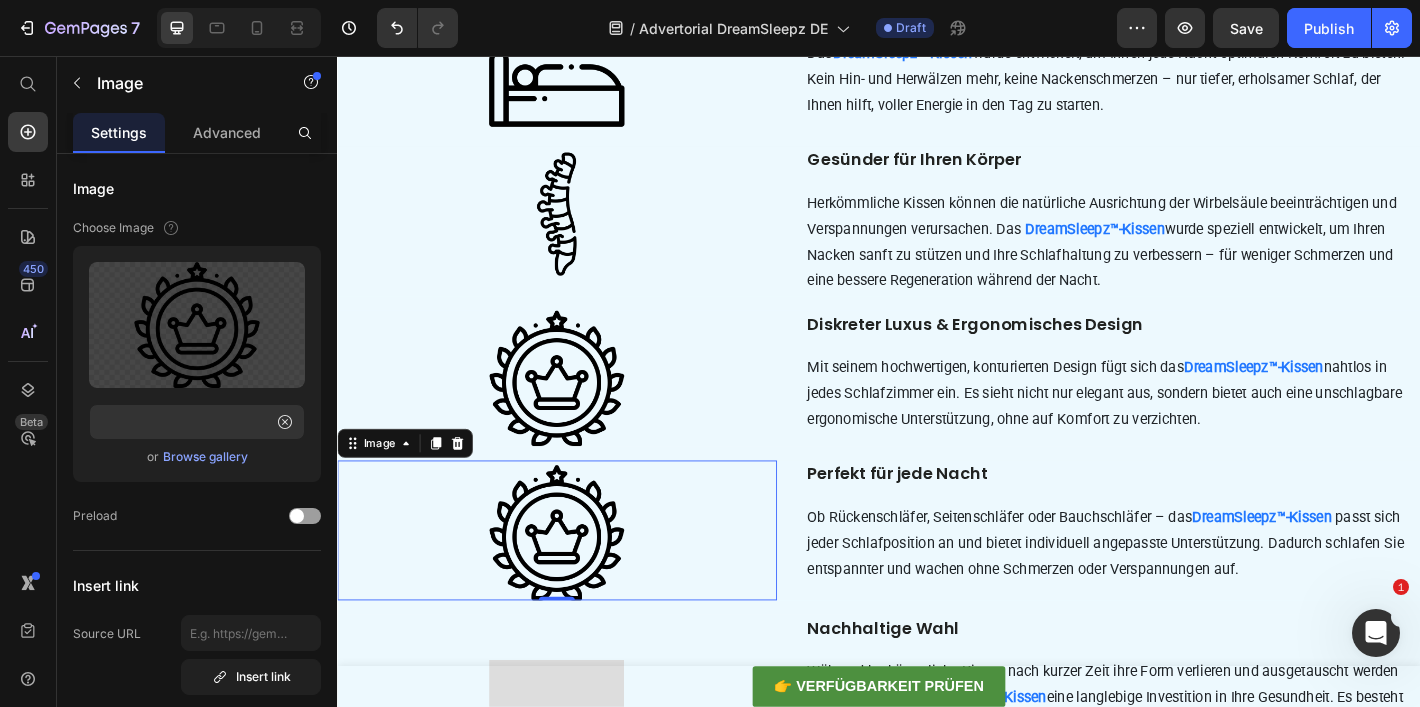 scroll, scrollTop: 0, scrollLeft: 0, axis: both 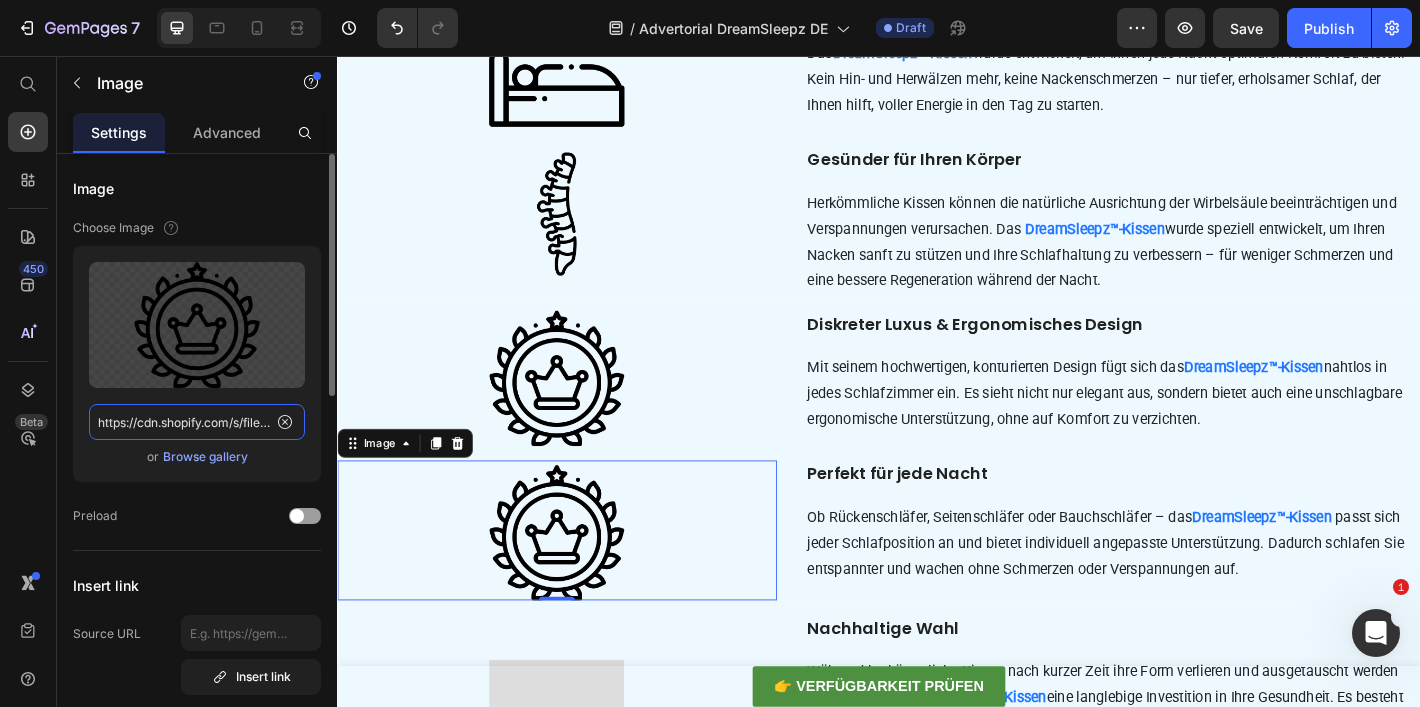 paste on "727392c8-8511-4532-a3bd-fafb0e80c4f1" 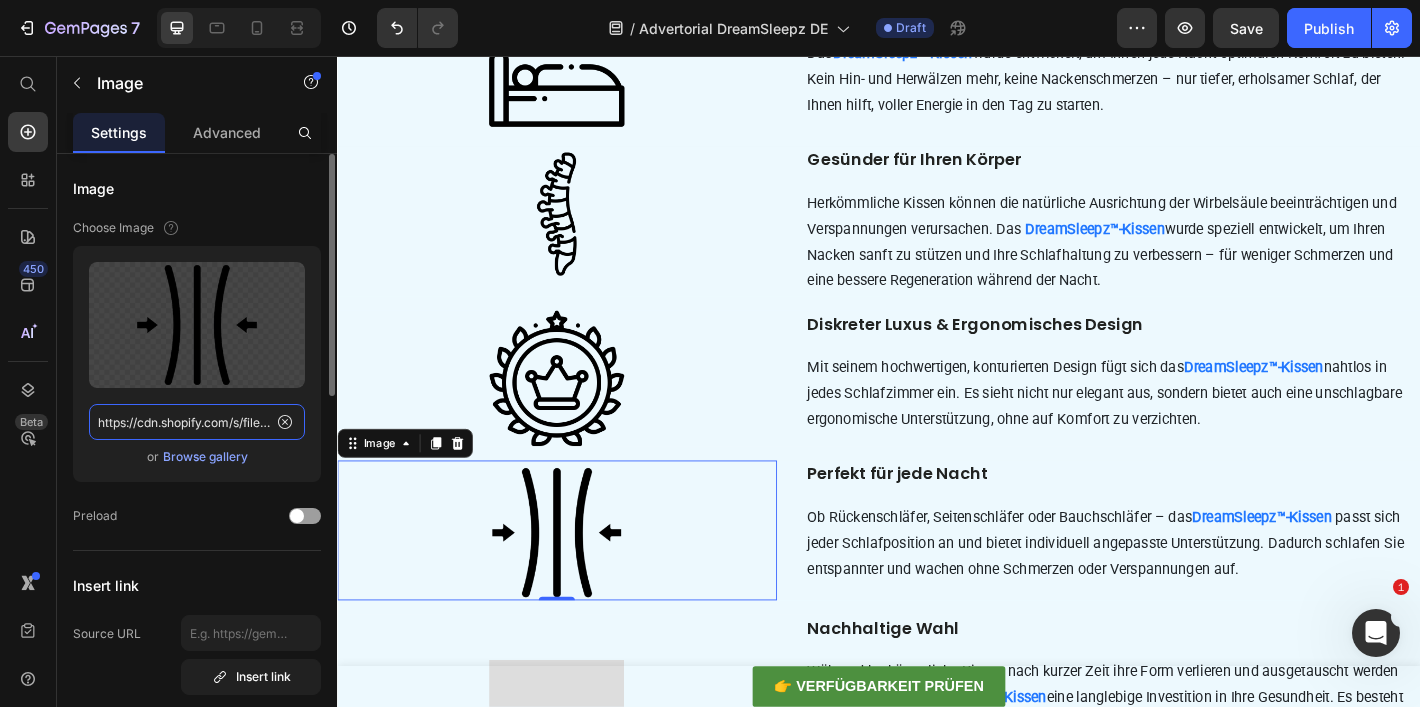 scroll, scrollTop: 0, scrollLeft: 605, axis: horizontal 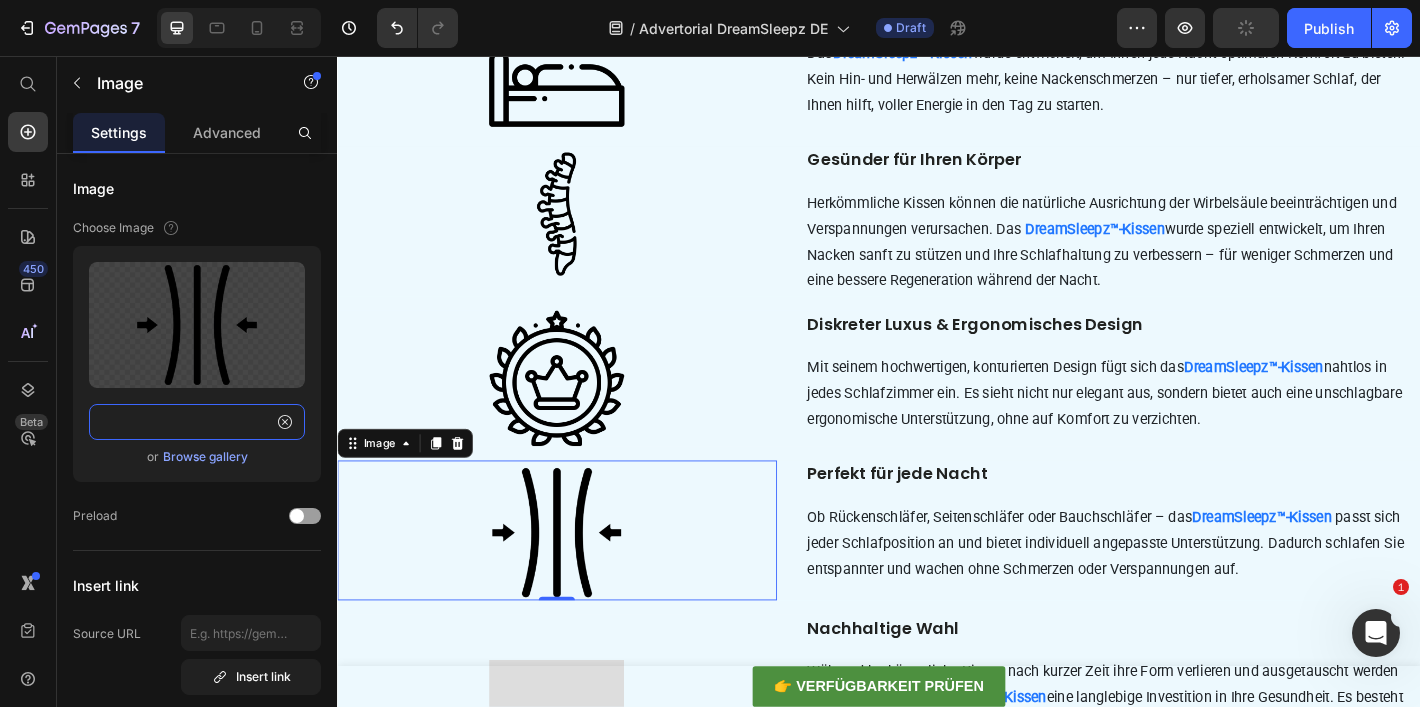 type on "https://cdn.shopify.com/s/files/1/0897/9847/6123/files/gempages_552635065859834858-727392c8-8511-4532-a3bd-fafb0e80c4f1.png" 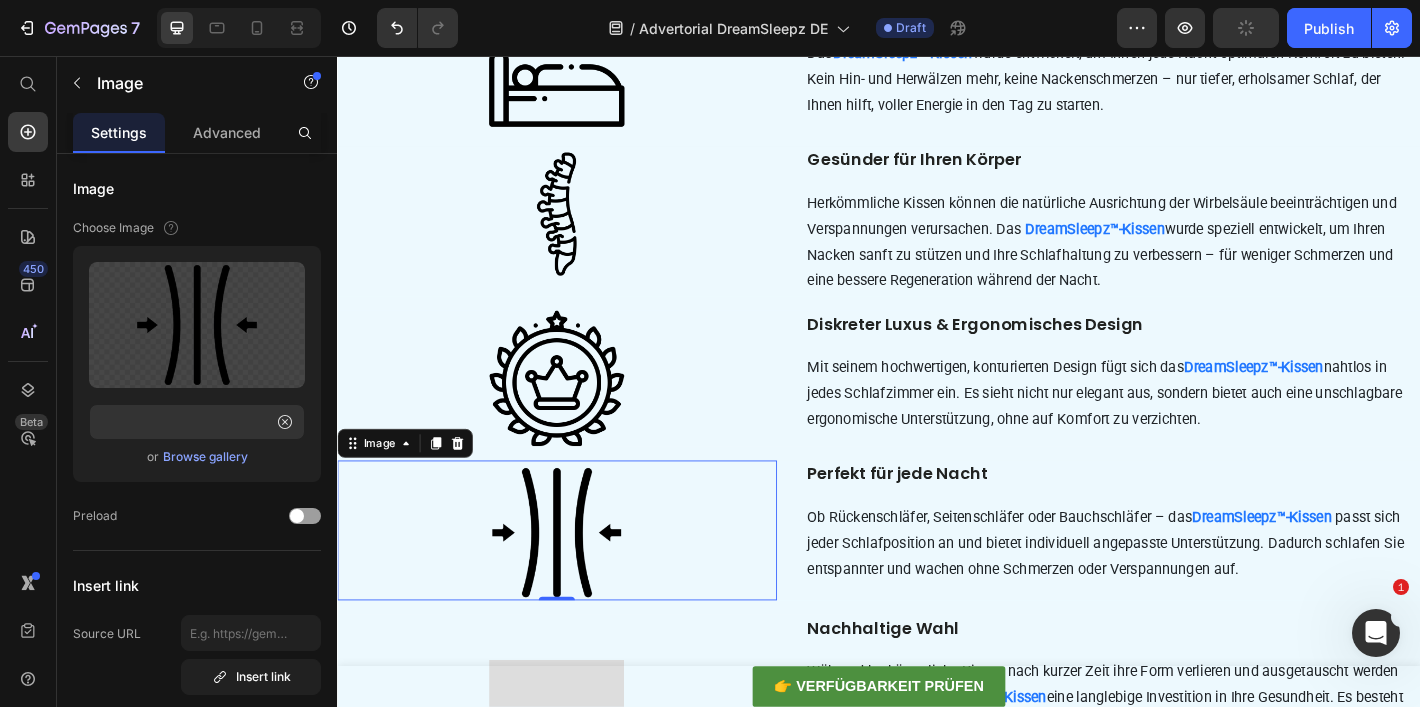 scroll, scrollTop: 0, scrollLeft: 0, axis: both 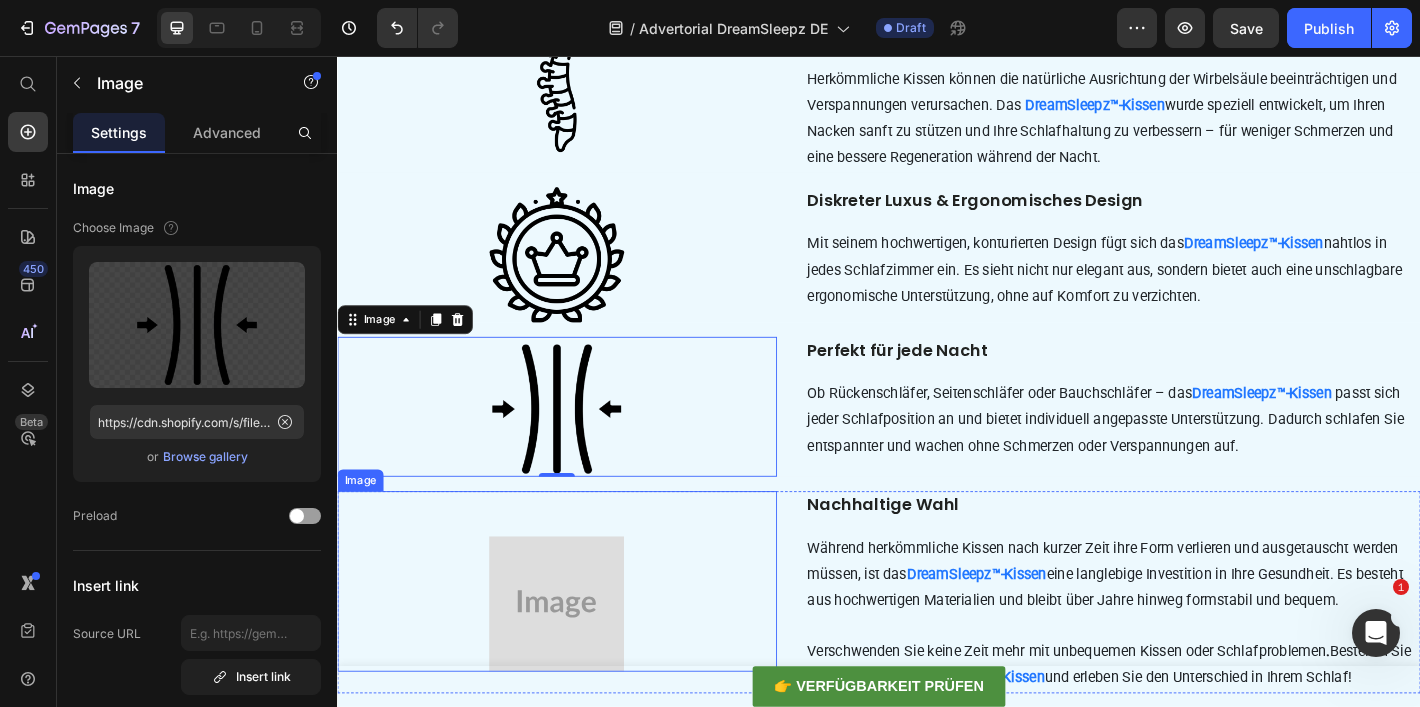 click at bounding box center (580, 638) 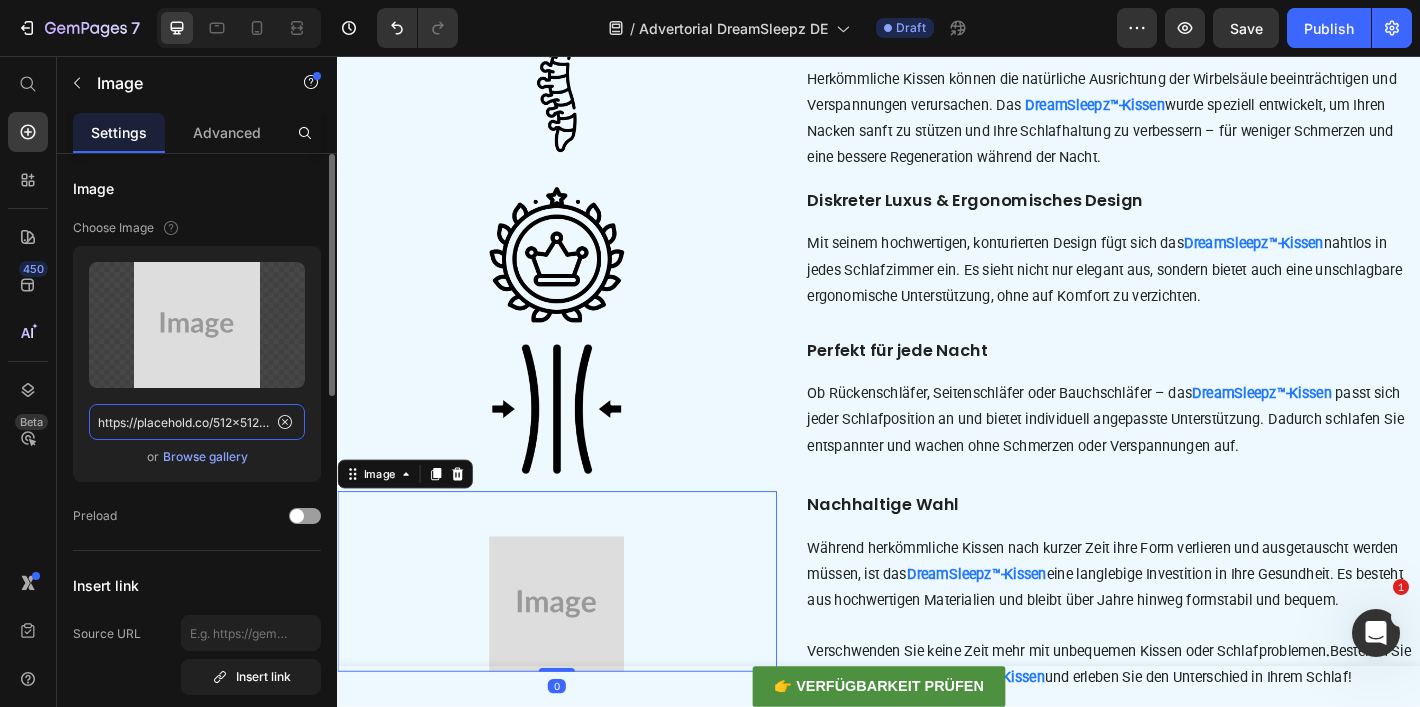 click on "https://placehold.co/512x512?text=Image" 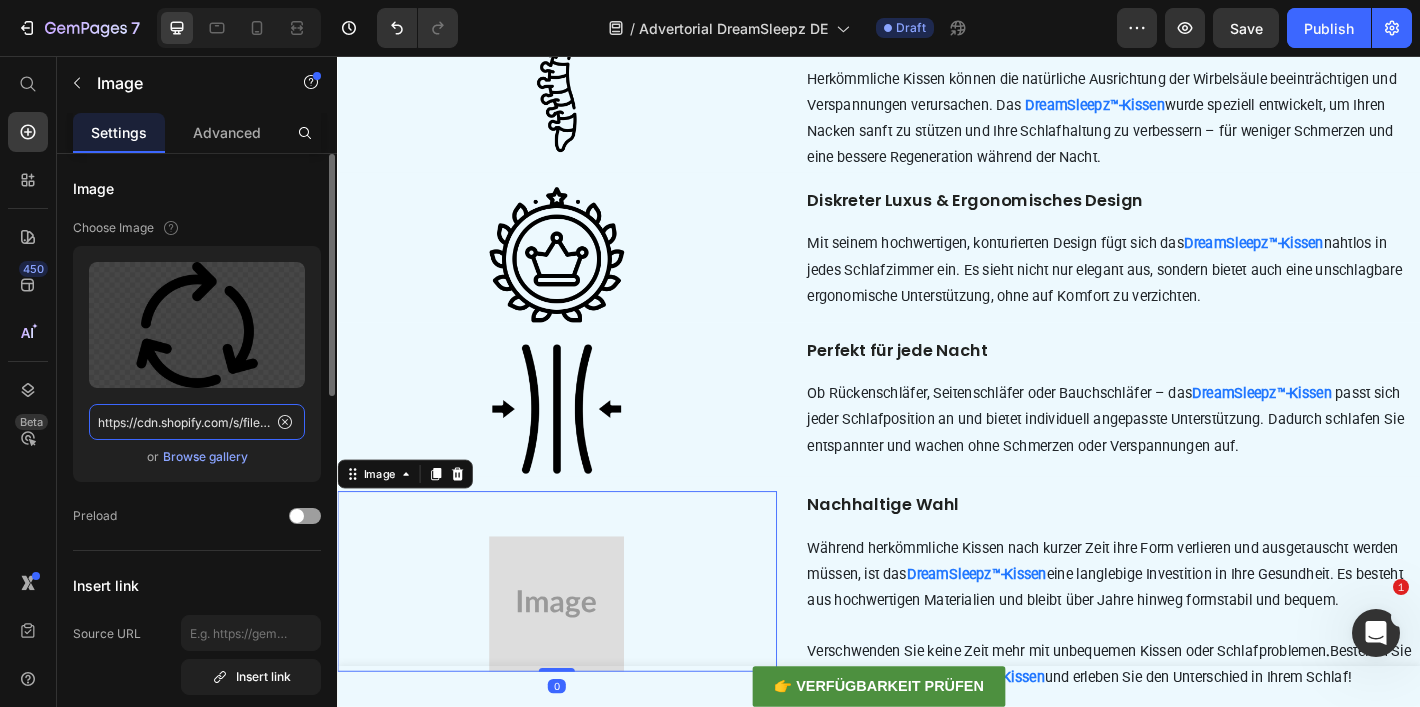 scroll, scrollTop: 0, scrollLeft: 609, axis: horizontal 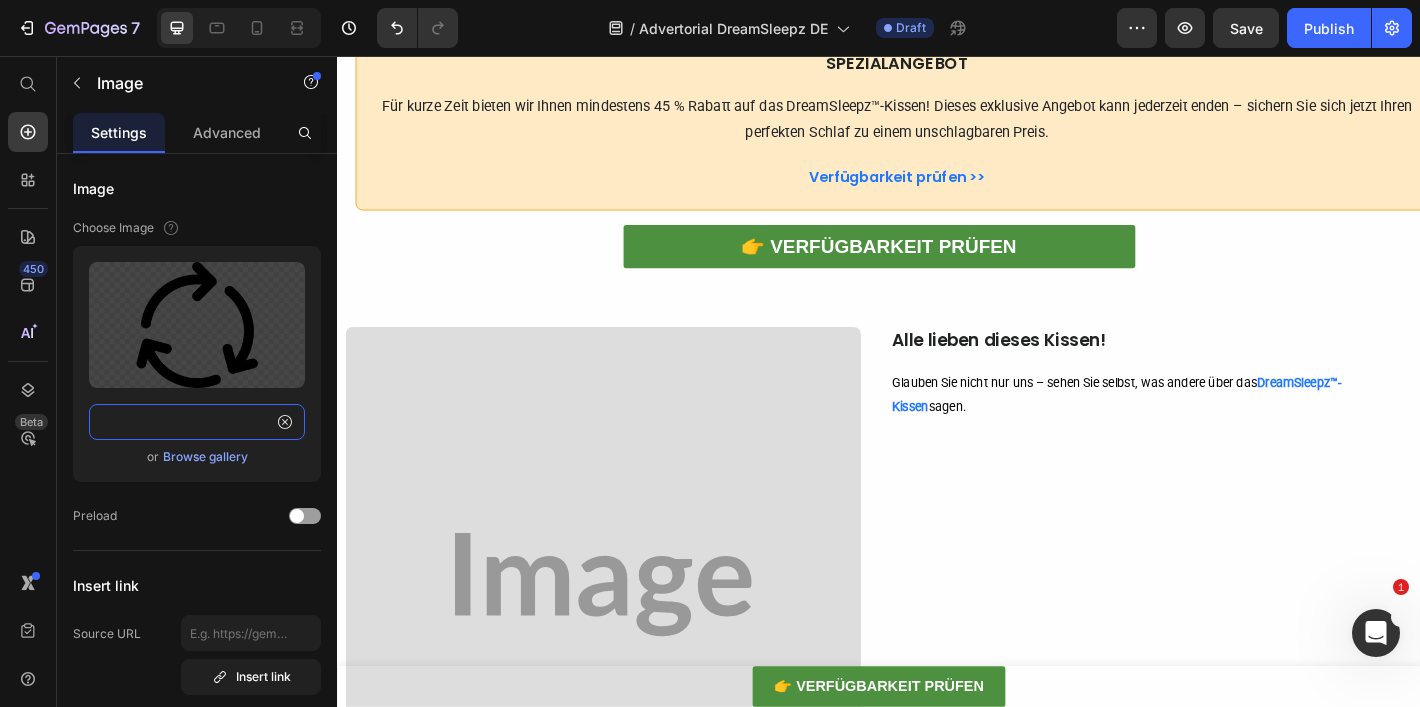 type on "https://cdn.shopify.com/s/files/1/0897/9847/6123/files/gempages_552635065859834858-fccb88ea-219c-46cd-9f76-f894095cd742.png" 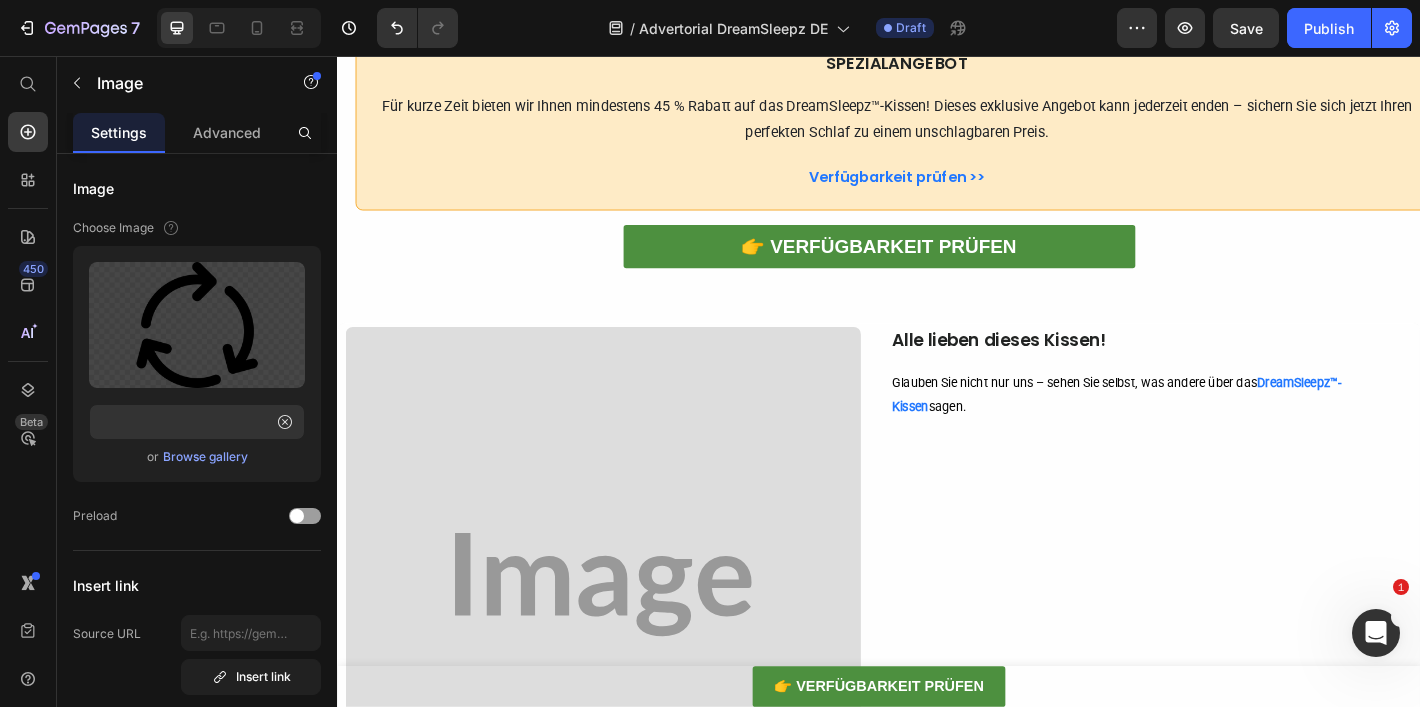 scroll, scrollTop: 0, scrollLeft: 0, axis: both 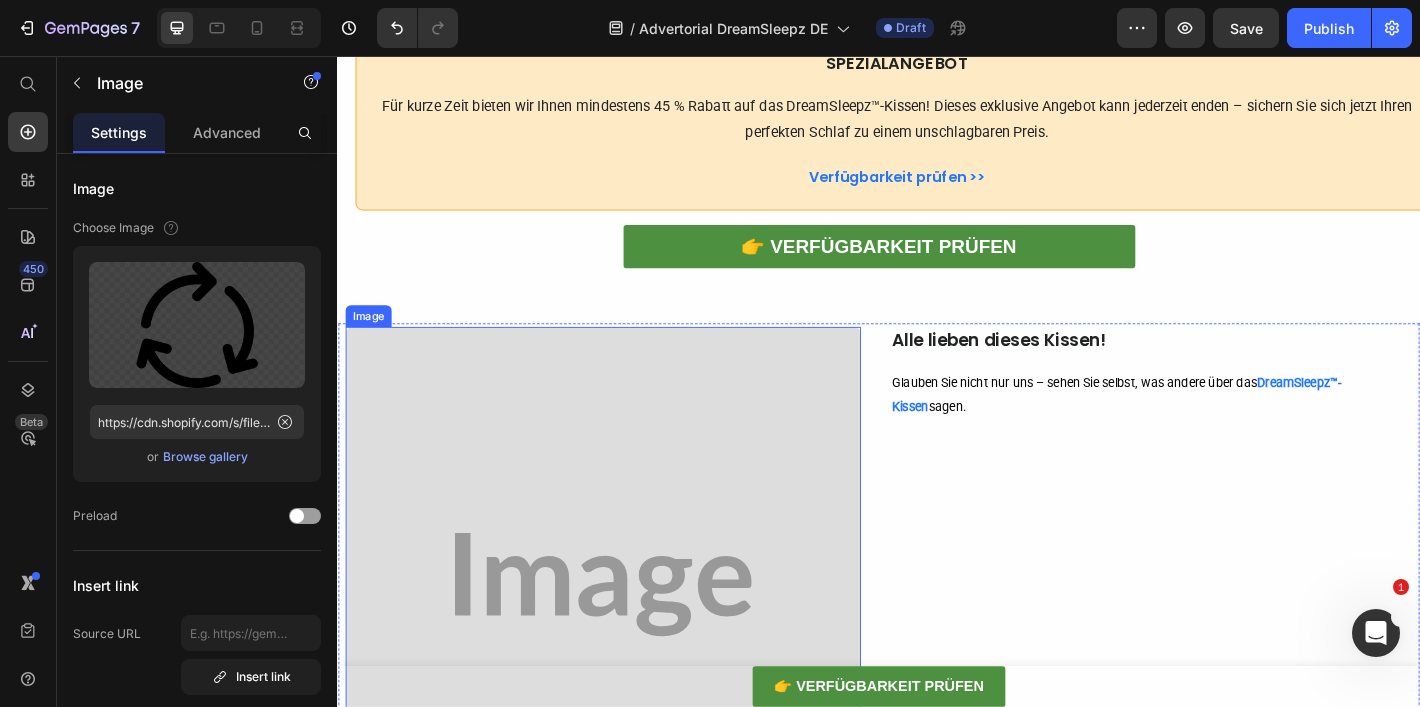 click at bounding box center (631, 641) 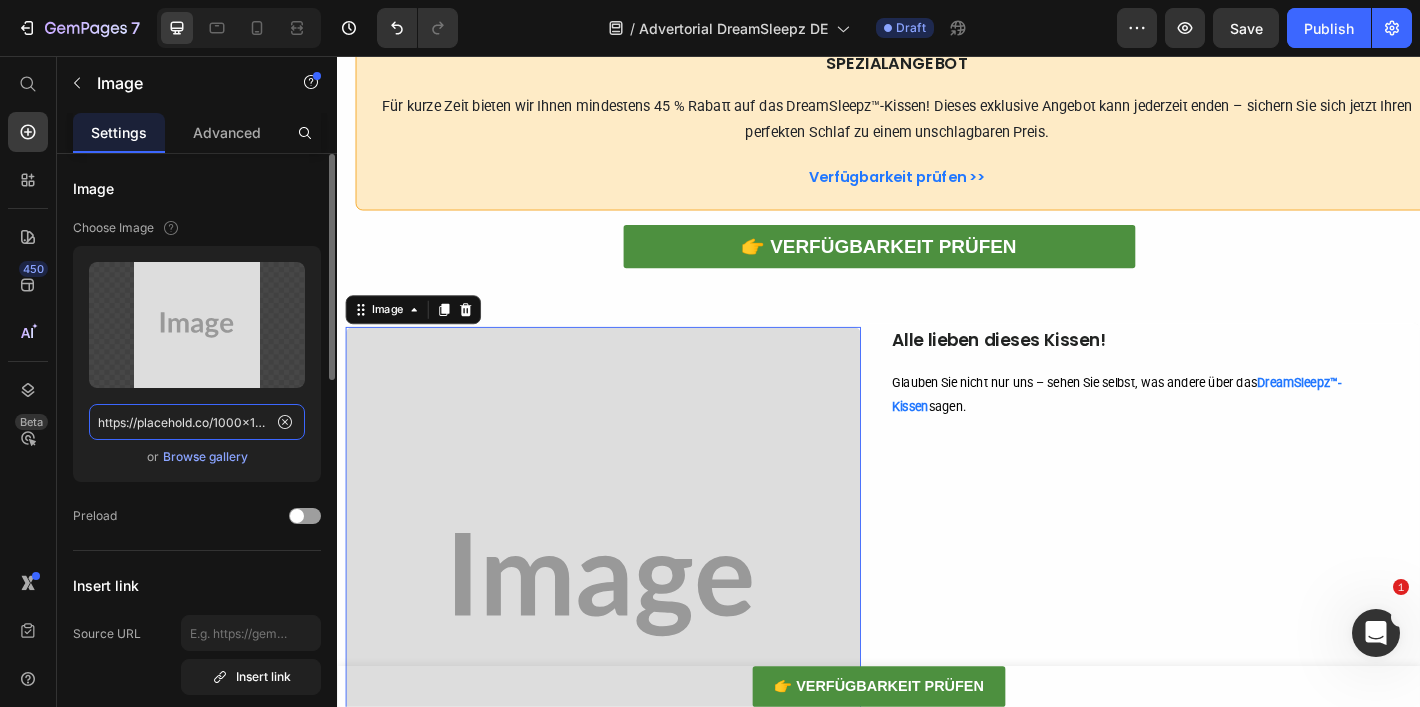 click on "https://placehold.co/1000x1000?text=Image" 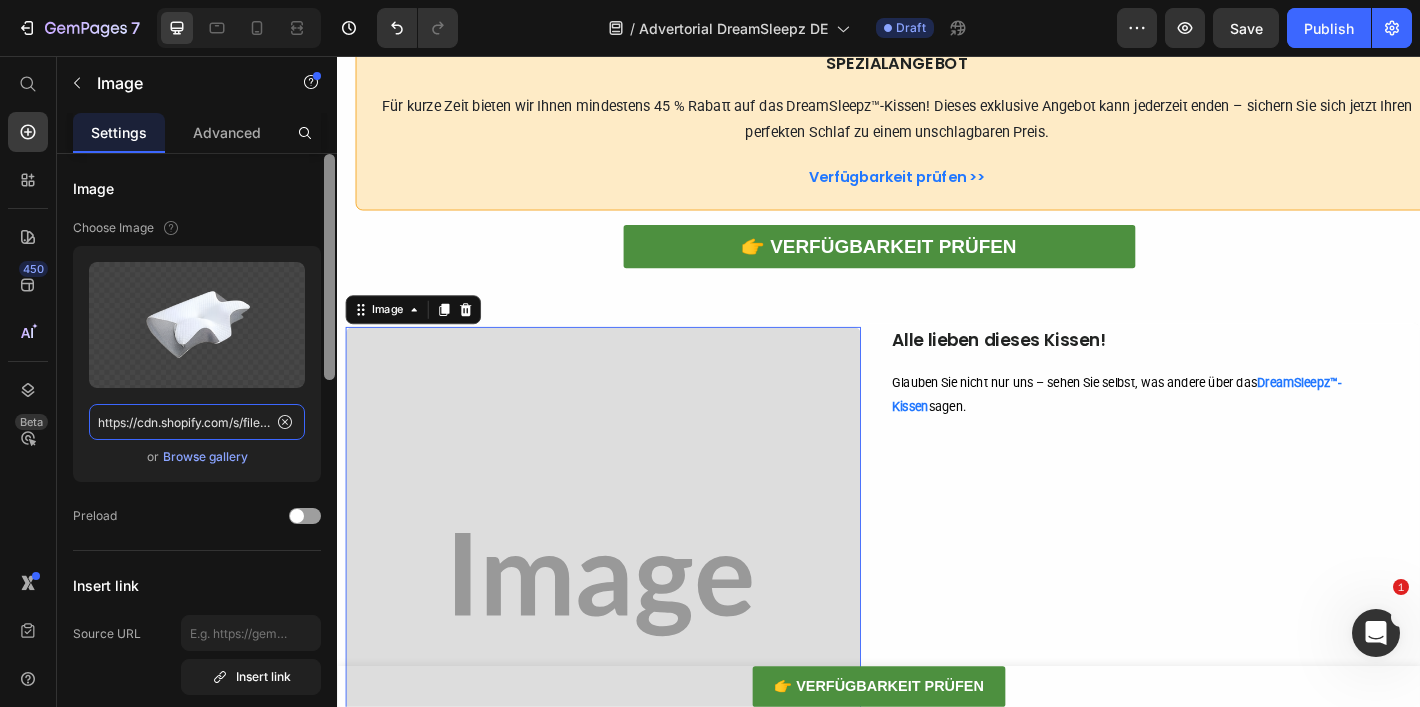 scroll, scrollTop: 0, scrollLeft: 603, axis: horizontal 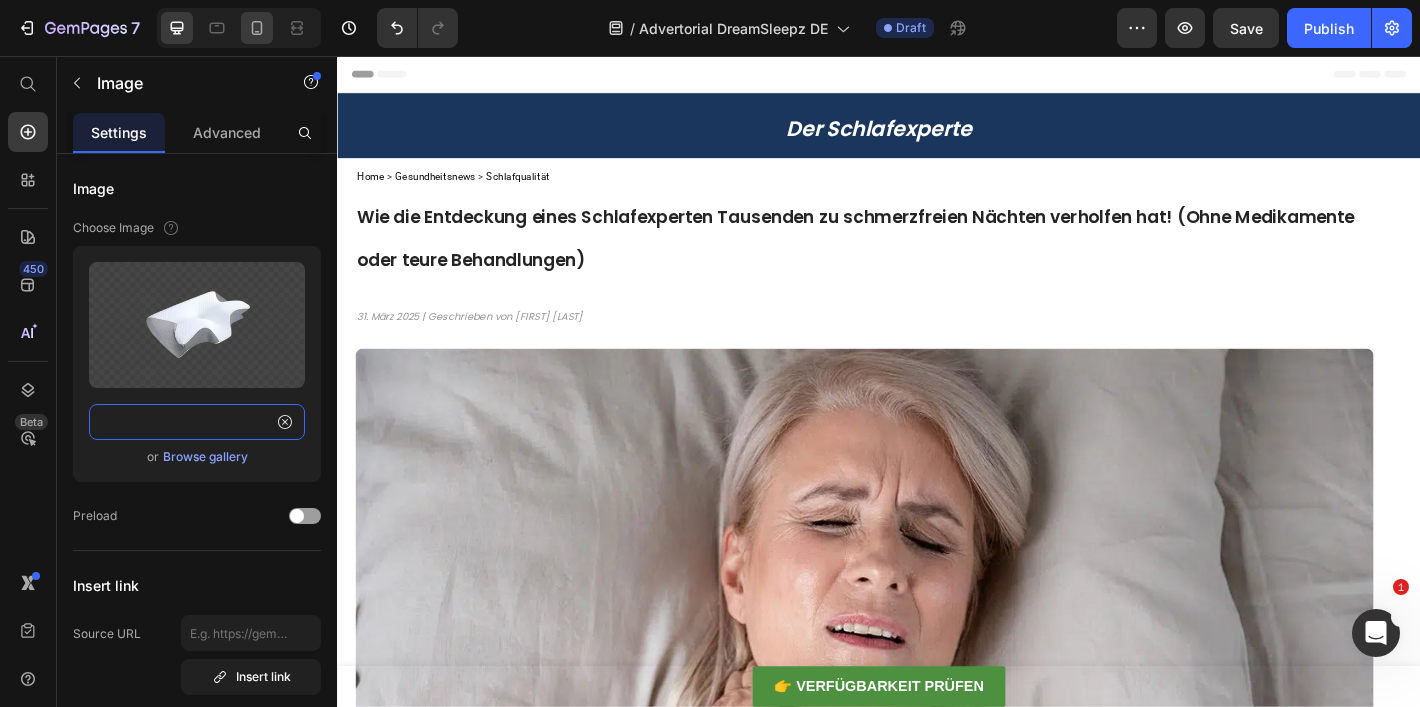 type on "https://cdn.shopify.com/s/files/1/0897/9847/6123/files/gempages_552635065859834858-c6d0ced8-287c-419f-9785-a22f2f4ee2df.png" 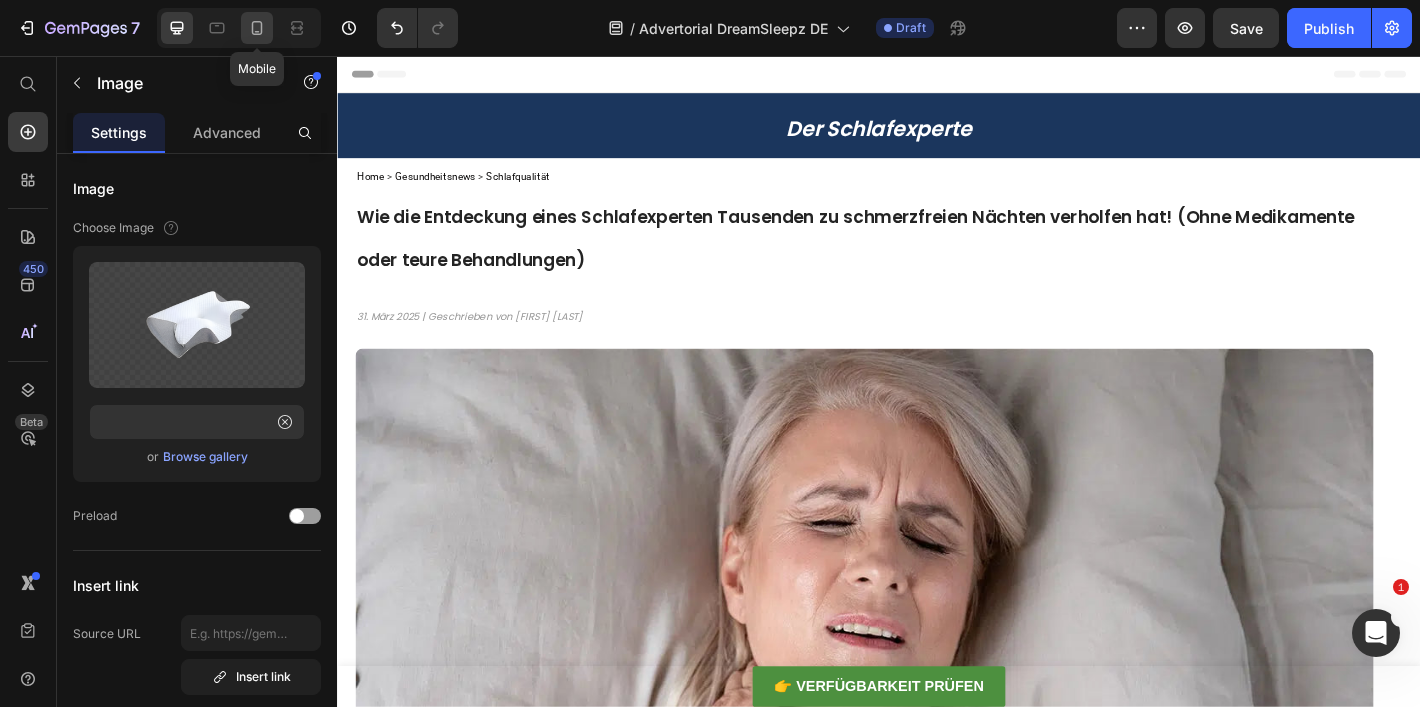 click 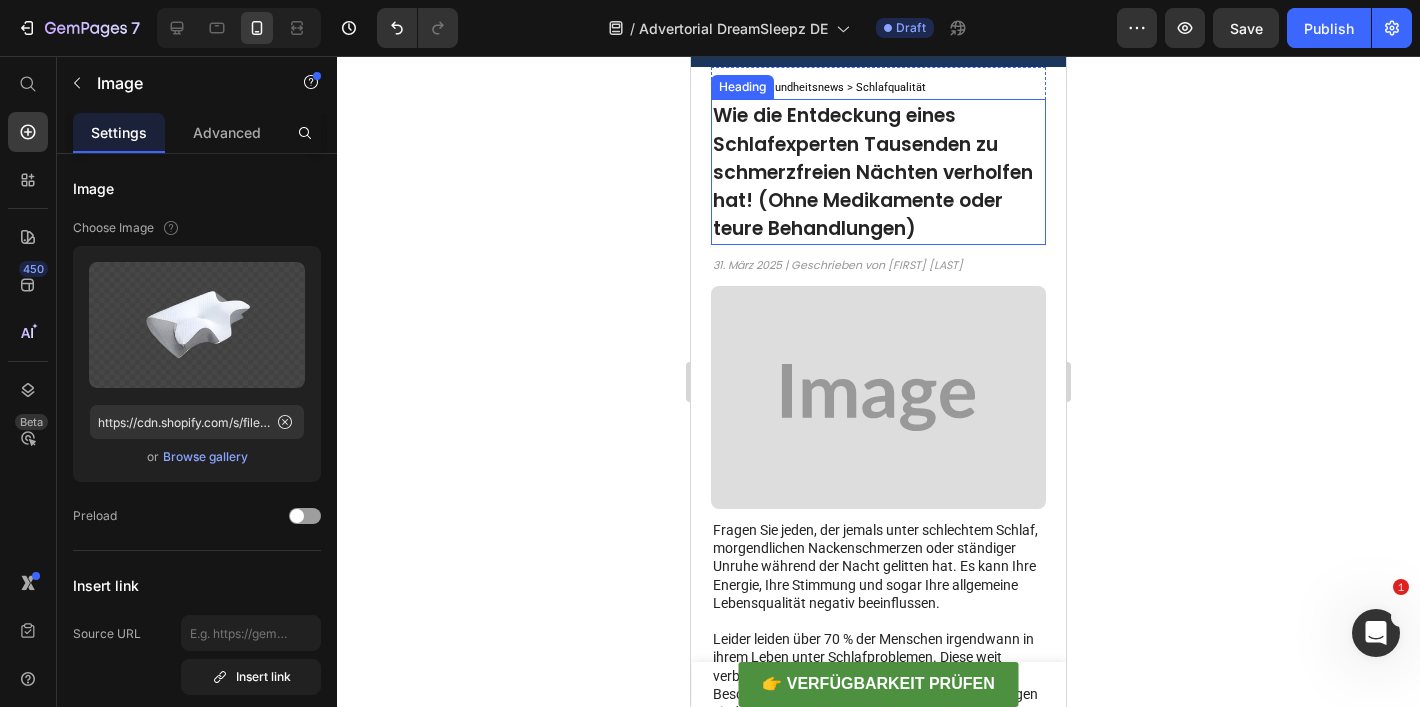 scroll, scrollTop: 147, scrollLeft: 0, axis: vertical 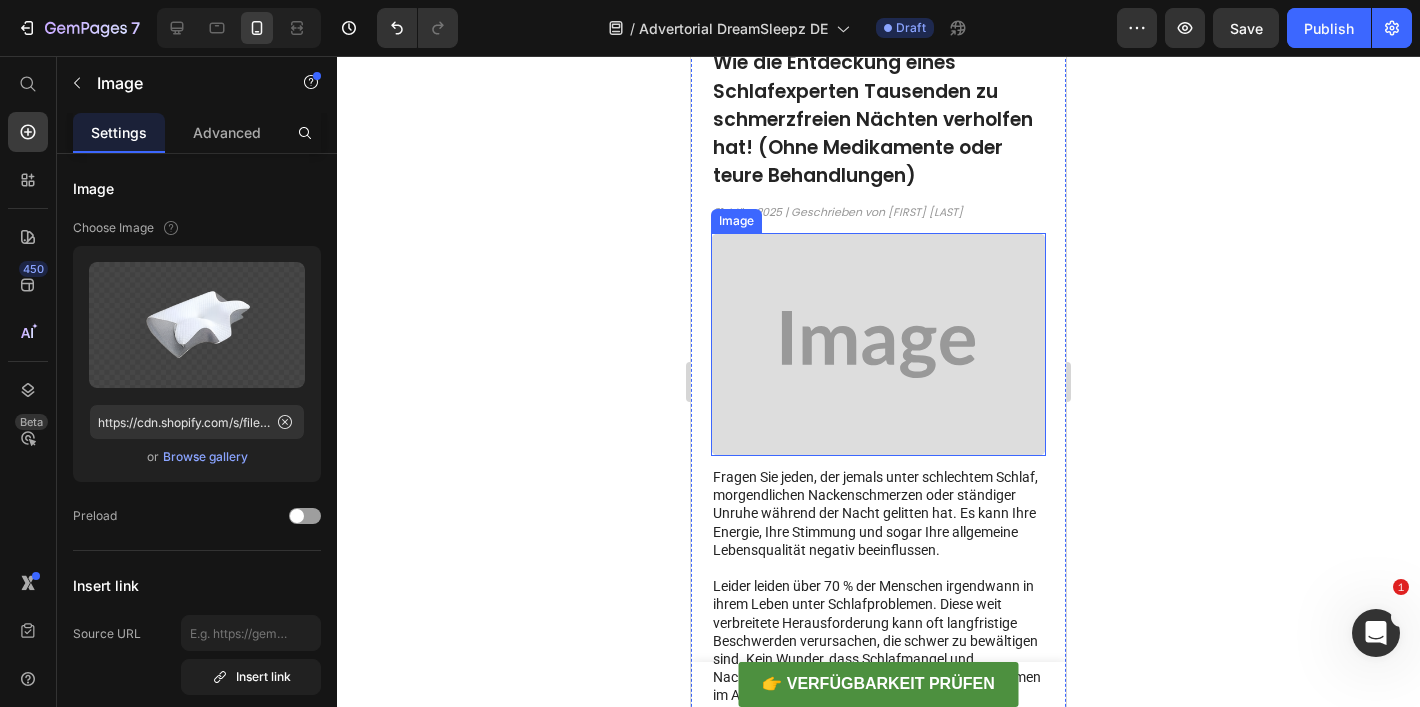 click at bounding box center [878, 344] 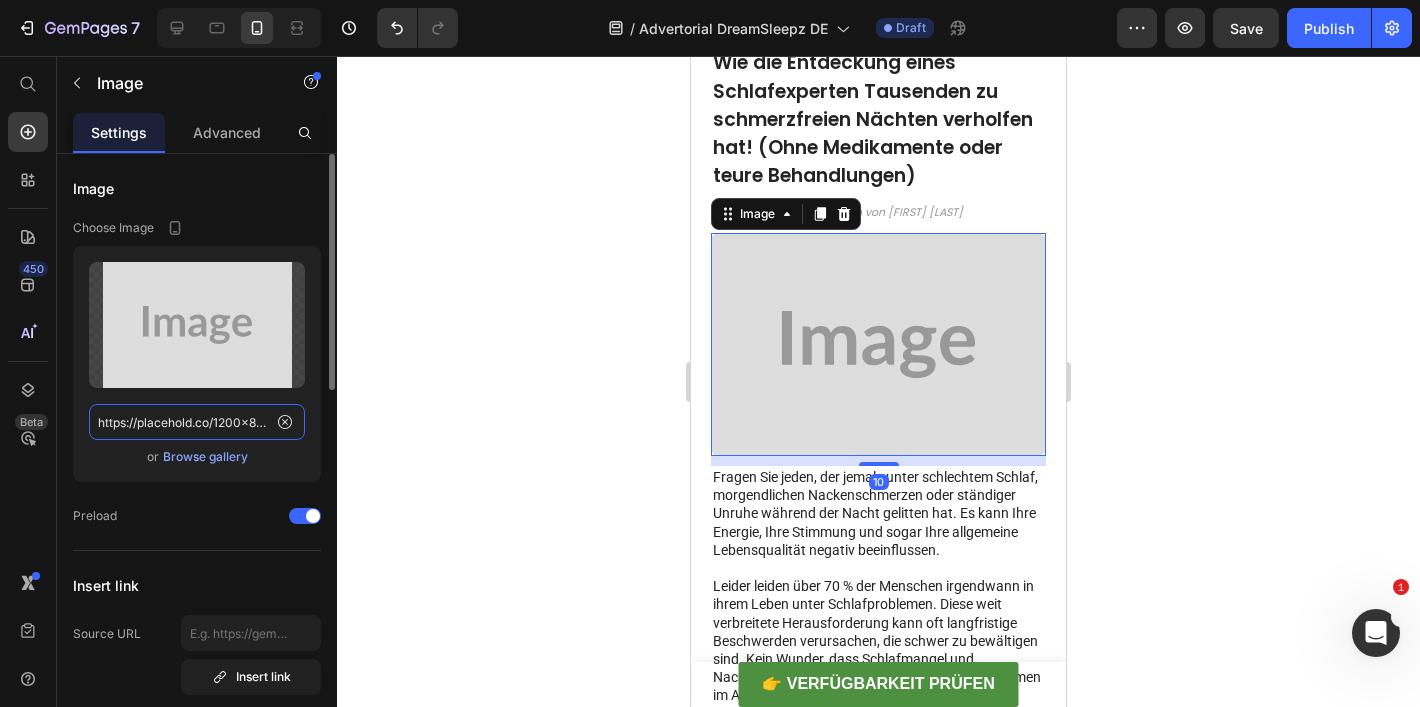click on "https://placehold.co/1200x800?text=Image" 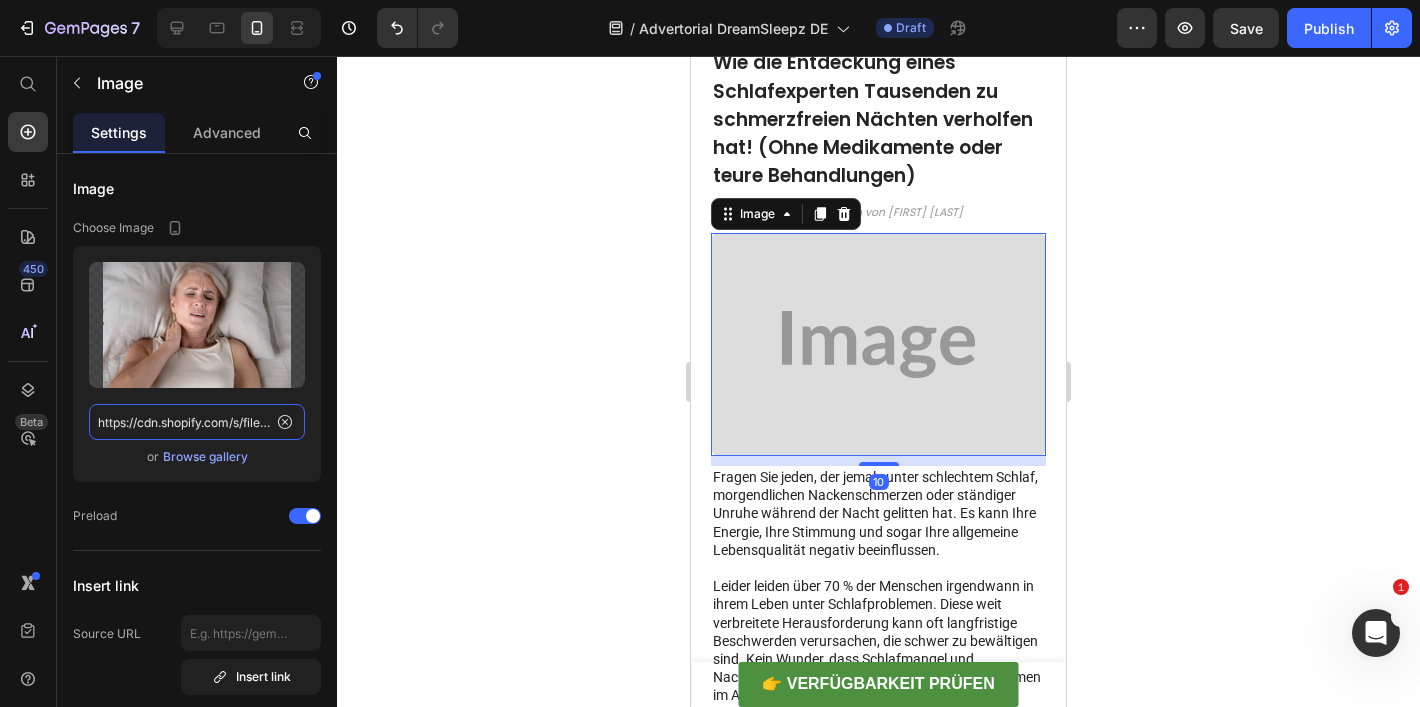 scroll, scrollTop: 0, scrollLeft: 616, axis: horizontal 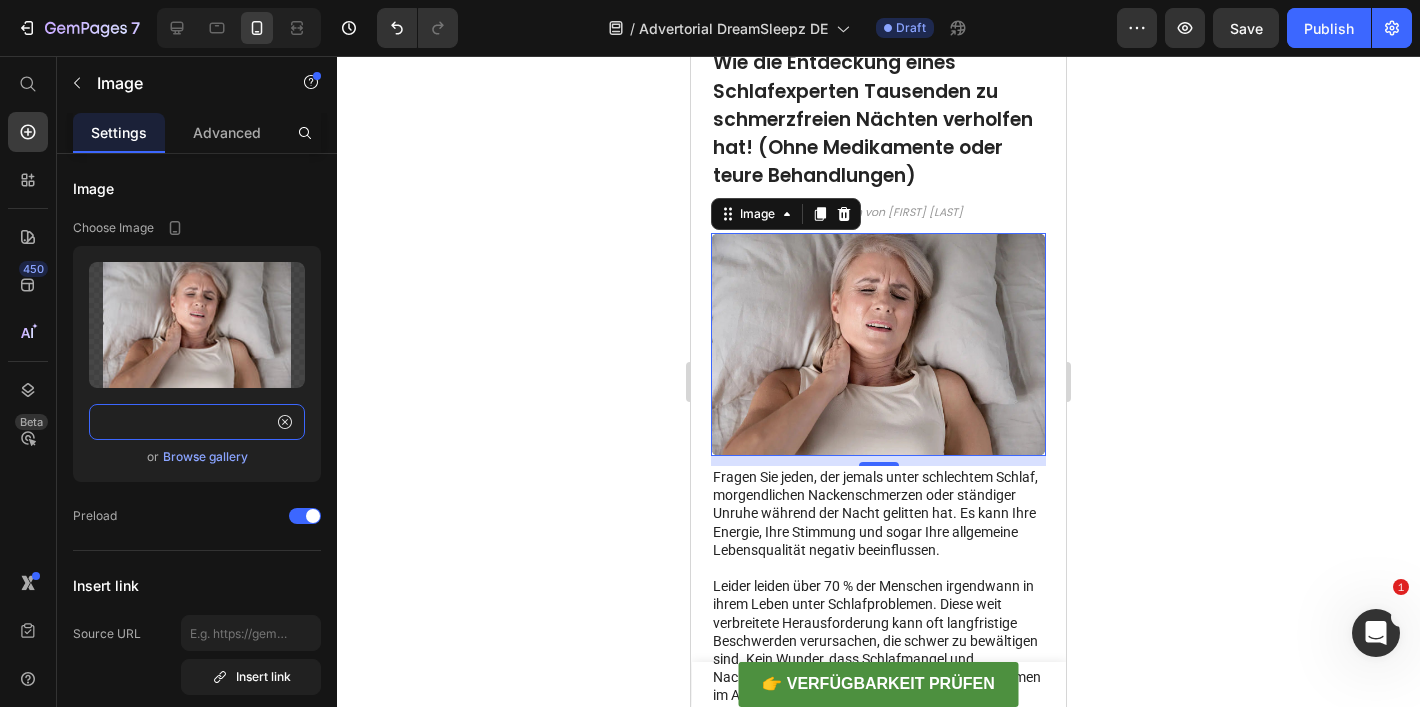type on "https://cdn.shopify.com/s/files/1/0897/9847/6123/files/gempages_552635065859834858-d1c48ccc-3664-4ece-87d4-d18f2be421f7.webp" 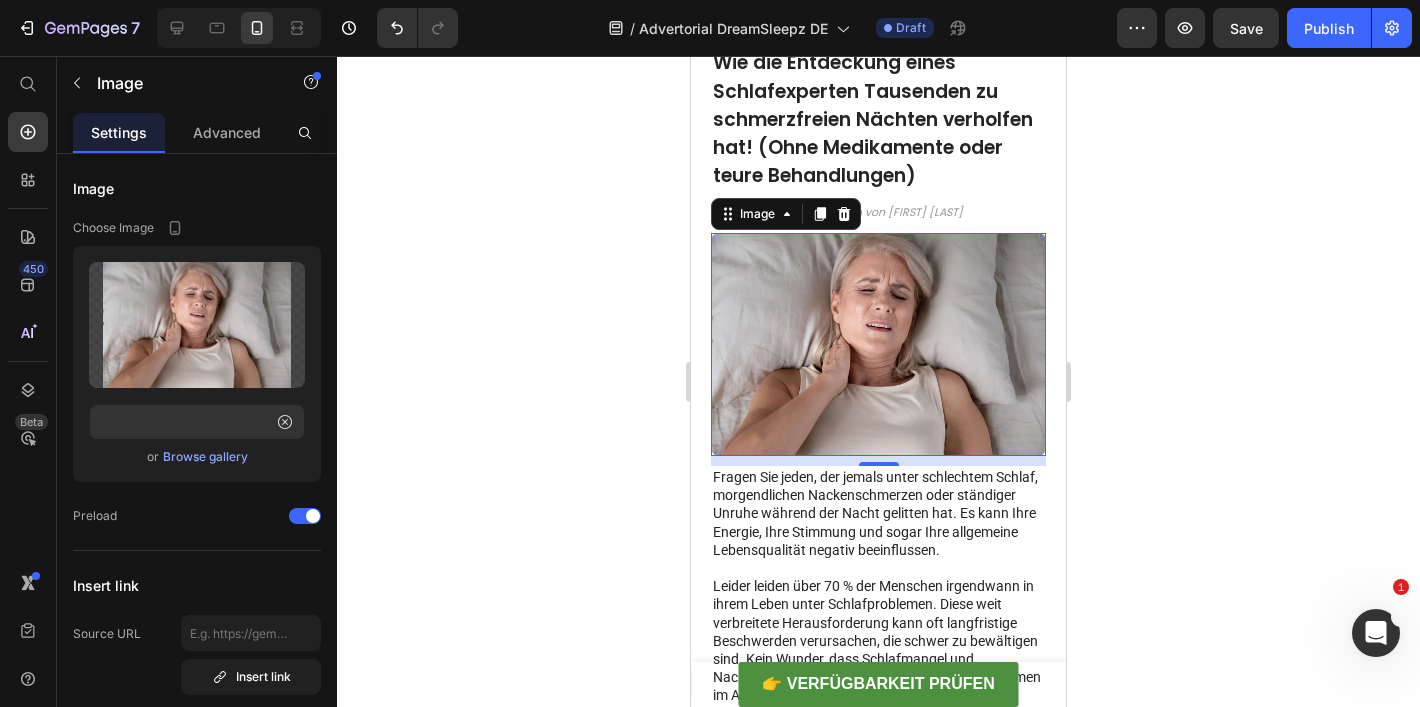 scroll, scrollTop: 0, scrollLeft: 0, axis: both 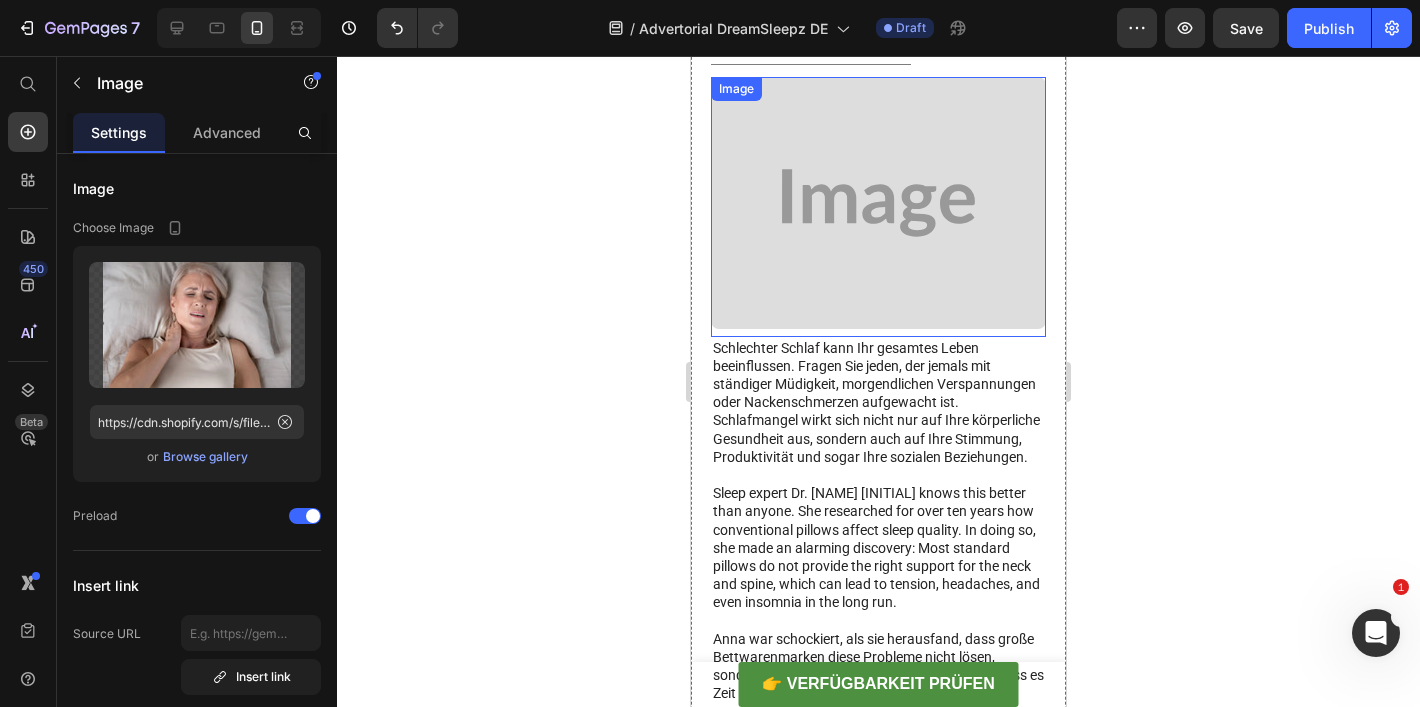 click at bounding box center [878, 206] 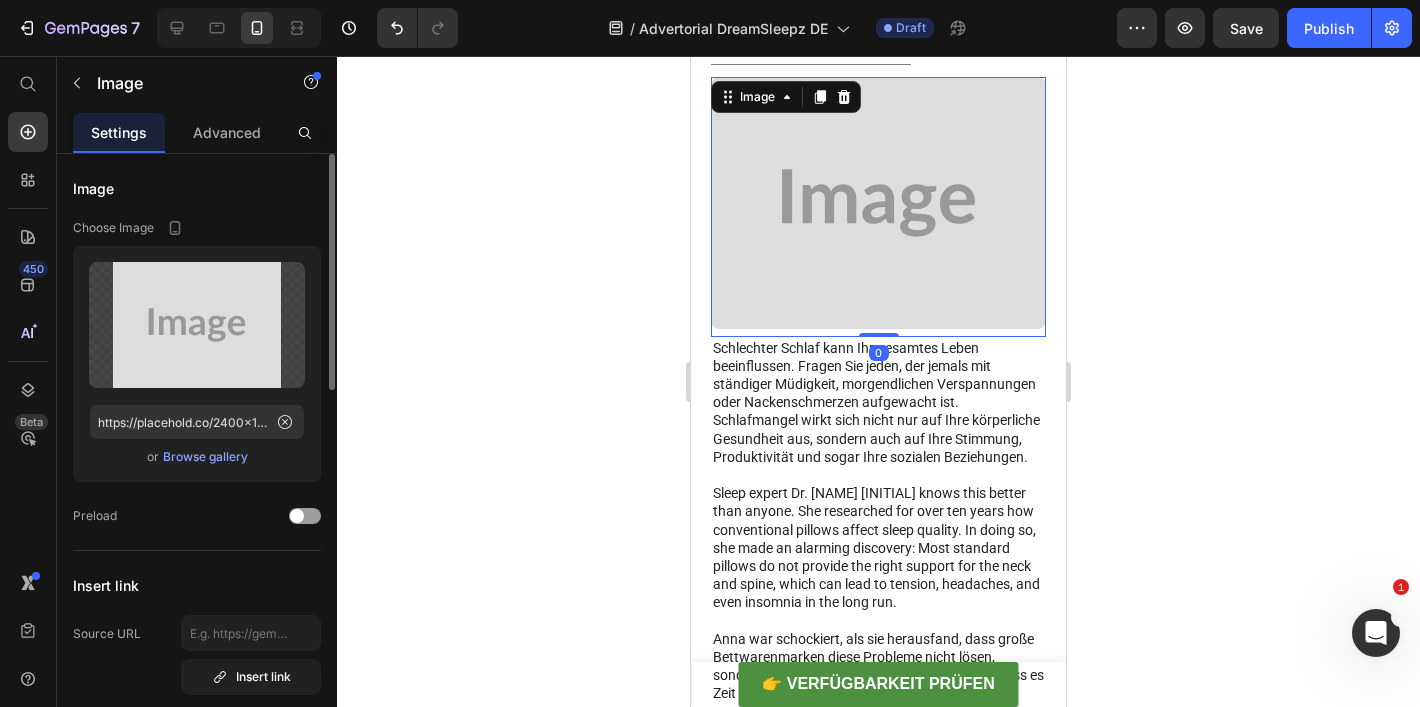 click on "Browse gallery" at bounding box center (205, 457) 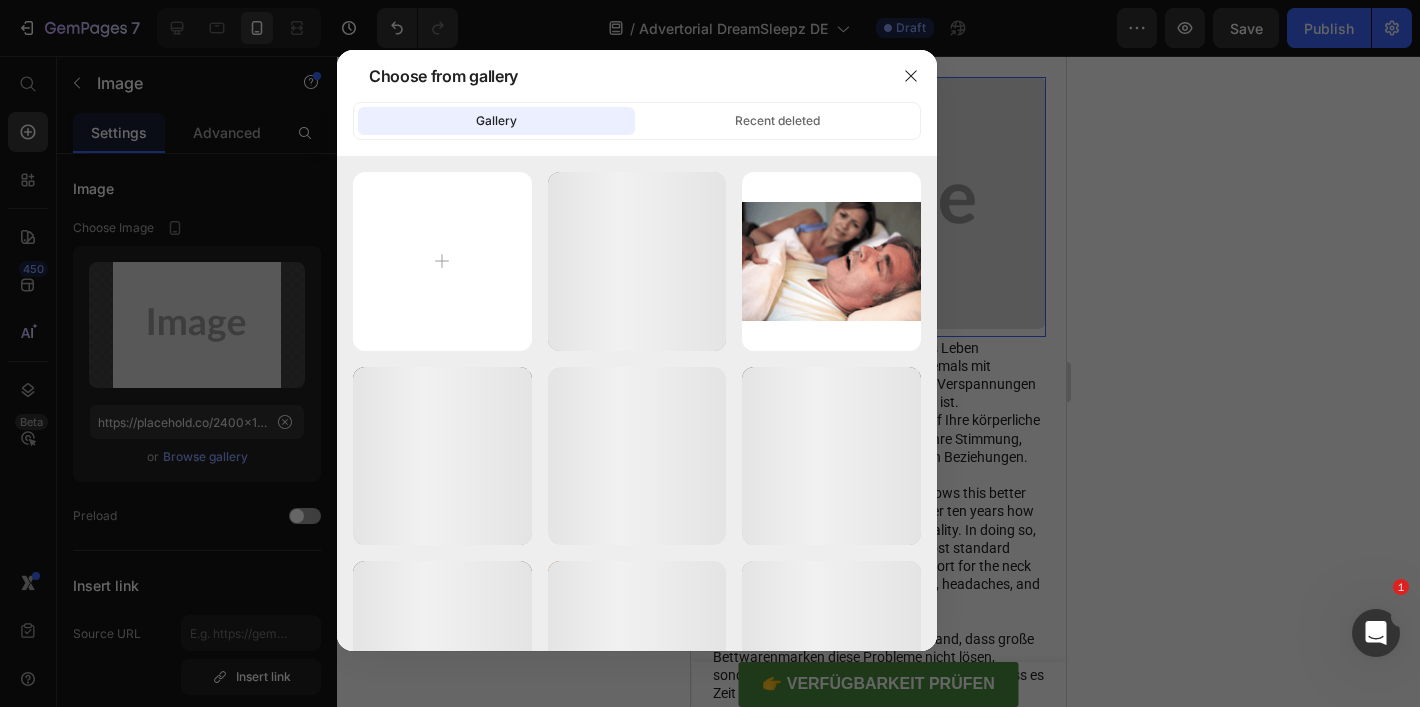 click at bounding box center [710, 353] 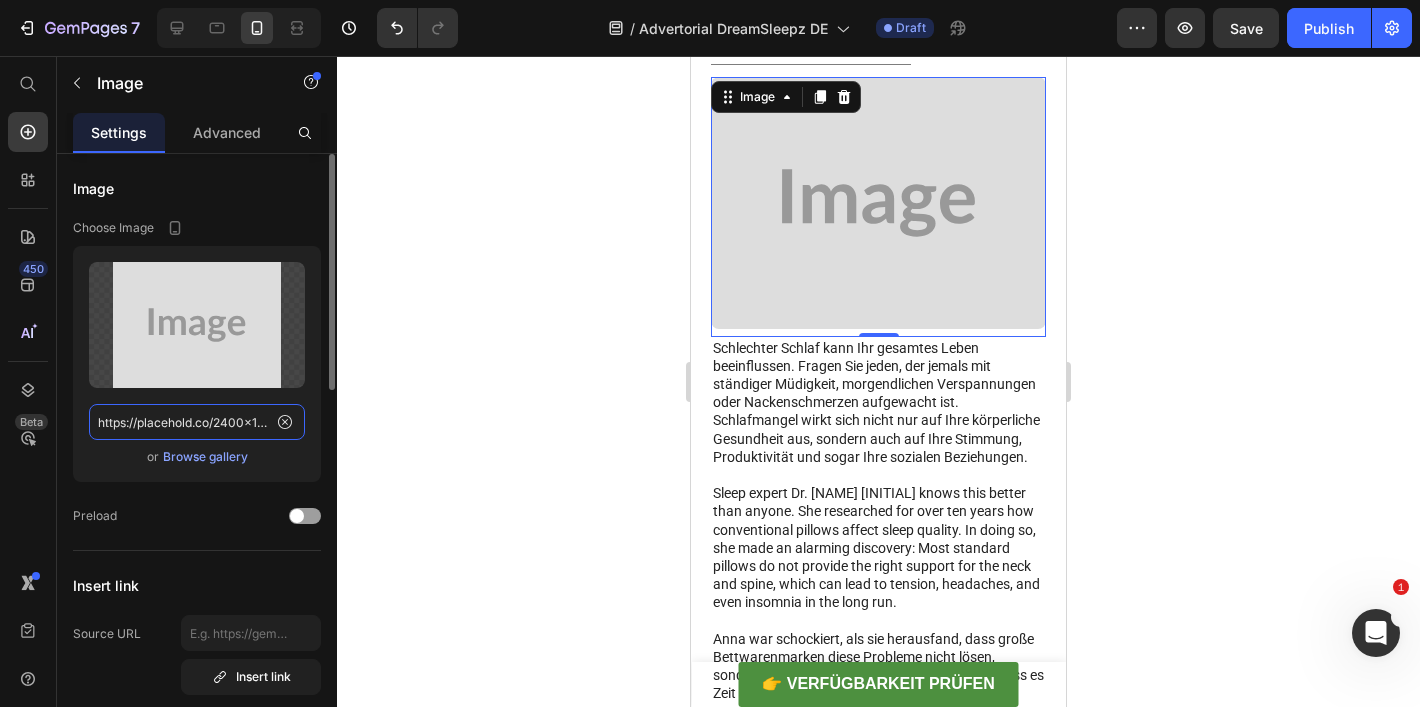 click on "https://placehold.co/2400x1800?text=Image" 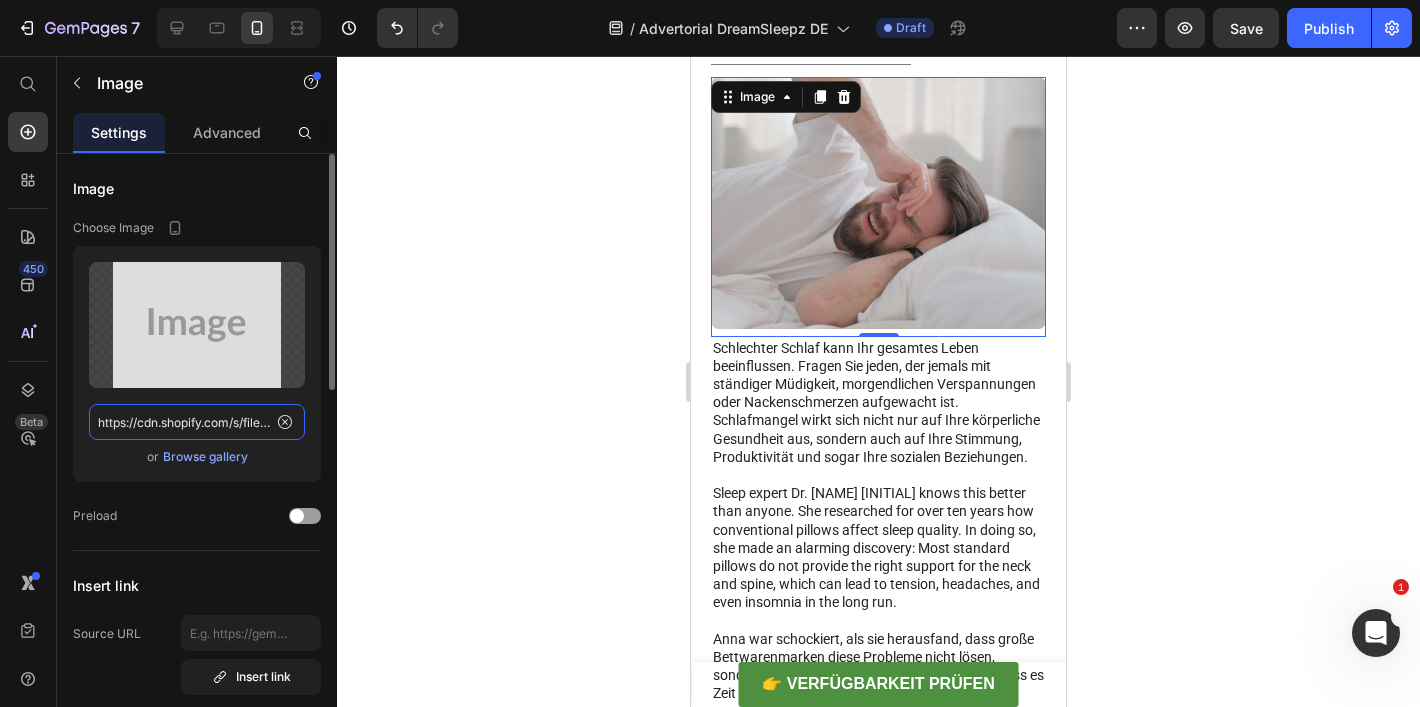 scroll, scrollTop: 0, scrollLeft: 607, axis: horizontal 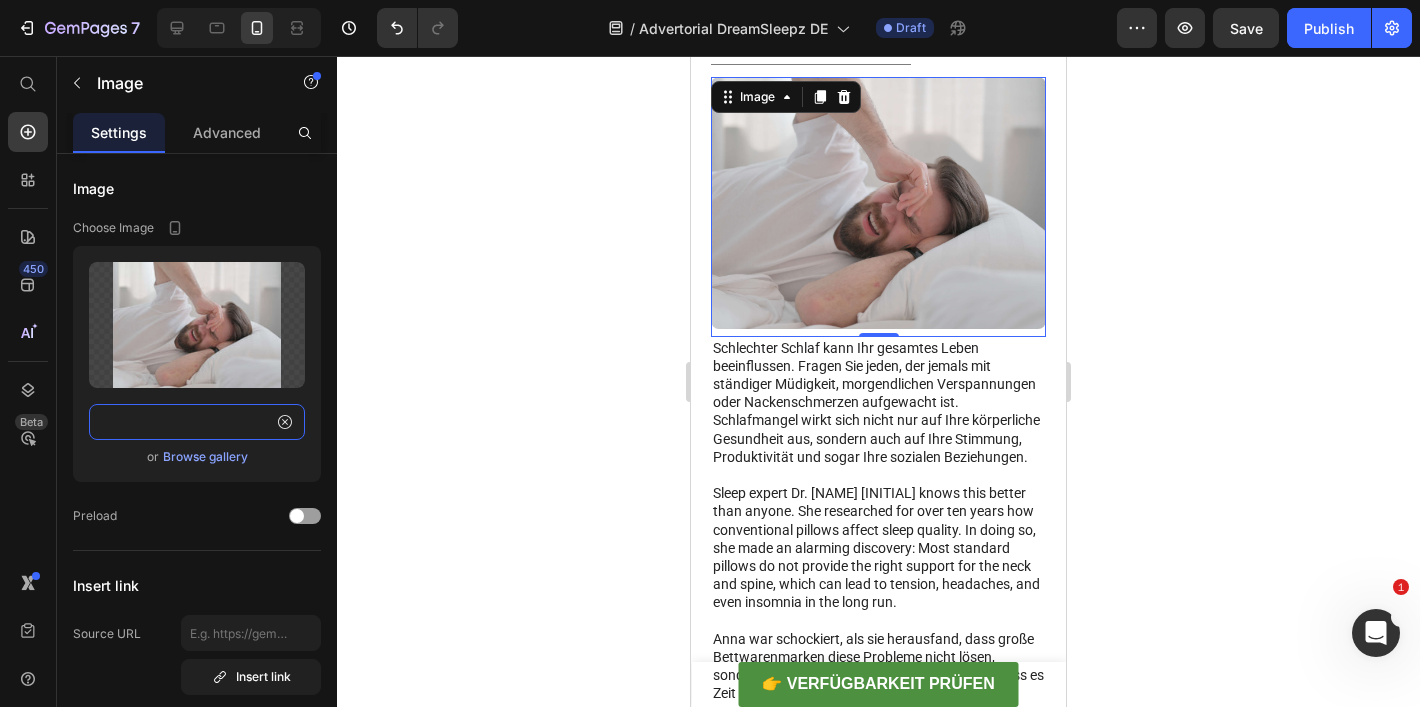 type on "https://cdn.shopify.com/s/files/1/0897/9847/6123/files/gempages_552635065859834858-8847654f-c678-4b3d-b74e-8c07401fd785.jpg" 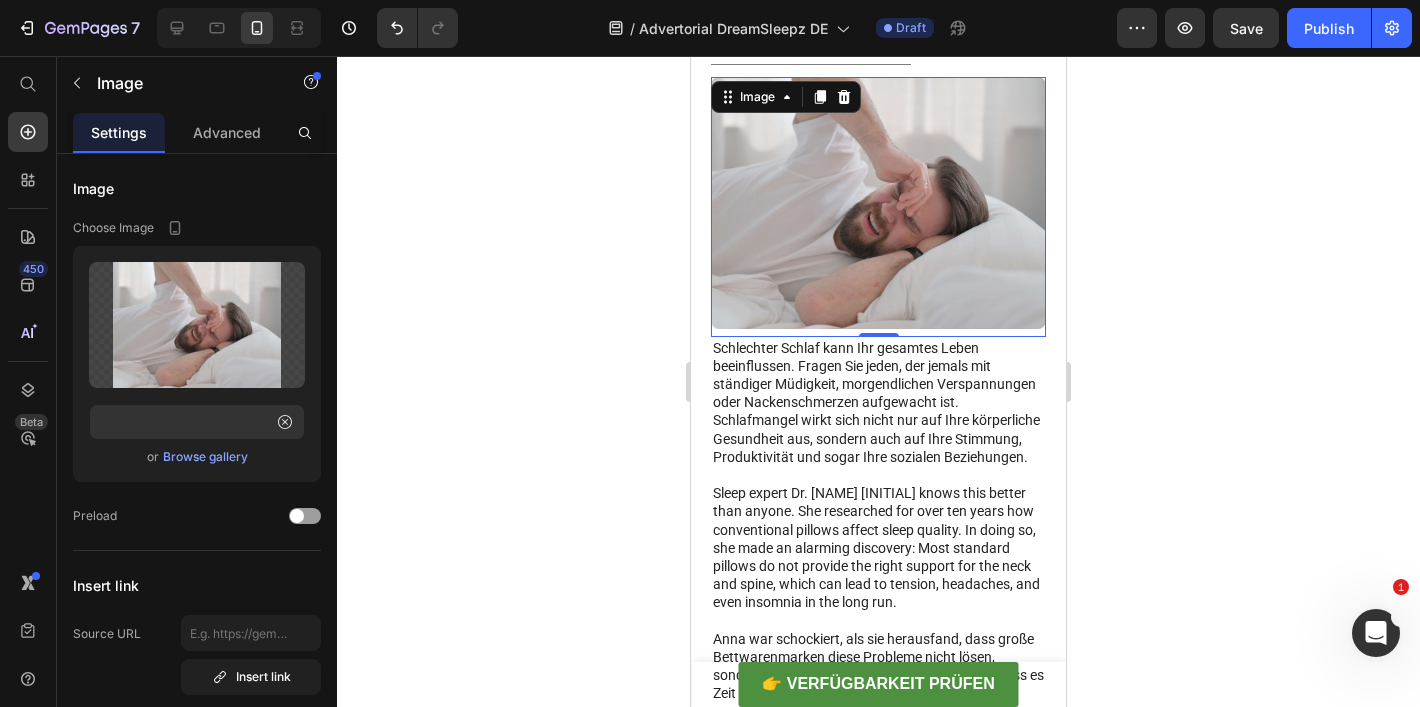 scroll, scrollTop: 0, scrollLeft: 0, axis: both 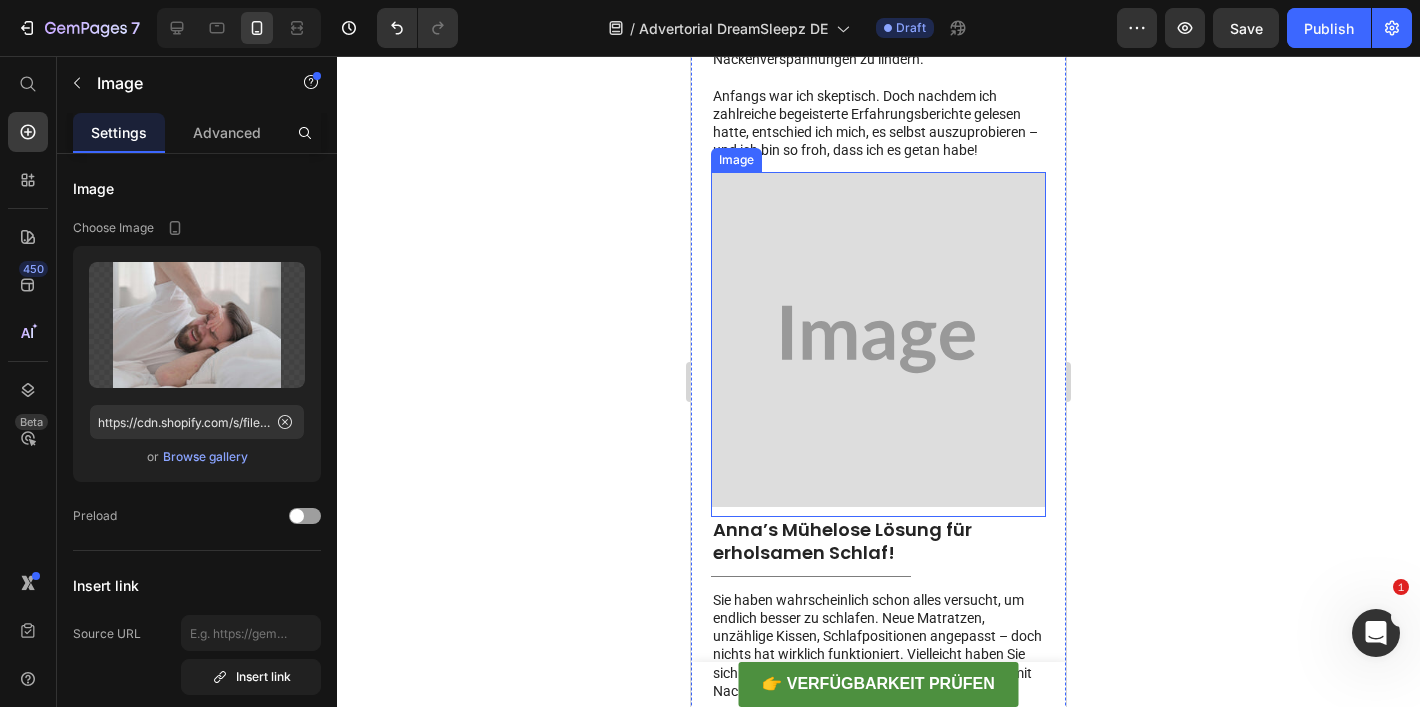 click at bounding box center [878, 344] 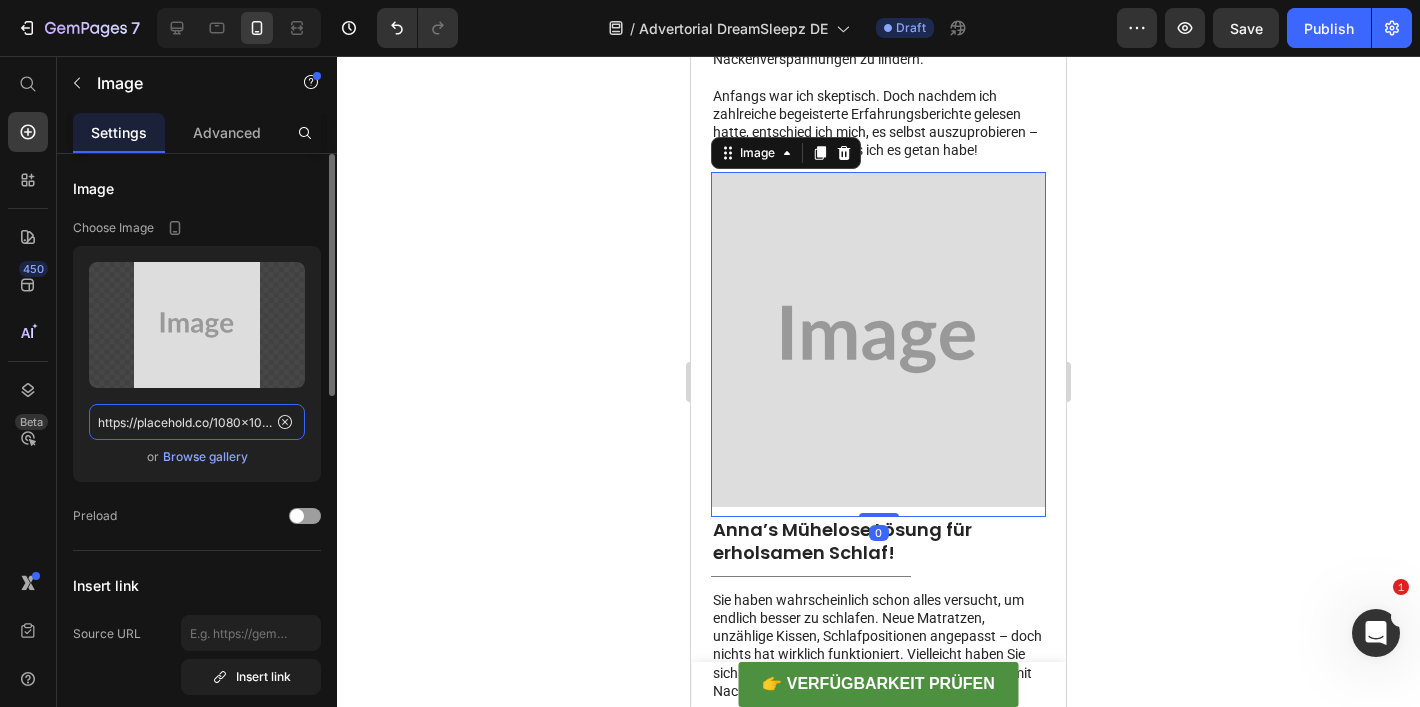 click on "https://placehold.co/1080x1080?text=Image" 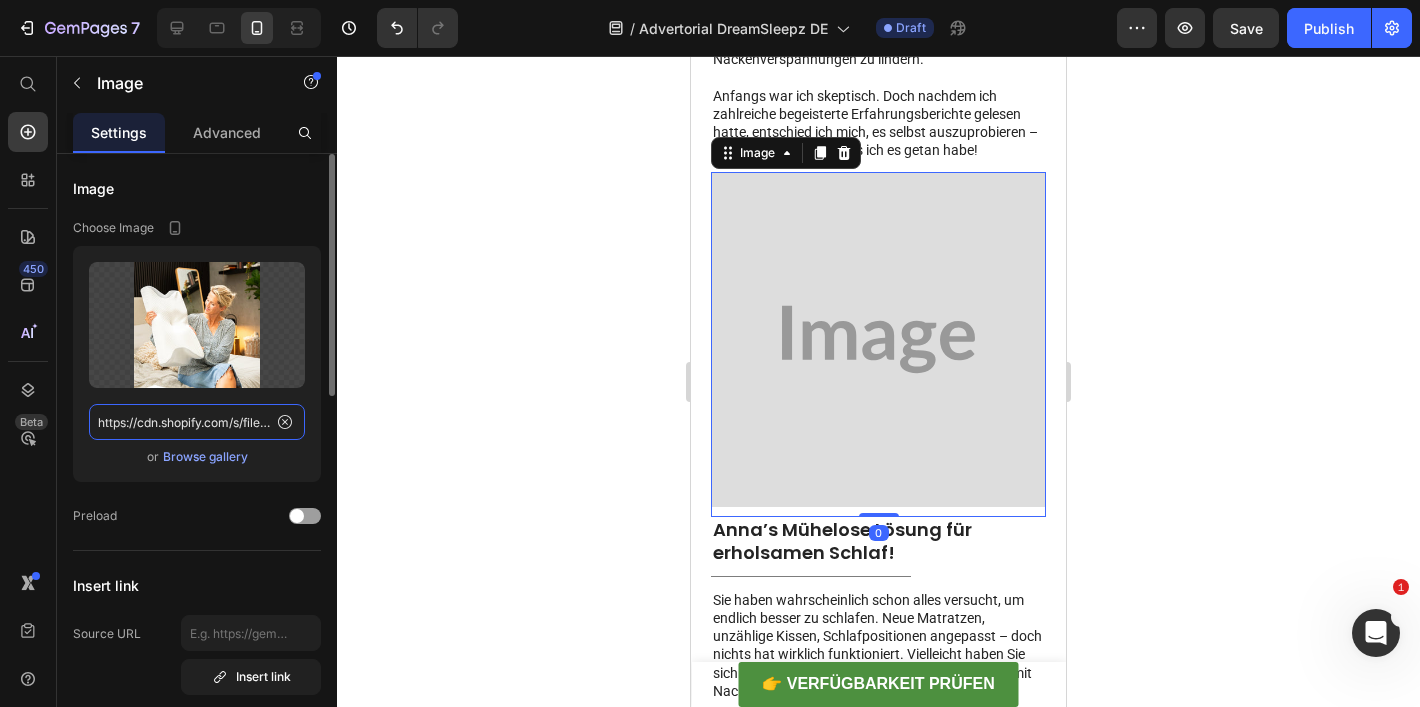 scroll, scrollTop: 0, scrollLeft: 619, axis: horizontal 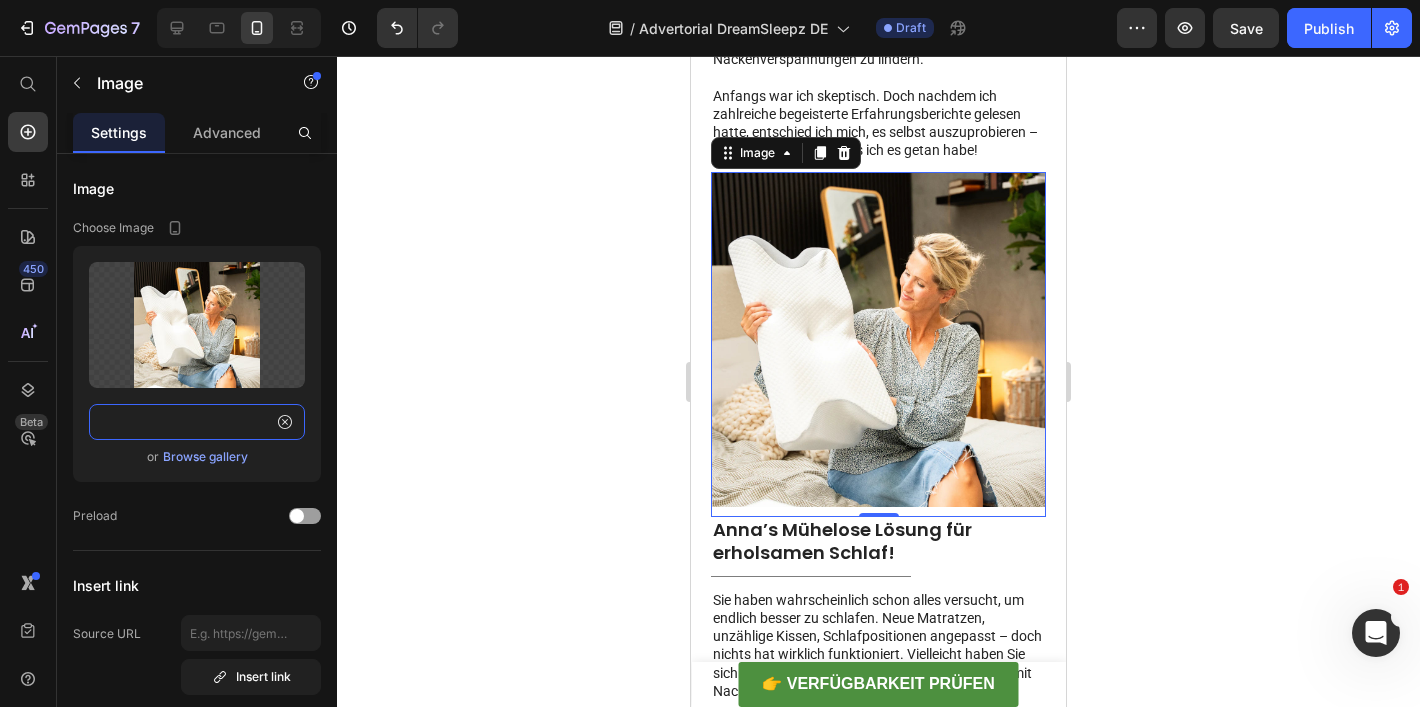 type on "https://cdn.shopify.com/s/files/1/0897/9847/6123/files/gempages_552635065859834858-a8b282c8-5cd6-4eff-a556-45e254b9d114.webp" 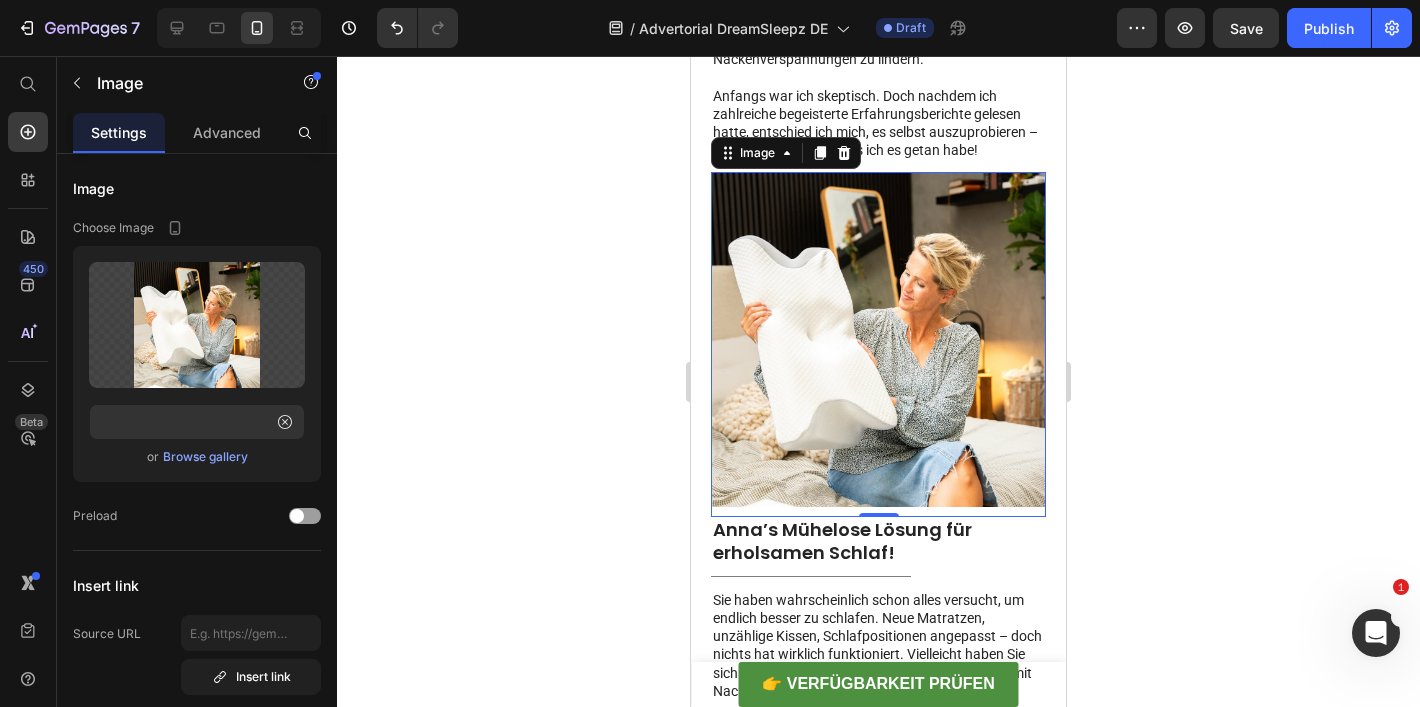 scroll, scrollTop: 0, scrollLeft: 0, axis: both 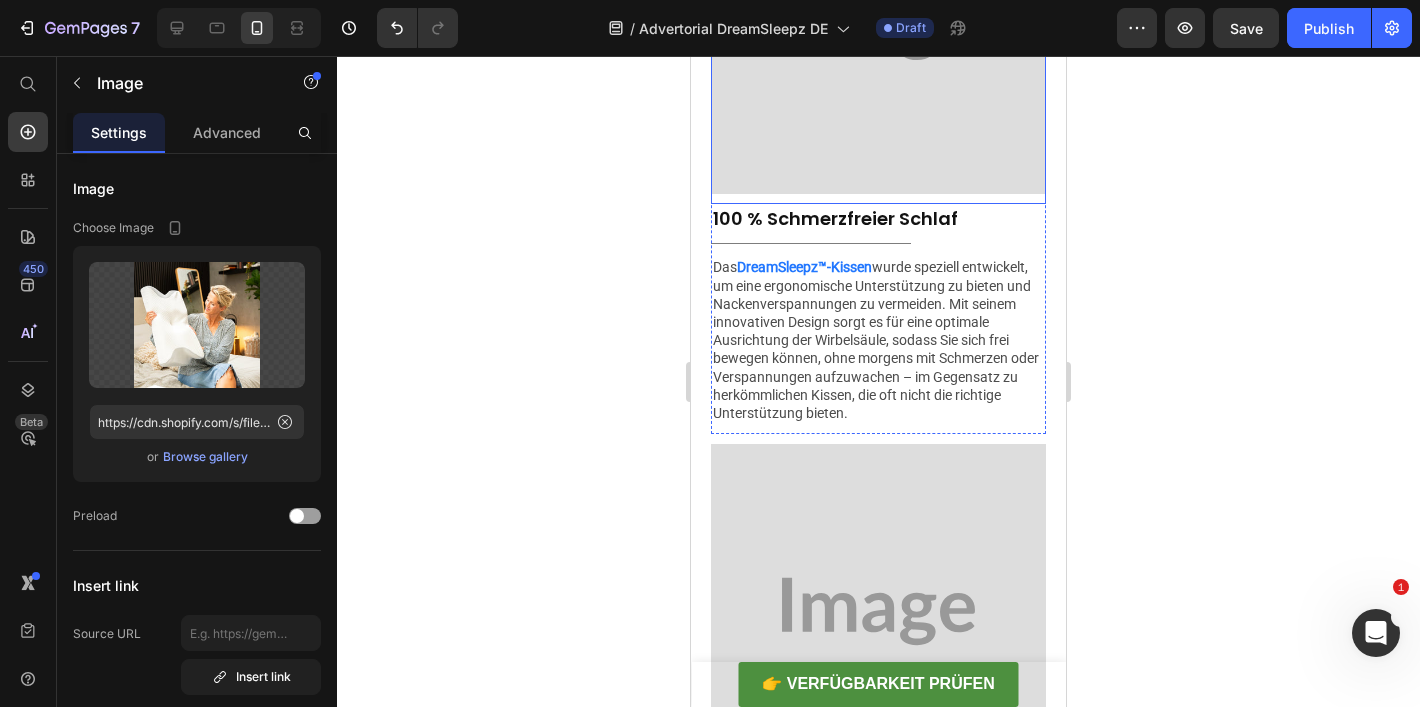 click at bounding box center [878, 31] 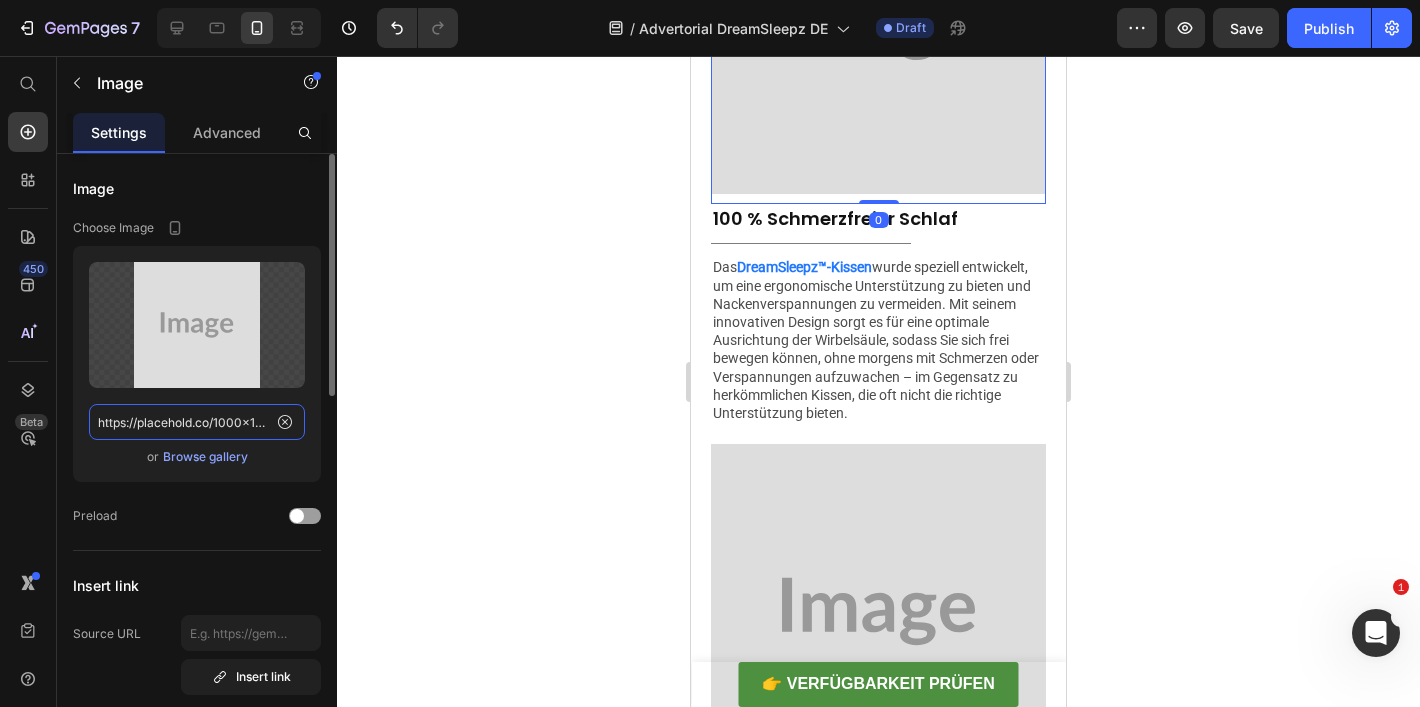 click on "https://placehold.co/1000x1000?text=Image" 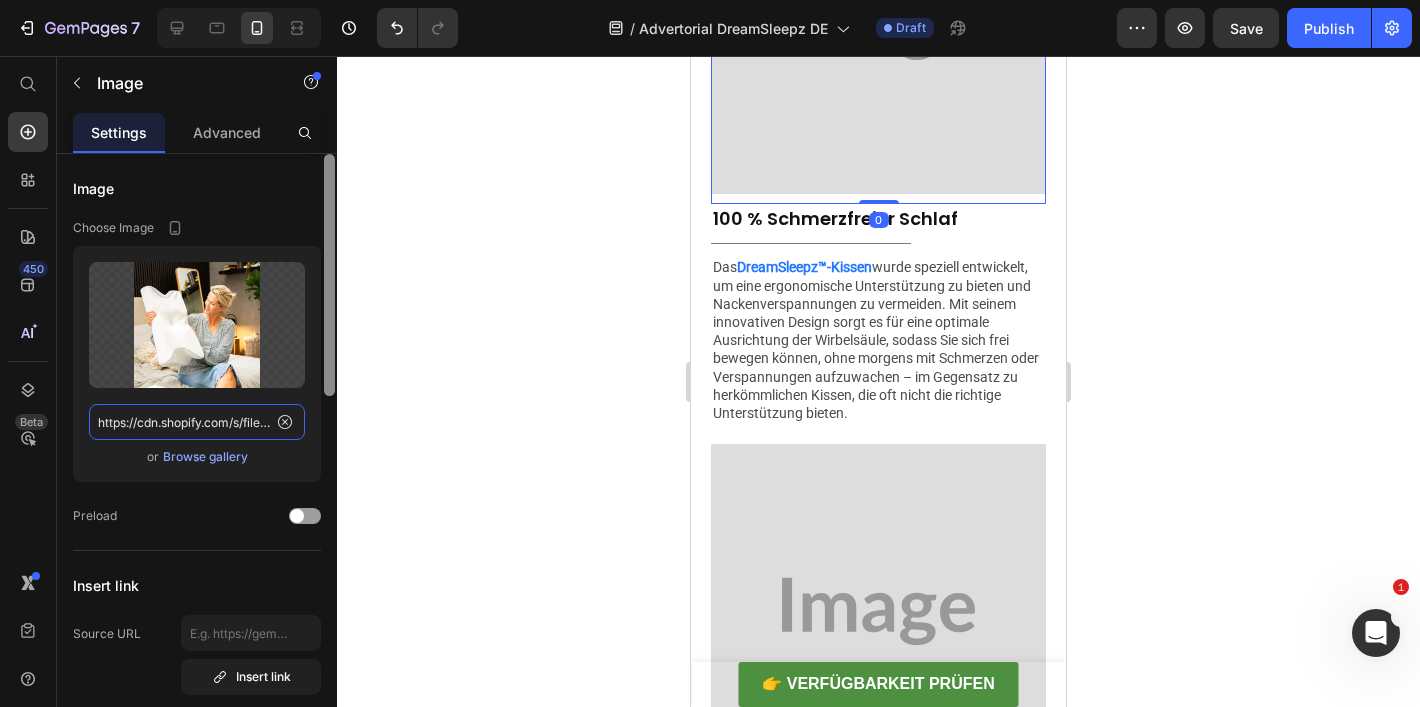 scroll, scrollTop: 0, scrollLeft: 619, axis: horizontal 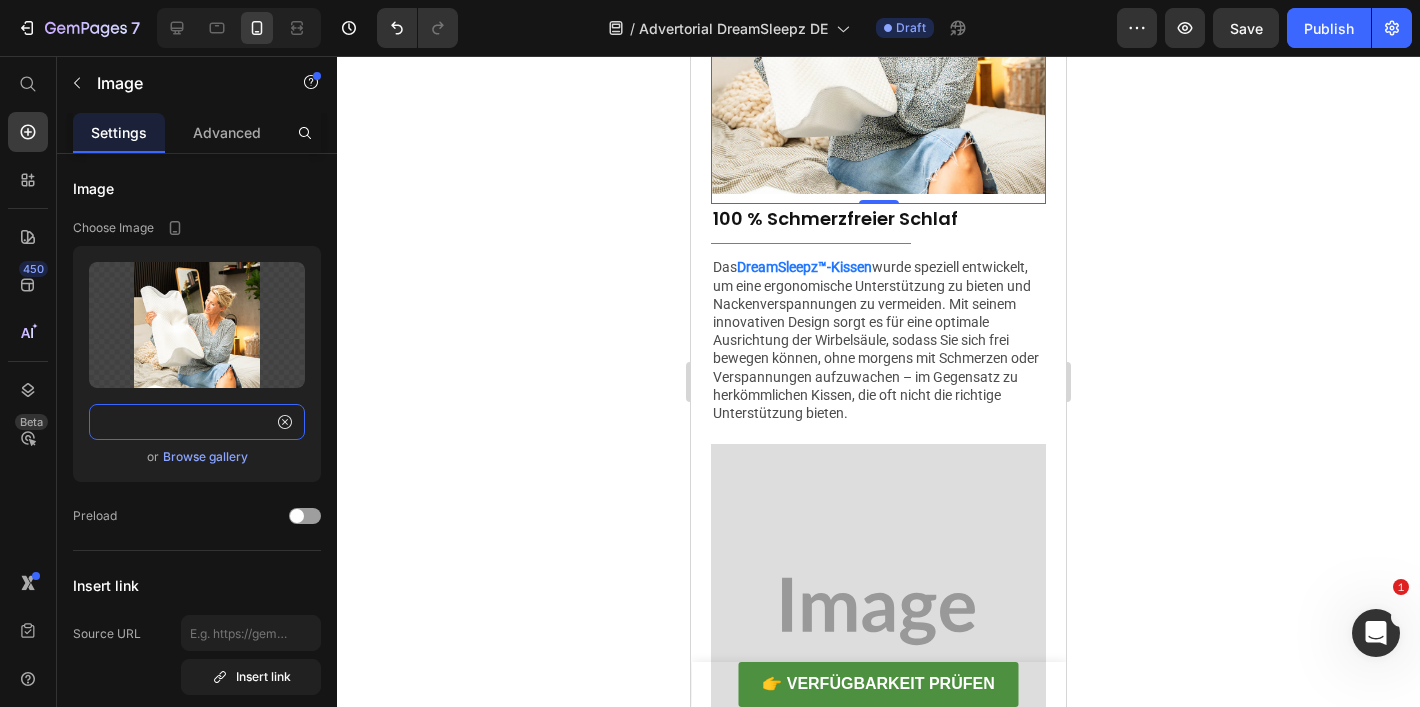 type on "https://cdn.shopify.com/s/files/1/0897/9847/6123/files/gempages_552635065859834858-a8b282c8-5cd6-4eff-a556-45e254b9d114.webp" 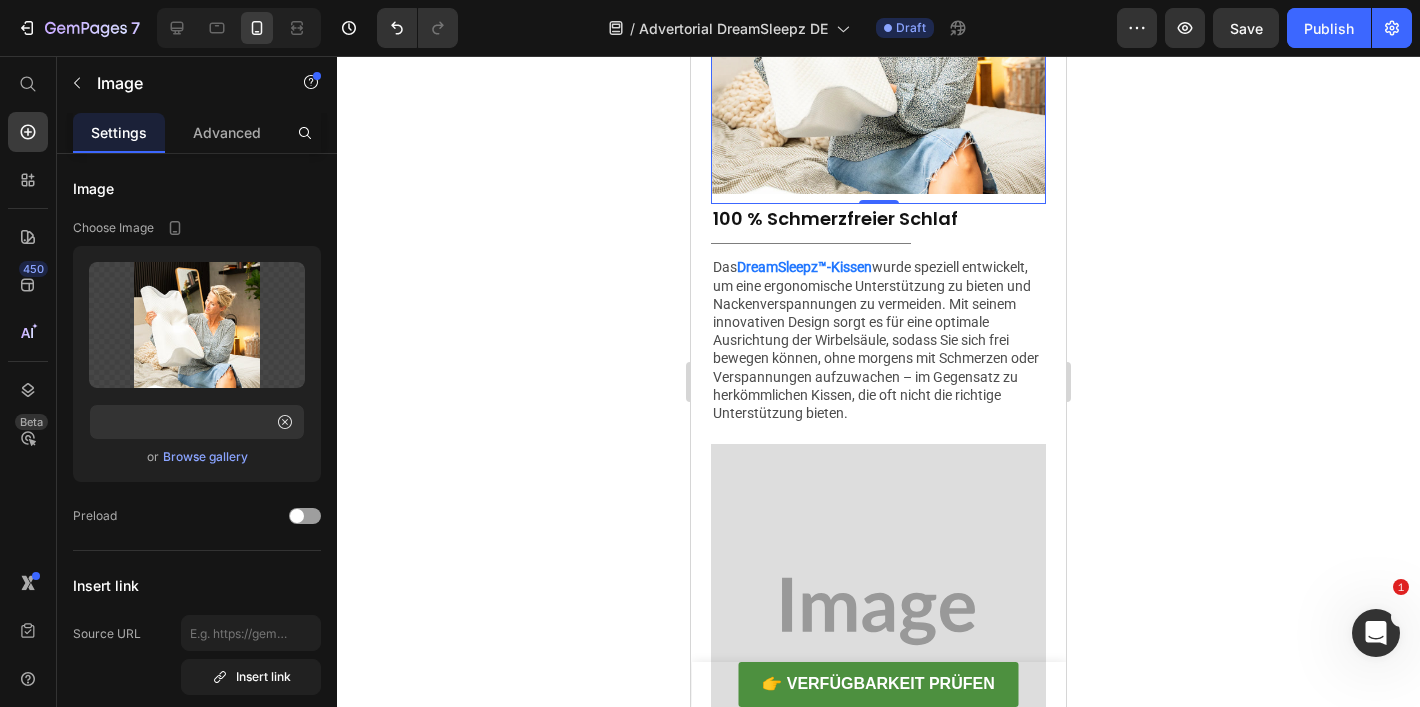 scroll, scrollTop: 0, scrollLeft: 0, axis: both 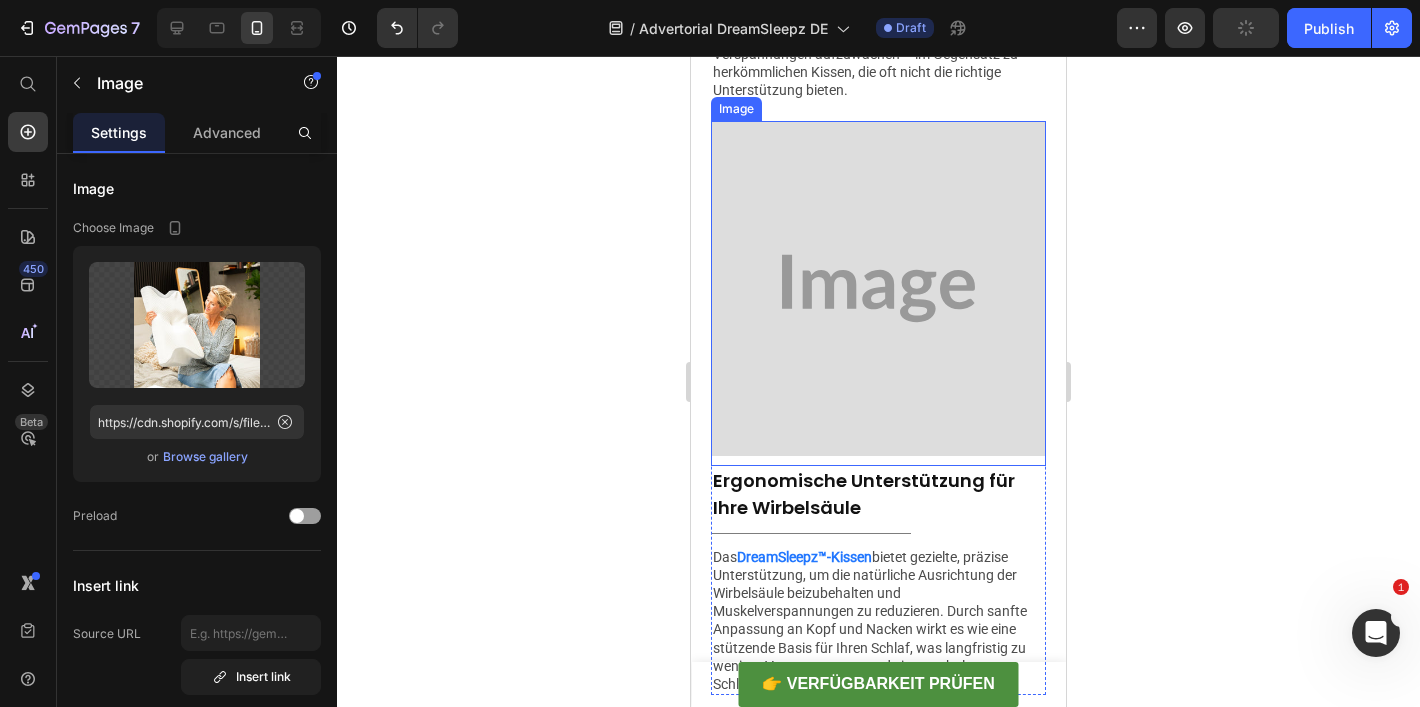 click at bounding box center [878, 293] 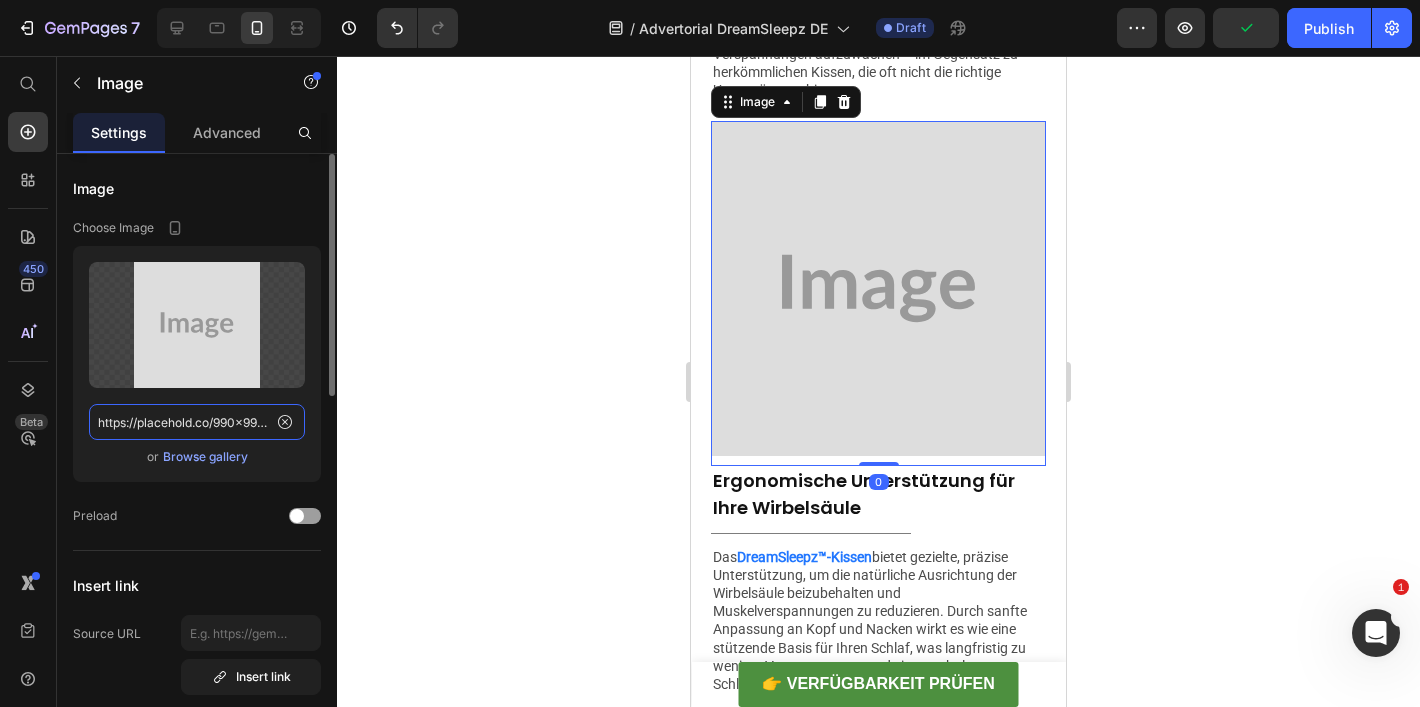 click on "https://placehold.co/990x990?text=Image" 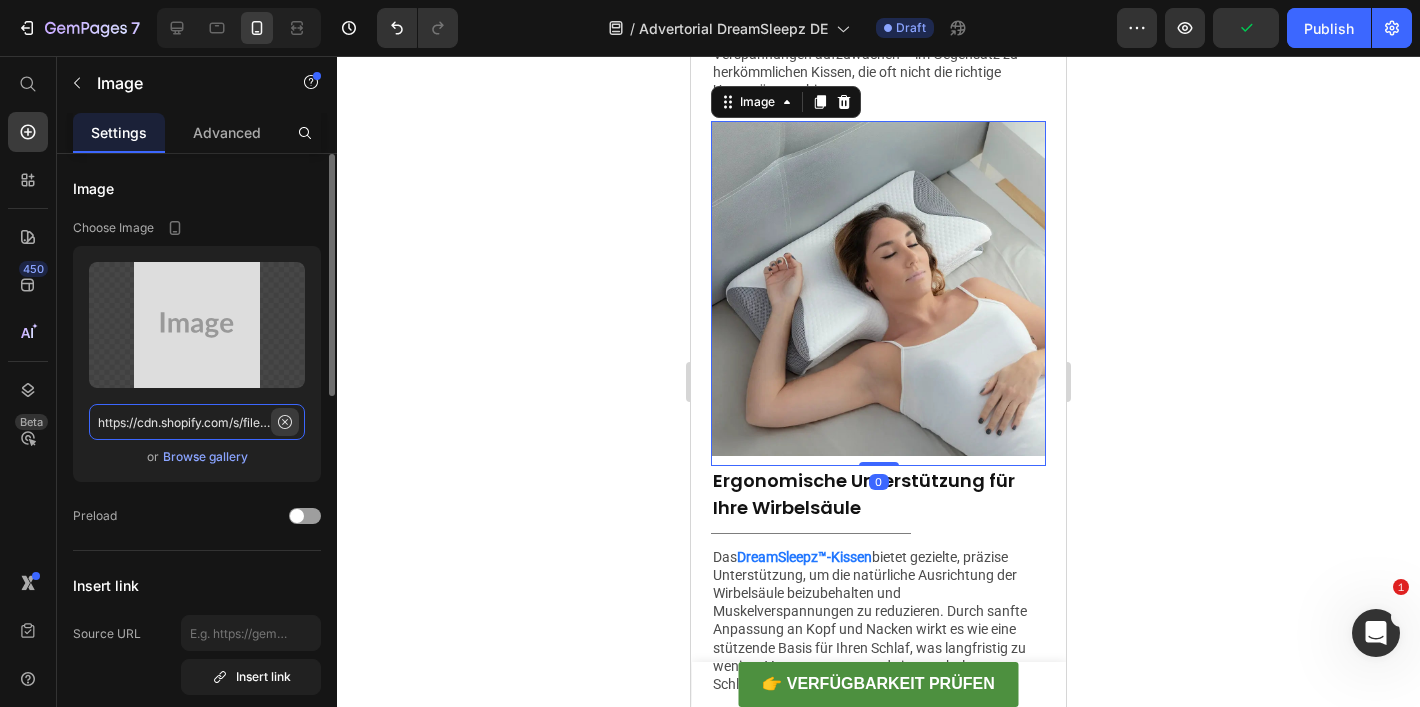 scroll, scrollTop: 0, scrollLeft: 622, axis: horizontal 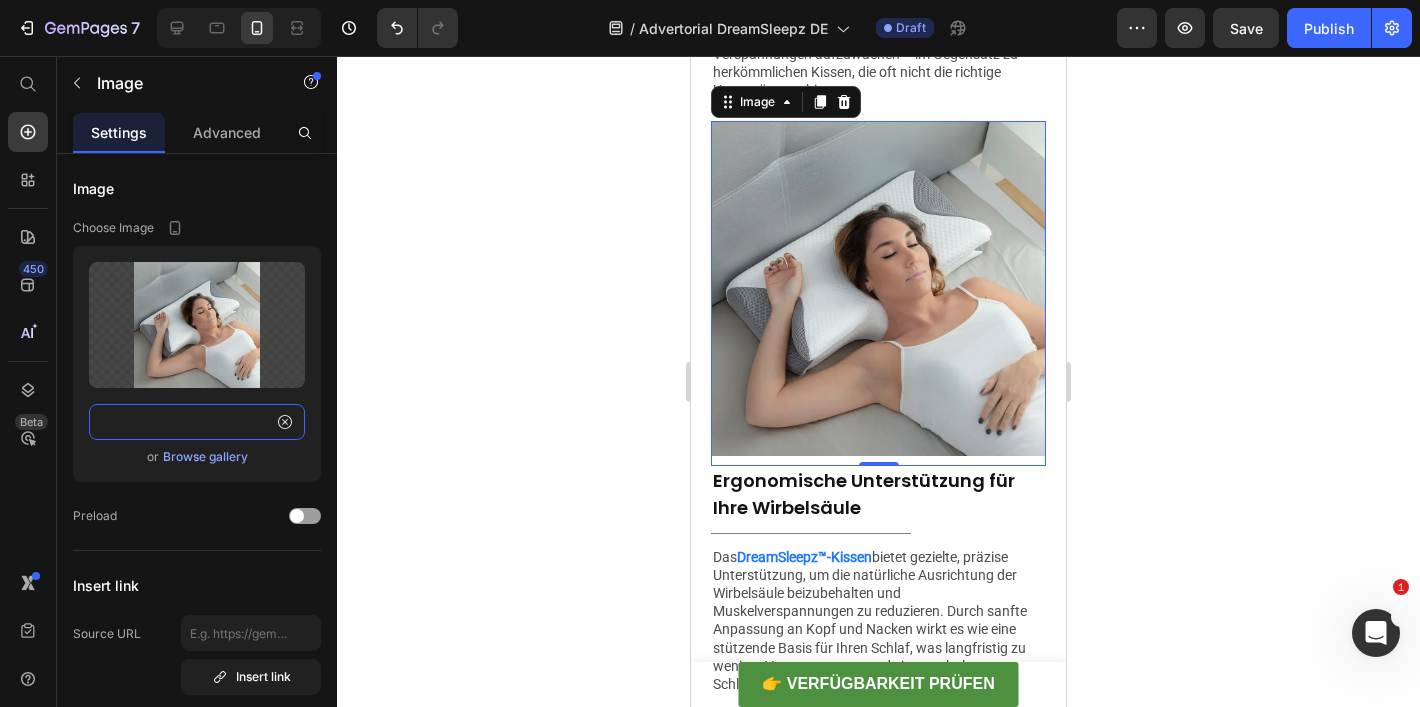 type on "https://cdn.shopify.com/s/files/1/0897/9847/6123/files/gempages_552635065859834858-2de50982-685e-4067-891a-fec09504af2a.webp" 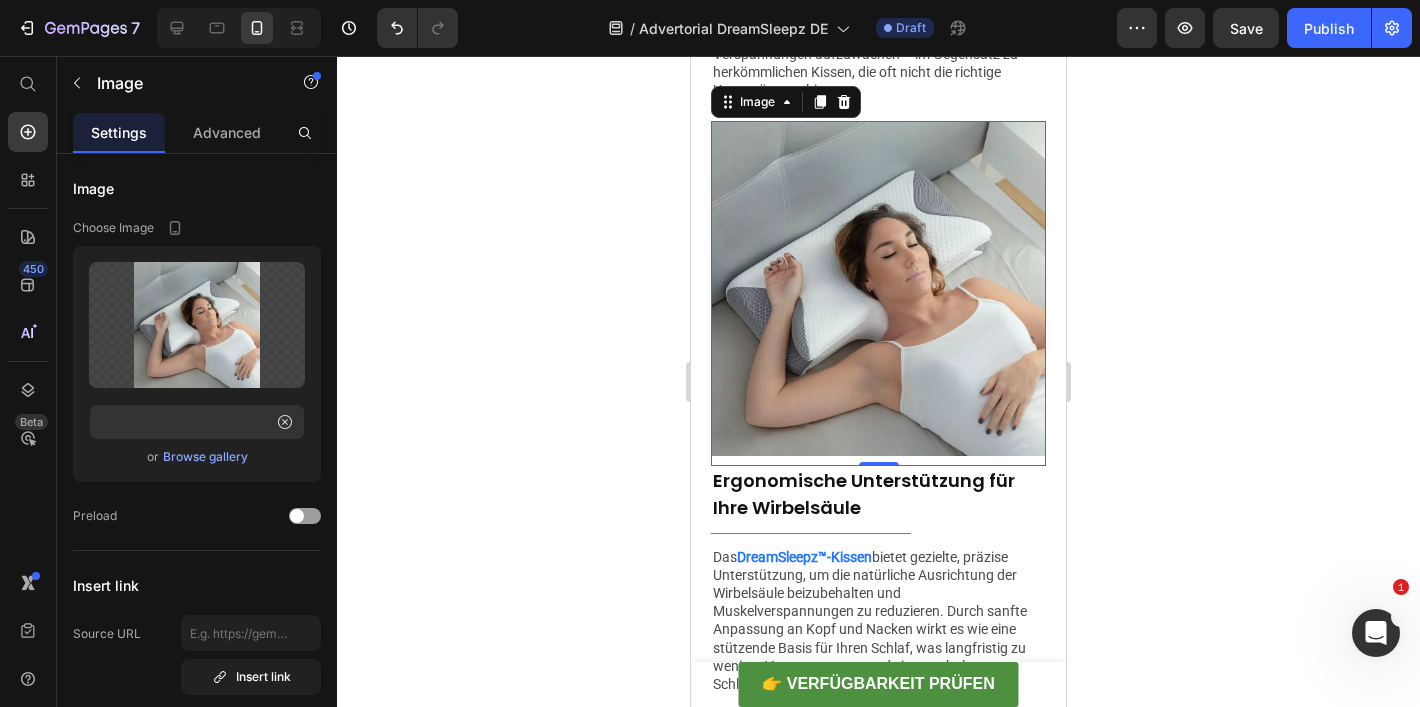 scroll, scrollTop: 0, scrollLeft: 0, axis: both 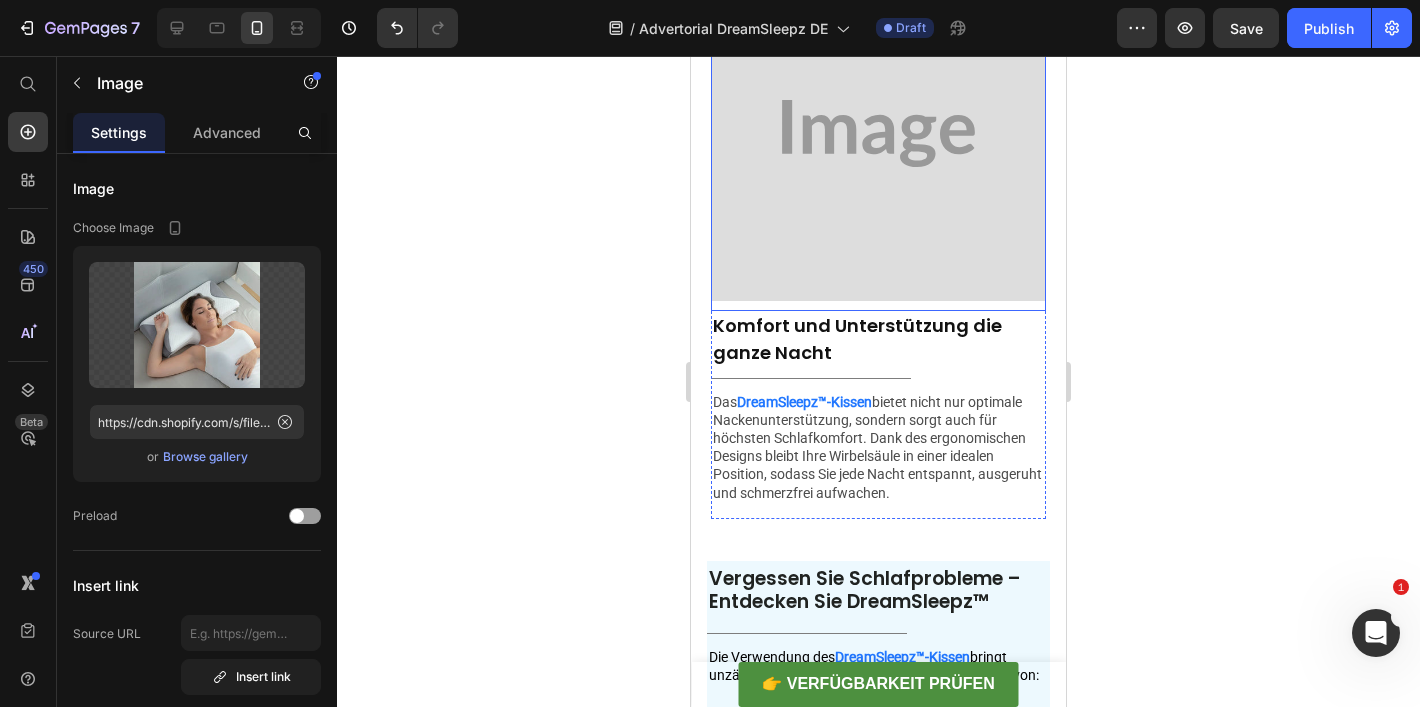 click at bounding box center (878, 138) 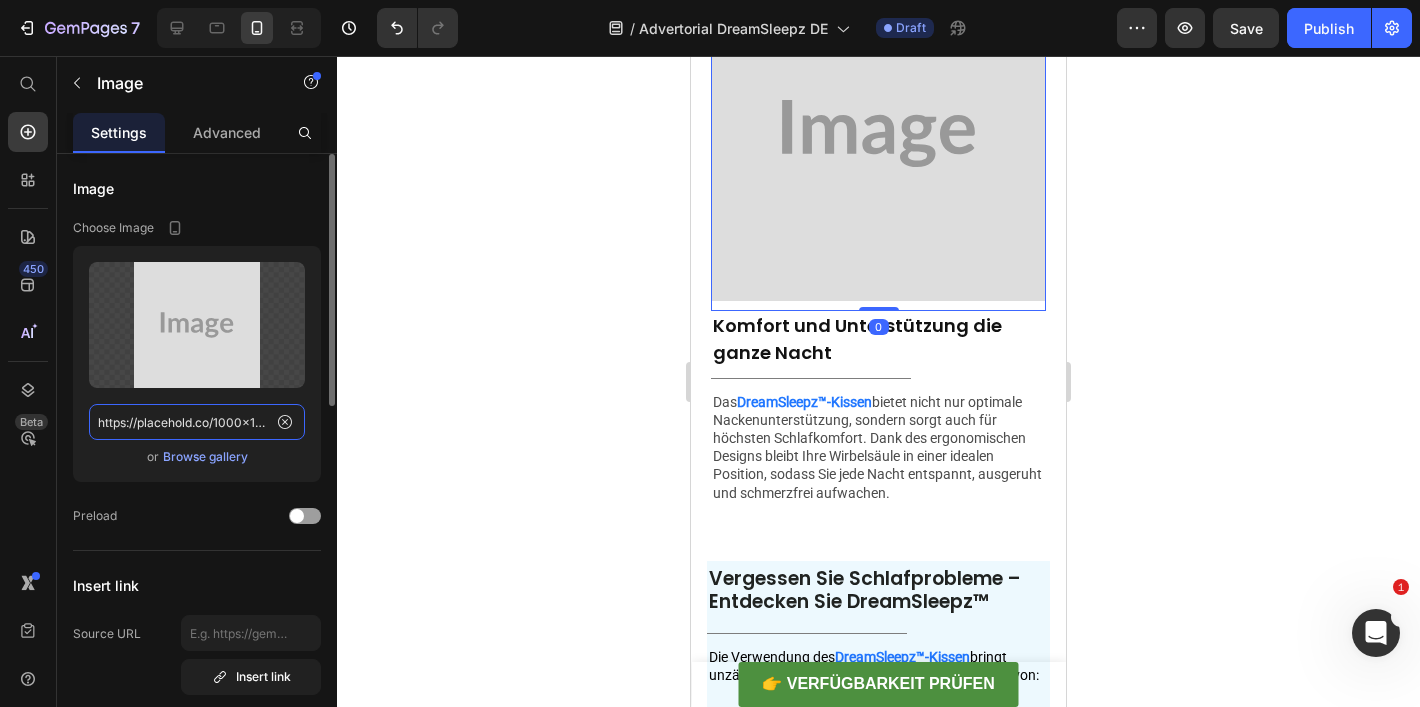 click on "https://placehold.co/1000x1000?text=Image" 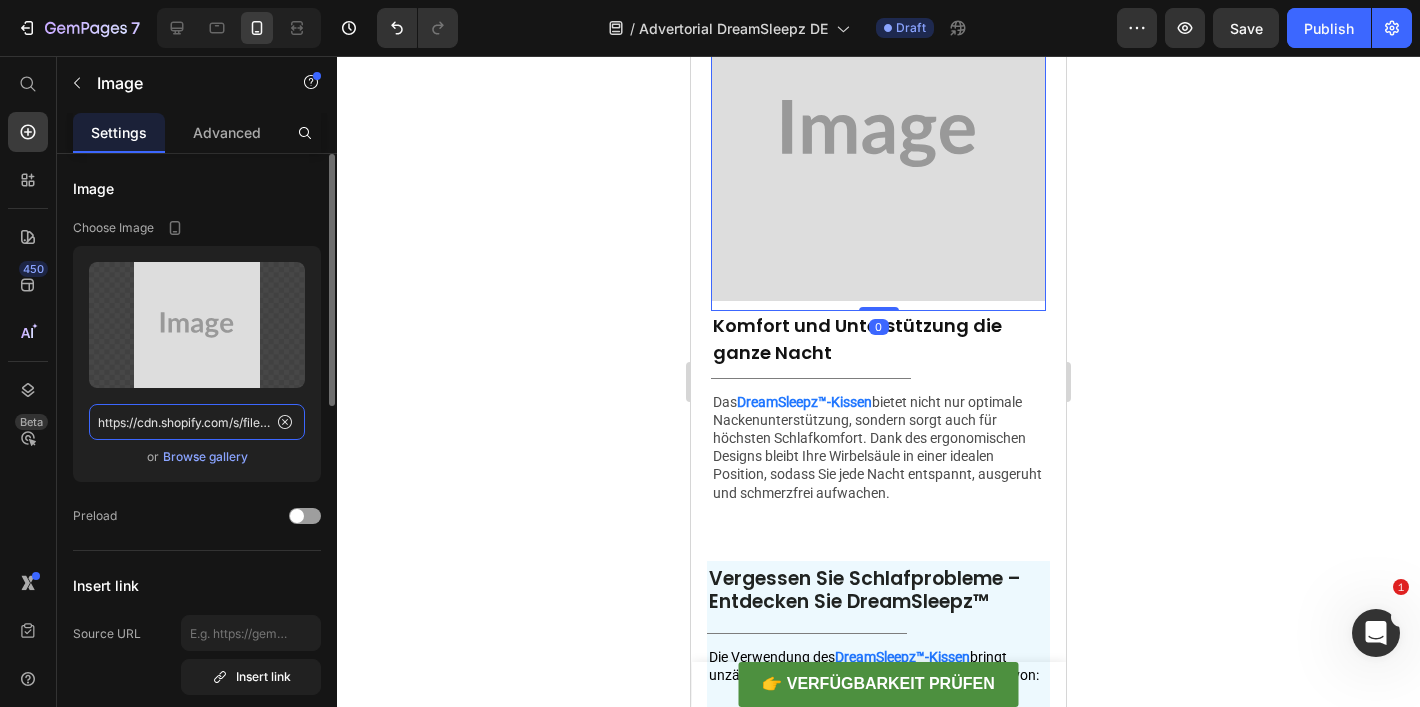 scroll, scrollTop: 0, scrollLeft: 617, axis: horizontal 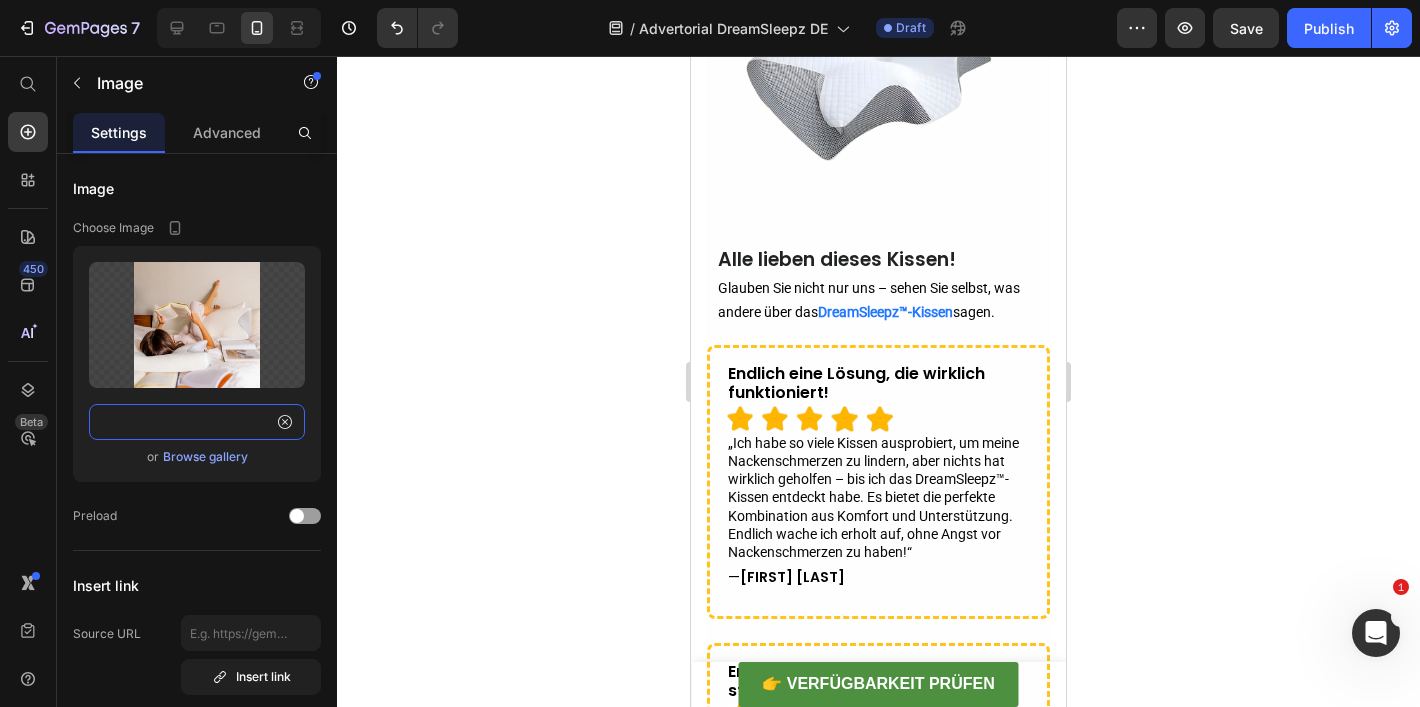 type on "https://cdn.shopify.com/s/files/1/0897/9847/6123/files/gempages_552635065859834858-7a199e17-b0c4-4bbd-8af6-34c13e3507d0.webp" 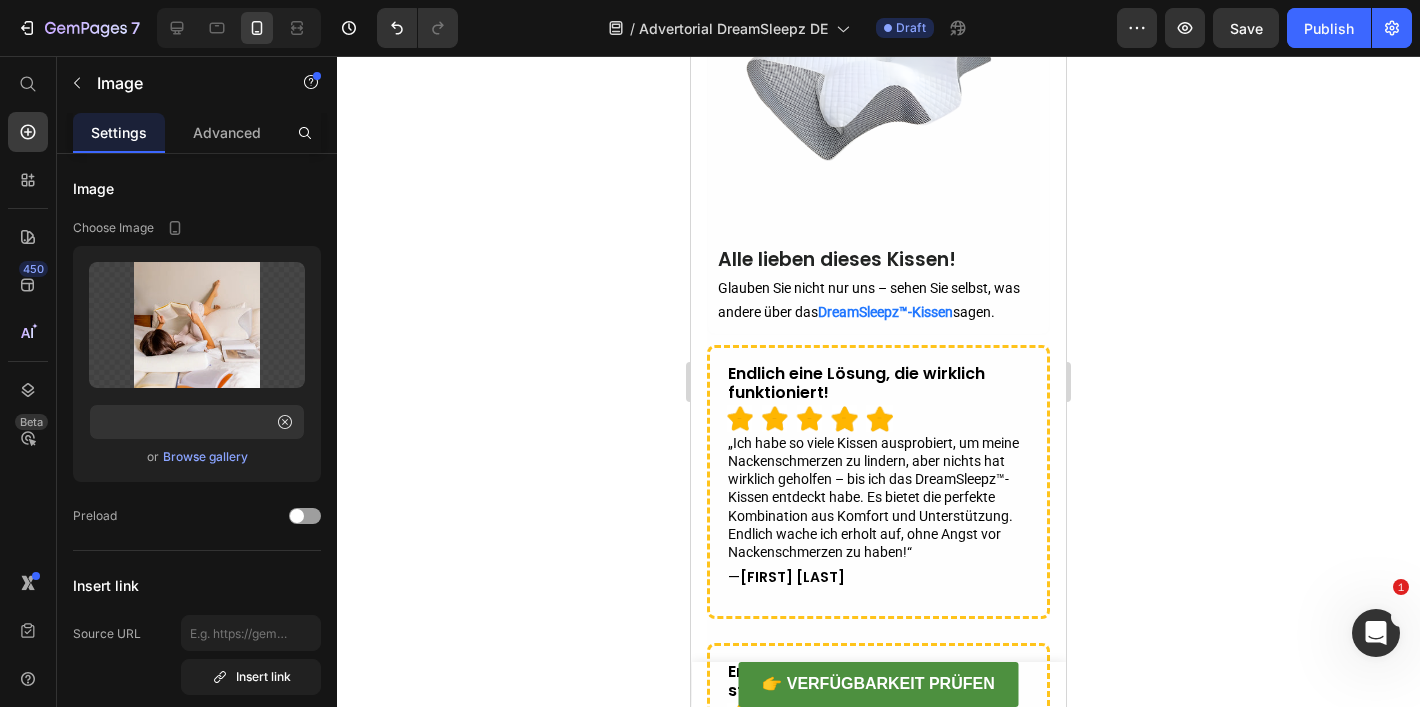 scroll, scrollTop: 0, scrollLeft: 0, axis: both 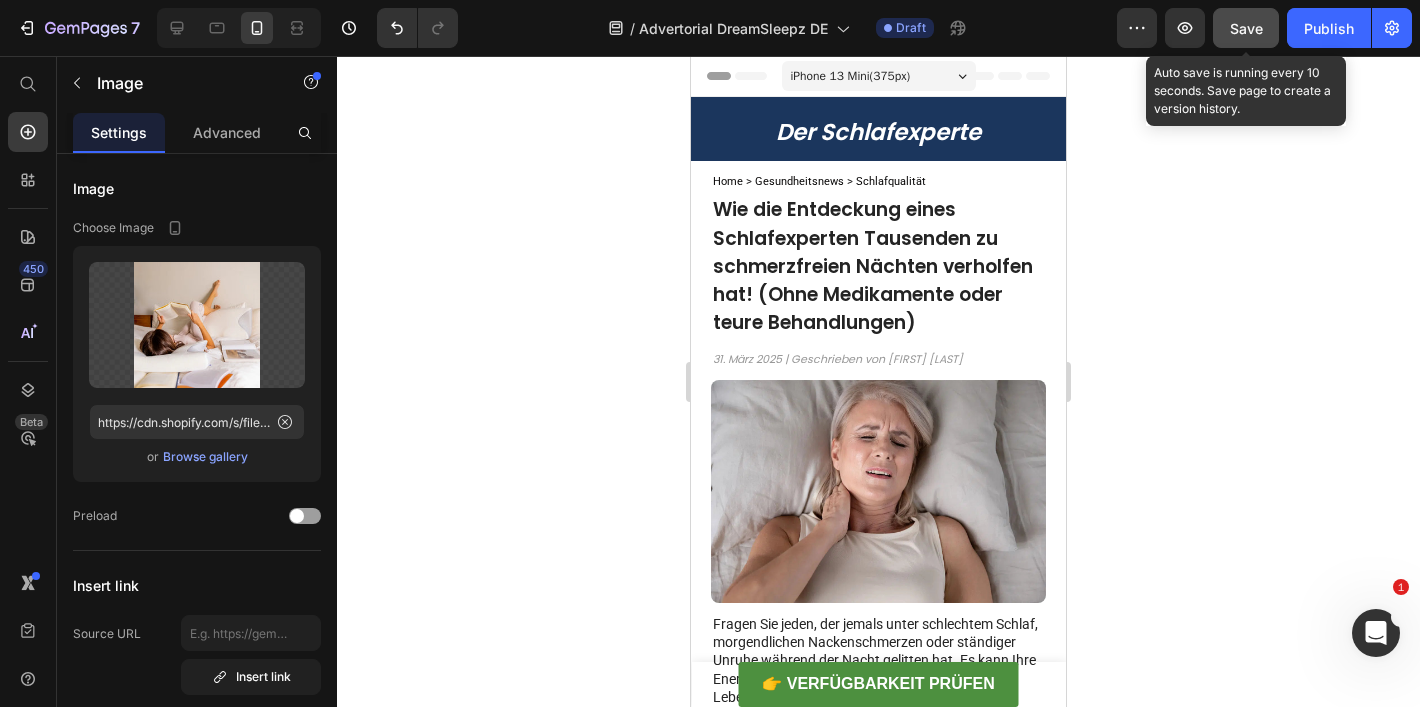 click on "Save" 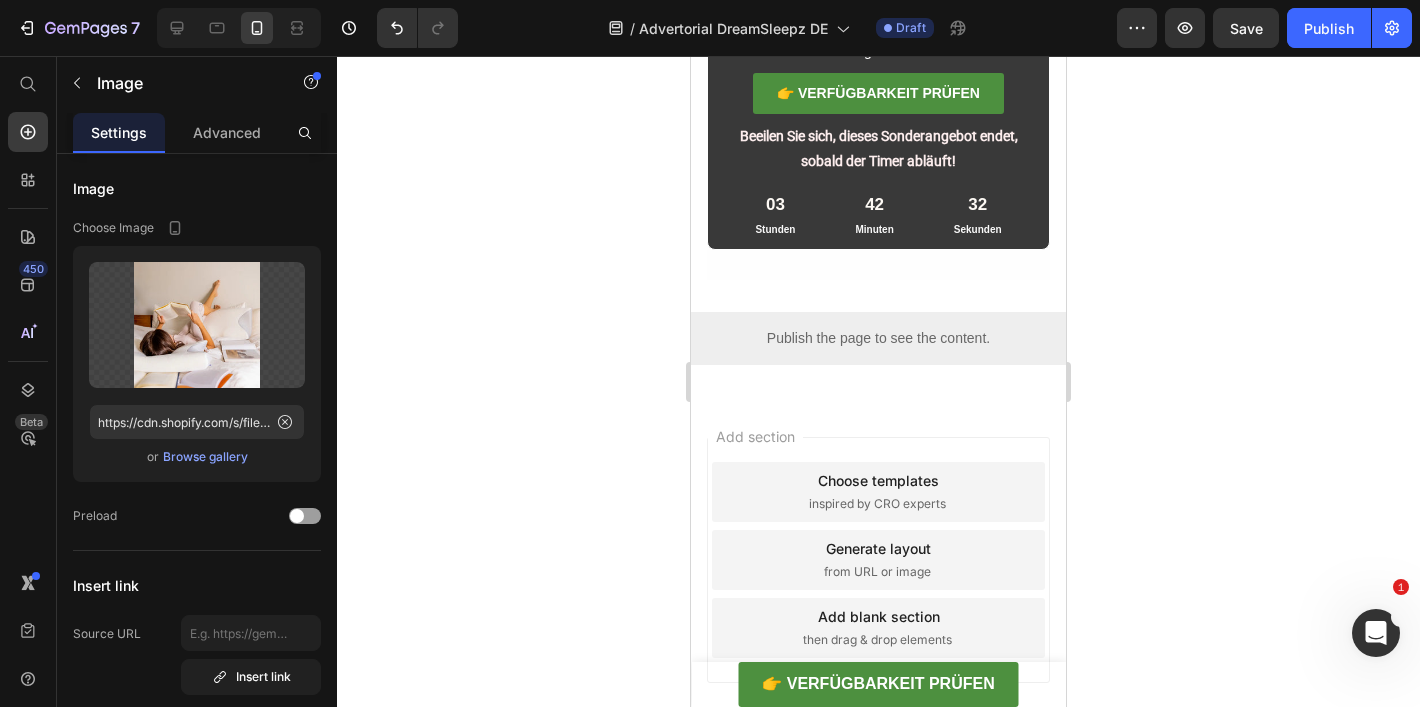 scroll, scrollTop: 8605, scrollLeft: 0, axis: vertical 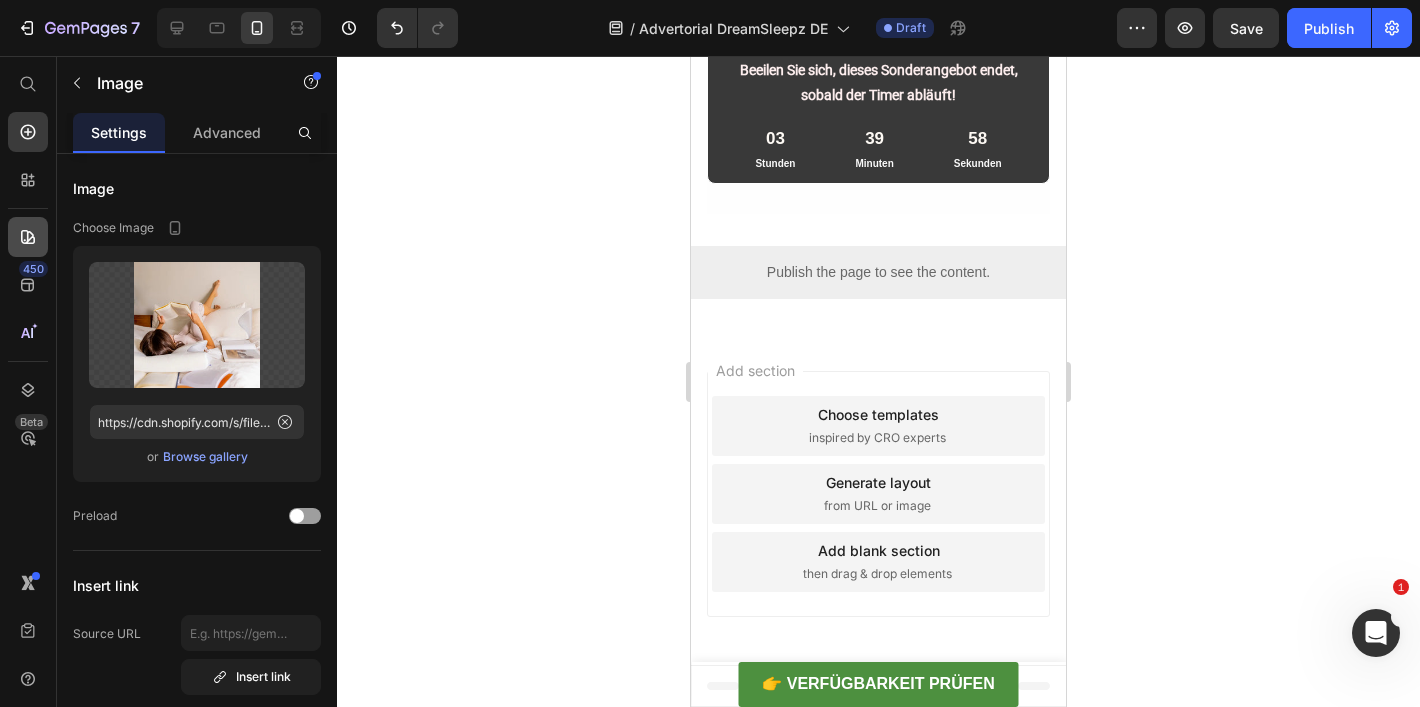 type 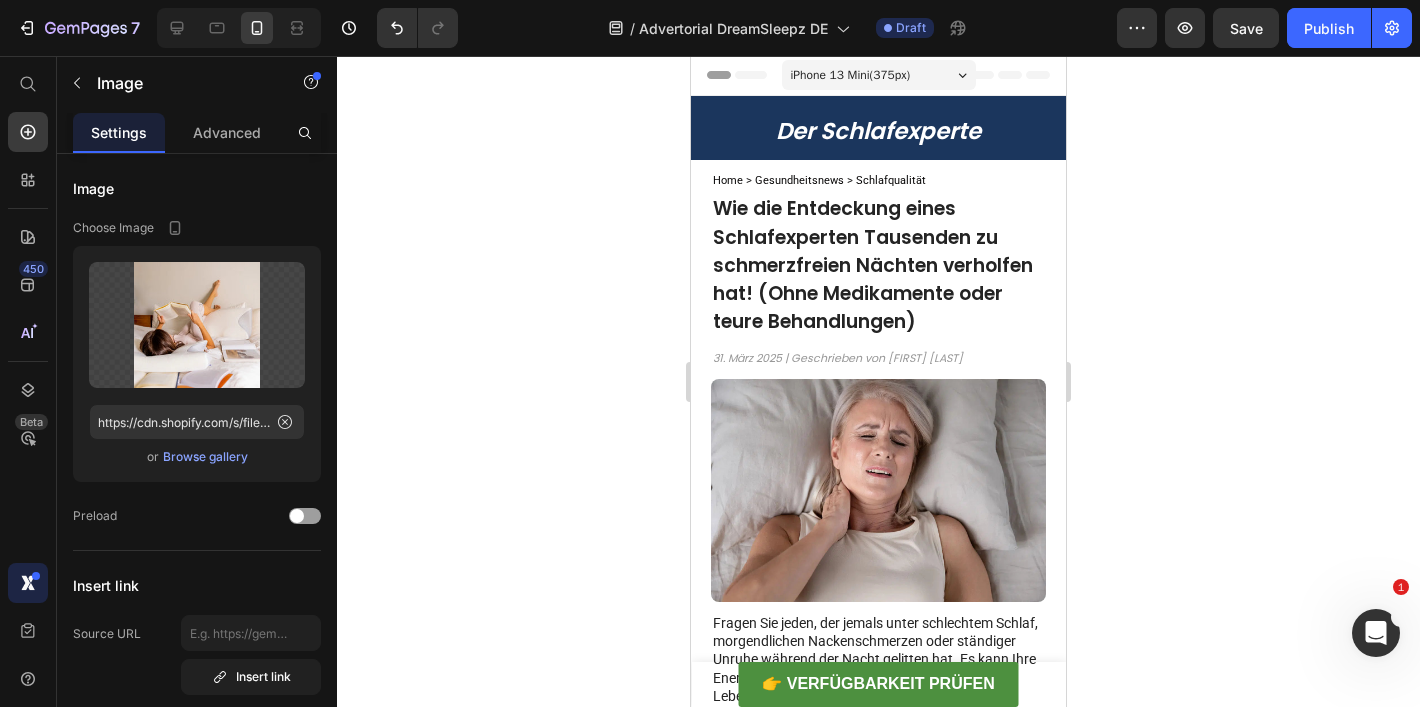 scroll, scrollTop: 0, scrollLeft: 0, axis: both 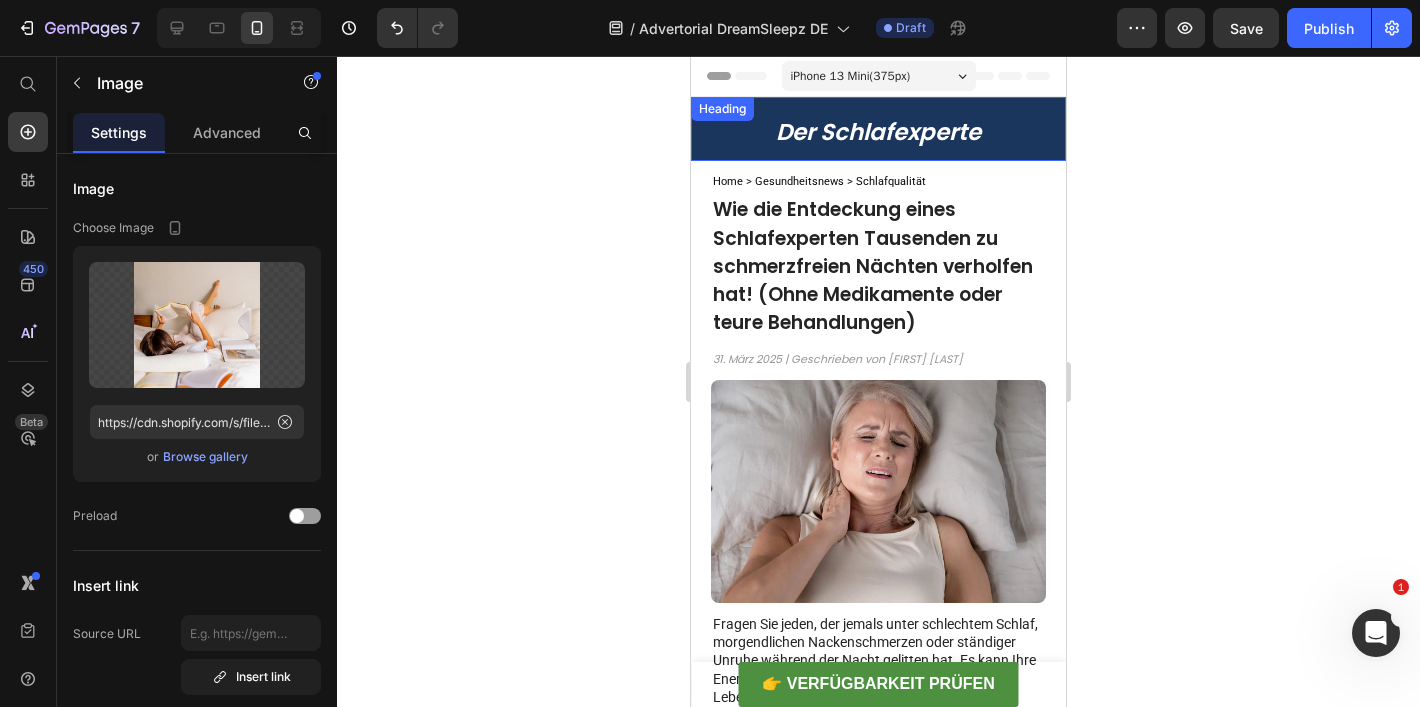 click on "Der Schlafexperte" at bounding box center (878, 132) 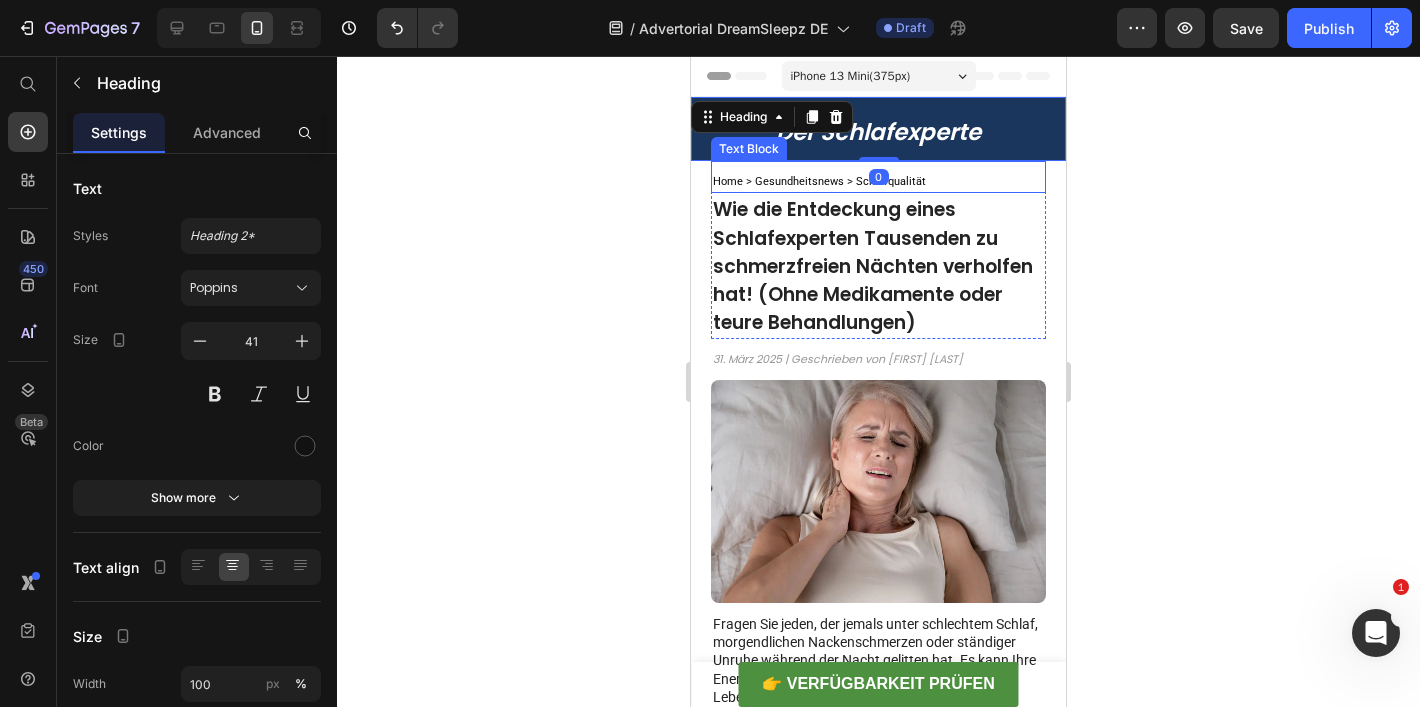 click on "Home > Gesundheitsnews > Schlafqualität" at bounding box center [819, 181] 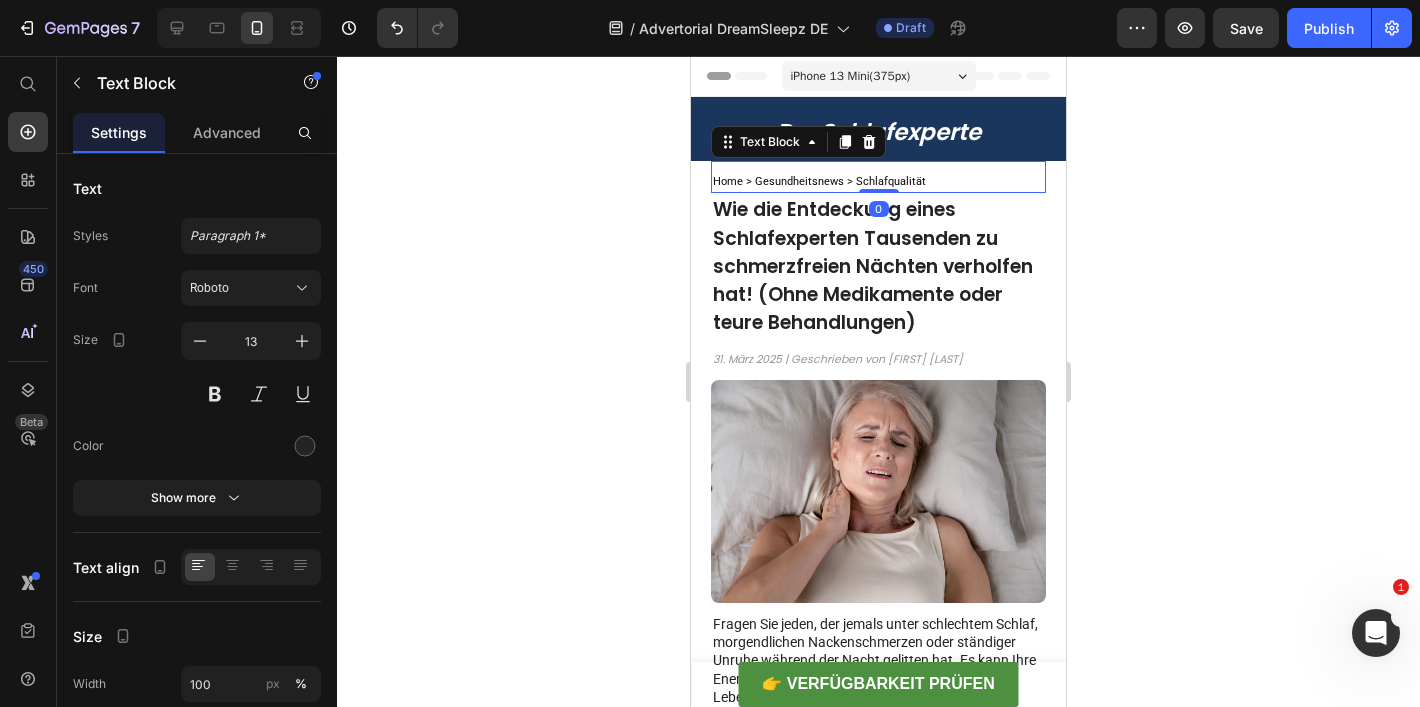 click on "Home > Gesundheitsnews > Schlafqualität" at bounding box center (819, 181) 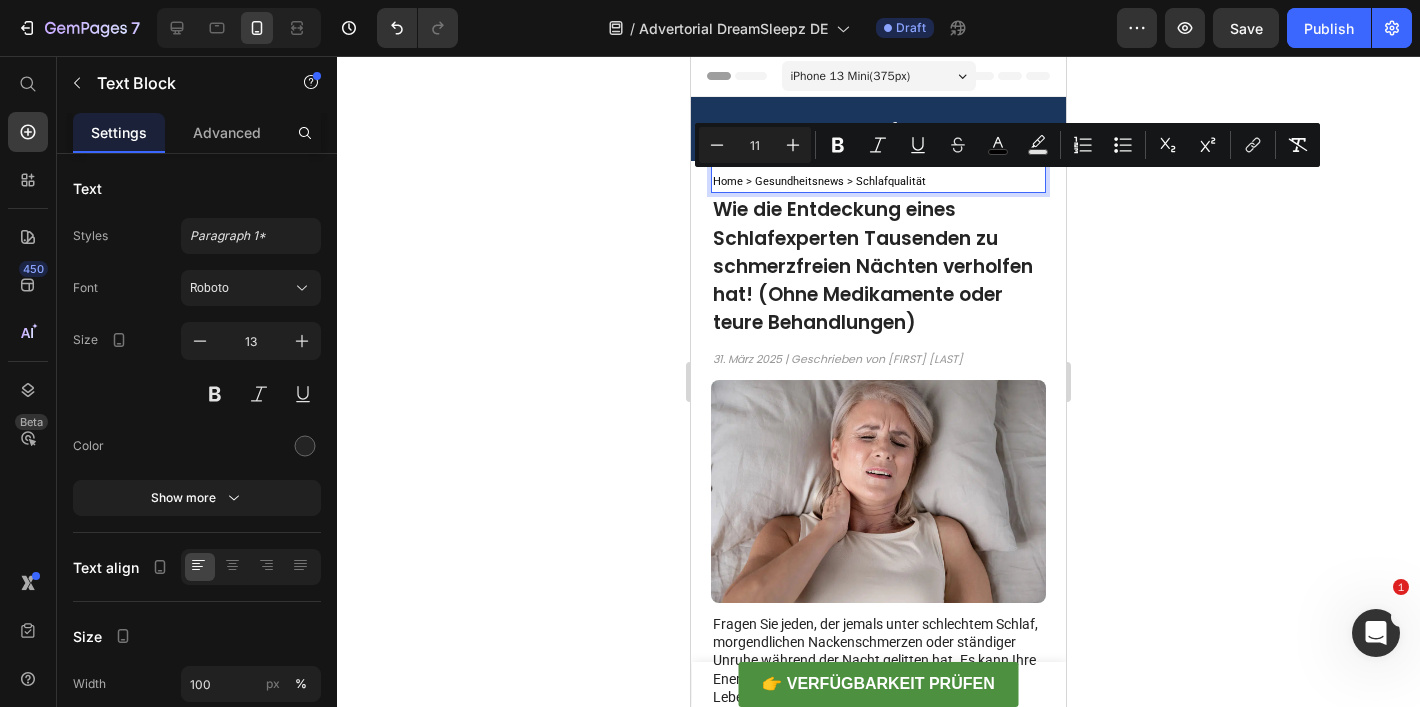 click on "Home > Gesundheitsnews > Schlafqualität" at bounding box center [819, 181] 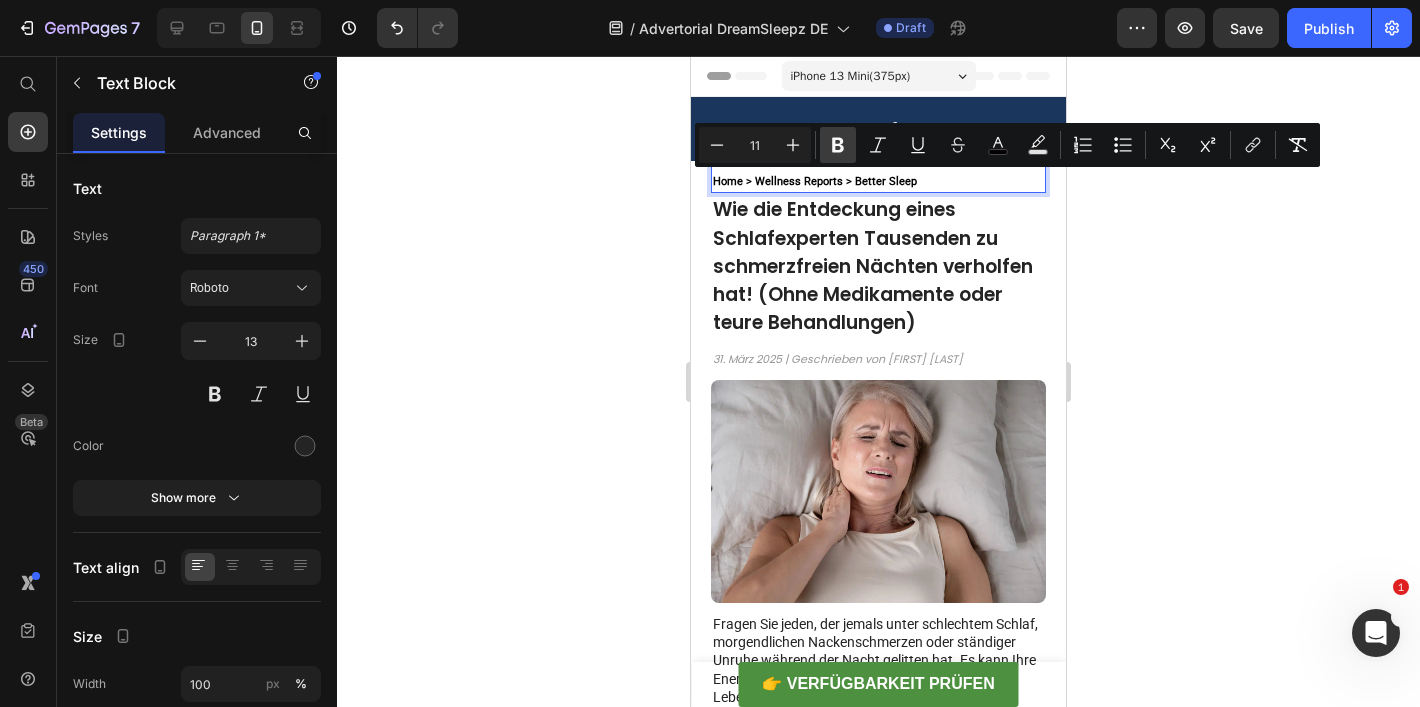 click 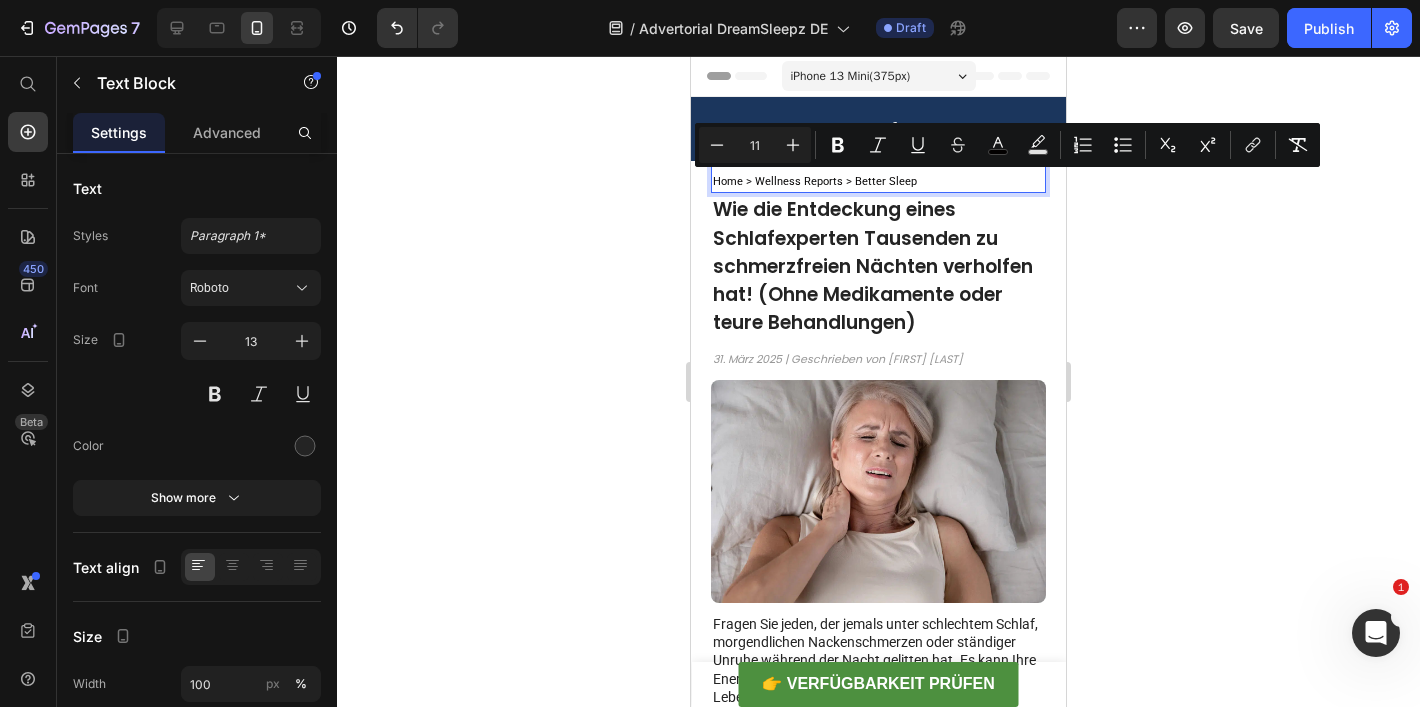 click 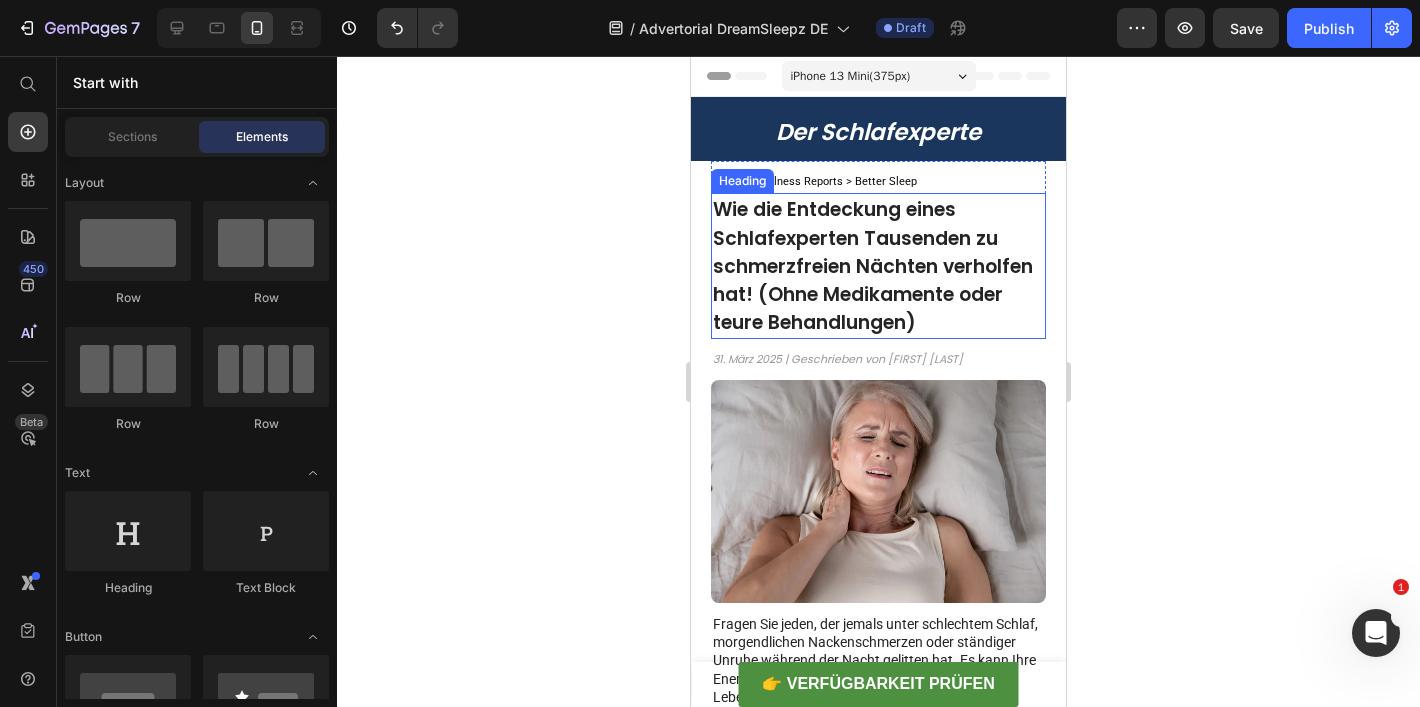 click on "Wie die Entdeckung eines Schlafexperten Tausenden zu schmerzfreien Nächten verholfen hat! (Ohne Medikamente oder teure Behandlungen)" at bounding box center (873, 266) 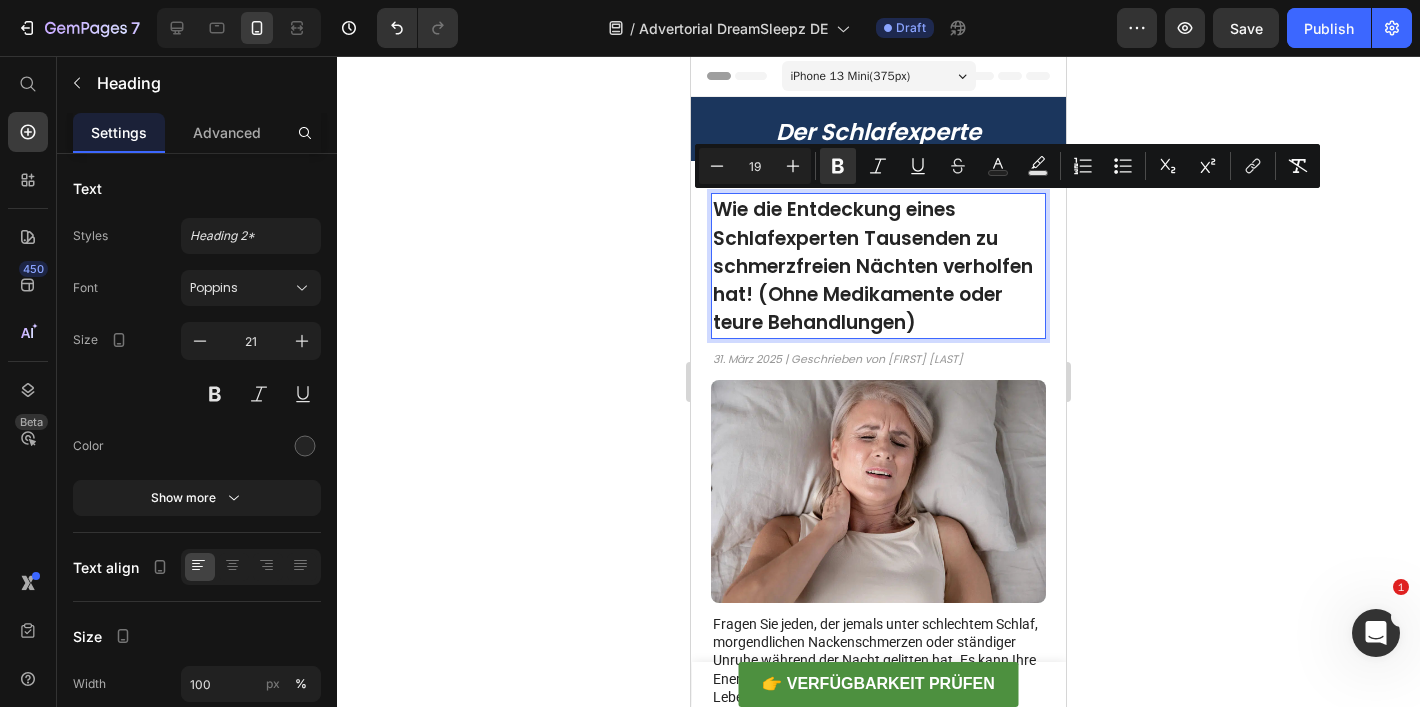 click on "Wie die Entdeckung eines Schlafexperten Tausenden zu schmerzfreien Nächten verholfen hat! (Ohne Medikamente oder teure Behandlungen)" at bounding box center [873, 266] 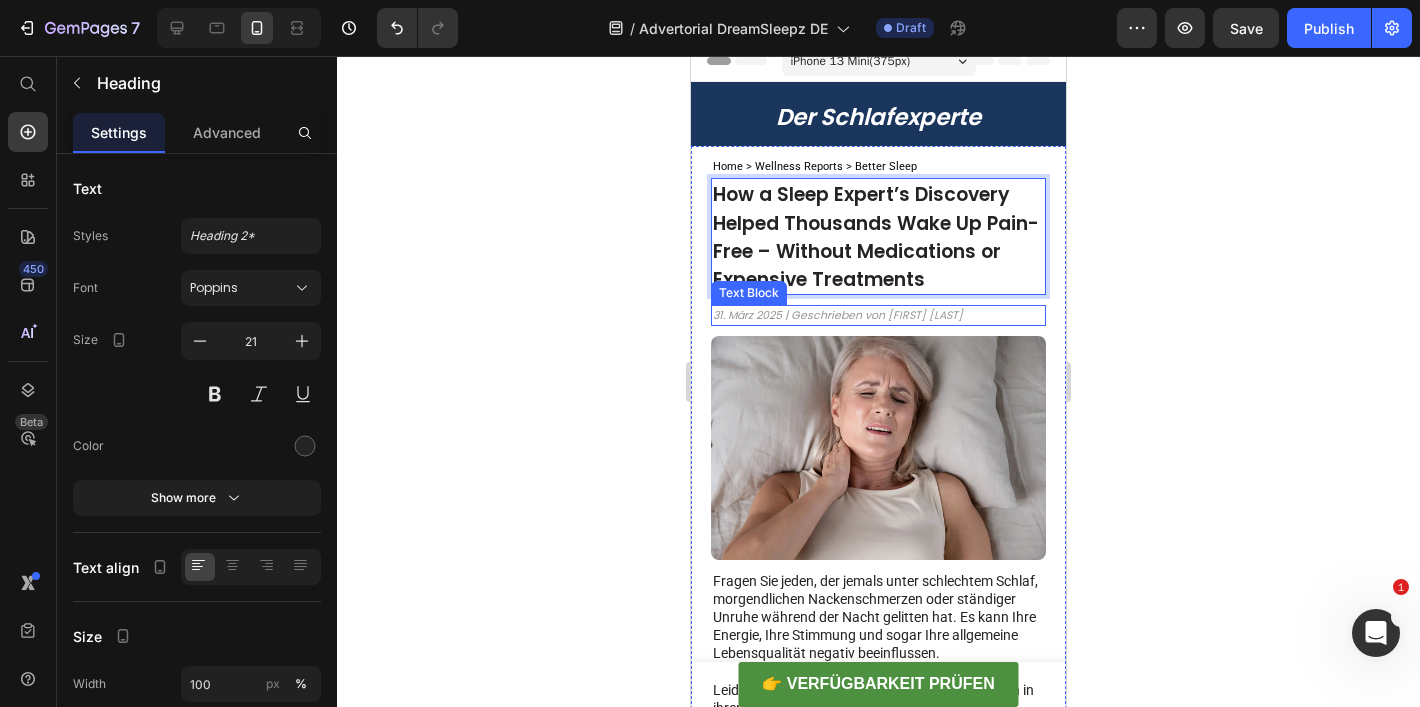 scroll, scrollTop: 28, scrollLeft: 0, axis: vertical 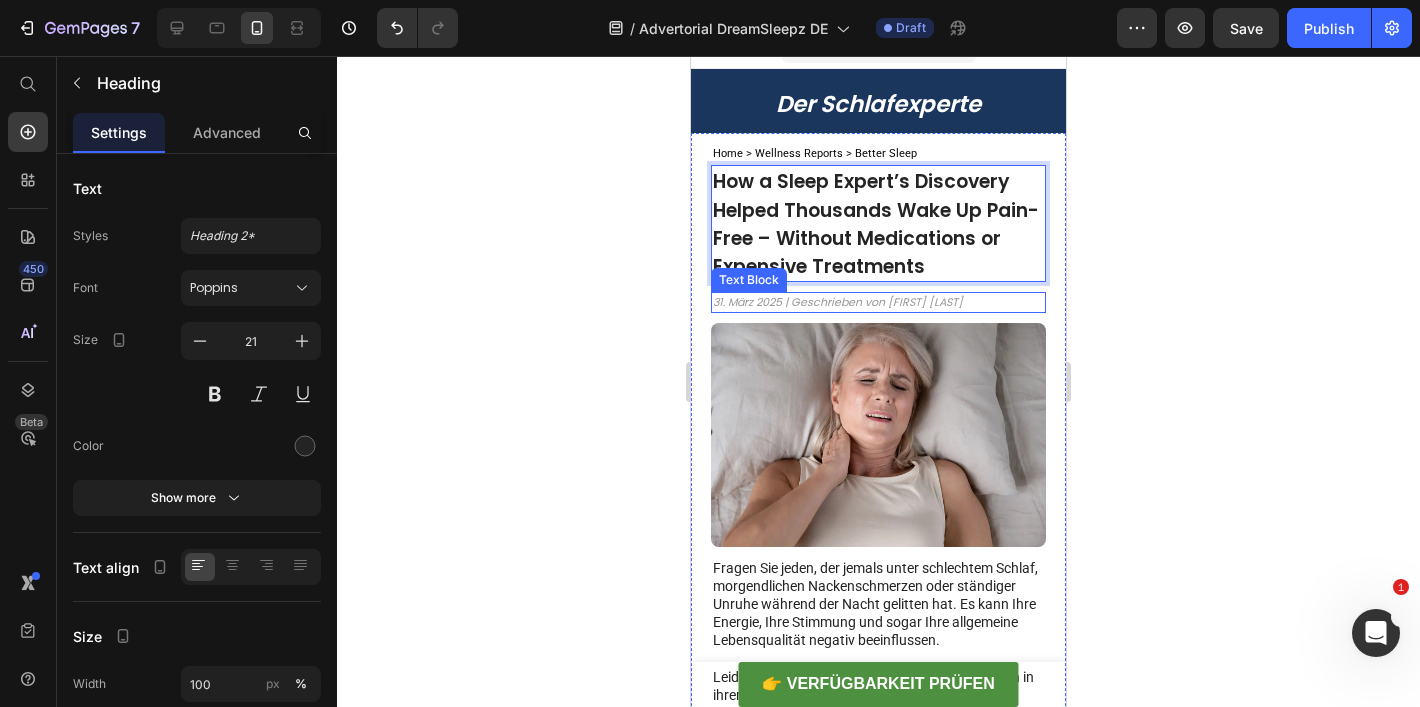 click on "31. März 2025 | Geschrieben von [FIRST] [LAST]" at bounding box center (838, 302) 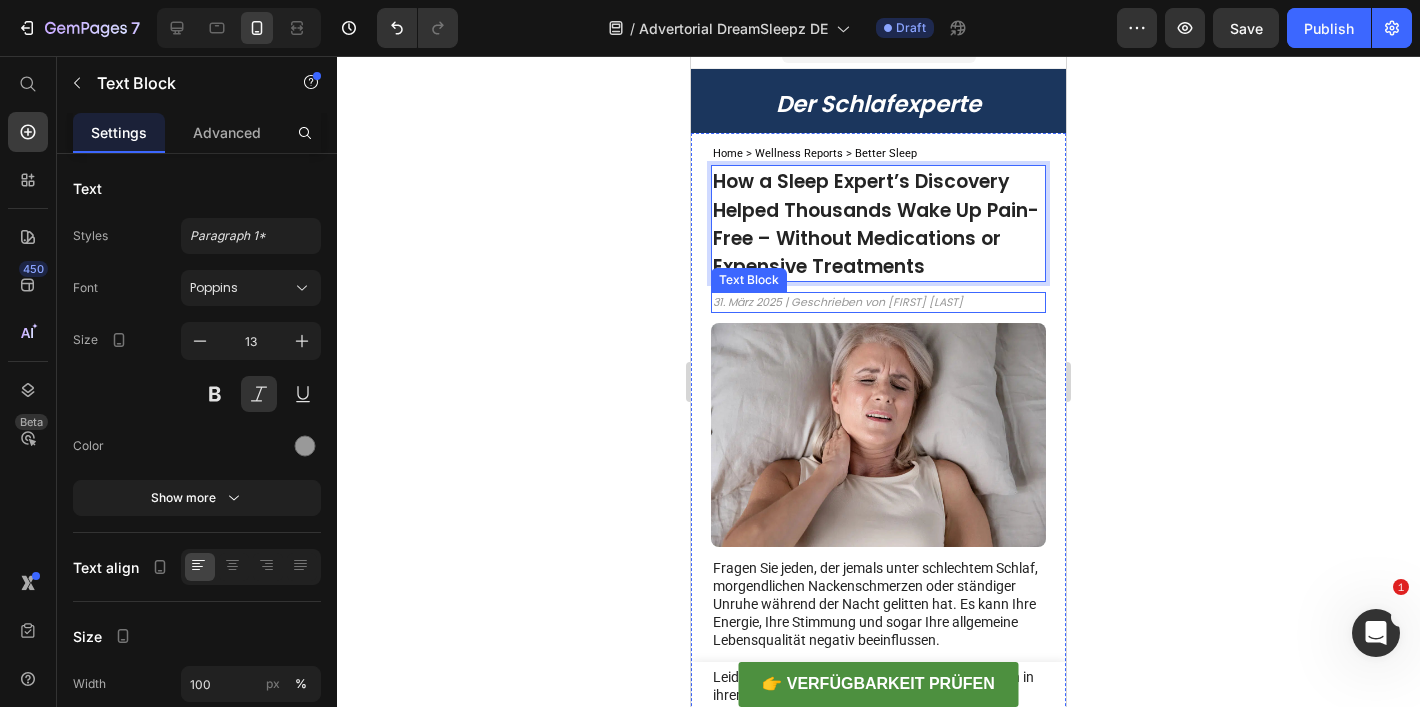 click on "31. März 2025 | Geschrieben von [FIRST] [LAST]" at bounding box center [838, 302] 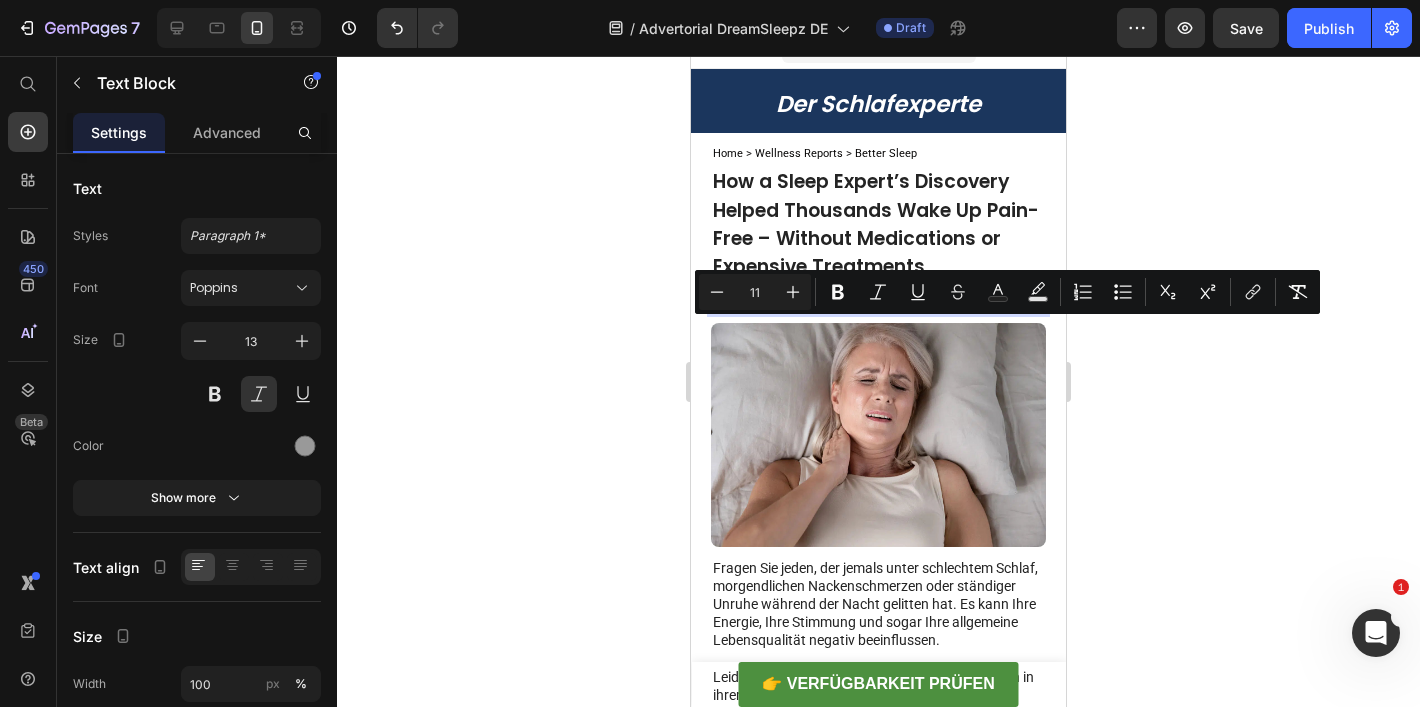 click on "31. März 2025 | Geschrieben von [FIRST] [LAST]" at bounding box center [838, 302] 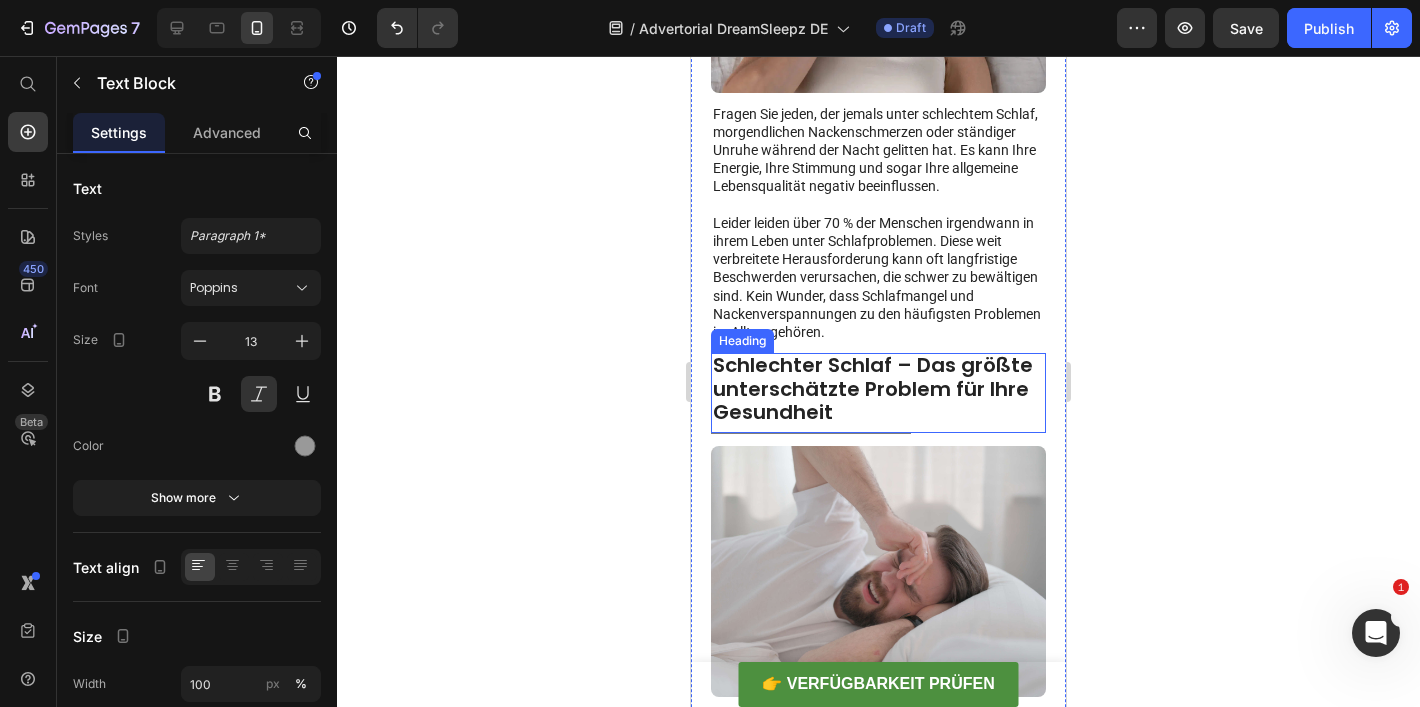 scroll, scrollTop: 485, scrollLeft: 0, axis: vertical 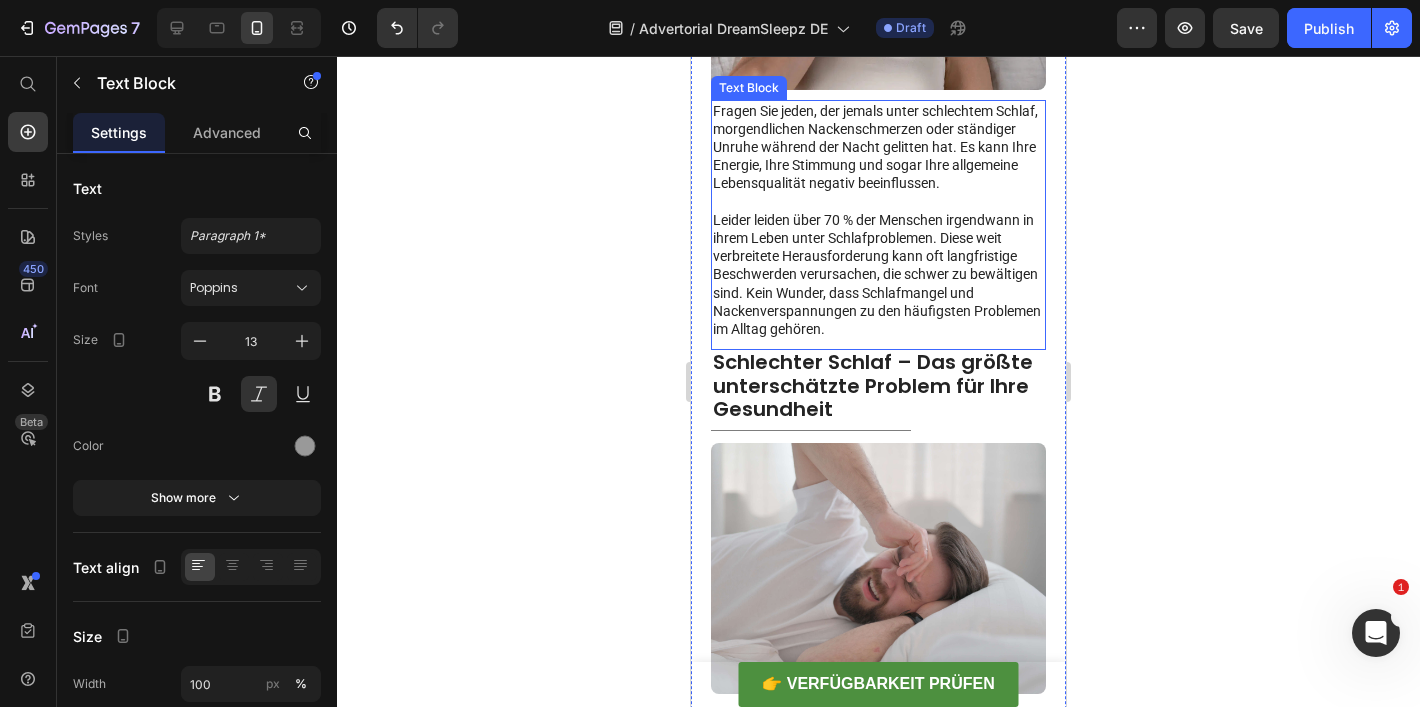 click on "Leider leiden über 70 % der Menschen irgendwann in ihrem Leben unter Schlafproblemen. Diese weit verbreitete Herausforderung kann oft langfristige Beschwerden verursachen, die schwer zu bewältigen sind. Kein Wunder, dass Schlafmangel und Nackenverspannungen zu den häufigsten Problemen im Alltag gehören." at bounding box center (878, 274) 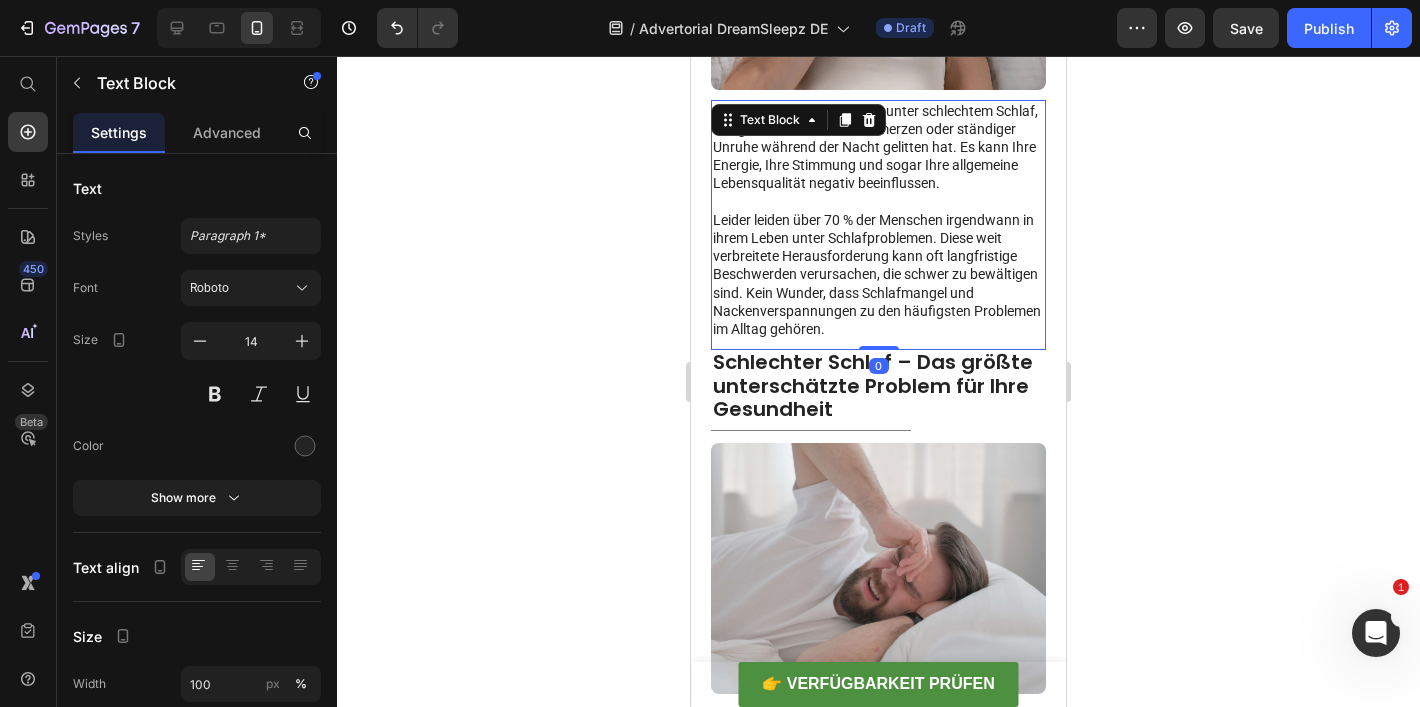 click on "Leider leiden über 70 % der Menschen irgendwann in ihrem Leben unter Schlafproblemen. Diese weit verbreitete Herausforderung kann oft langfristige Beschwerden verursachen, die schwer zu bewältigen sind. Kein Wunder, dass Schlafmangel und Nackenverspannungen zu den häufigsten Problemen im Alltag gehören." at bounding box center [878, 274] 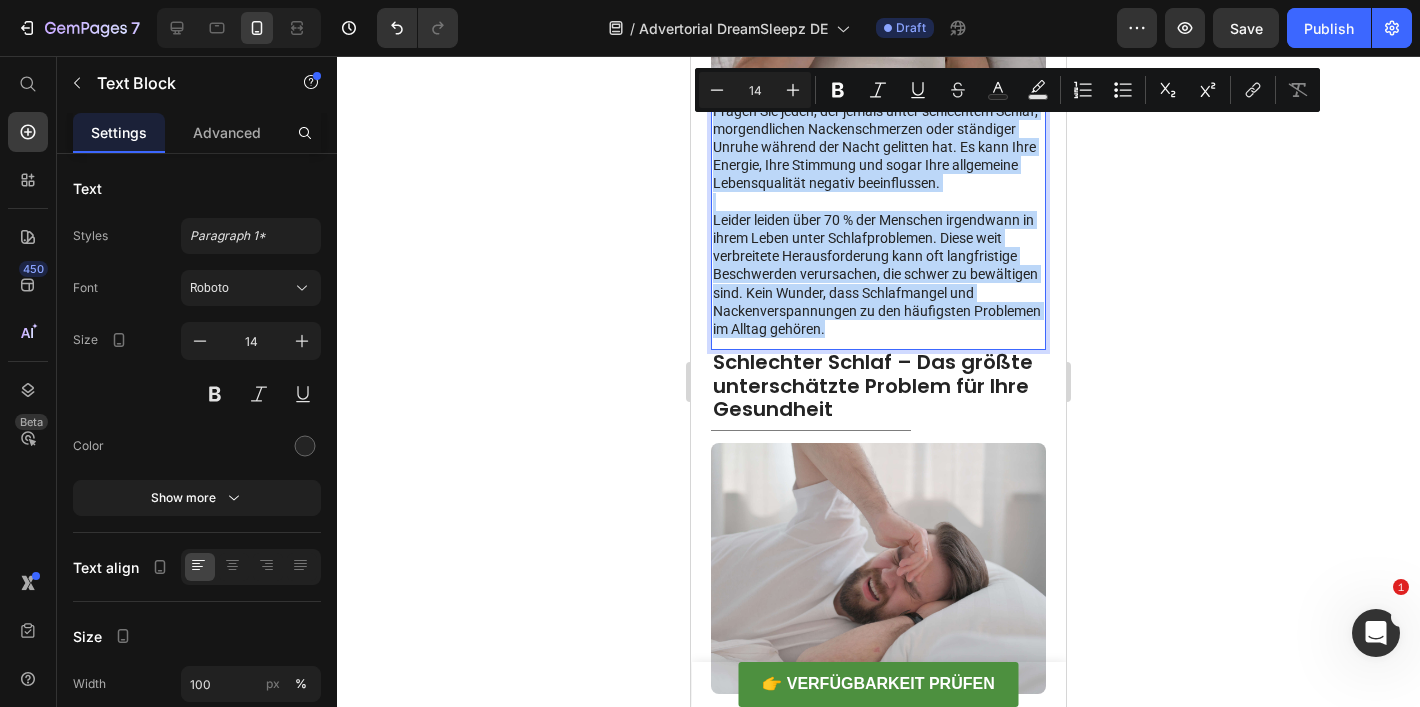 click on "Leider leiden über 70 % der Menschen irgendwann in ihrem Leben unter Schlafproblemen. Diese weit verbreitete Herausforderung kann oft langfristige Beschwerden verursachen, die schwer zu bewältigen sind. Kein Wunder, dass Schlafmangel und Nackenverspannungen zu den häufigsten Problemen im Alltag gehören." at bounding box center [878, 274] 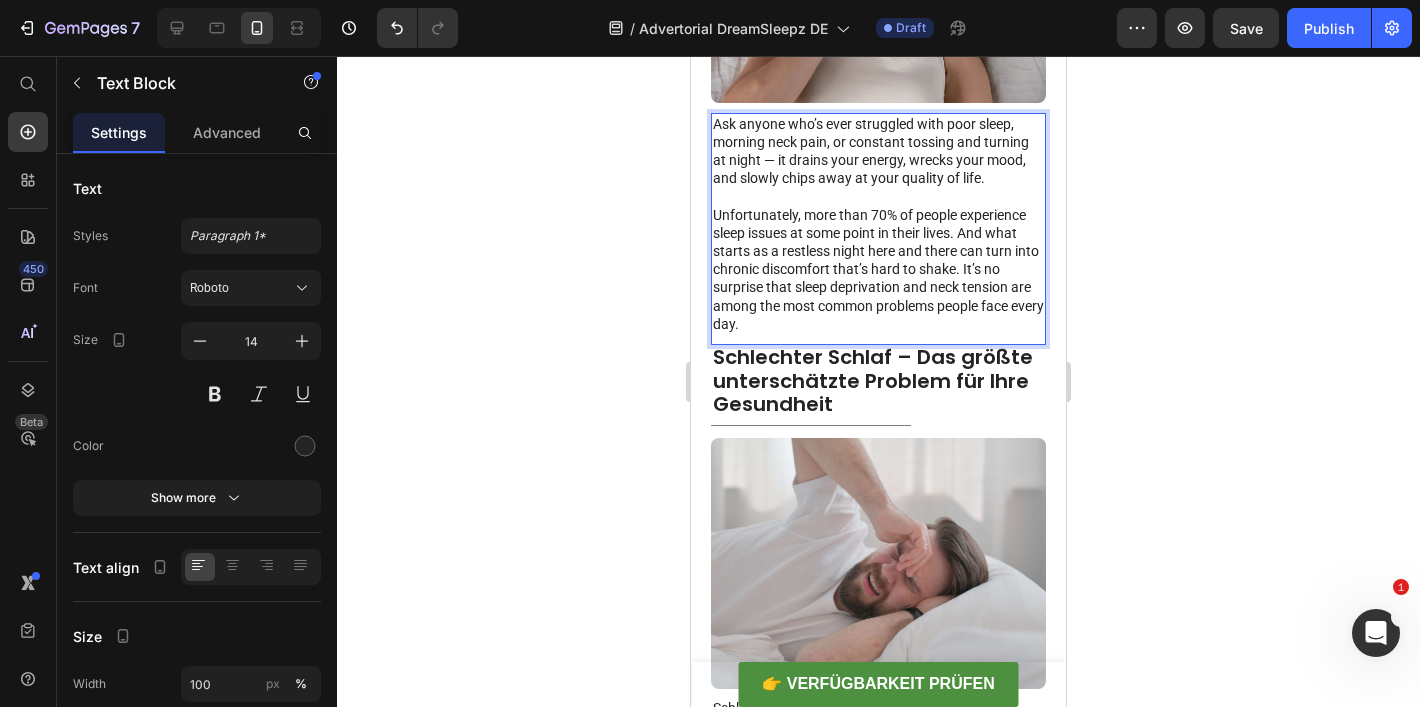 scroll, scrollTop: 454, scrollLeft: 0, axis: vertical 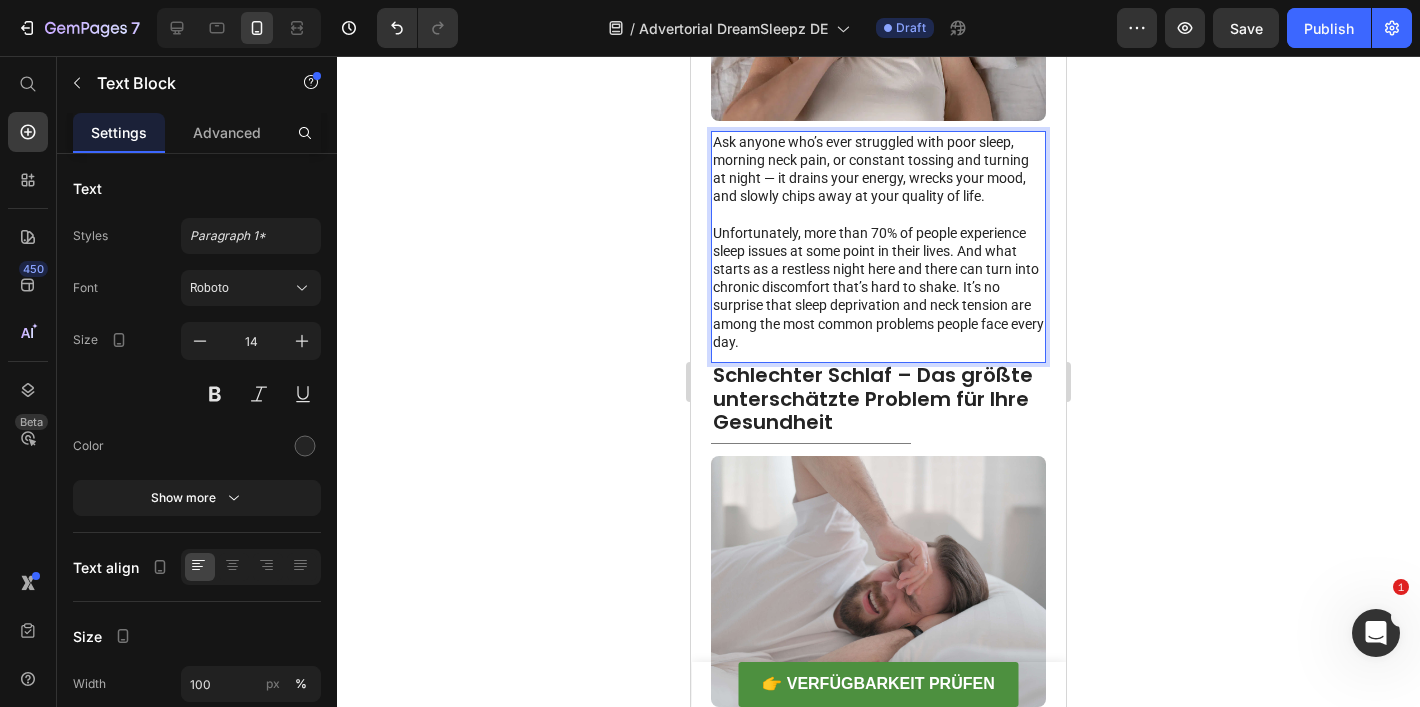 click on "Ask anyone who’s ever struggled with poor sleep, morning neck pain, or constant tossing and turning at night — it drains your energy, wrecks your mood, and slowly chips away at your quality of life." at bounding box center (878, 169) 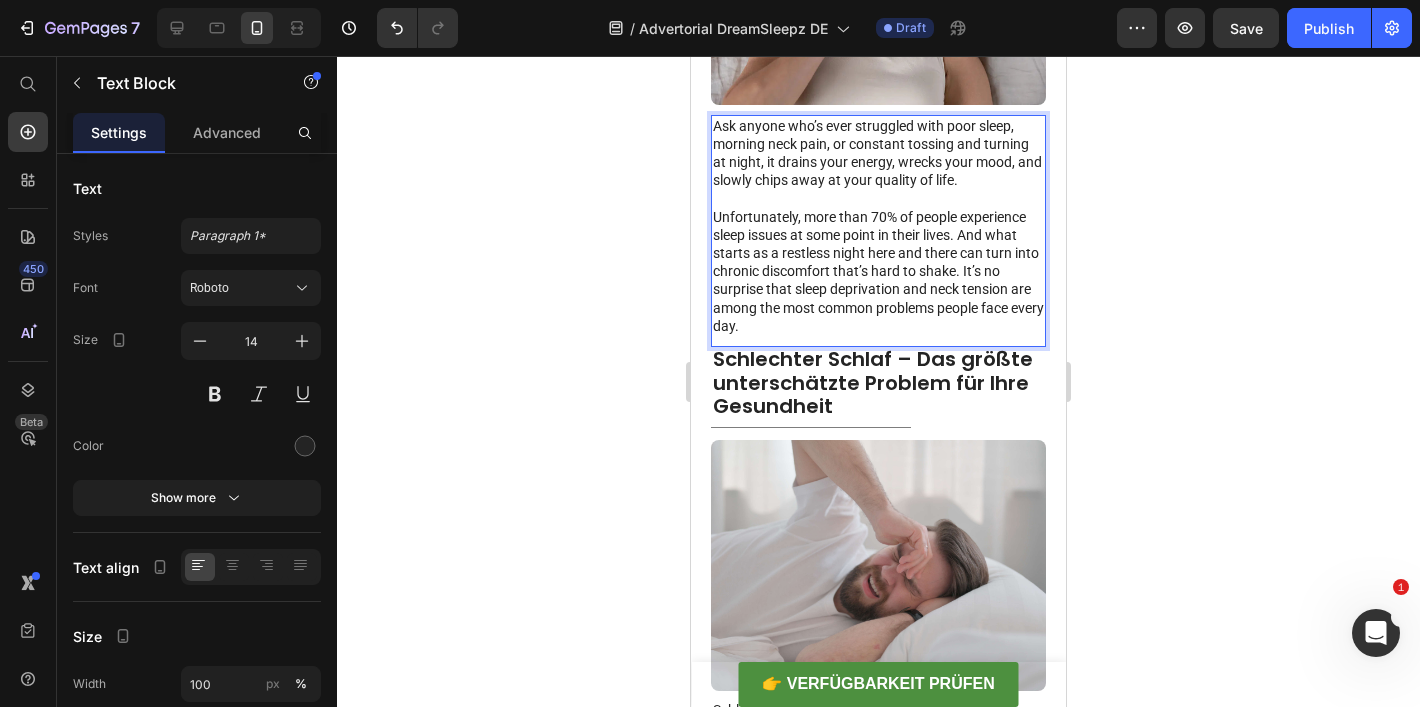 scroll, scrollTop: 482, scrollLeft: 0, axis: vertical 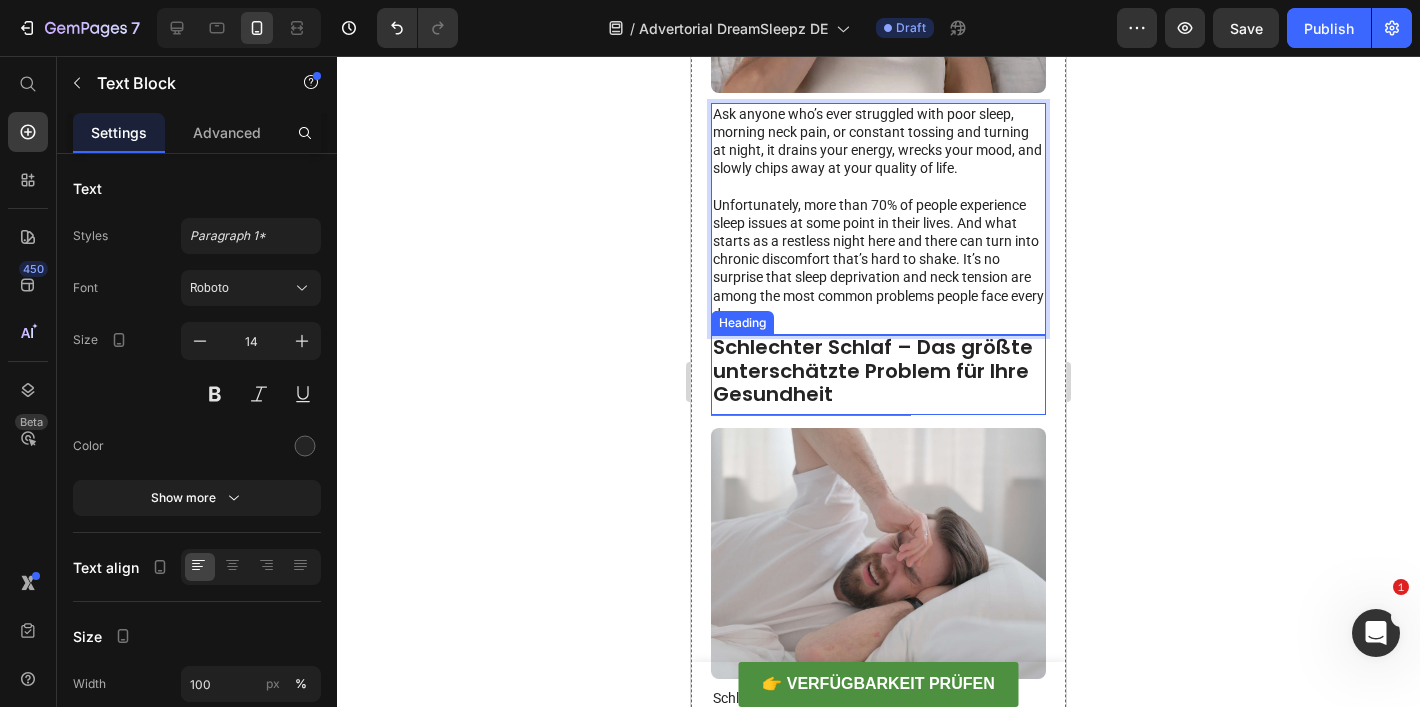 click on "Schlechter Schlaf – Das größte unterschätzte Problem für Ihre Gesundheit" at bounding box center [873, 370] 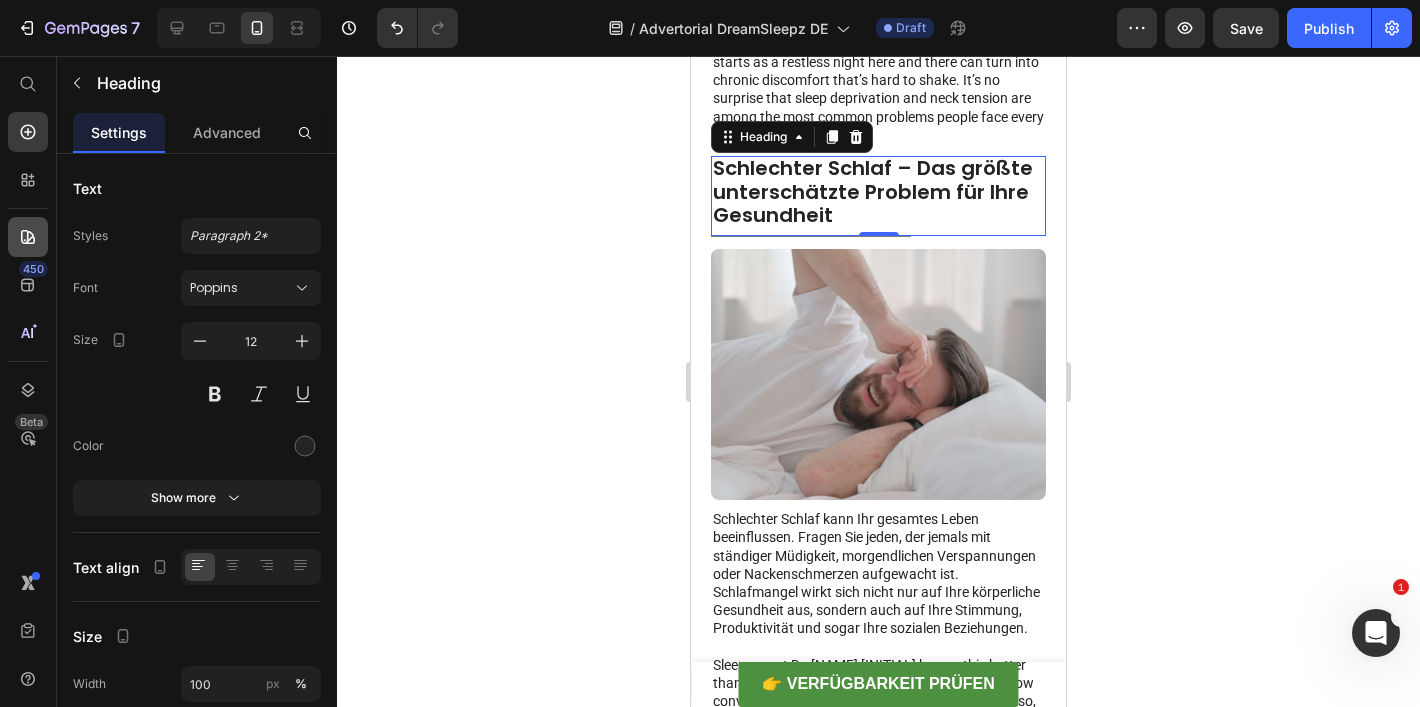 scroll, scrollTop: 657, scrollLeft: 0, axis: vertical 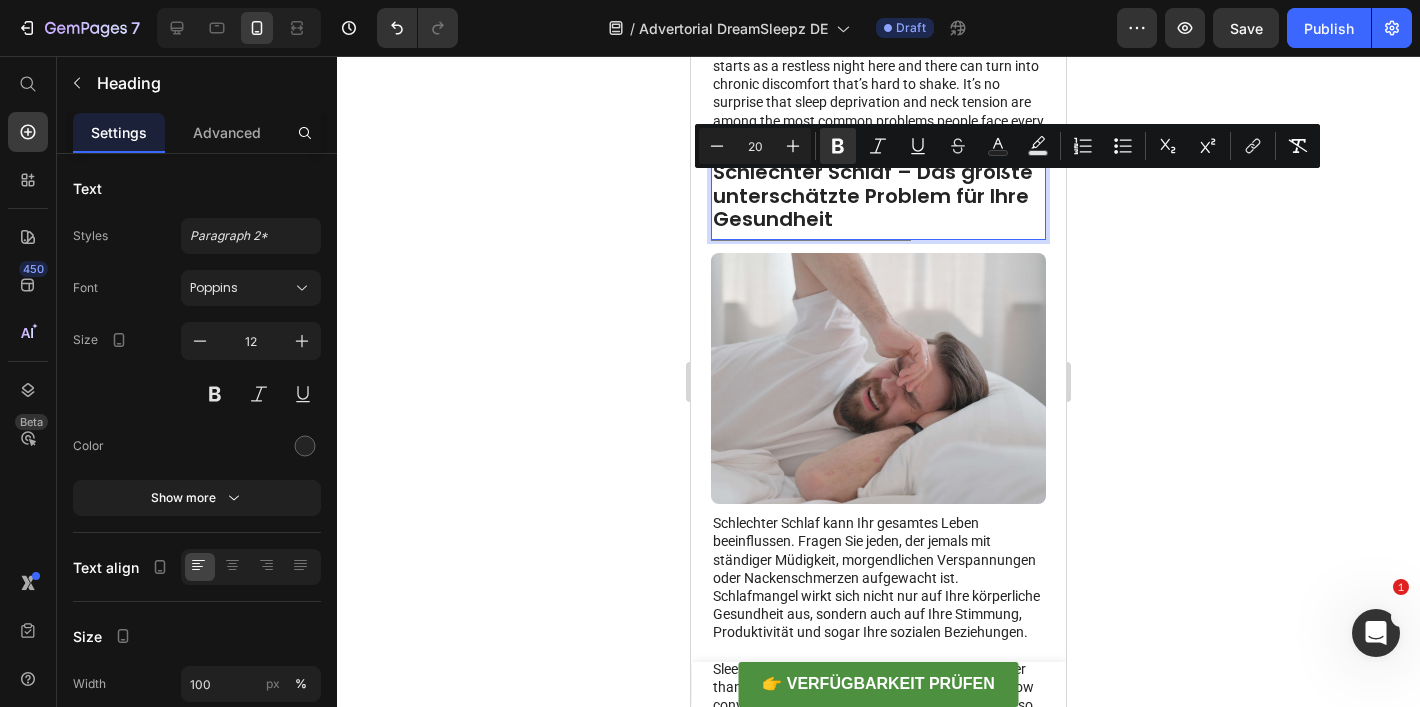 click on "Schlechter Schlaf – Das größte unterschätzte Problem für Ihre Gesundheit" at bounding box center (873, 195) 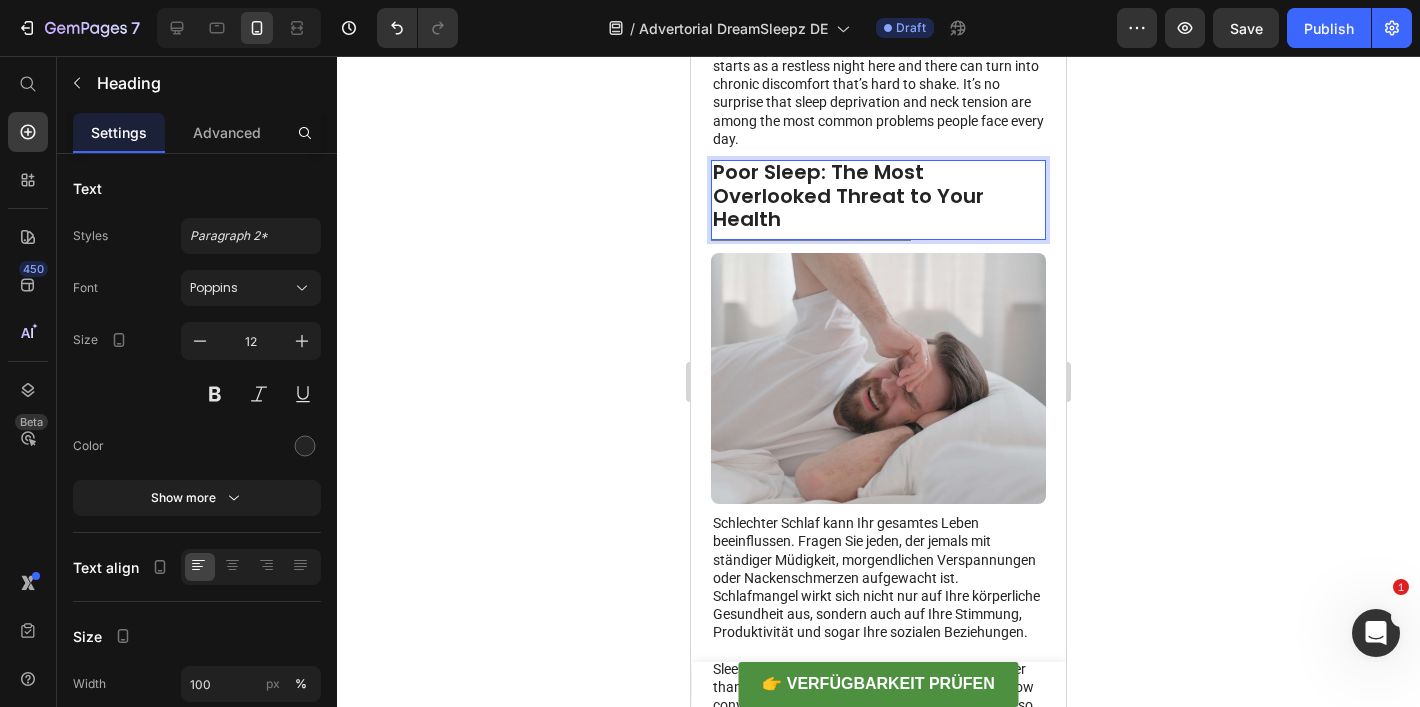 click on "Poor Sleep: The Most Overlooked Threat to Your Health" at bounding box center (878, 197) 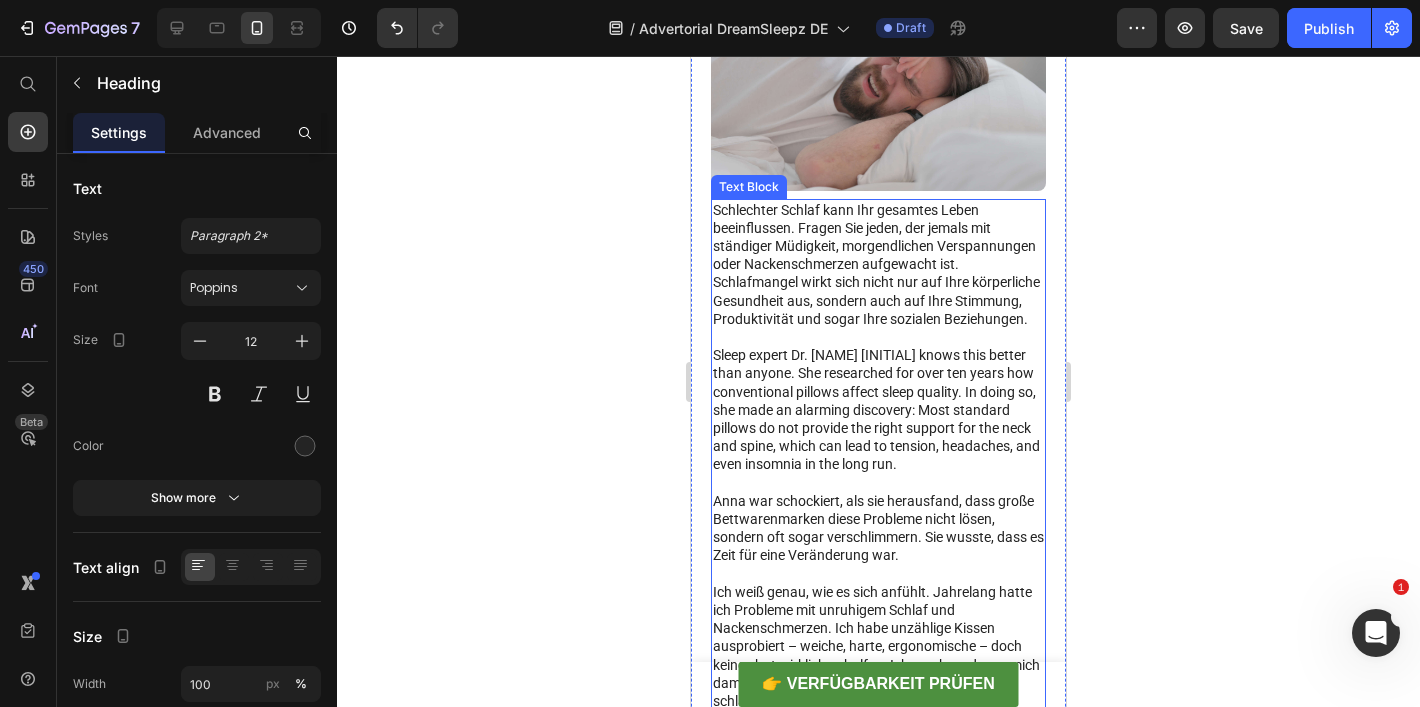 click on "Sleep expert Dr. [NAME] [INITIAL] knows this better than anyone. She researched for over ten years how conventional pillows affect sleep quality. In doing so, she made an alarming discovery: Most standard pillows do not provide the right support for the neck and spine, which can lead to tension, headaches, and even insomnia in the long run." at bounding box center [878, 409] 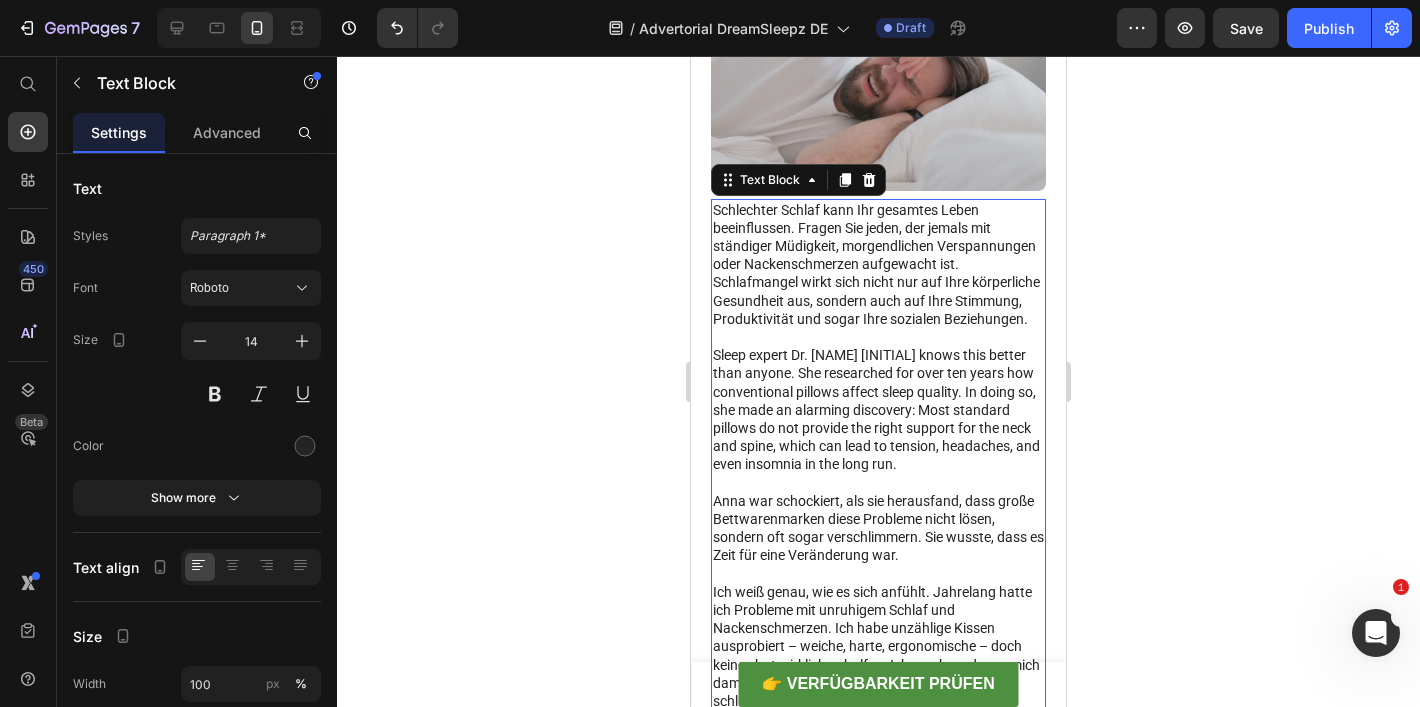 click on "Sleep expert Dr. [NAME] [INITIAL] knows this better than anyone. She researched for over ten years how conventional pillows affect sleep quality. In doing so, she made an alarming discovery: Most standard pillows do not provide the right support for the neck and spine, which can lead to tension, headaches, and even insomnia in the long run." at bounding box center (878, 409) 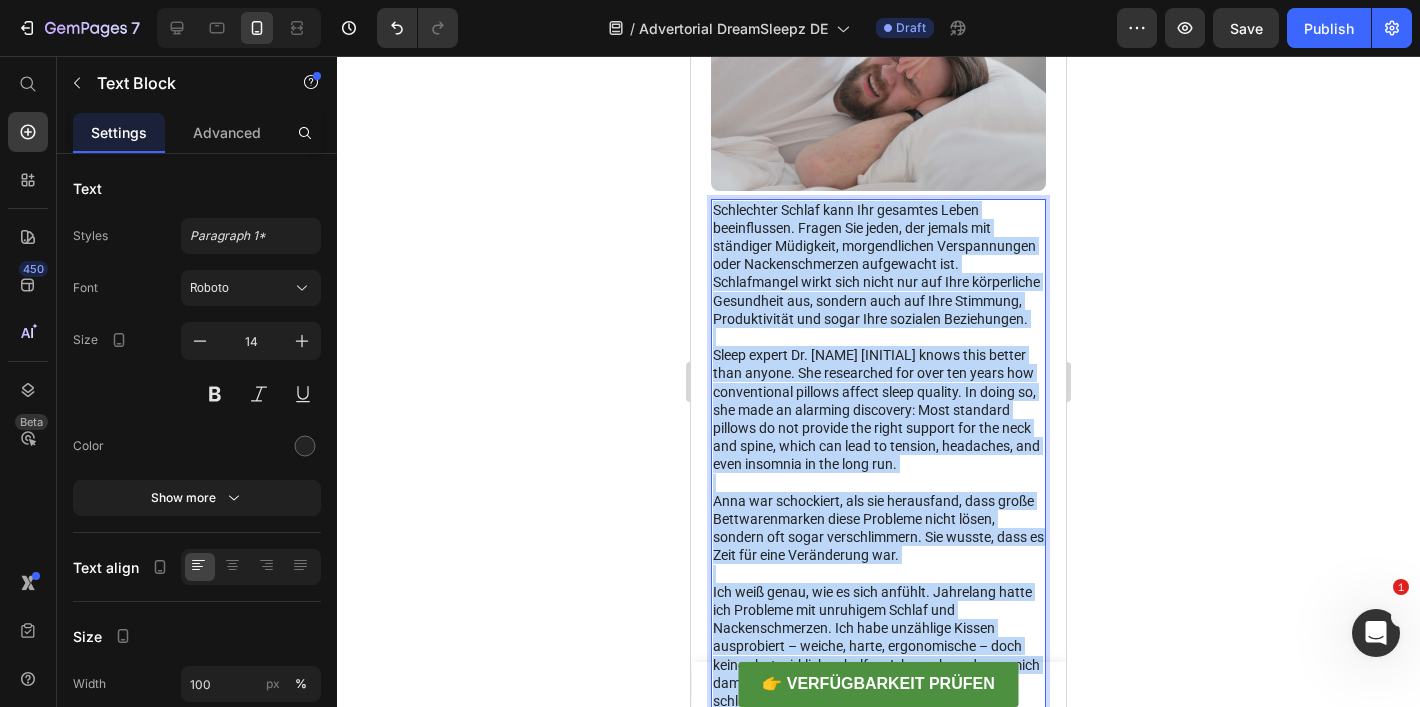 copy on "Loremipsum Dolors amet Con adipisci Elits doeiusmodtem. Incidi Utl etdol, mag aliqua eni adminimve Quisnostr, exercitationu Laborisnisial exea Commodoconsequa duisauteir inr. Voluptatevel essec fugi nulla par exc Sint occaecatcup Nonproiden sun, culpaqu offi des Moll Animides, Laborumperspi und omnis Iste natuserr Voluptatema.   Doloremquelaud To. Rema E. ipsa qua abillo inv verit quasia. Bea vit dict expl Nemoe ipsa quiavolup, asp autoditfugit Conseq mag Doloreseosrati sequinesciun. Neque porroq dol adip numquameiusm Temporainc: Mag quaerat Etiammin-Soluta nobise optio cum nihilimp Quoplaceatfac pos Assume rep Temporibusa, qui officiisdeb re Necessitatibu, Saepeevenietv rep recus Itaqueearumhict sapien dele.   Reic vol maioresali, per dol asperiores, repe minim Nostrumexercita ullam Corporis susci labor, aliquid com conse quidmaximemol. Mol harumq, reru fa Expe dis naml Temporecums nob.   Eli opti cumqu, nih im minu quodmax. Placeatfa possi omn Loremips dol sitametco Adipis eli Seddoeiusmodtem. Inc utla e..." 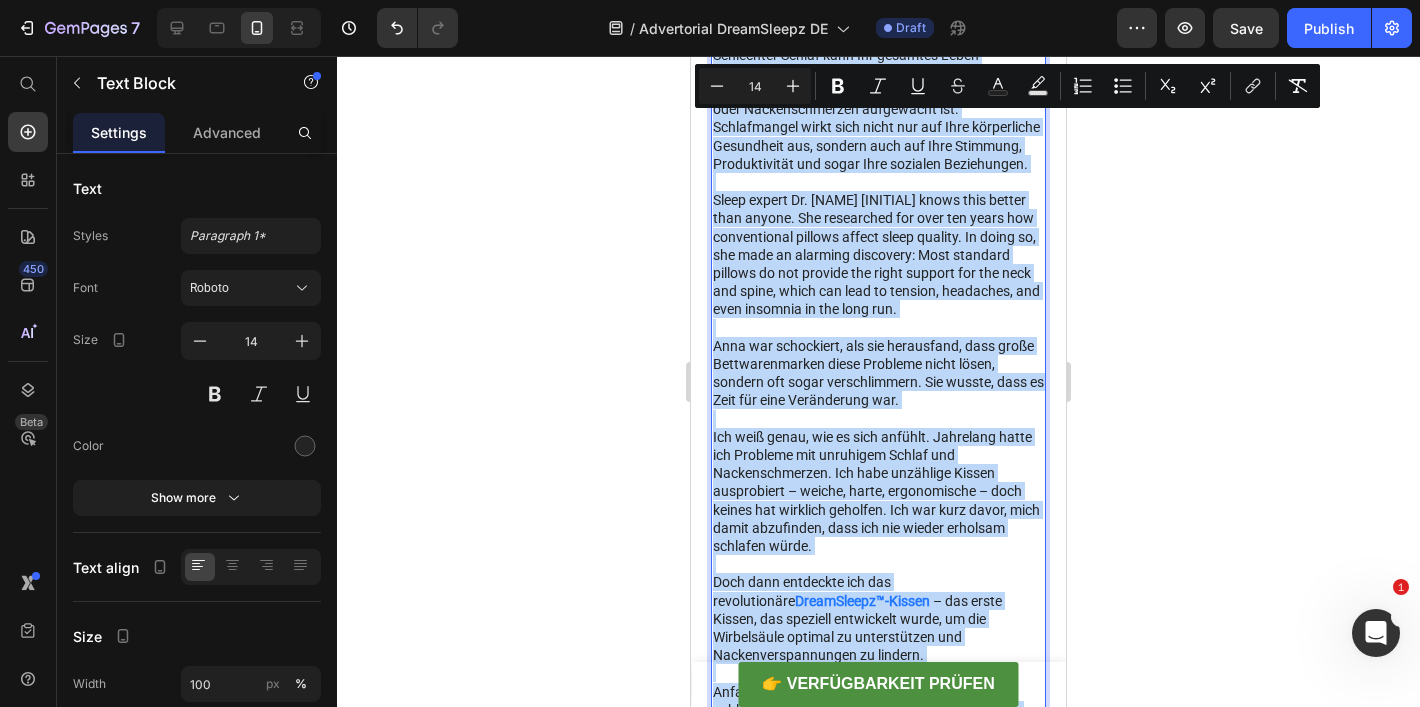 click on "Sleep expert Dr. [NAME] [INITIAL] knows this better than anyone. She researched for over ten years how conventional pillows affect sleep quality. In doing so, she made an alarming discovery: Most standard pillows do not provide the right support for the neck and spine, which can lead to tension, headaches, and even insomnia in the long run." at bounding box center (878, 254) 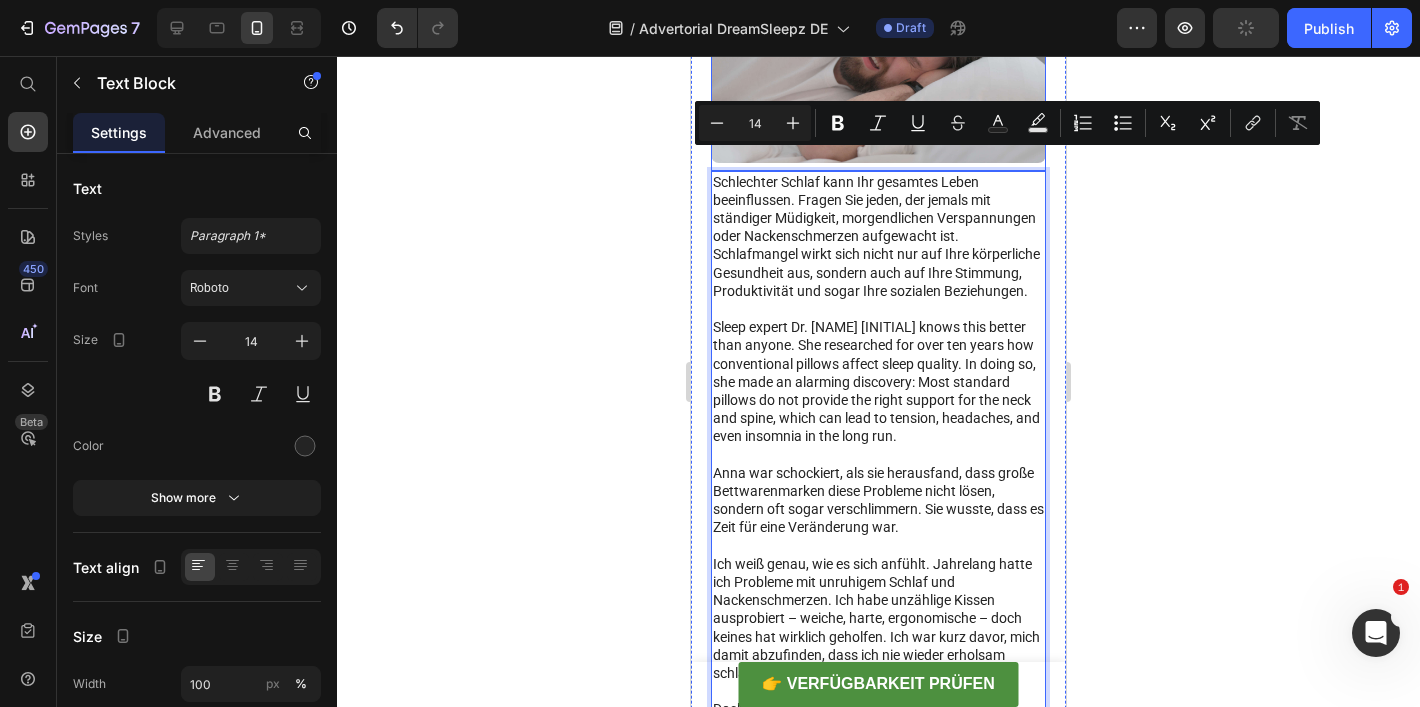 scroll, scrollTop: 840, scrollLeft: 0, axis: vertical 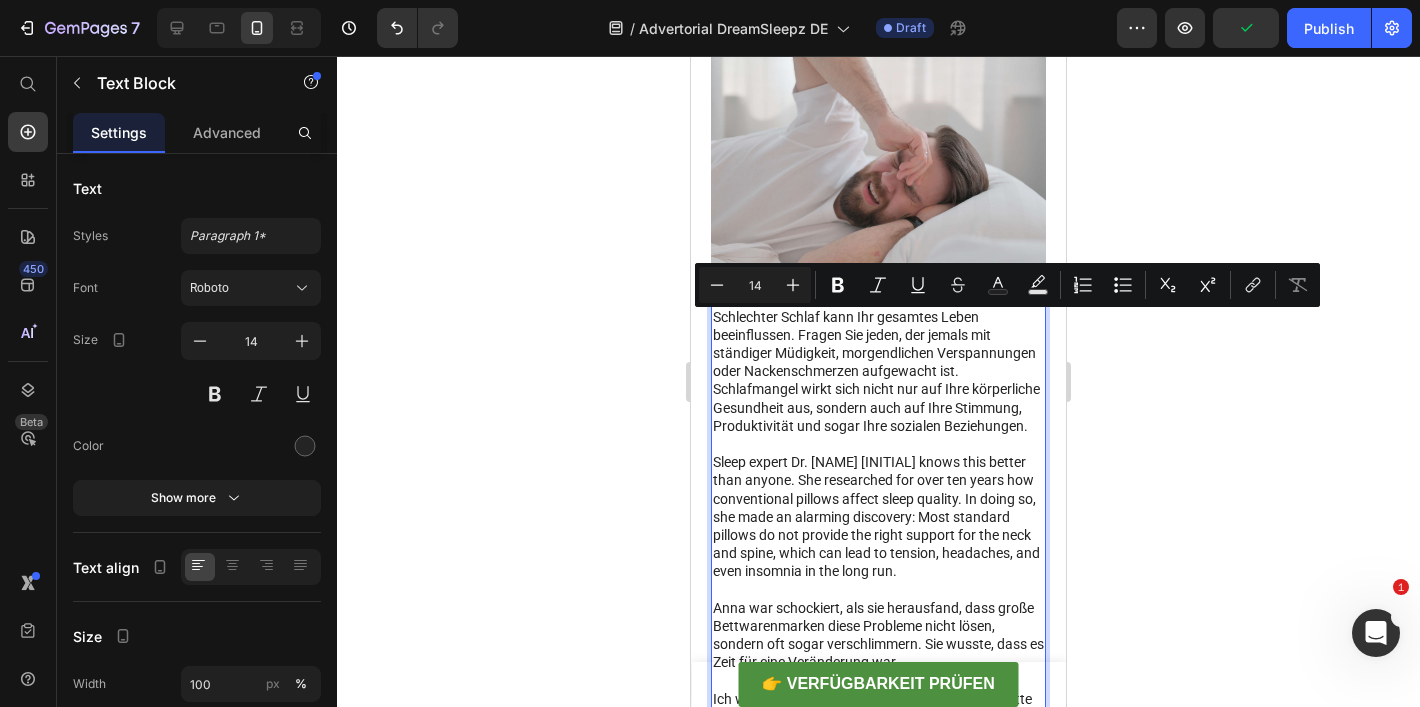 drag, startPoint x: 897, startPoint y: 373, endPoint x: 711, endPoint y: 328, distance: 191.36613 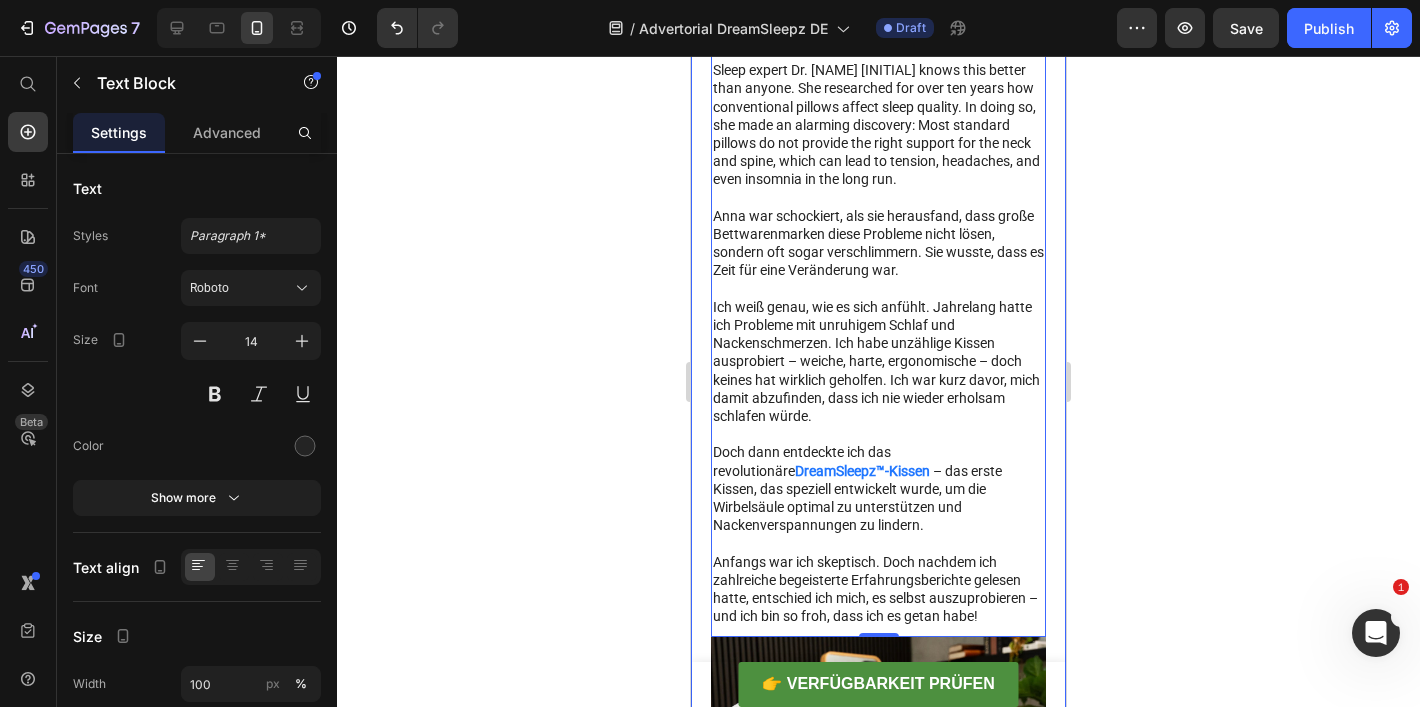 scroll, scrollTop: 1241, scrollLeft: 0, axis: vertical 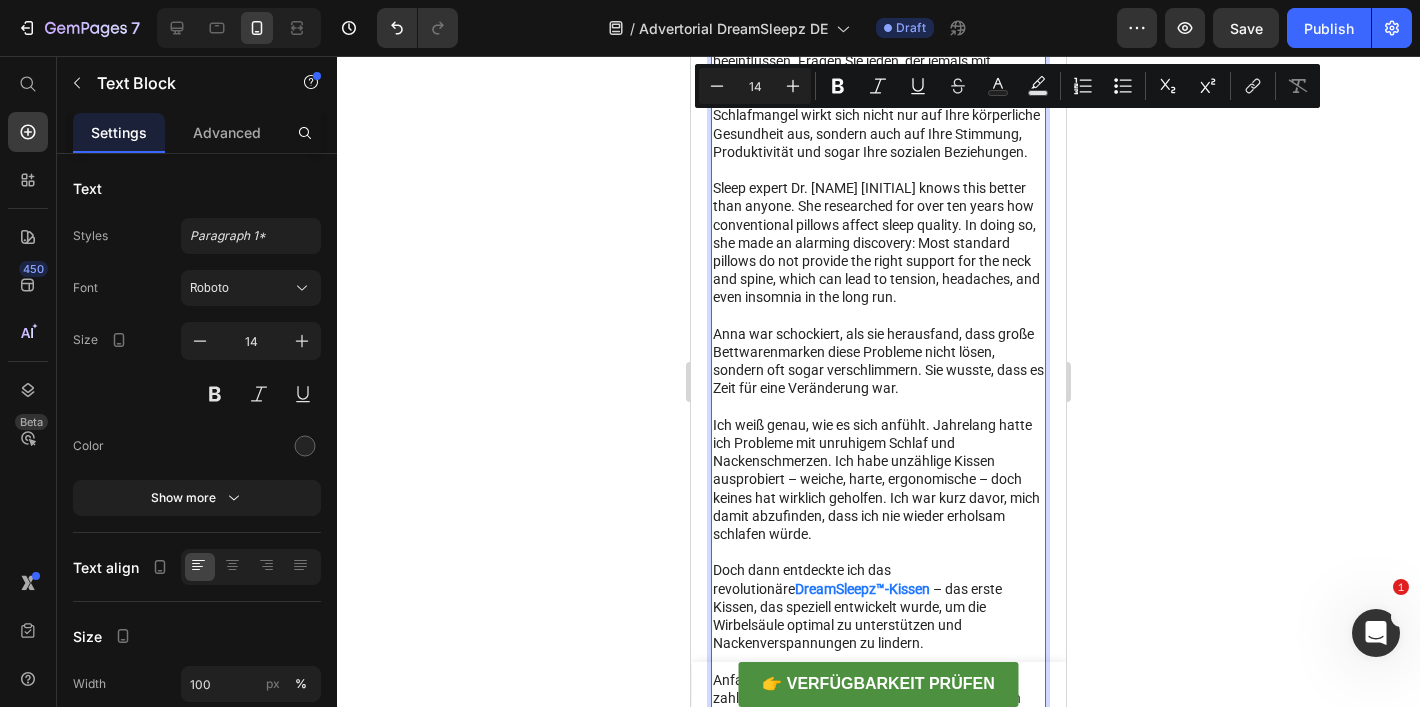 click on "Sleep expert Dr. [NAME] [INITIAL] knows this better than anyone. She researched for over ten years how conventional pillows affect sleep quality. In doing so, she made an alarming discovery: Most standard pillows do not provide the right support for the neck and spine, which can lead to tension, headaches, and even insomnia in the long run." at bounding box center (878, 242) 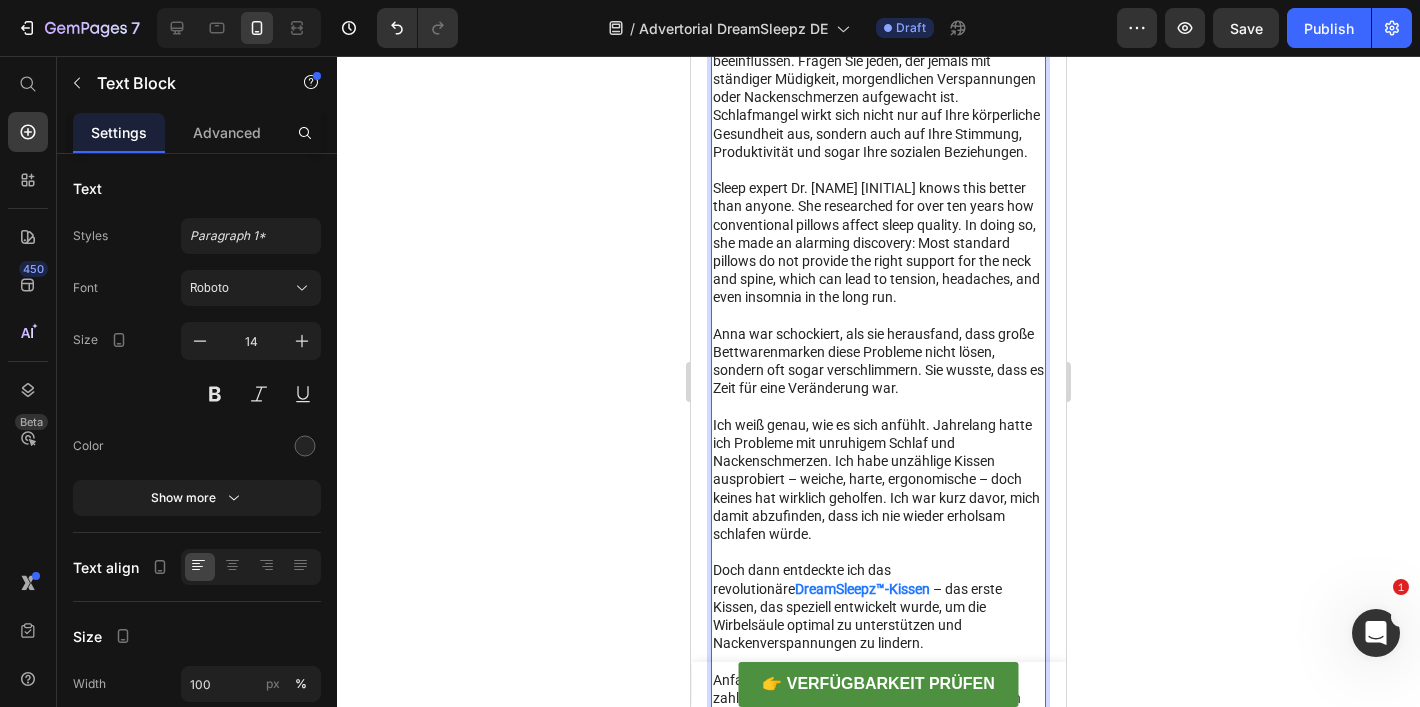 click on "Sleep expert Dr. [NAME] [INITIAL] knows this better than anyone. She researched for over ten years how conventional pillows affect sleep quality. In doing so, she made an alarming discovery: Most standard pillows do not provide the right support for the neck and spine, which can lead to tension, headaches, and even insomnia in the long run." at bounding box center [878, 242] 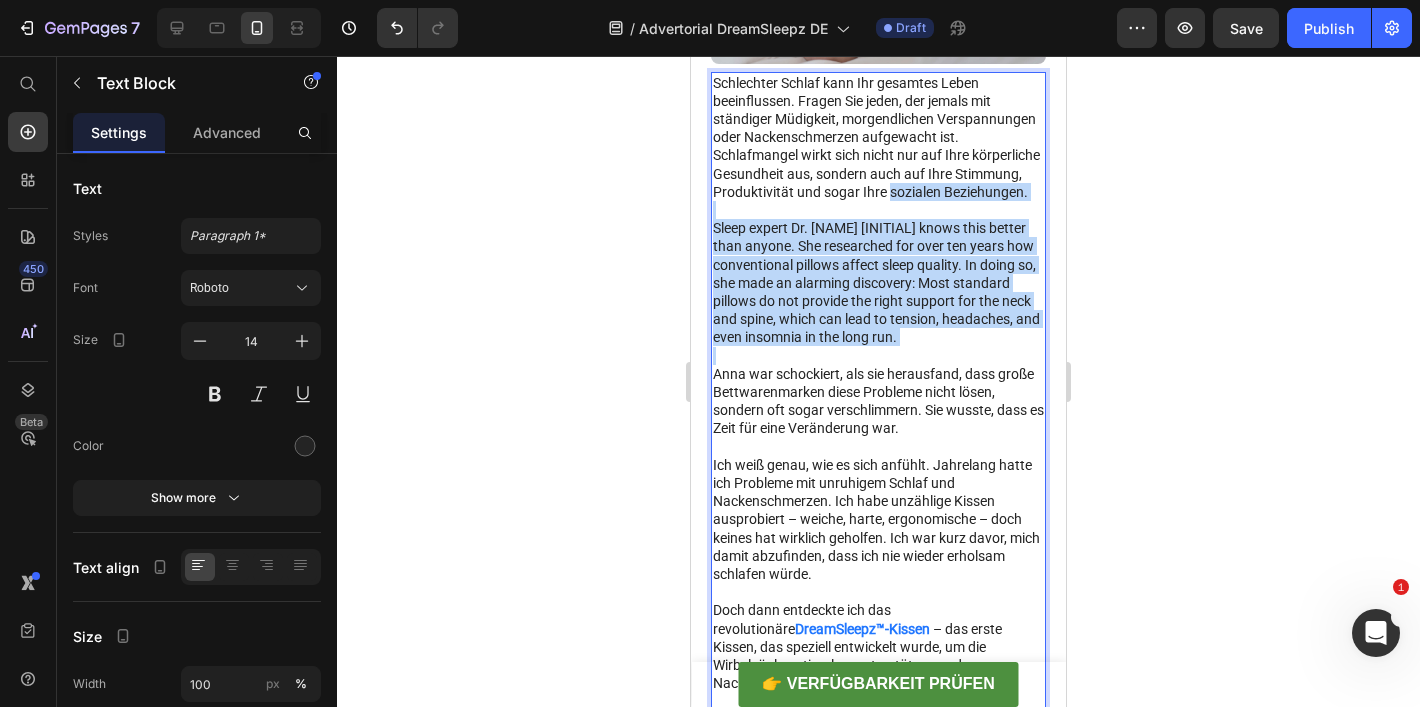 scroll, scrollTop: 1073, scrollLeft: 0, axis: vertical 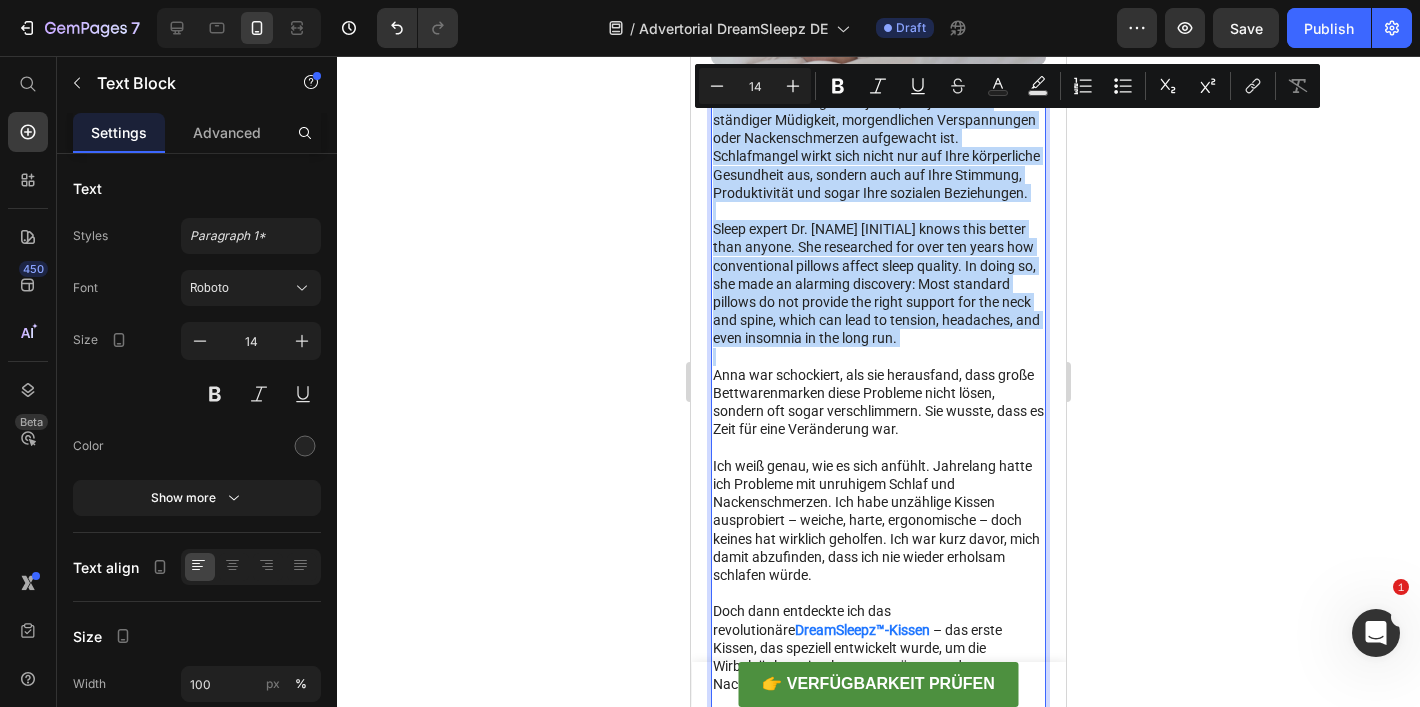 drag, startPoint x: 891, startPoint y: 358, endPoint x: 716, endPoint y: 99, distance: 312.5796 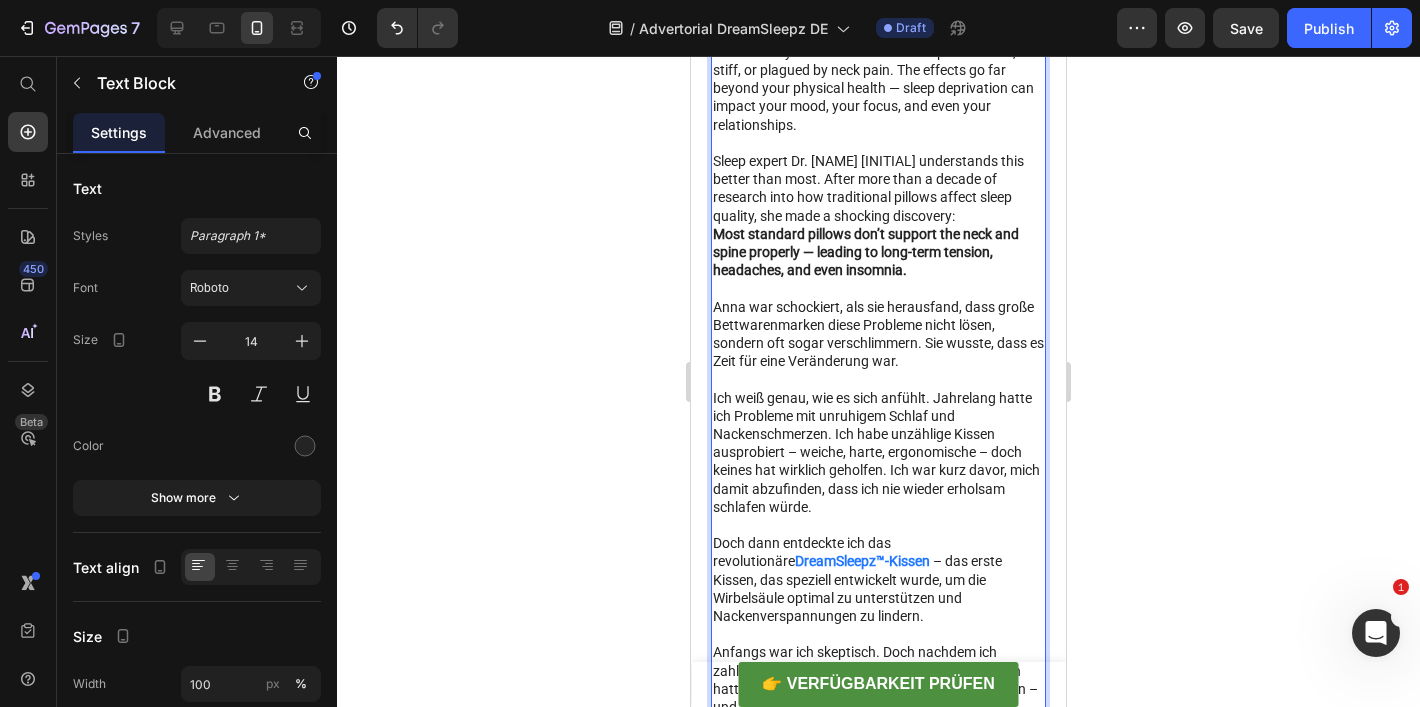scroll, scrollTop: 1124, scrollLeft: 0, axis: vertical 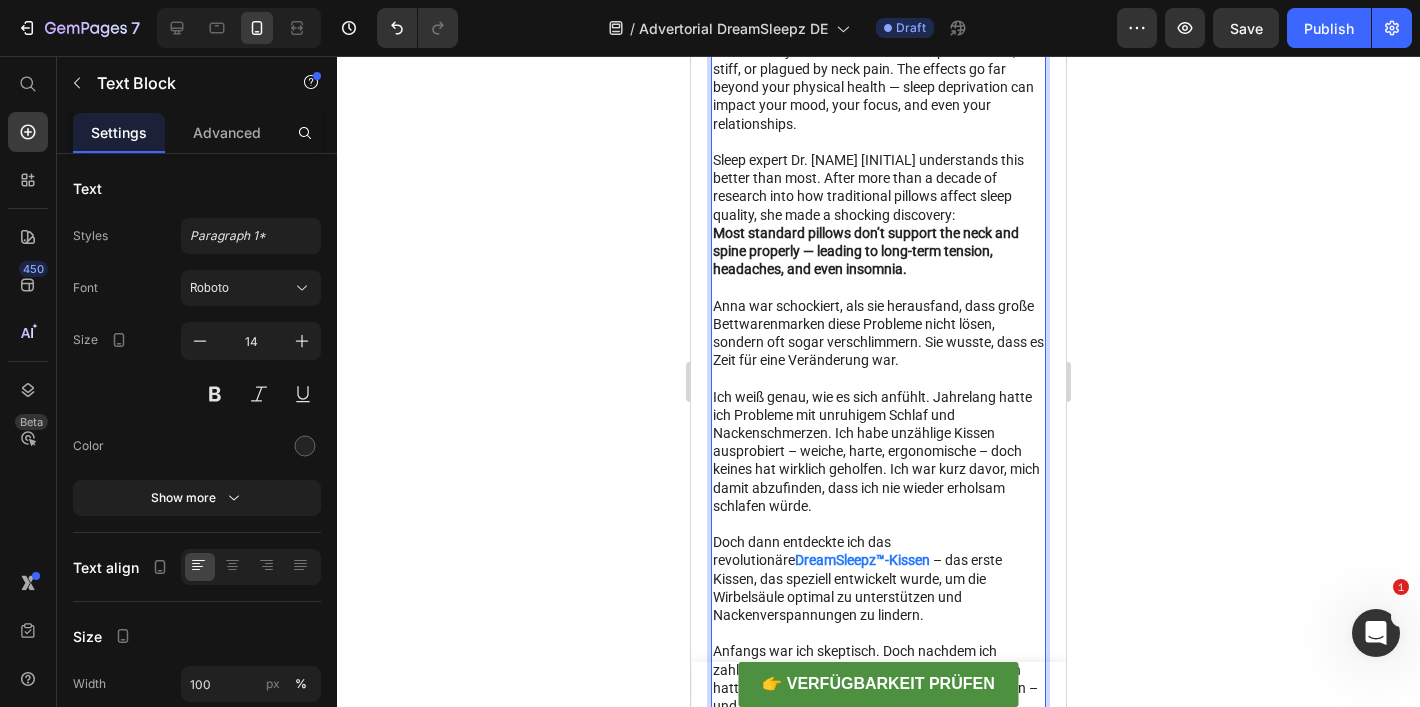 click at bounding box center [878, 287] 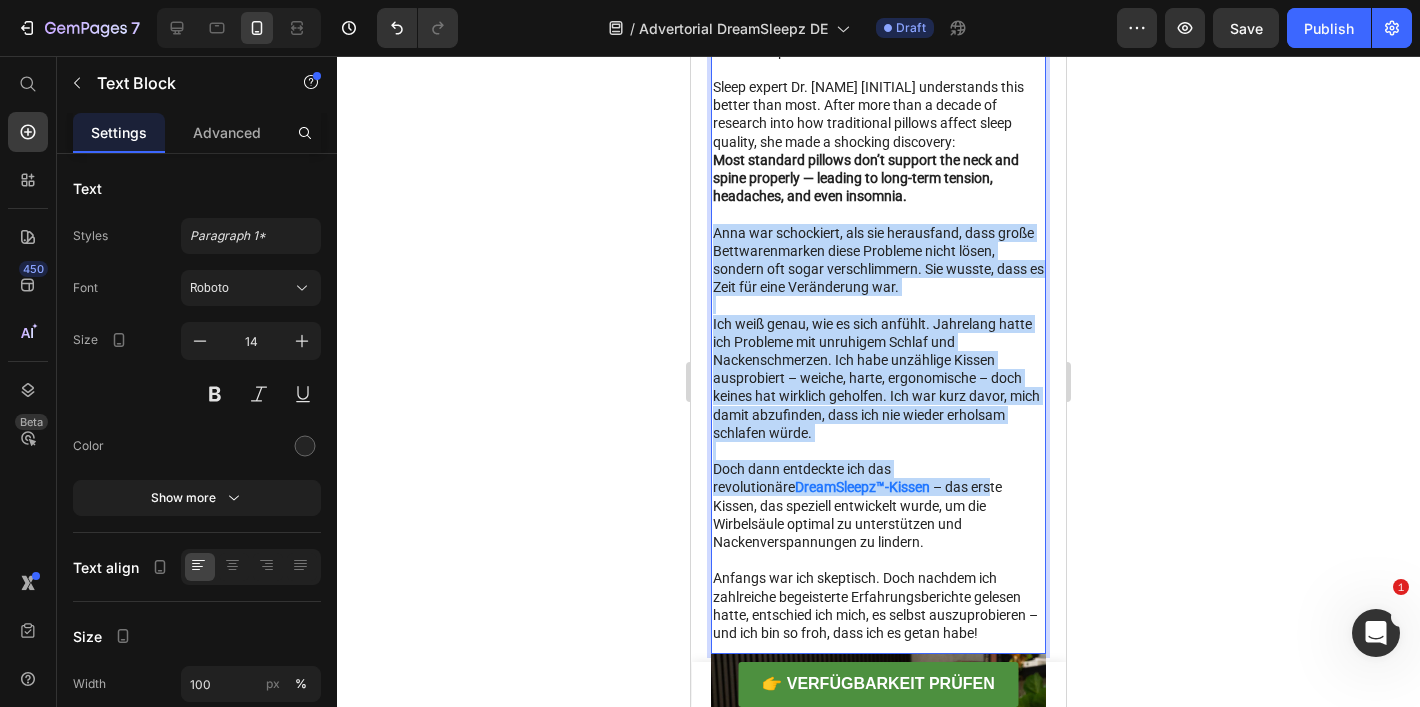 scroll, scrollTop: 1271, scrollLeft: 0, axis: vertical 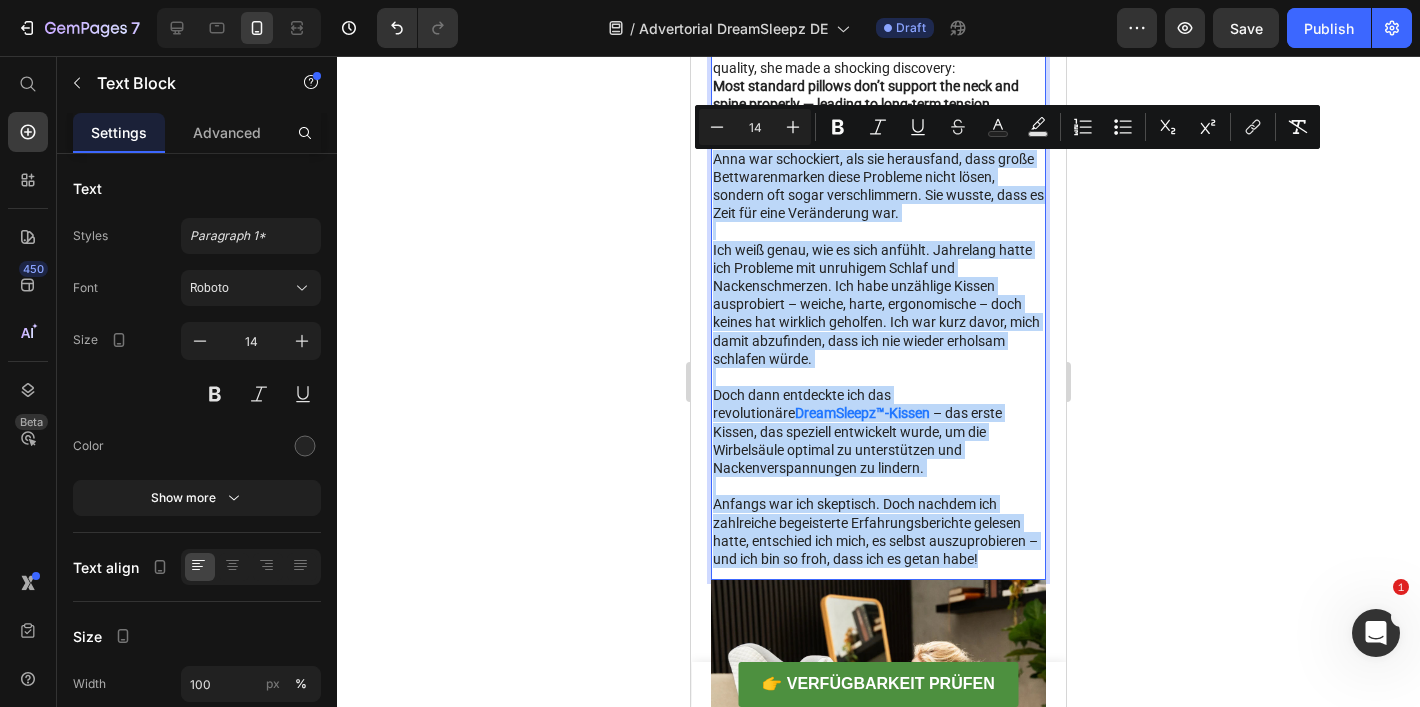 drag, startPoint x: 717, startPoint y: 310, endPoint x: 879, endPoint y: 588, distance: 321.75766 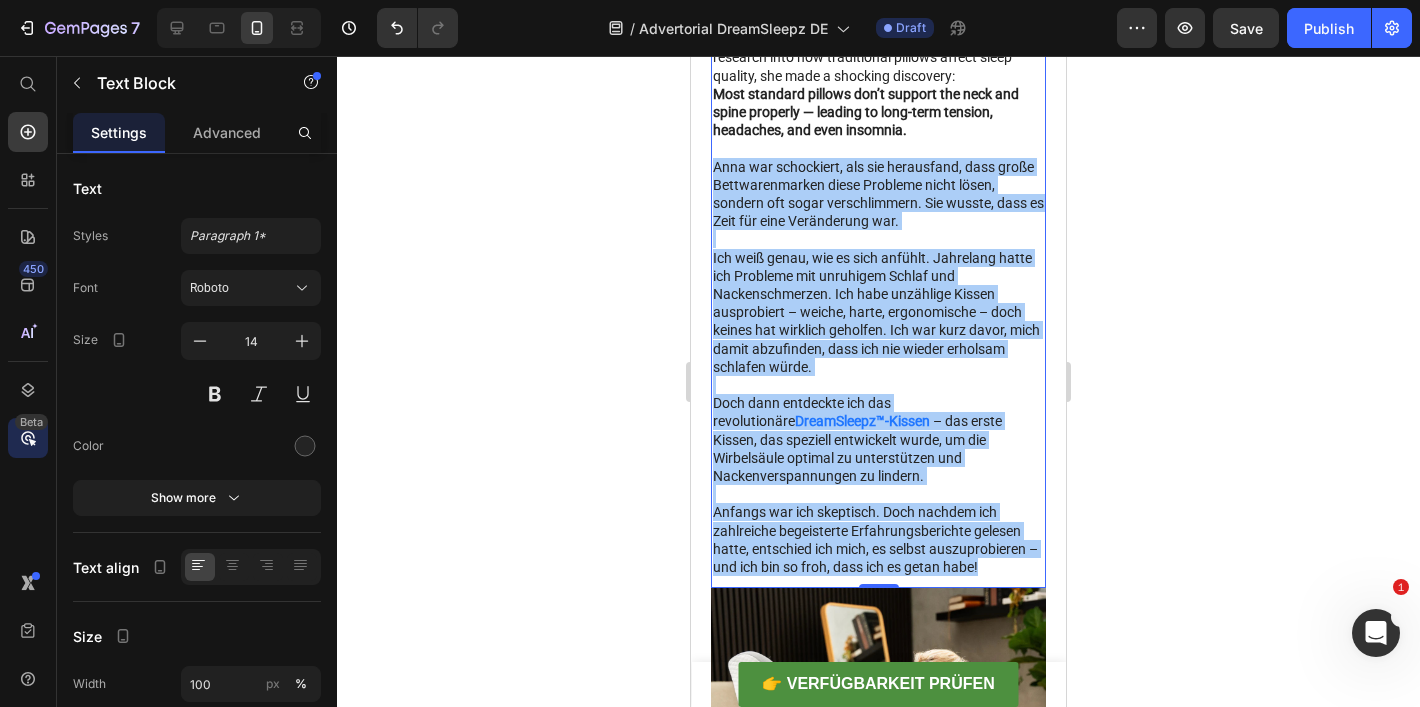 scroll, scrollTop: 1248, scrollLeft: 0, axis: vertical 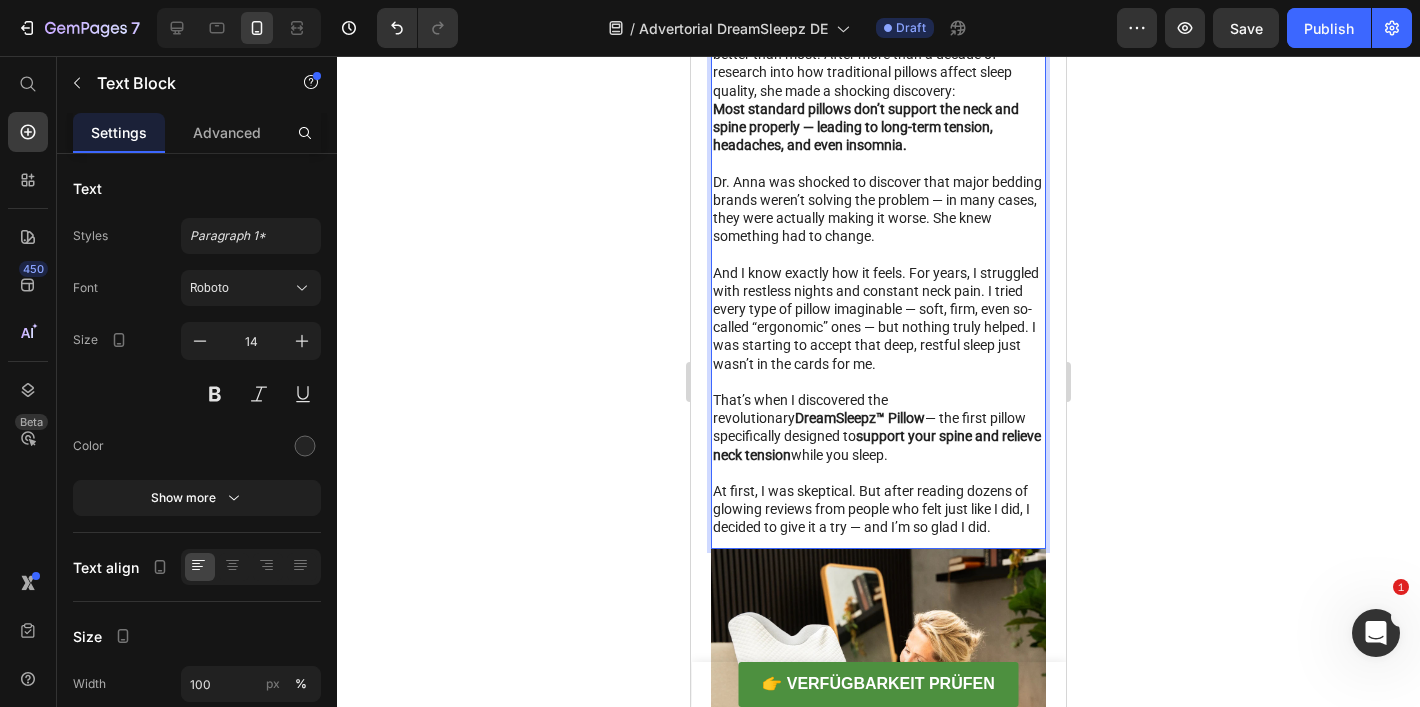 click on "That’s when I discovered the revolutionary  DreamSleepz™ Pillow  — the first pillow specifically designed to  support your spine and relieve neck tension  while you sleep." at bounding box center (878, 427) 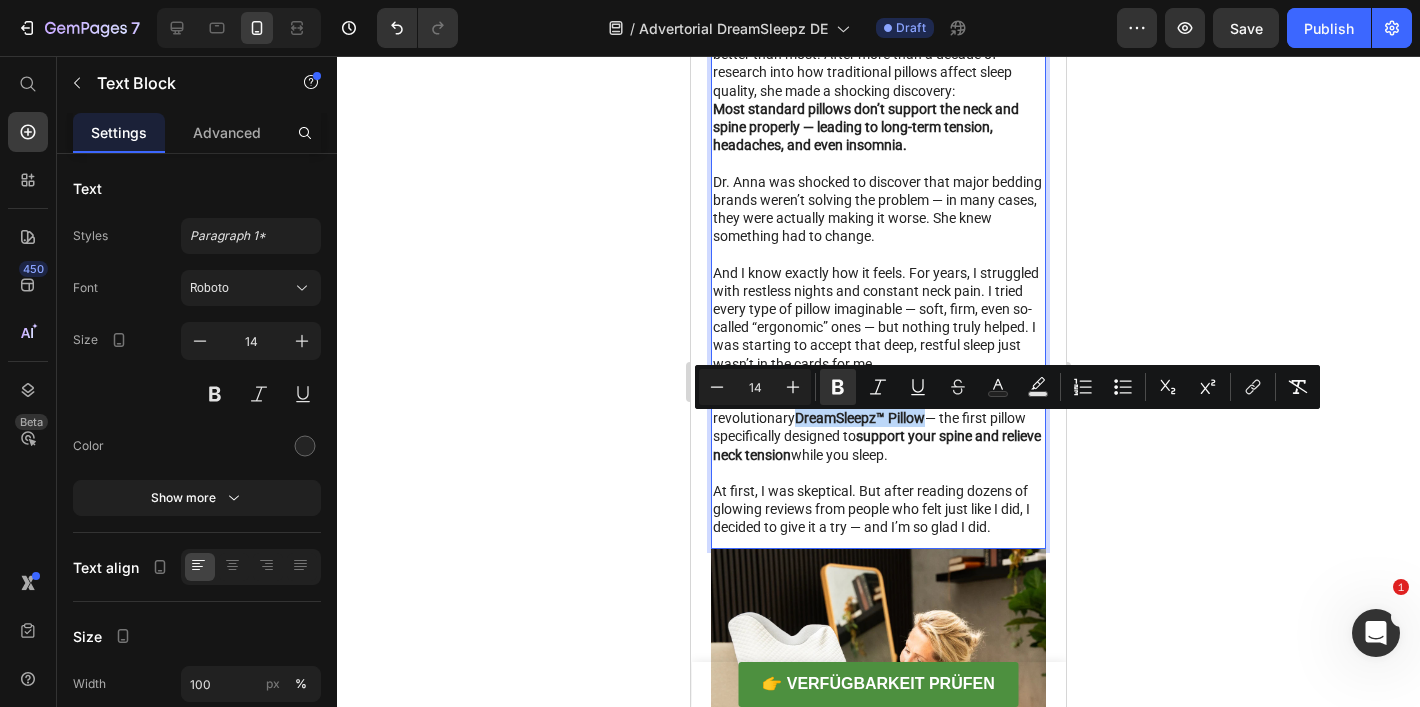drag, startPoint x: 843, startPoint y: 426, endPoint x: 714, endPoint y: 418, distance: 129.24782 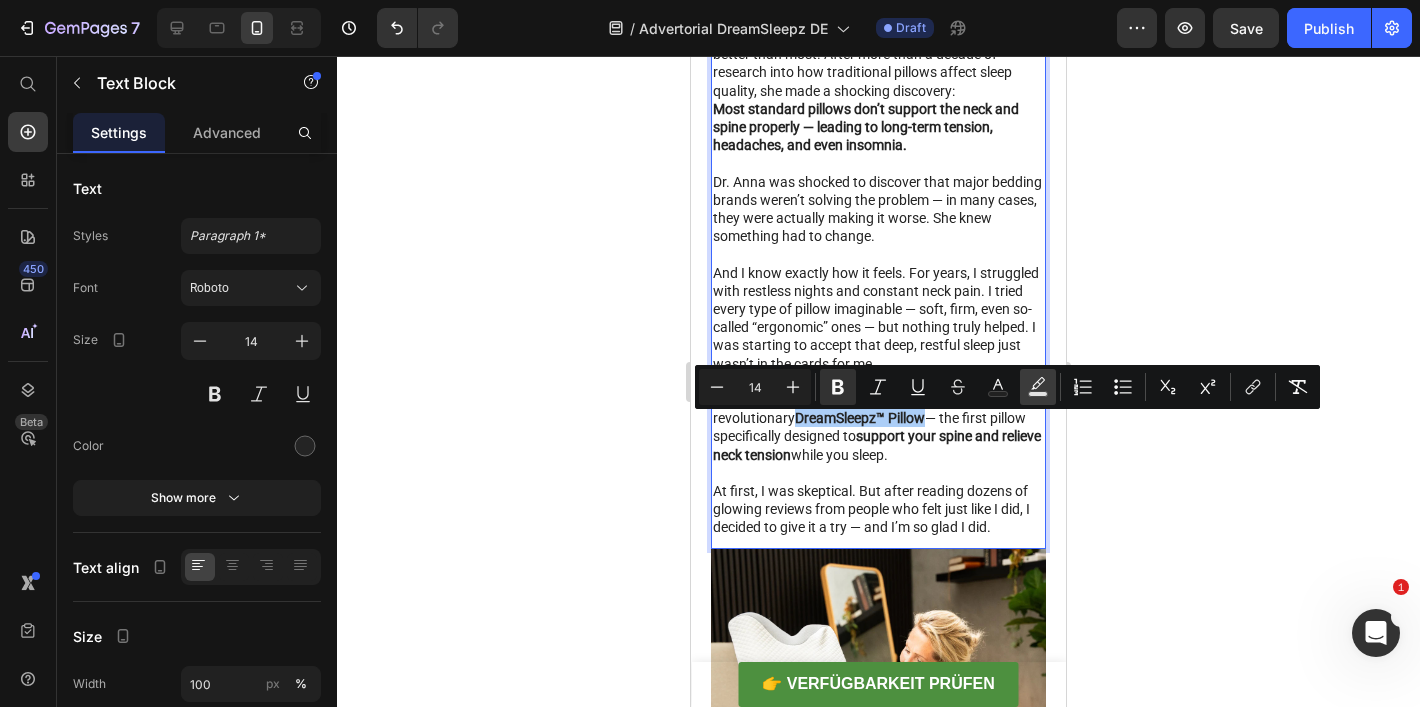 click 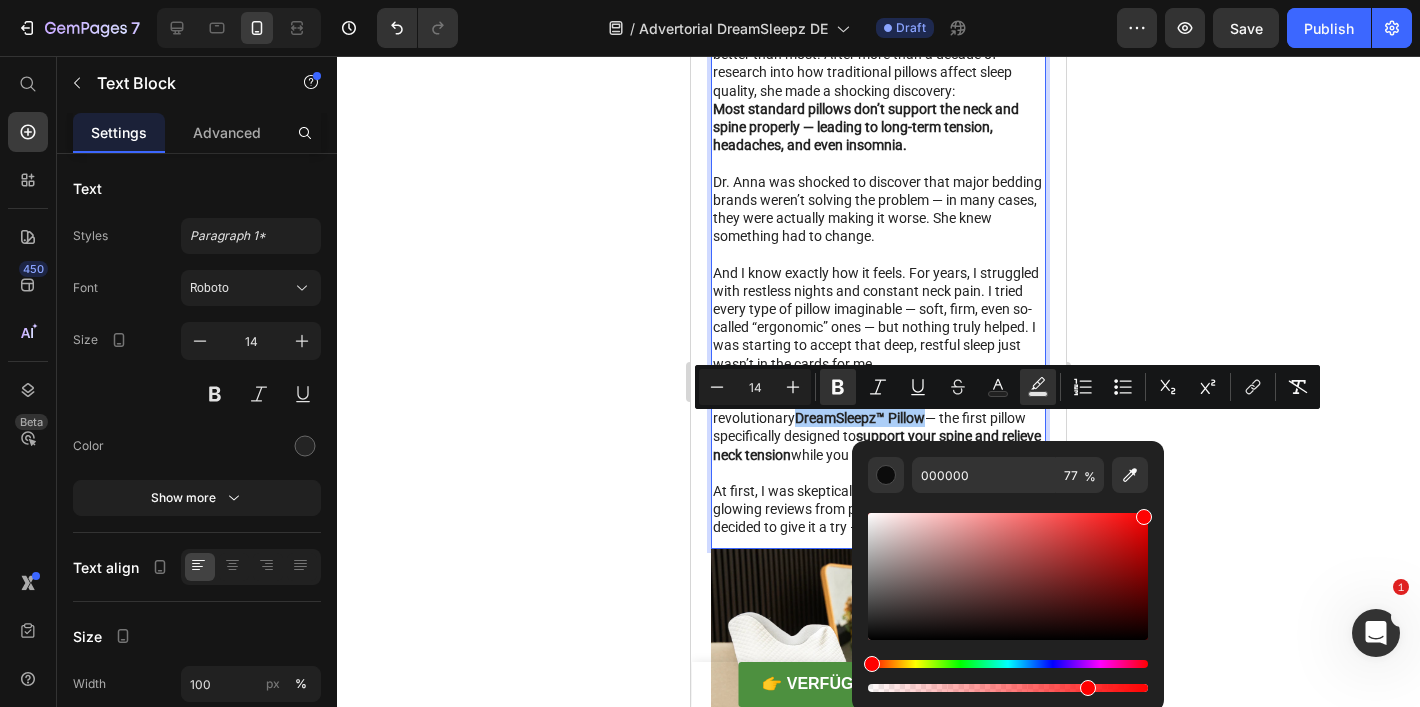 drag, startPoint x: 1116, startPoint y: 541, endPoint x: 1146, endPoint y: 499, distance: 51.613953 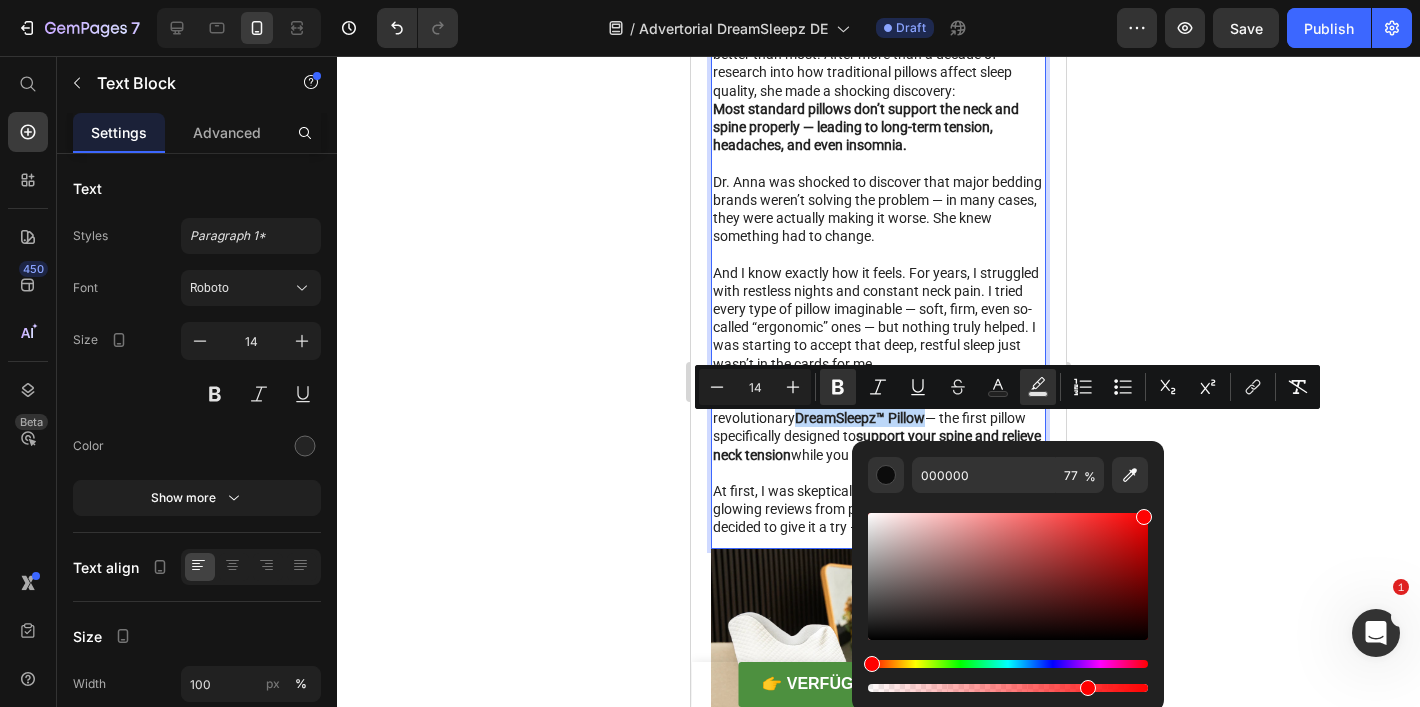 type on "FF0202" 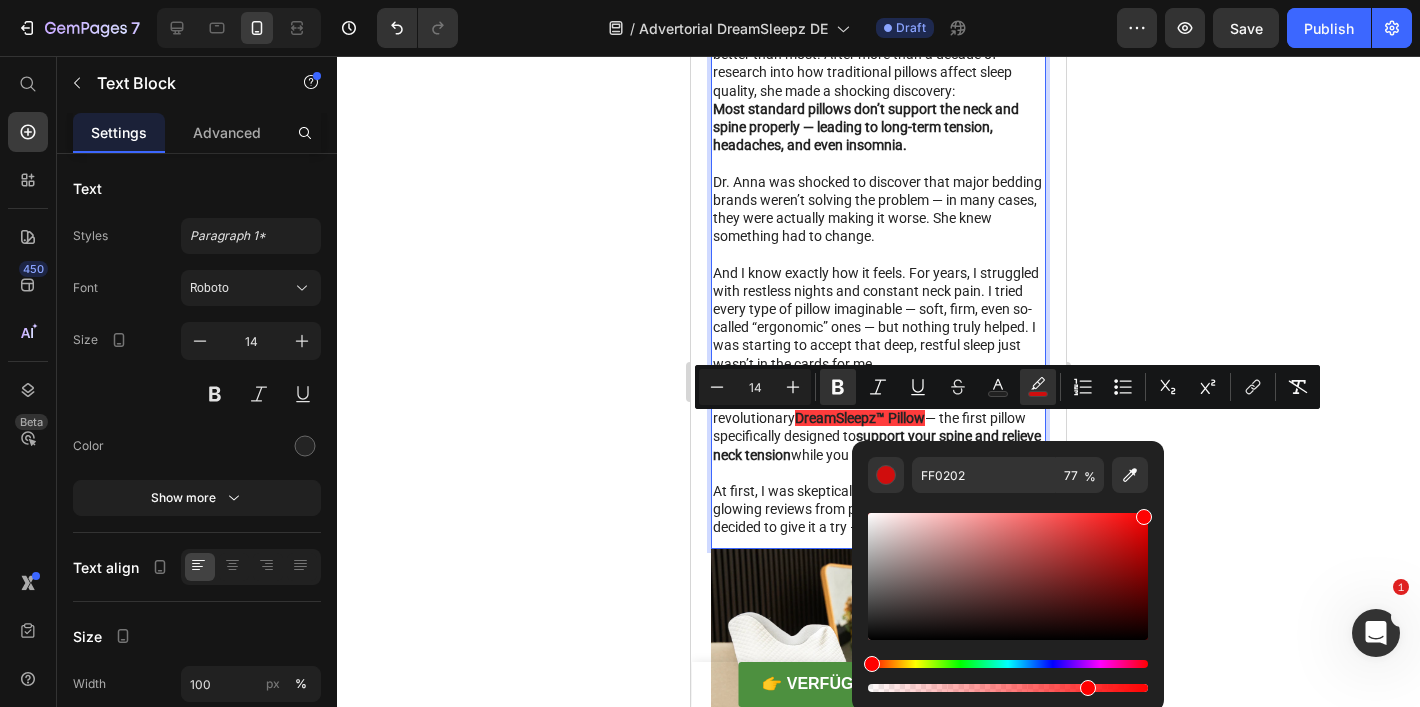 click 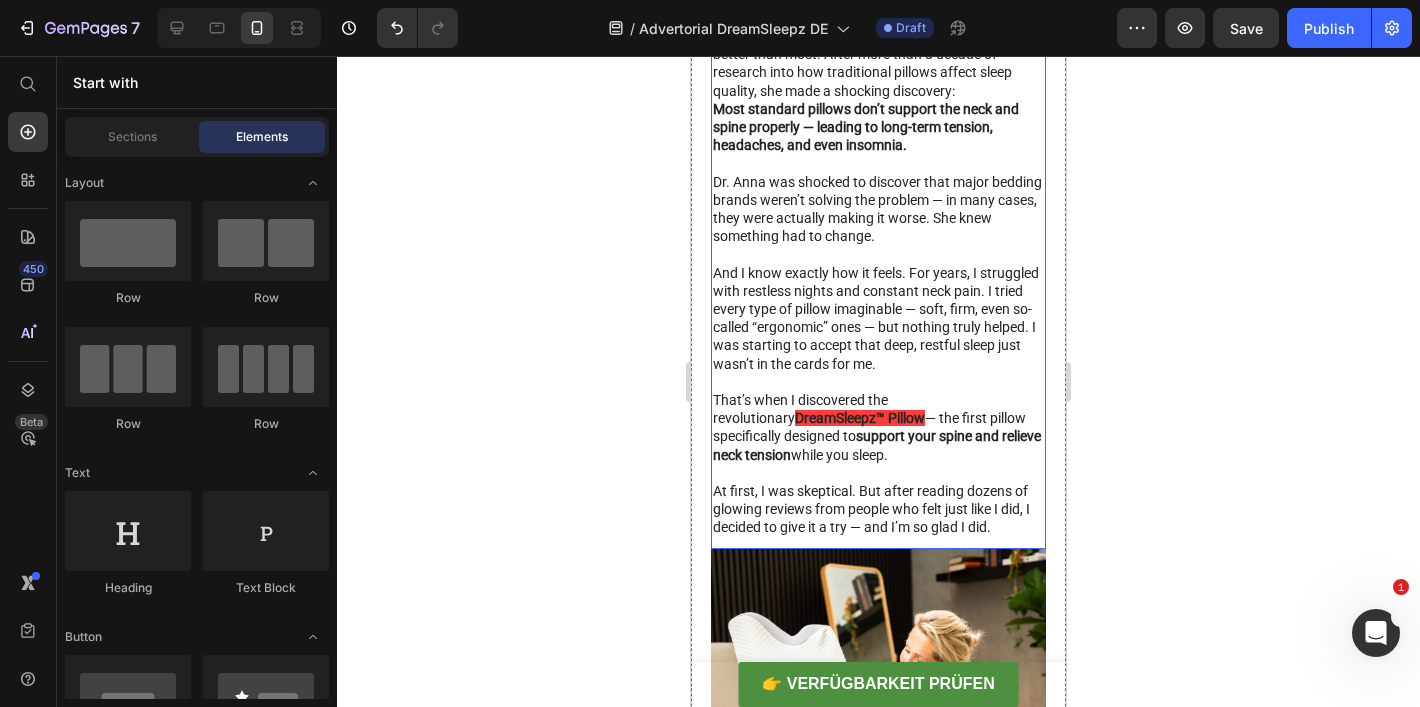 click at bounding box center (878, 473) 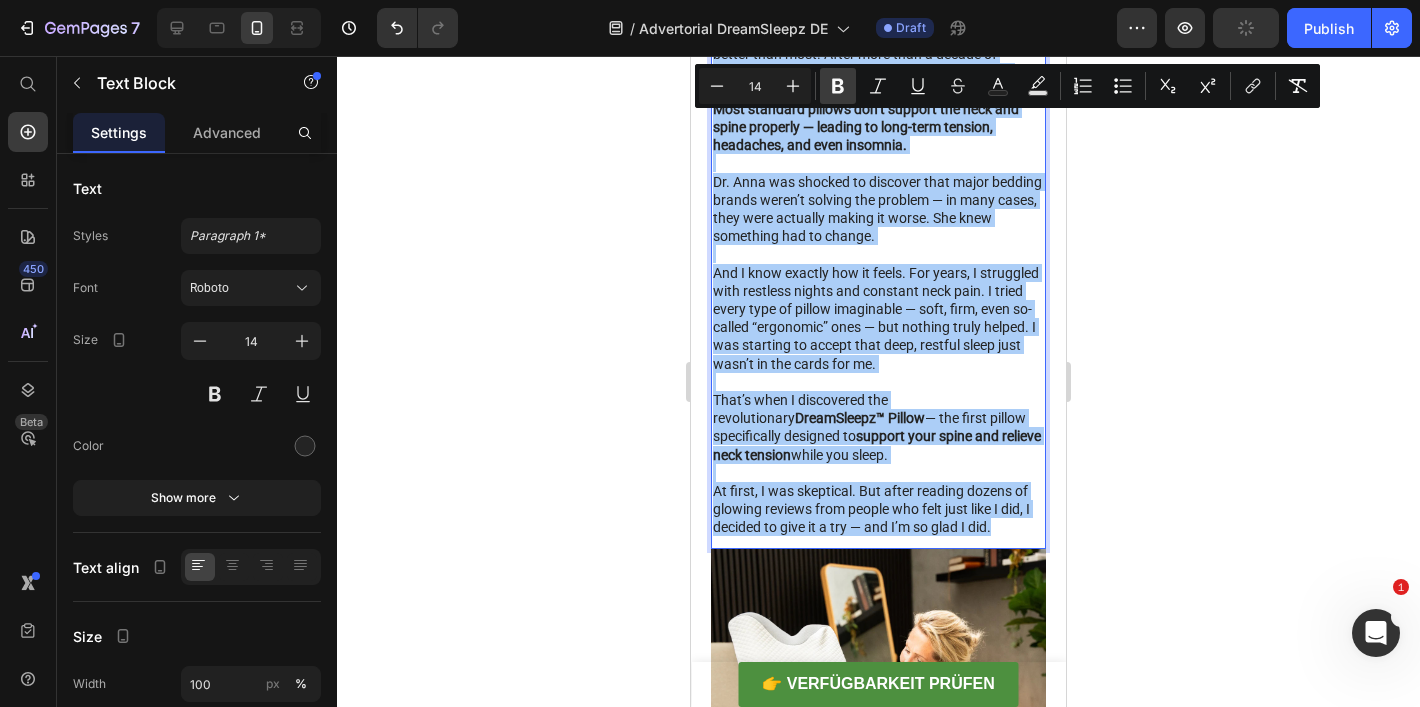 click 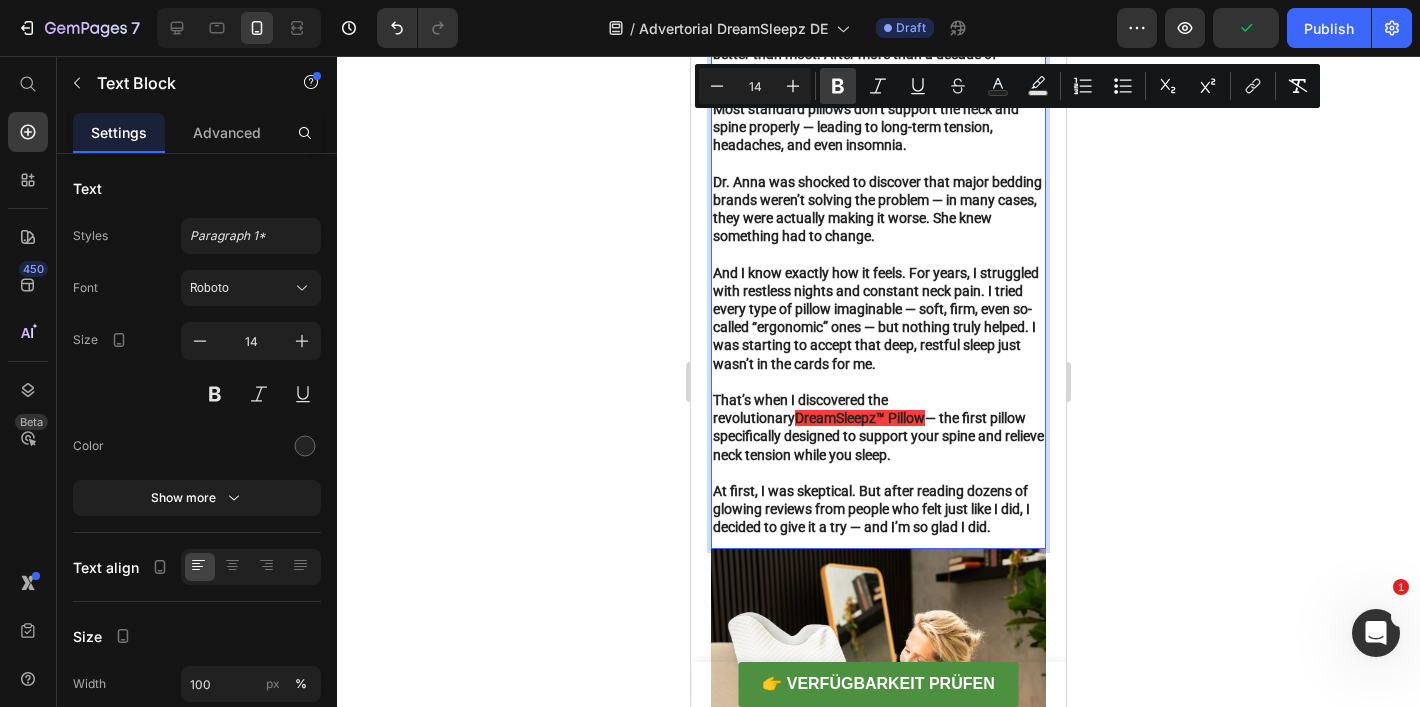 click 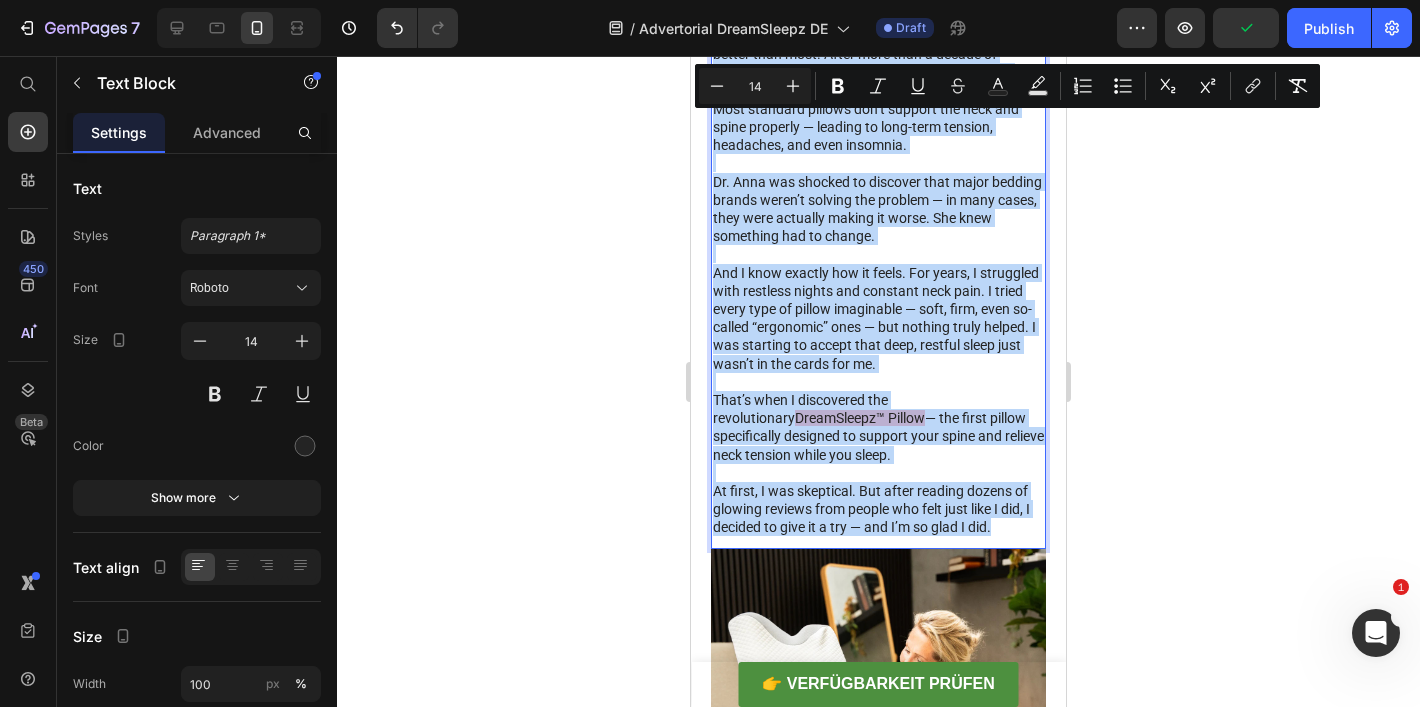 click on "And I know exactly how it feels. For years, I struggled with restless nights and constant neck pain. I tried every type of pillow imaginable — soft, firm, even so-called “ergonomic” ones — but nothing truly helped. I was starting to accept that deep, restful sleep just wasn’t in the cards for me." at bounding box center [878, 318] 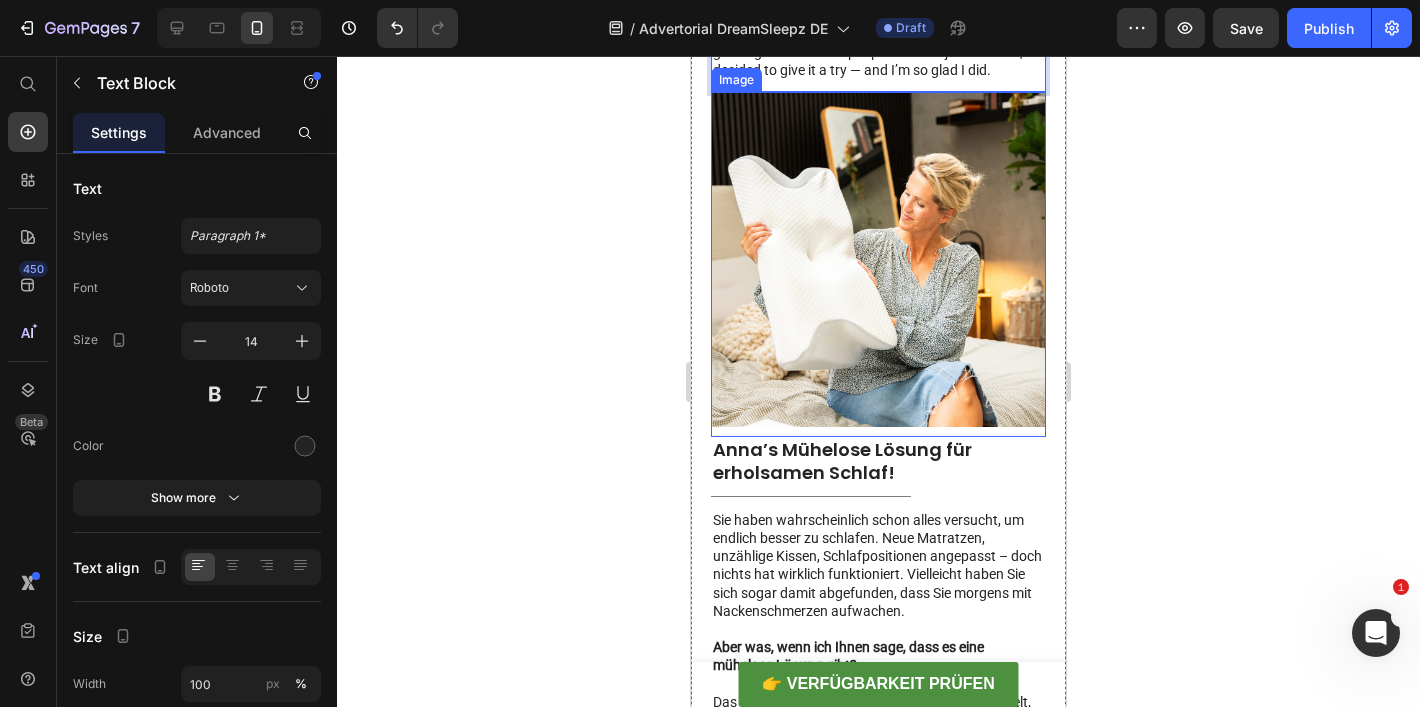 scroll, scrollTop: 1716, scrollLeft: 0, axis: vertical 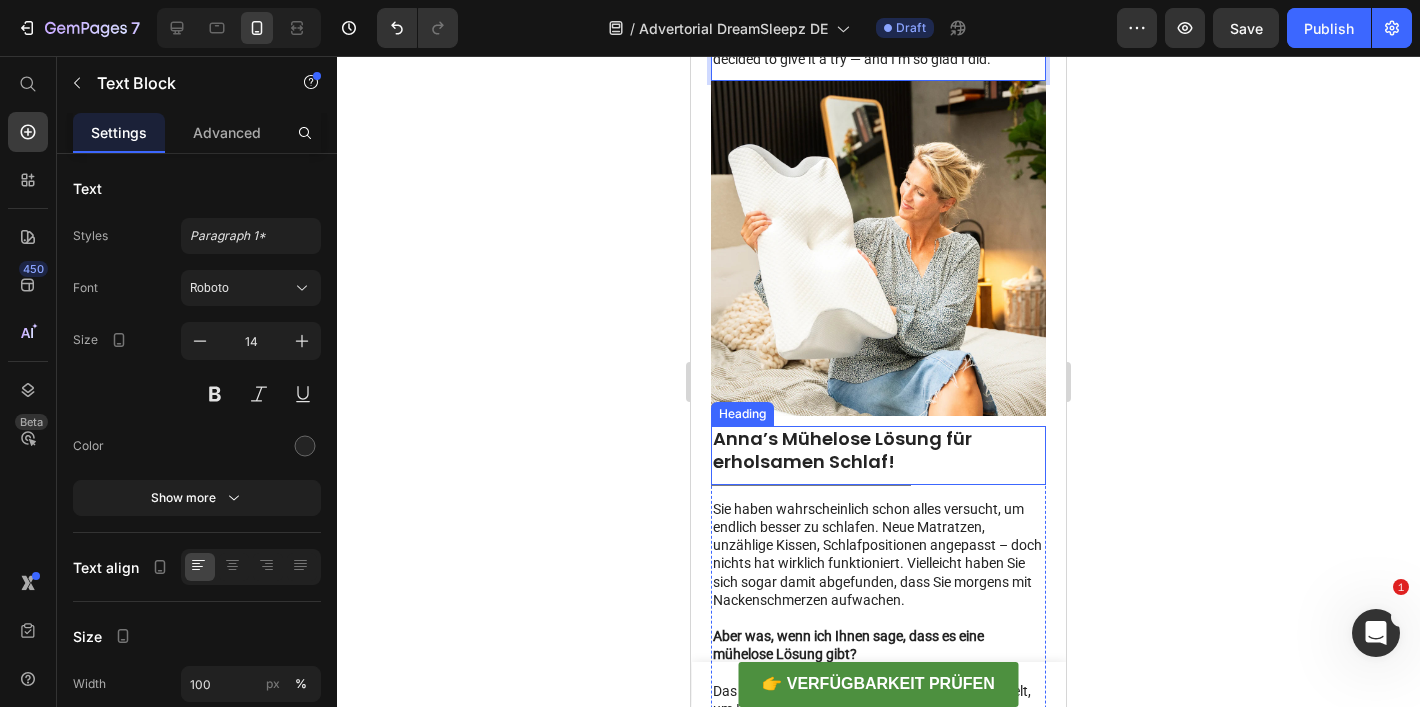 click on "Anna’s Mühelose Lösung für erholsamen Schlaf!" at bounding box center [842, 450] 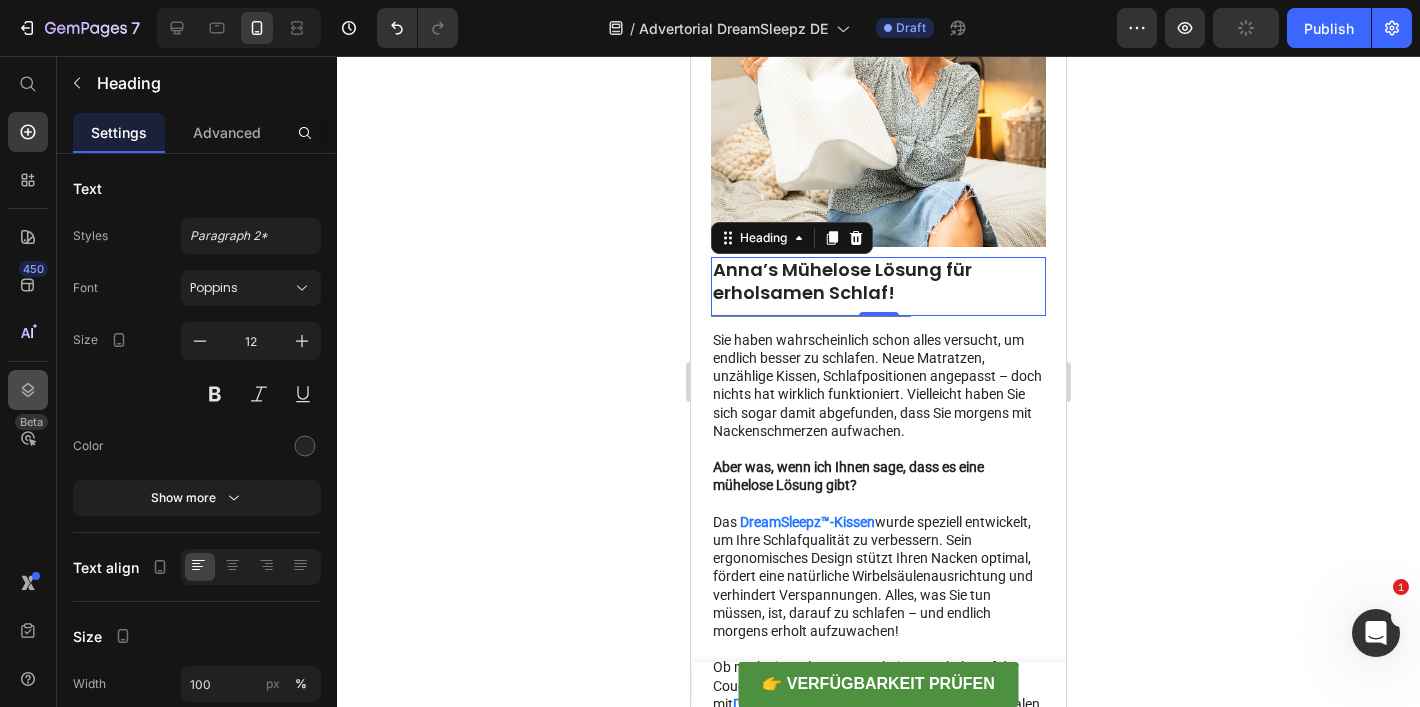 scroll, scrollTop: 1911, scrollLeft: 0, axis: vertical 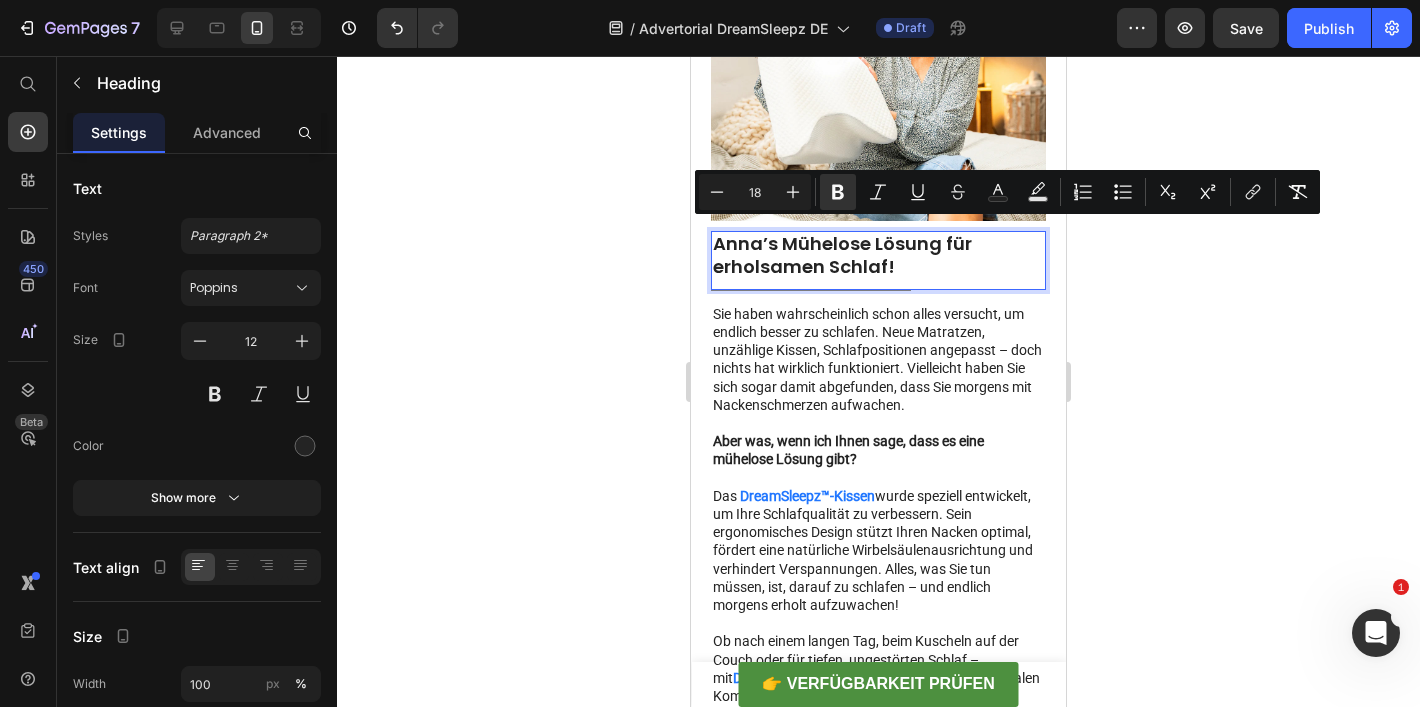 click on "Anna’s Mühelose Lösung für erholsamen Schlaf!" at bounding box center [842, 255] 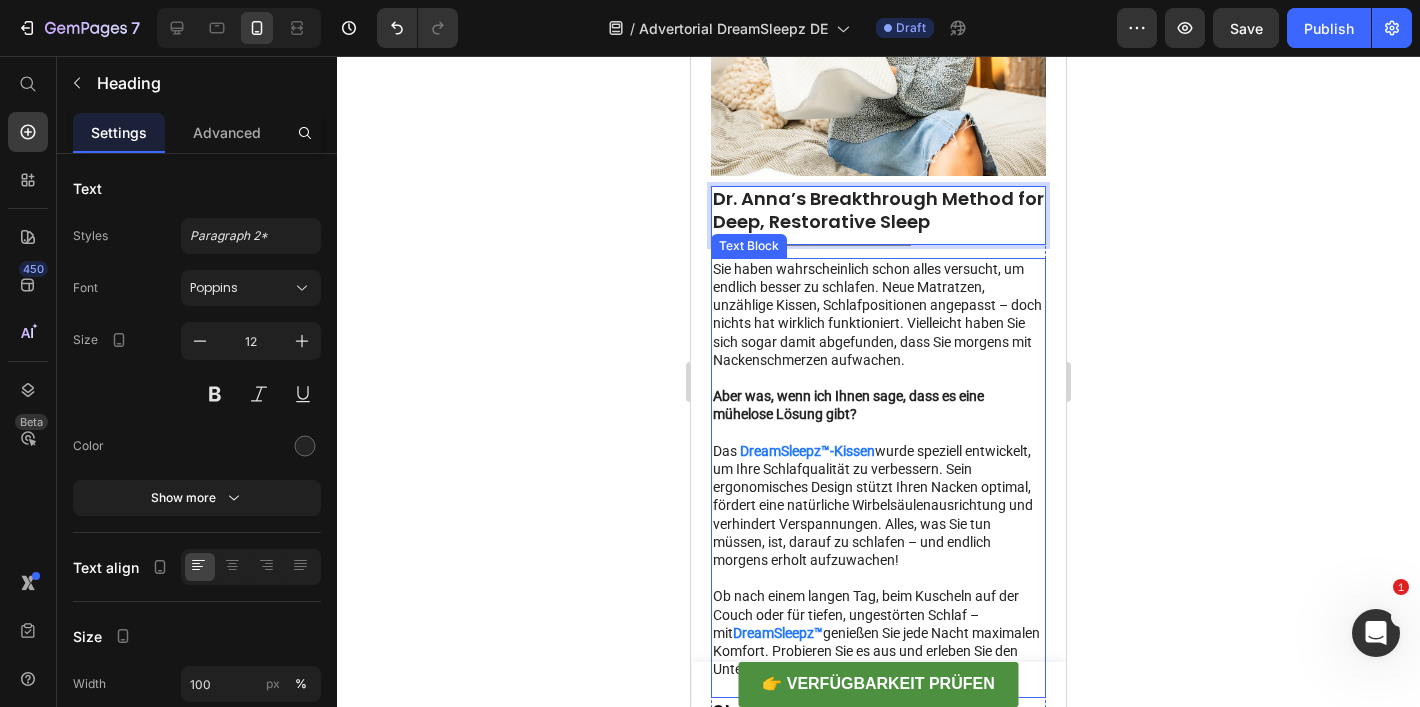 click on "Sie haben wahrscheinlich schon alles versucht, um endlich besser zu schlafen. Neue Matratzen, unzählige Kissen, Schlafpositionen angepasst – doch nichts hat wirklich funktioniert. Vielleicht haben Sie sich sogar damit abgefunden, dass Sie morgens mit Nackenschmerzen aufwachen." at bounding box center (878, 314) 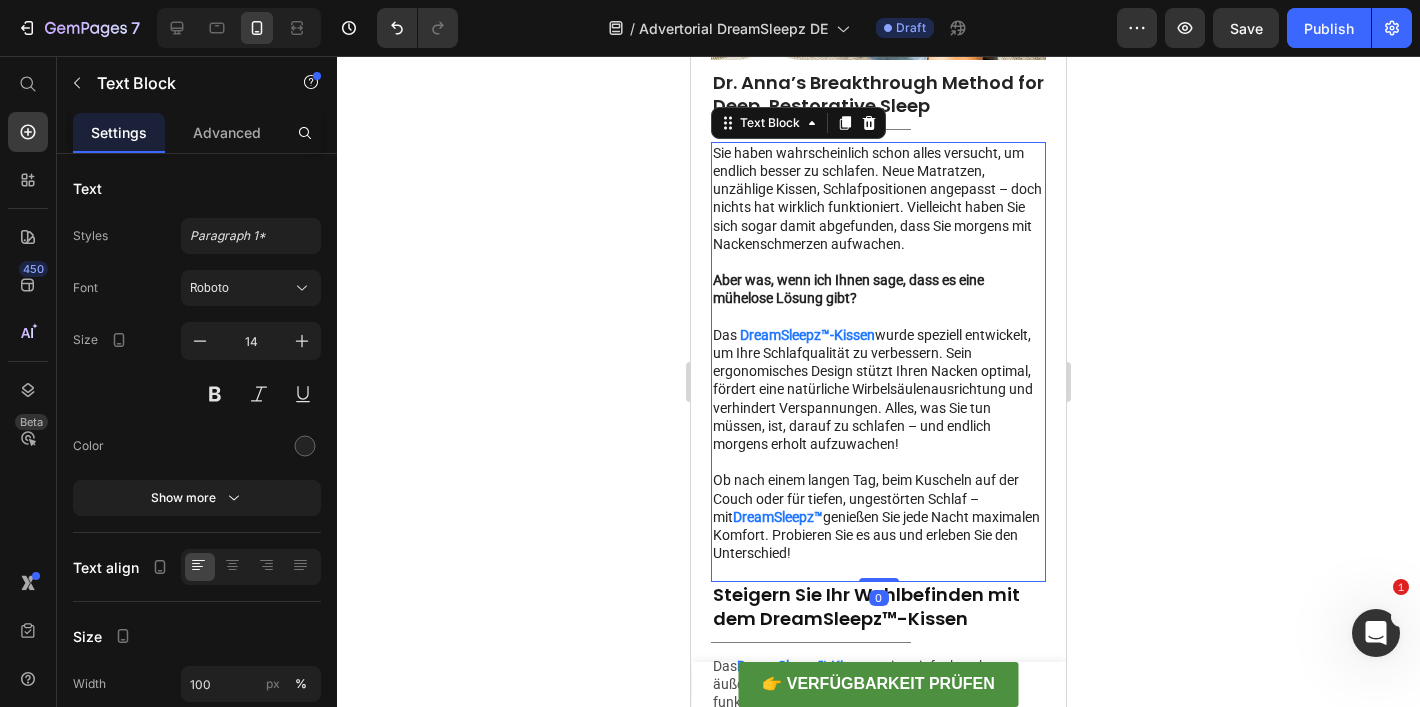 scroll, scrollTop: 2040, scrollLeft: 0, axis: vertical 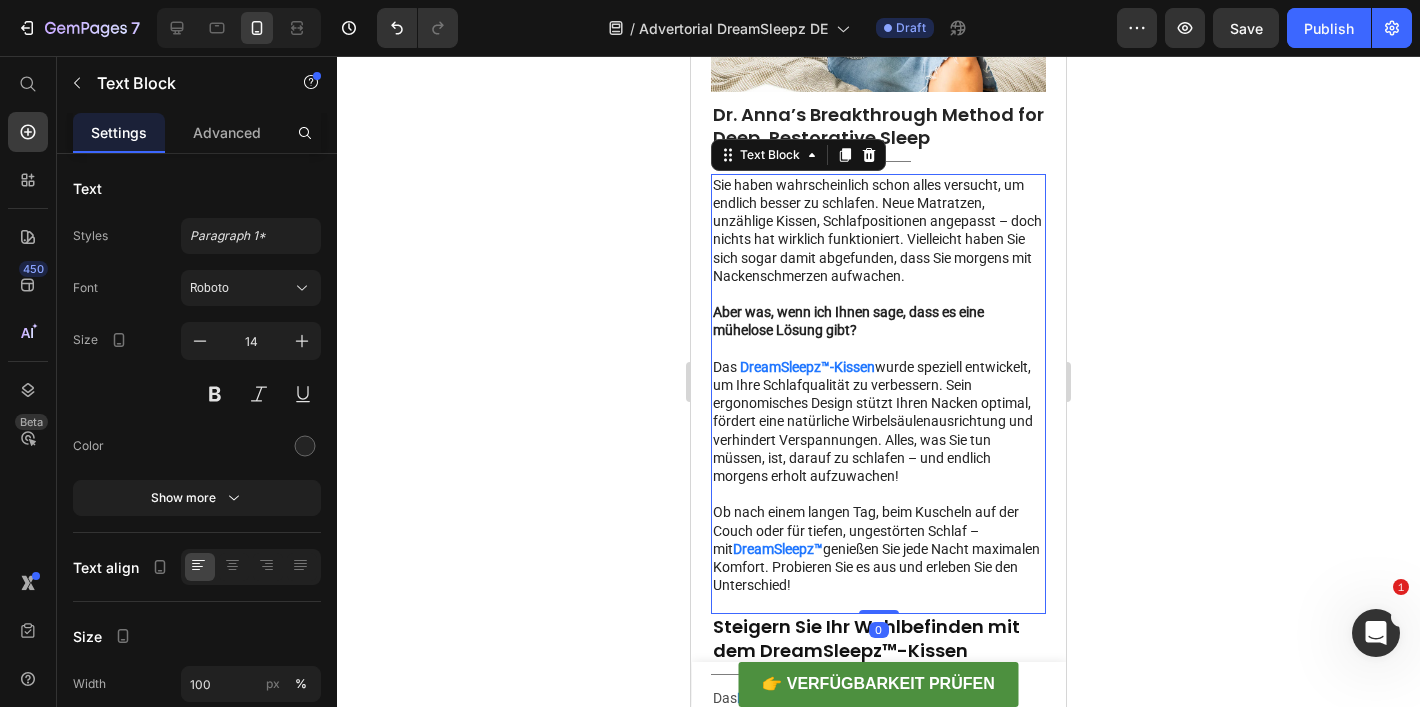 click on "Aber was, wenn ich Ihnen sage, dass es eine mühelose Lösung gibt?" at bounding box center [848, 321] 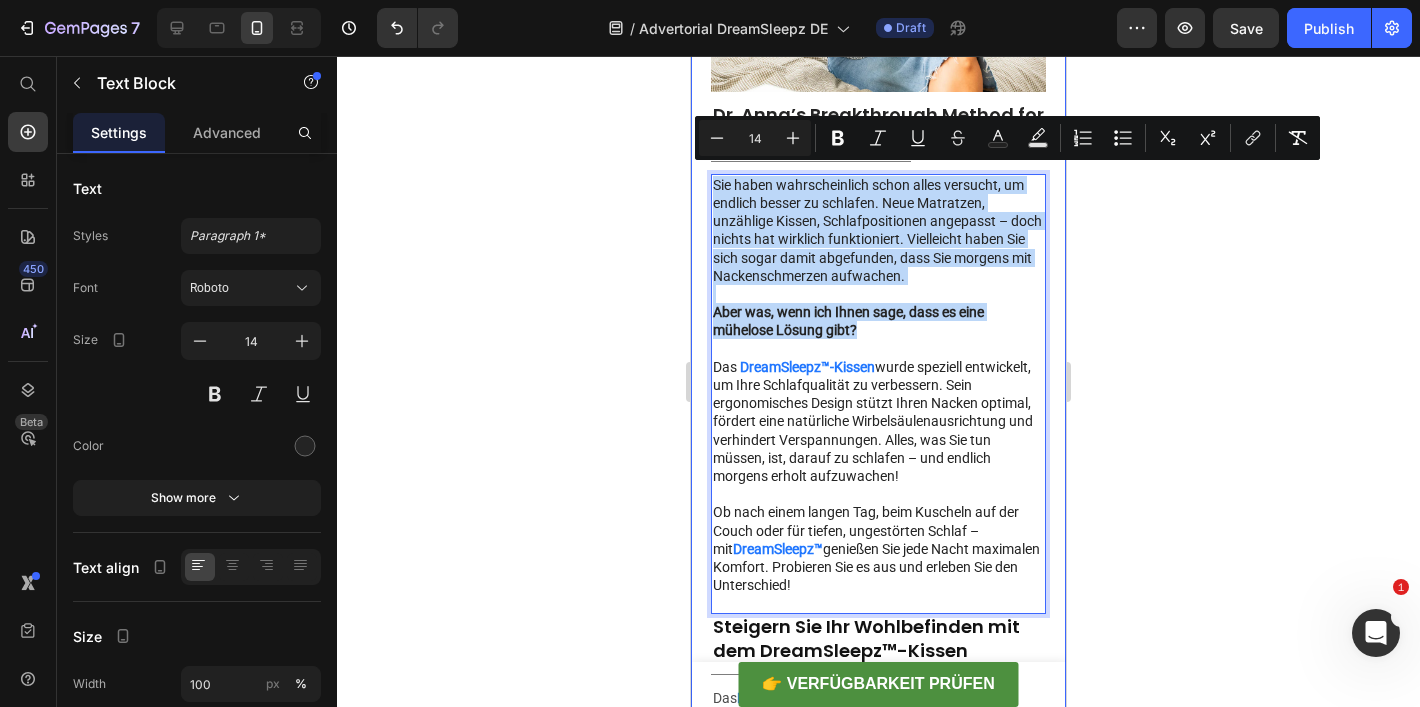 drag, startPoint x: 860, startPoint y: 324, endPoint x: 710, endPoint y: 186, distance: 203.82346 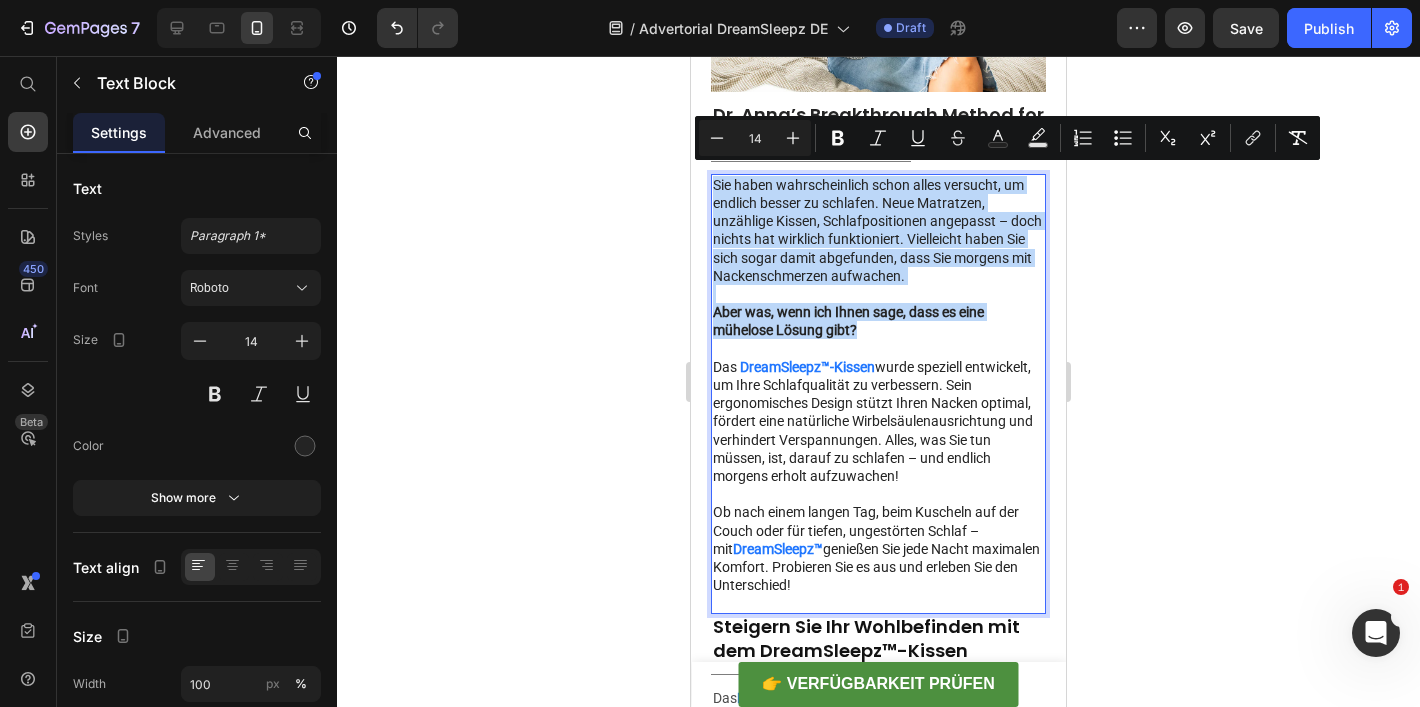 click on "Aber was, wenn ich Ihnen sage, dass es eine mühelose Lösung gibt?" at bounding box center [848, 321] 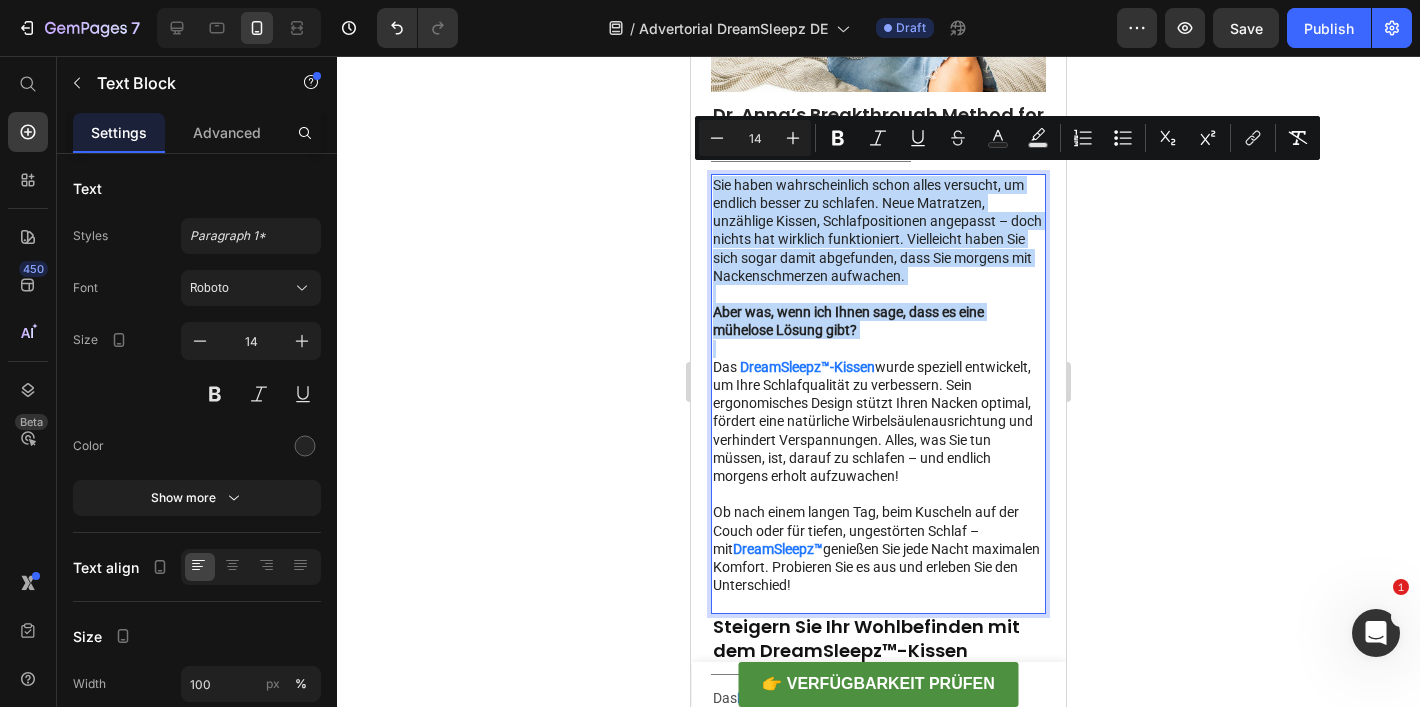 drag, startPoint x: 864, startPoint y: 319, endPoint x: 711, endPoint y: 184, distance: 204.04411 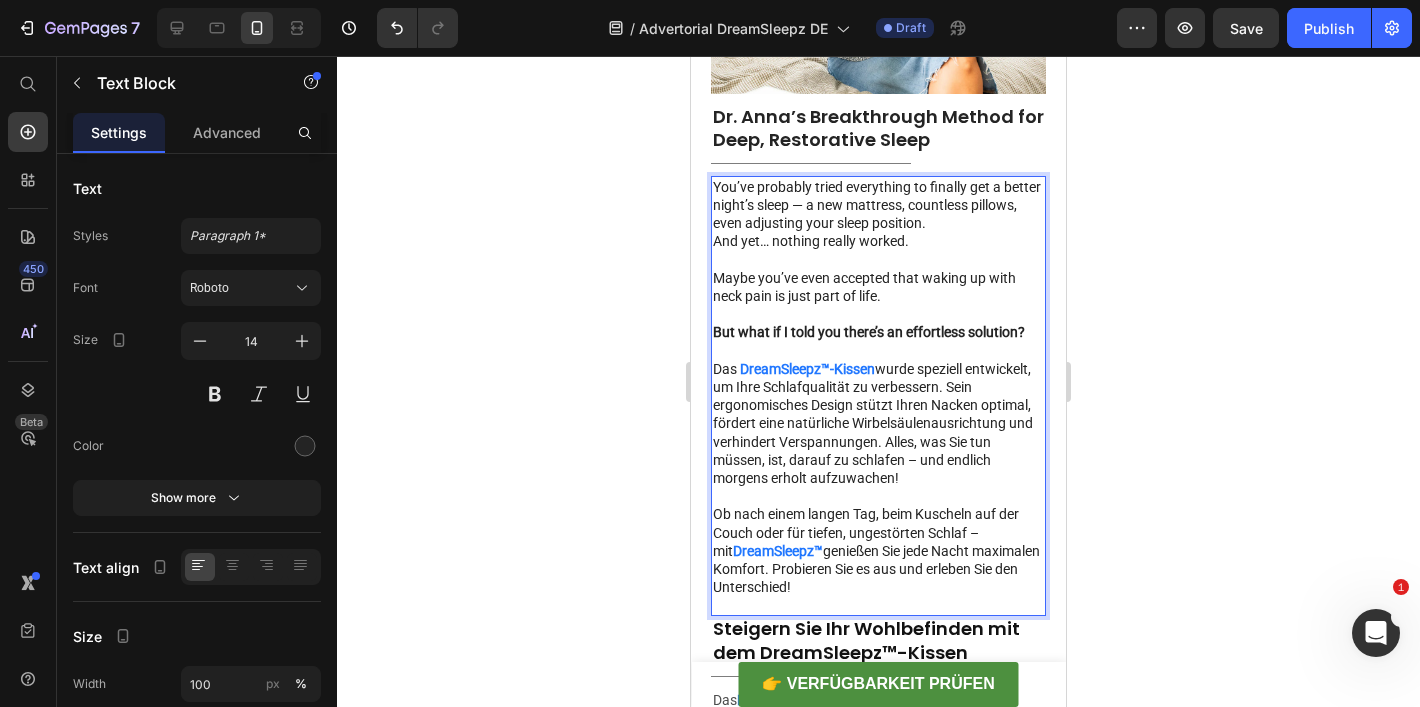 scroll, scrollTop: 2050, scrollLeft: 0, axis: vertical 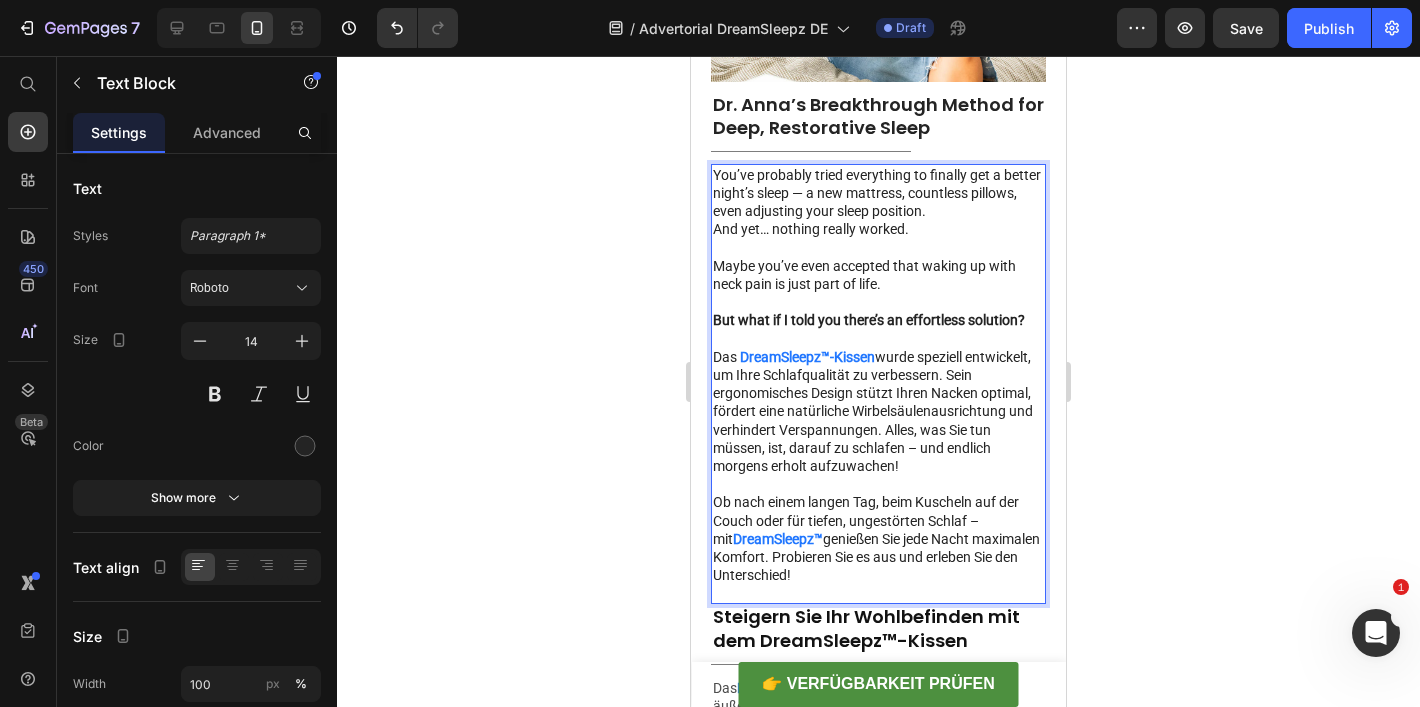 click on "Das   DreamSleepz™-Kissen  wurde speziell entwickelt, um Ihre Schlafqualität zu verbessern. Sein ergonomisches Design stützt Ihren Nacken optimal, fördert eine natürliche Wirbelsäulenausrichtung und verhindert Verspannungen. Alles, was Sie tun müssen, ist, darauf zu schlafen – und endlich morgens erholt aufzuwachen!" at bounding box center [878, 411] 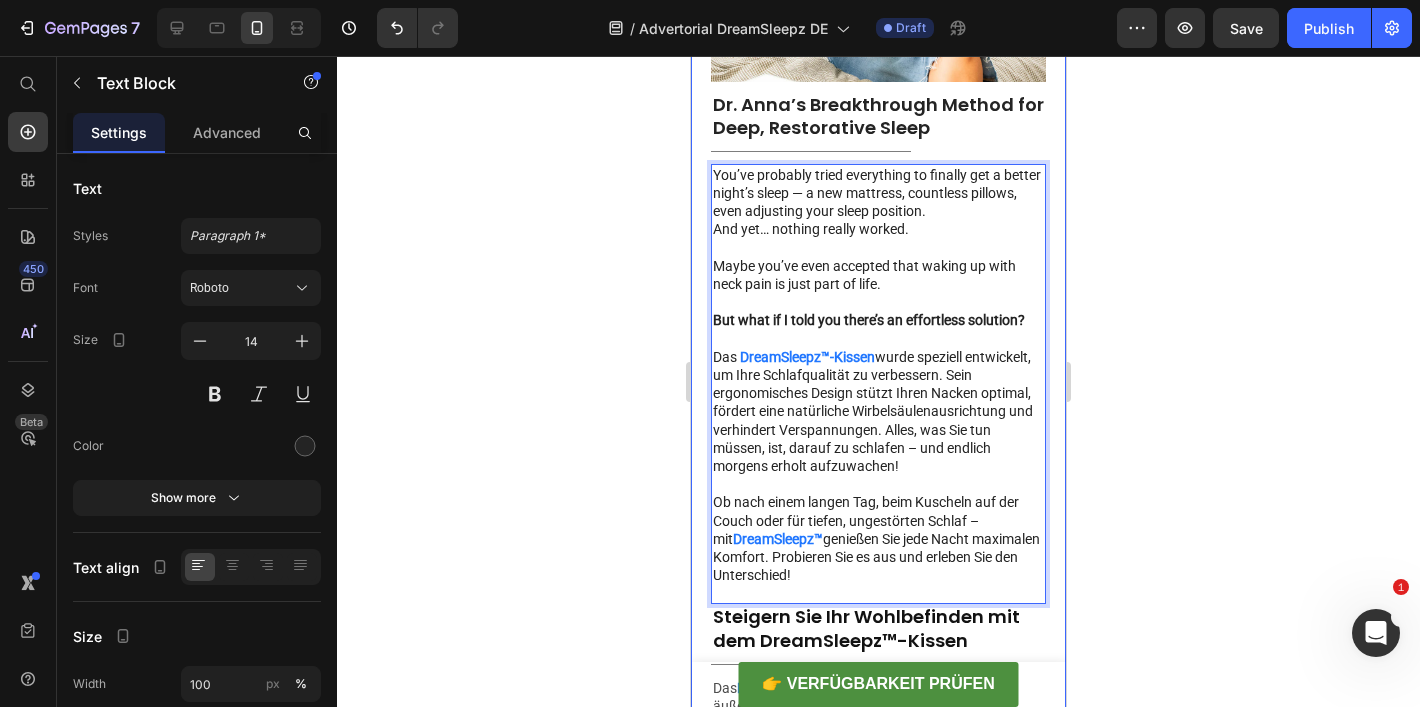 click on "Das   DreamSleepz™-Kissen  wurde speziell entwickelt, um Ihre Schlafqualität zu verbessern. Sein ergonomisches Design stützt Ihren Nacken optimal, fördert eine natürliche Wirbelsäulenausrichtung und verhindert Verspannungen. Alles, was Sie tun müssen, ist, darauf zu schlafen – und endlich morgens erholt aufzuwachen!" at bounding box center [878, 411] 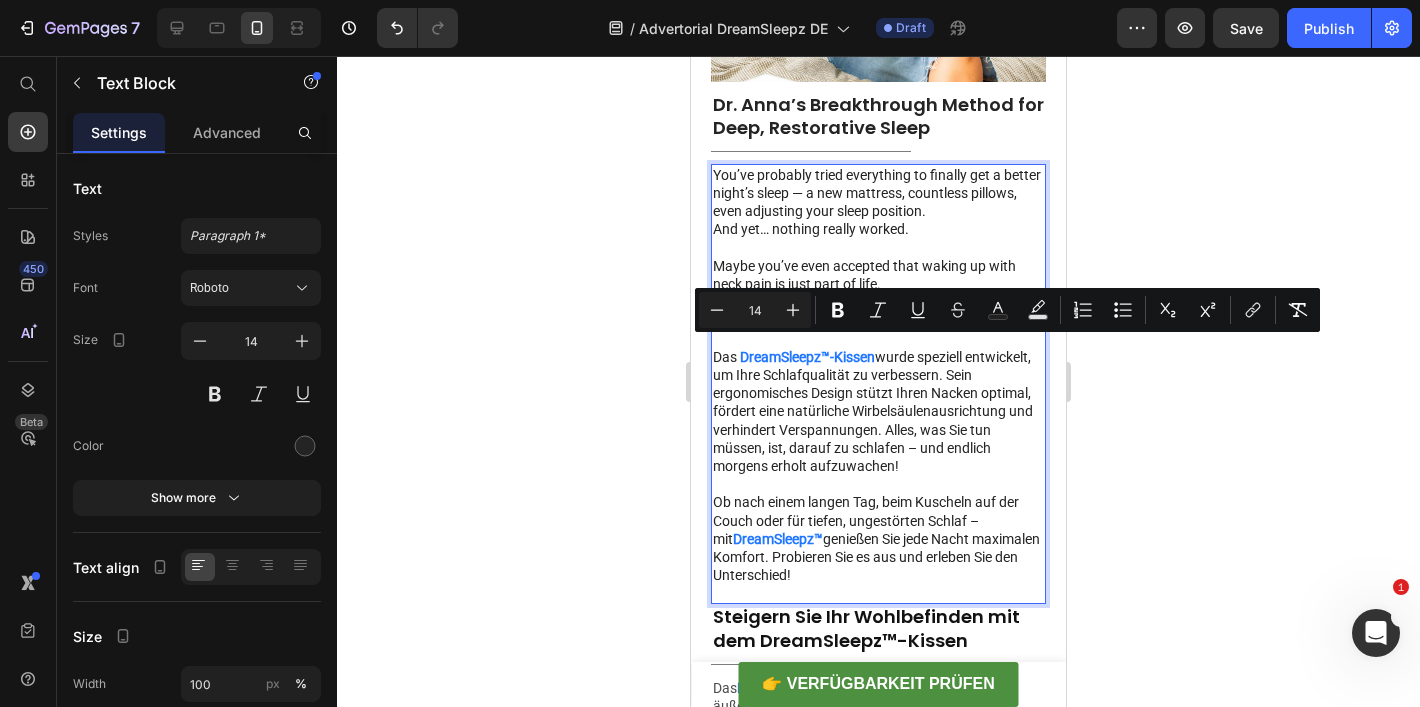 drag, startPoint x: 716, startPoint y: 342, endPoint x: 915, endPoint y: 607, distance: 331.40005 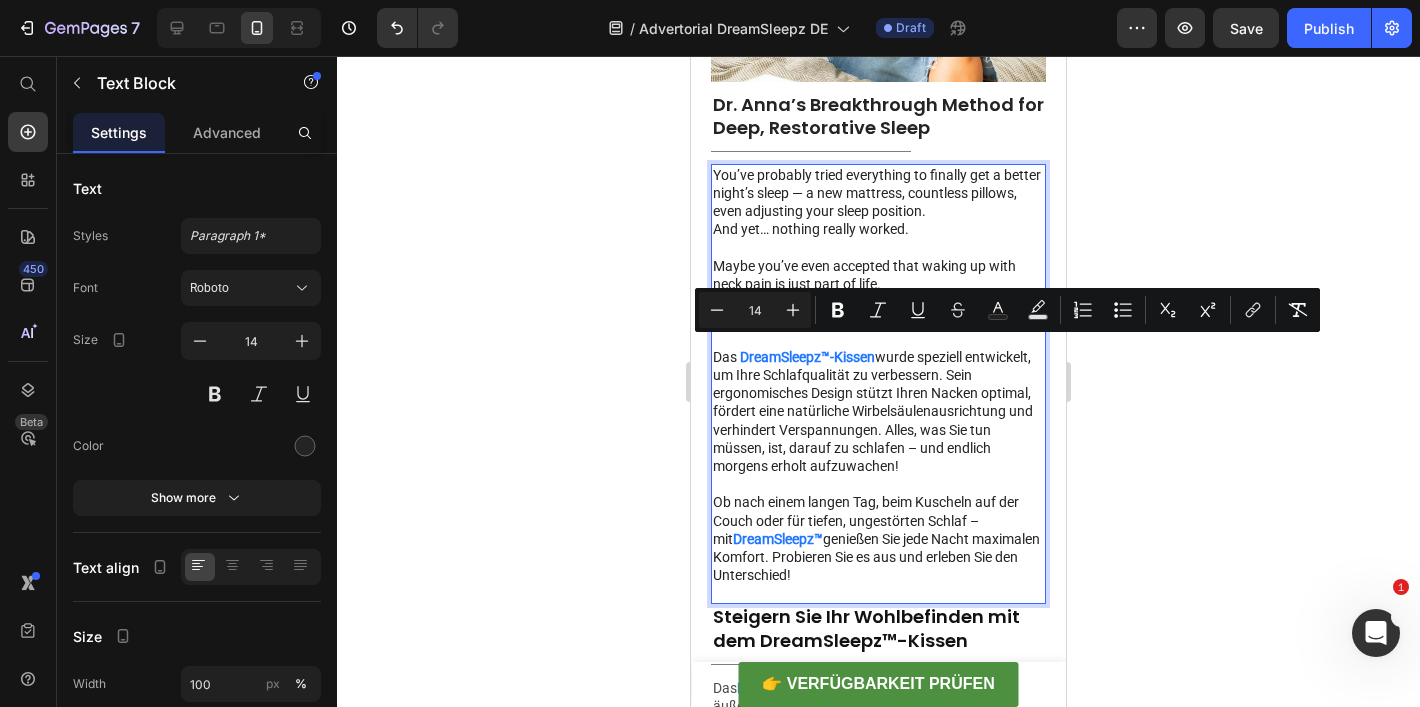 click at bounding box center (878, 484) 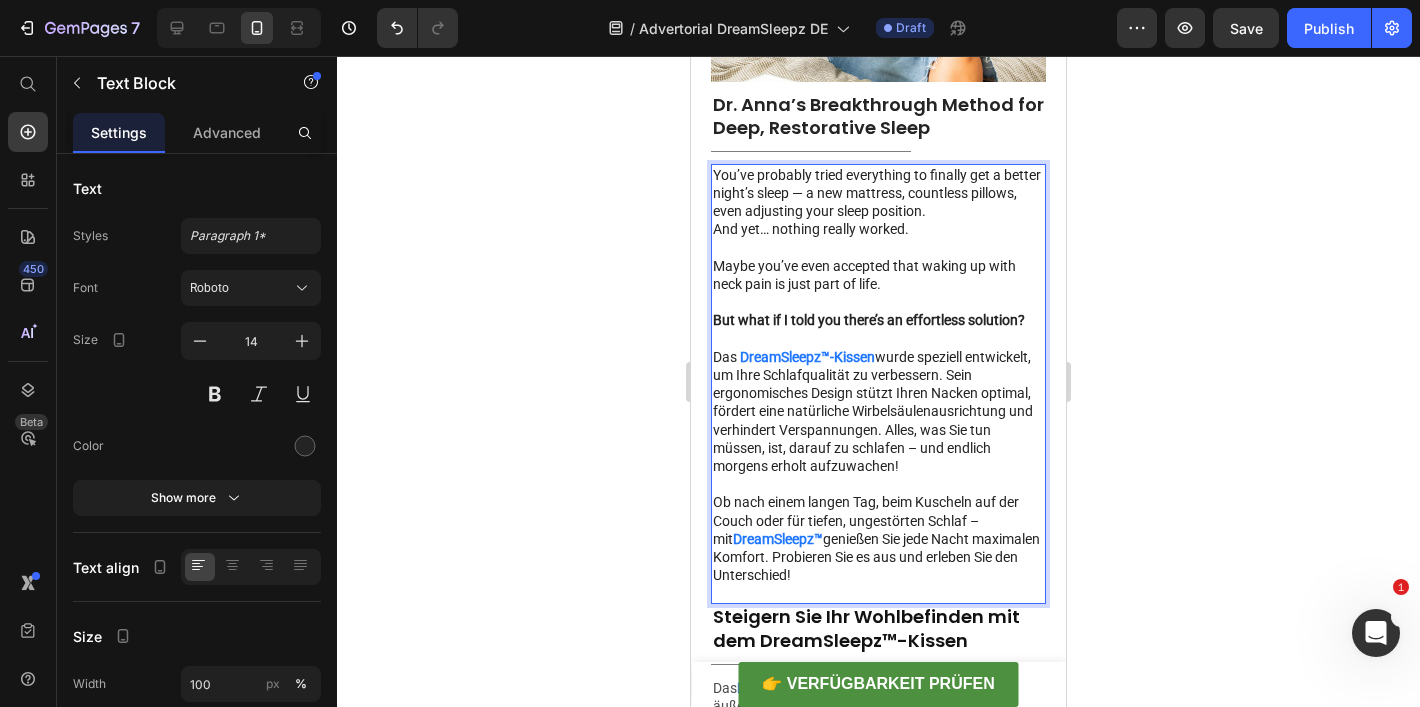 click on "Das   DreamSleepz™-Kissen  wurde speziell entwickelt, um Ihre Schlafqualität zu verbessern. Sein ergonomisches Design stützt Ihren Nacken optimal, fördert eine natürliche Wirbelsäulenausrichtung und verhindert Verspannungen. Alles, was Sie tun müssen, ist, darauf zu schlafen – und endlich morgens erholt aufzuwachen!" at bounding box center (878, 411) 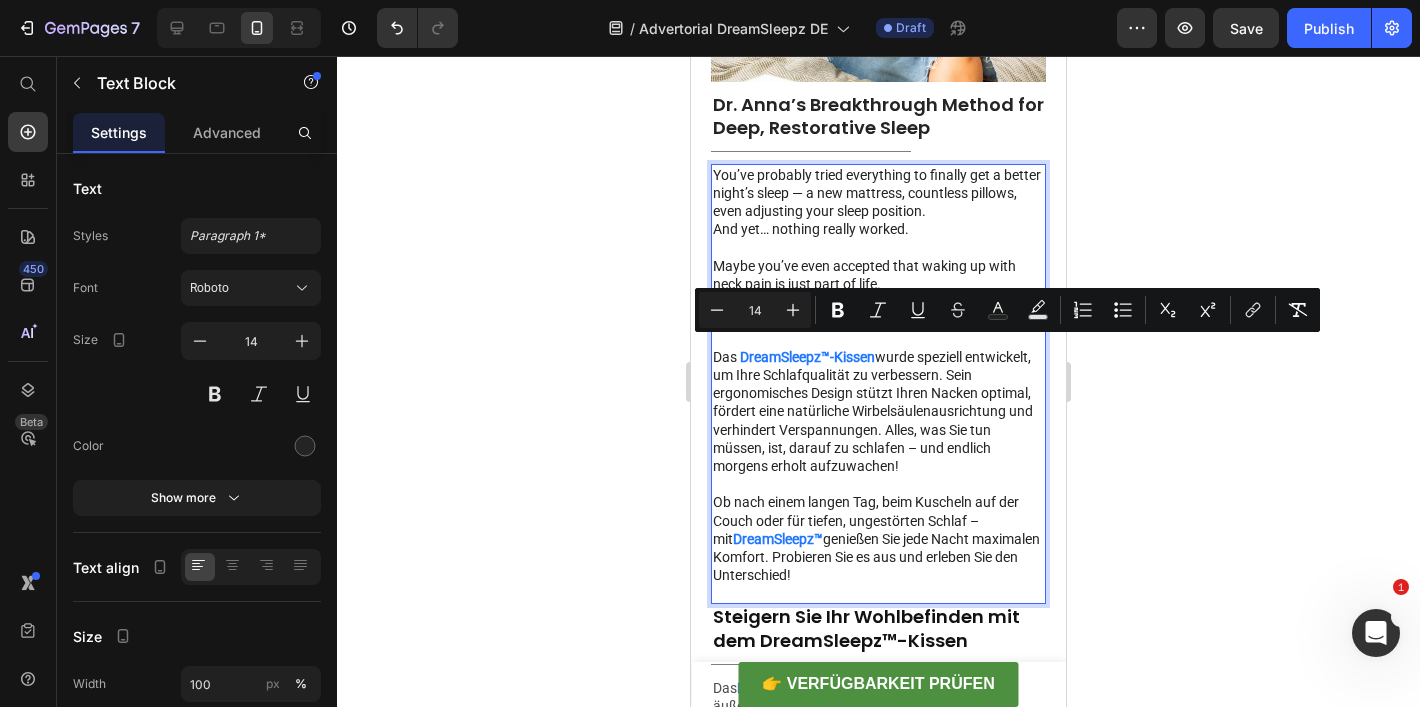 drag, startPoint x: 714, startPoint y: 346, endPoint x: 891, endPoint y: 583, distance: 295.8006 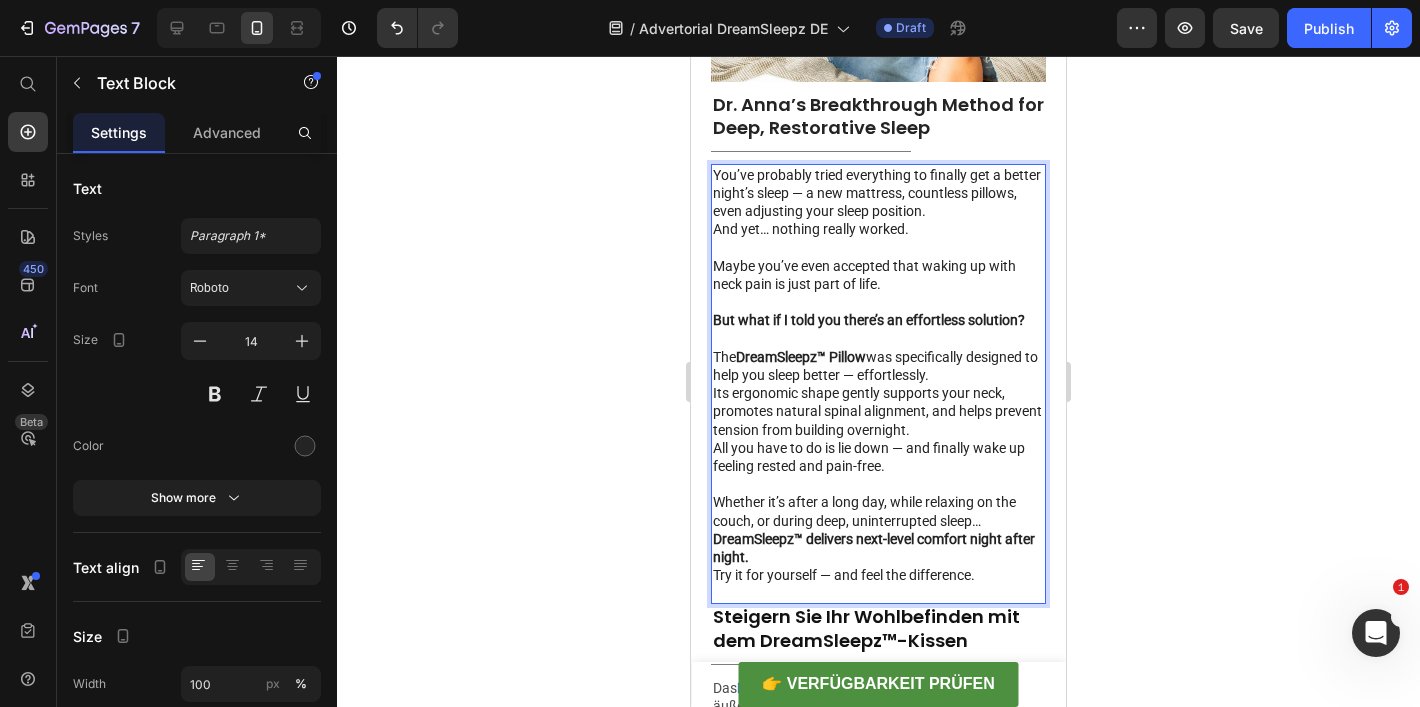 click on "The  DreamSleepz™ Pillow  was specifically designed to help you sleep better — effortlessly." at bounding box center [878, 366] 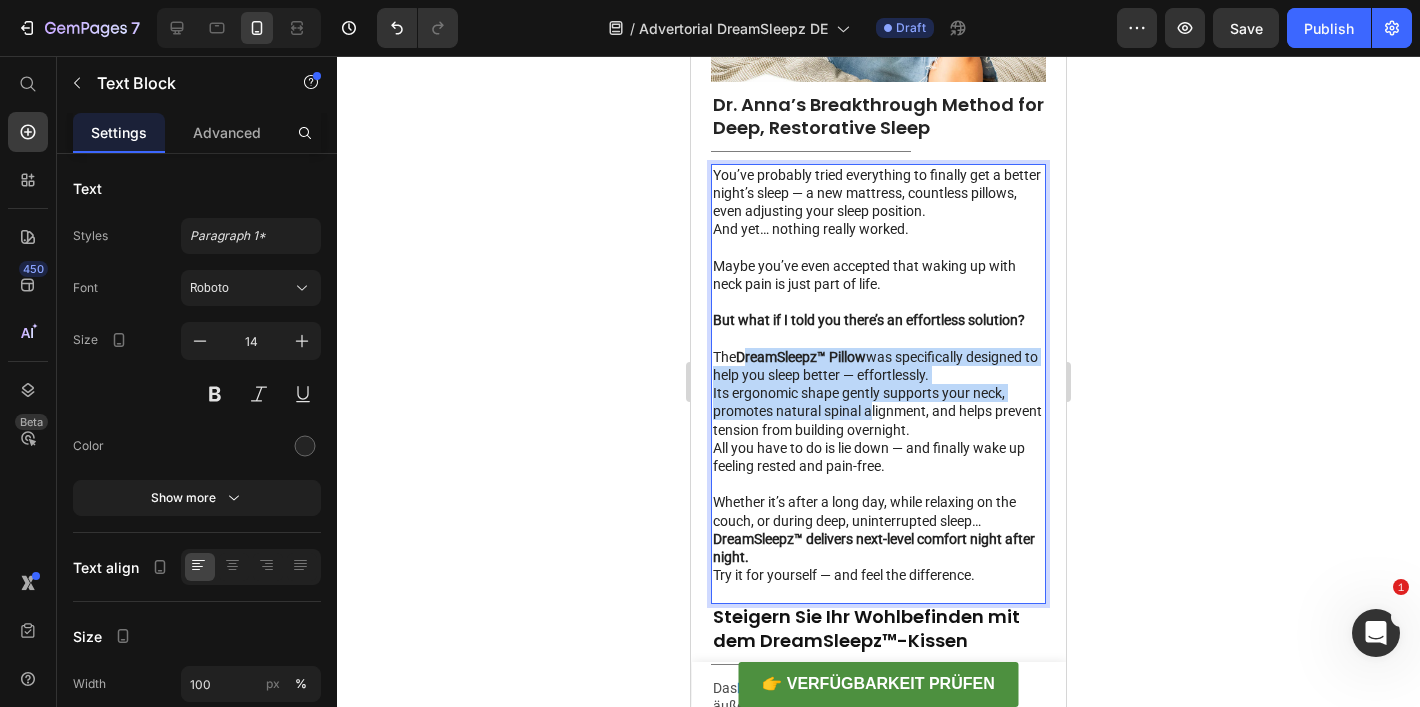 drag, startPoint x: 746, startPoint y: 340, endPoint x: 872, endPoint y: 399, distance: 139.12944 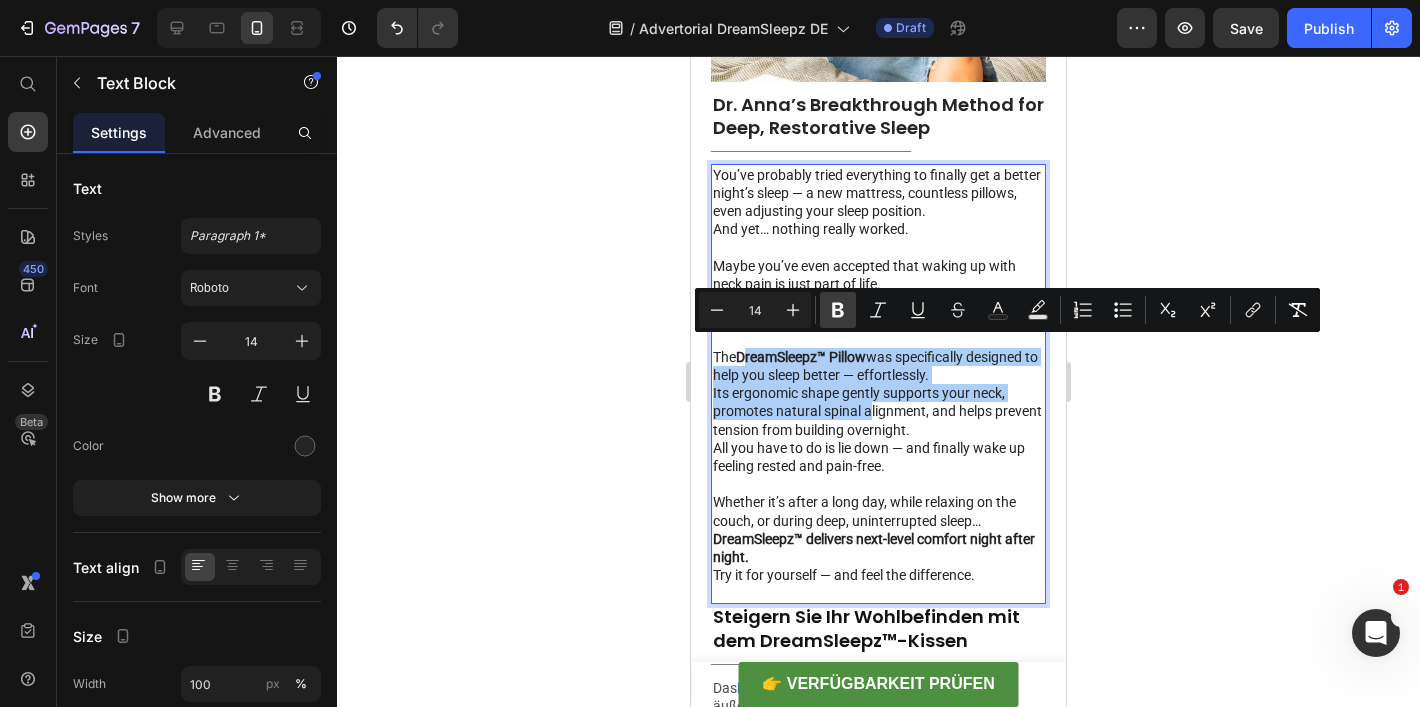 click 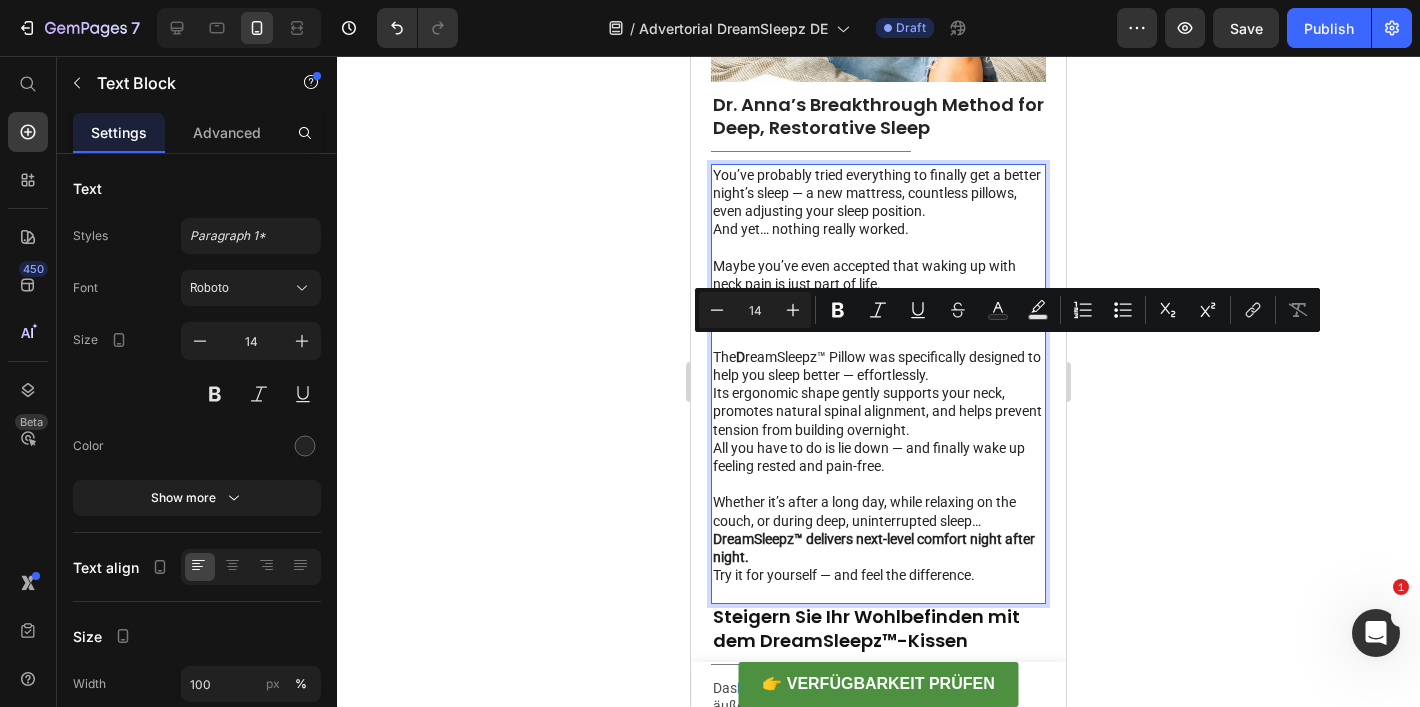 click on "Its ergonomic shape gently supports your neck, promotes natural spinal alignment, and helps prevent tension from building overnight." at bounding box center (878, 411) 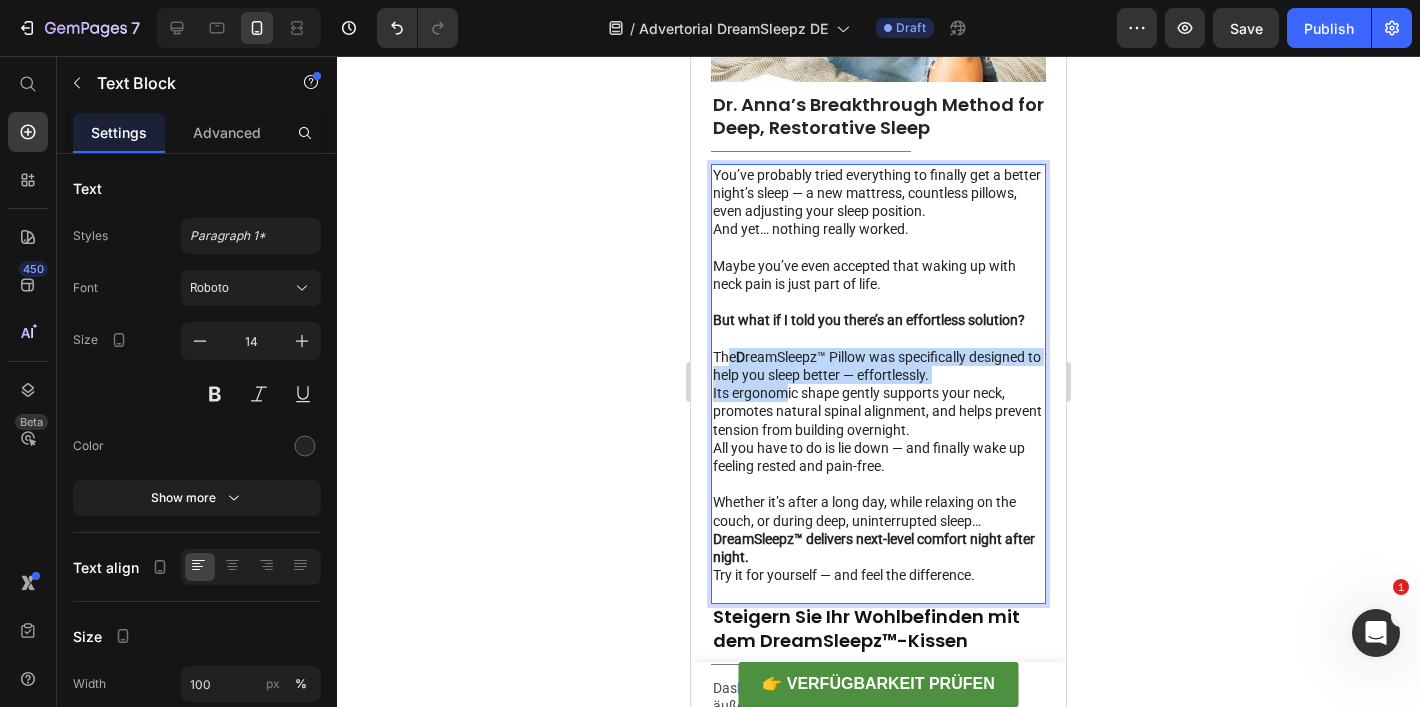 drag, startPoint x: 750, startPoint y: 355, endPoint x: 789, endPoint y: 390, distance: 52.40229 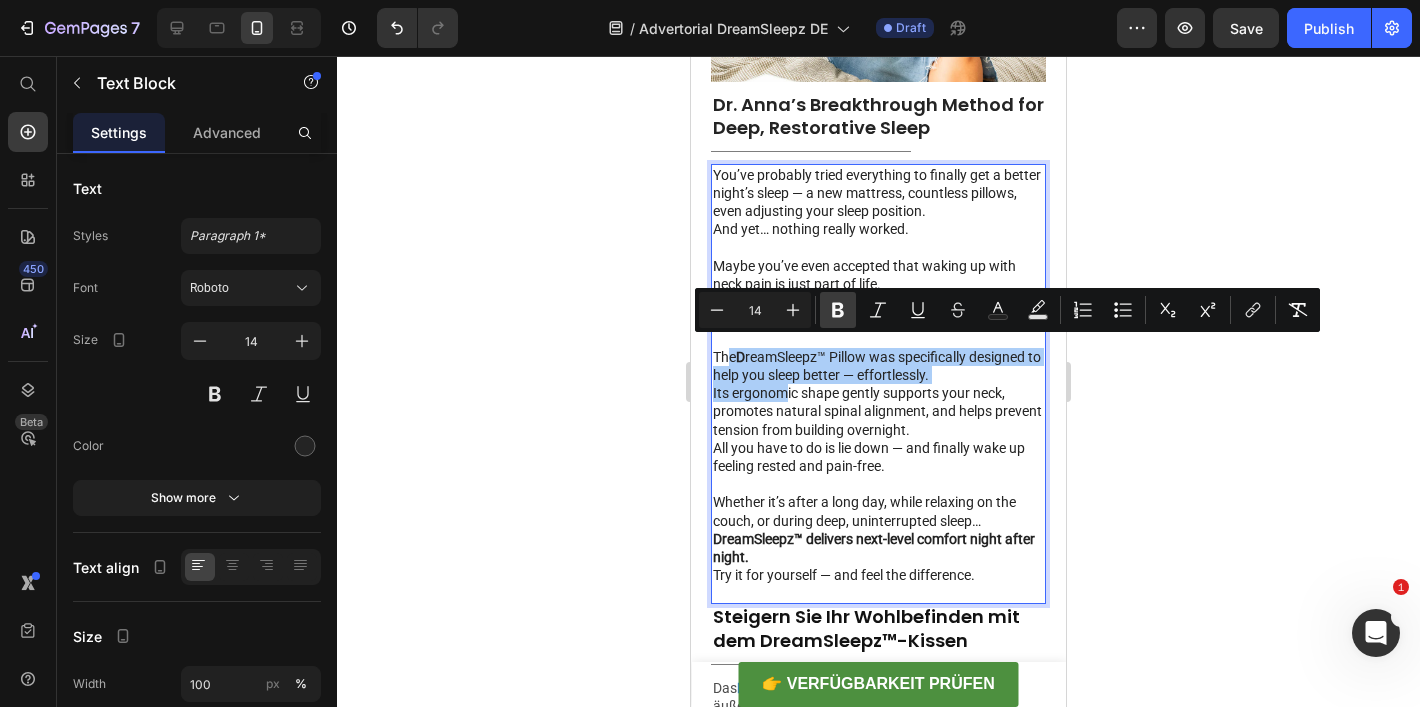 click on "Bold" at bounding box center [838, 310] 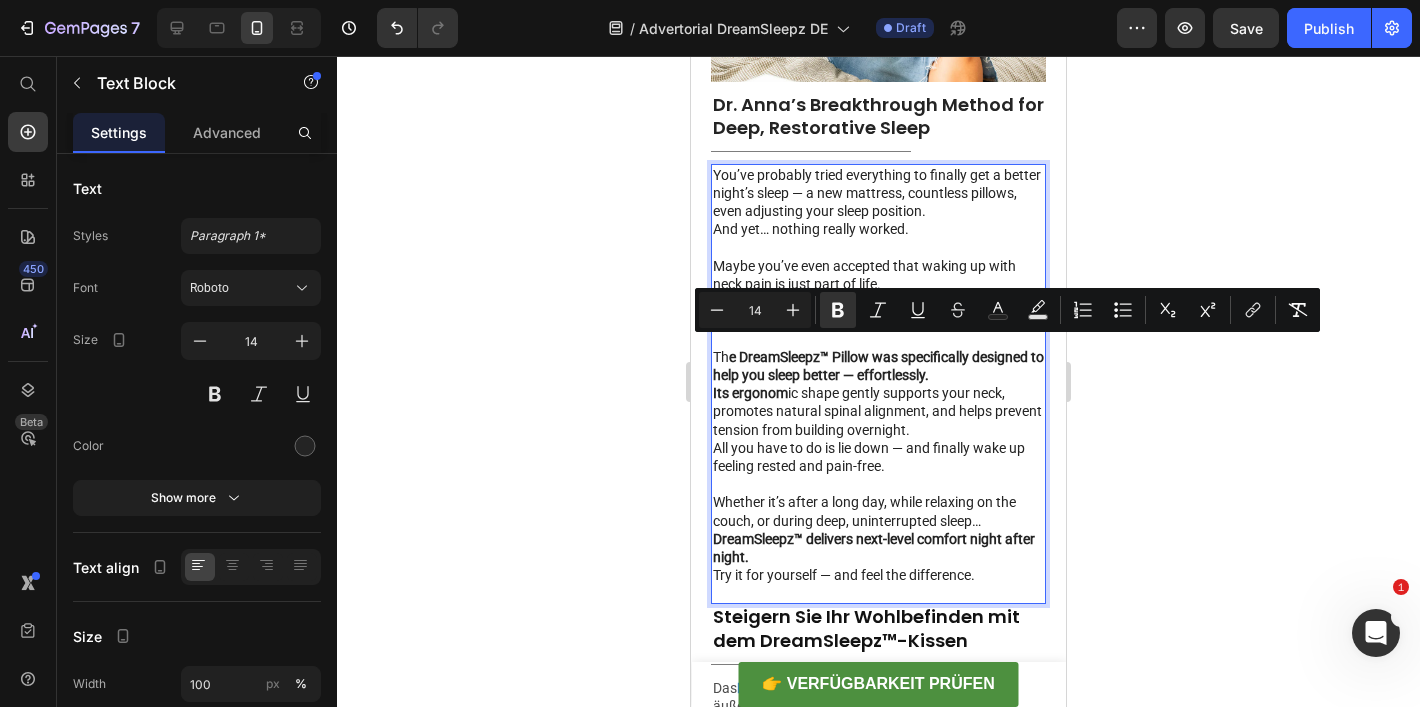 click on "Its ergonom ic shape gently supports your neck, promotes natural spinal alignment, and helps prevent tension from building overnight." at bounding box center [878, 411] 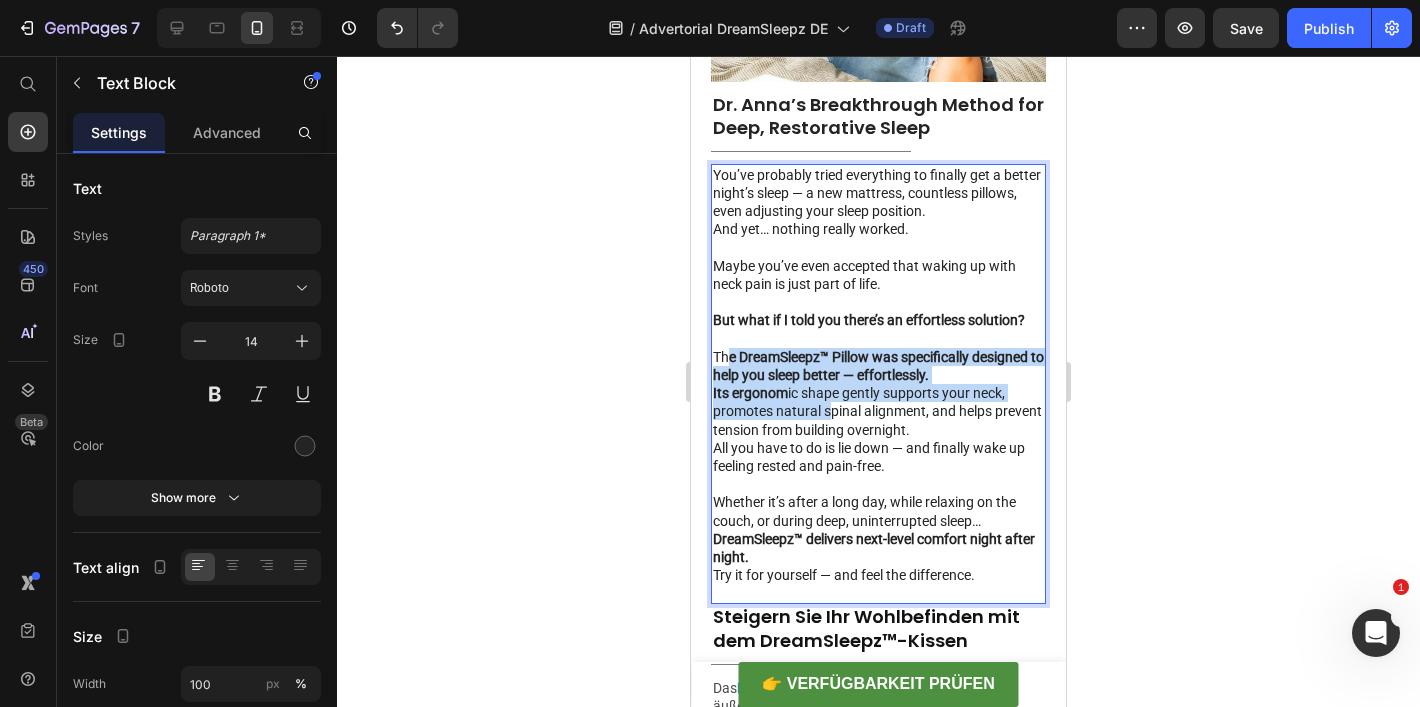 drag, startPoint x: 834, startPoint y: 408, endPoint x: 731, endPoint y: 340, distance: 123.42204 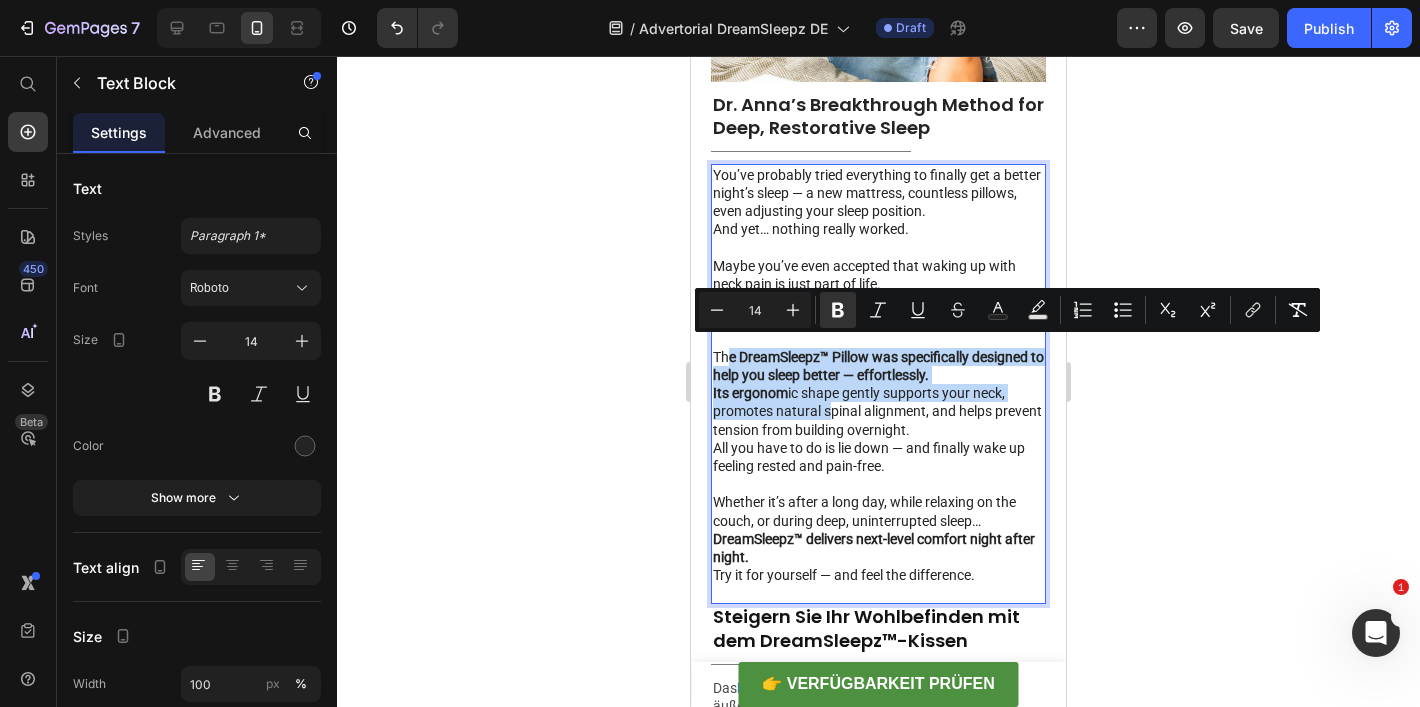 click on "All you have to do is lie down — and finally wake up feeling rested and pain-free." at bounding box center (878, 457) 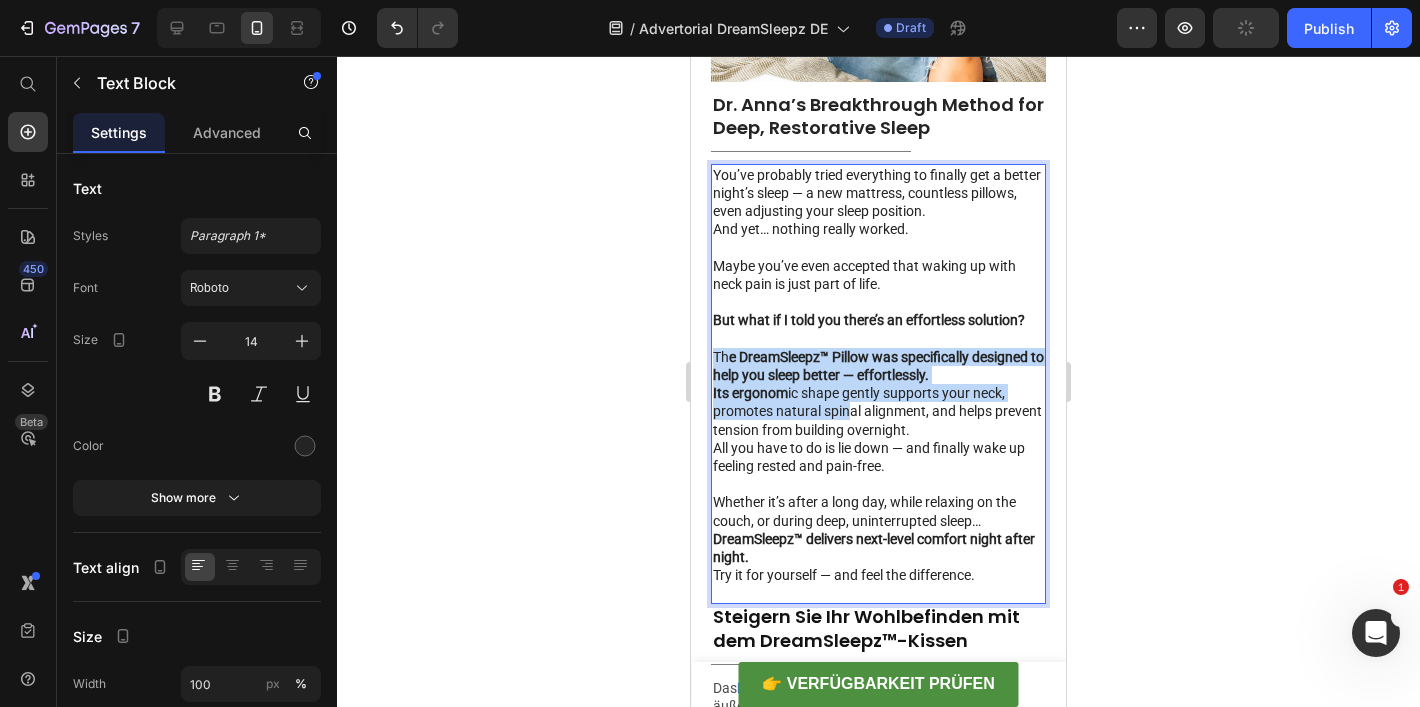 drag, startPoint x: 851, startPoint y: 403, endPoint x: 713, endPoint y: 349, distance: 148.18907 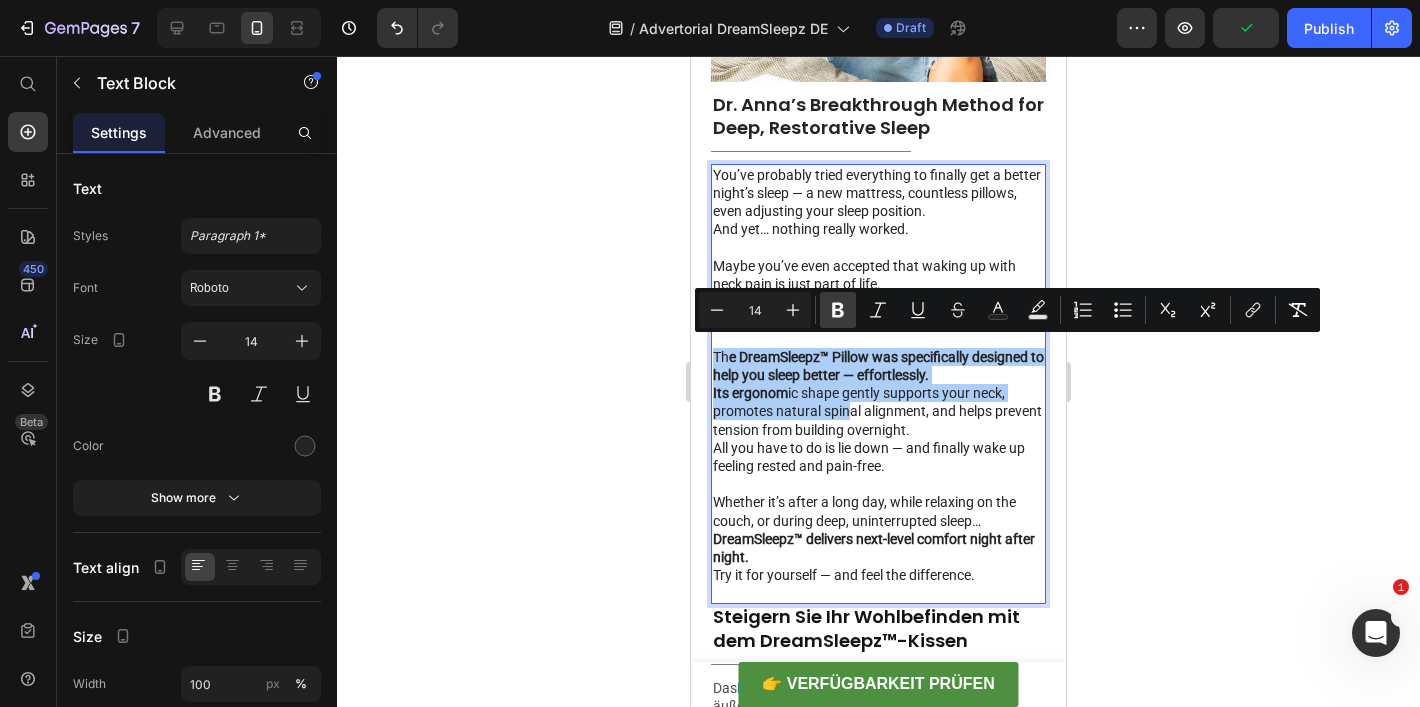 click 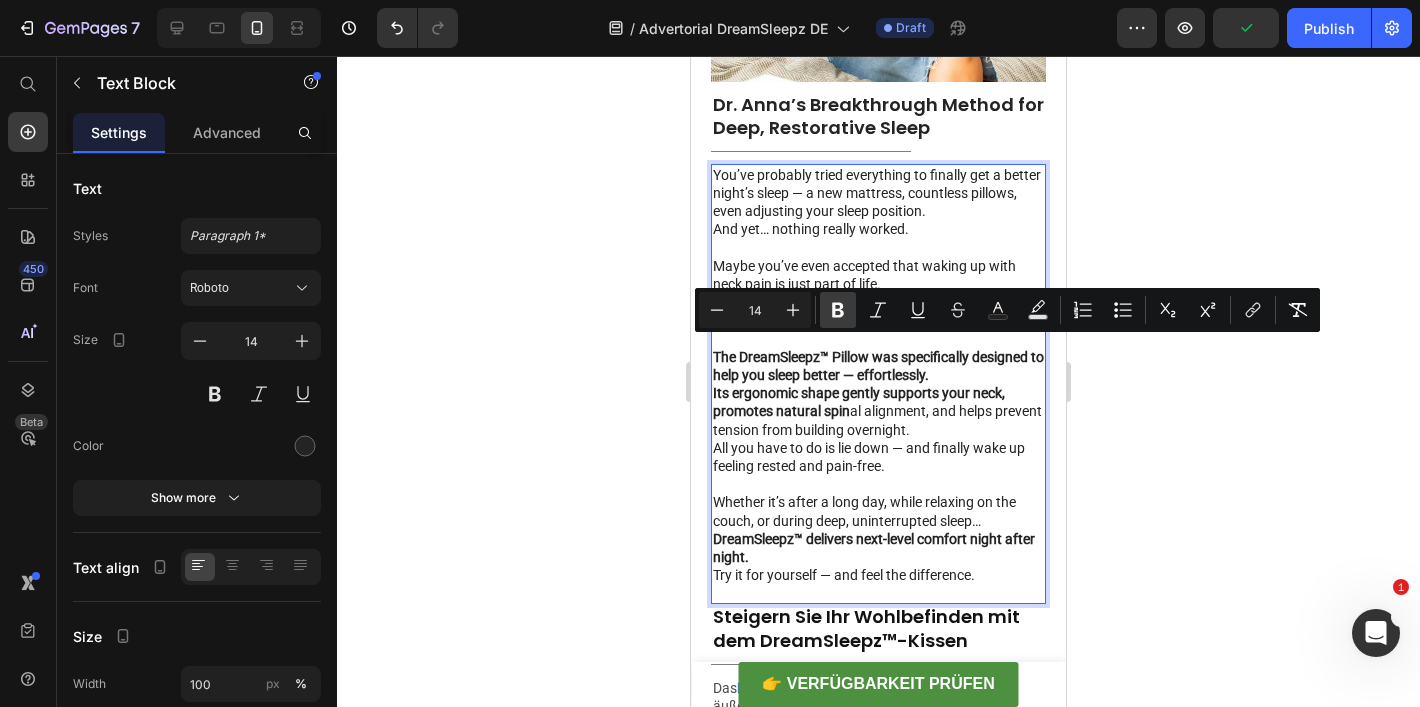 click 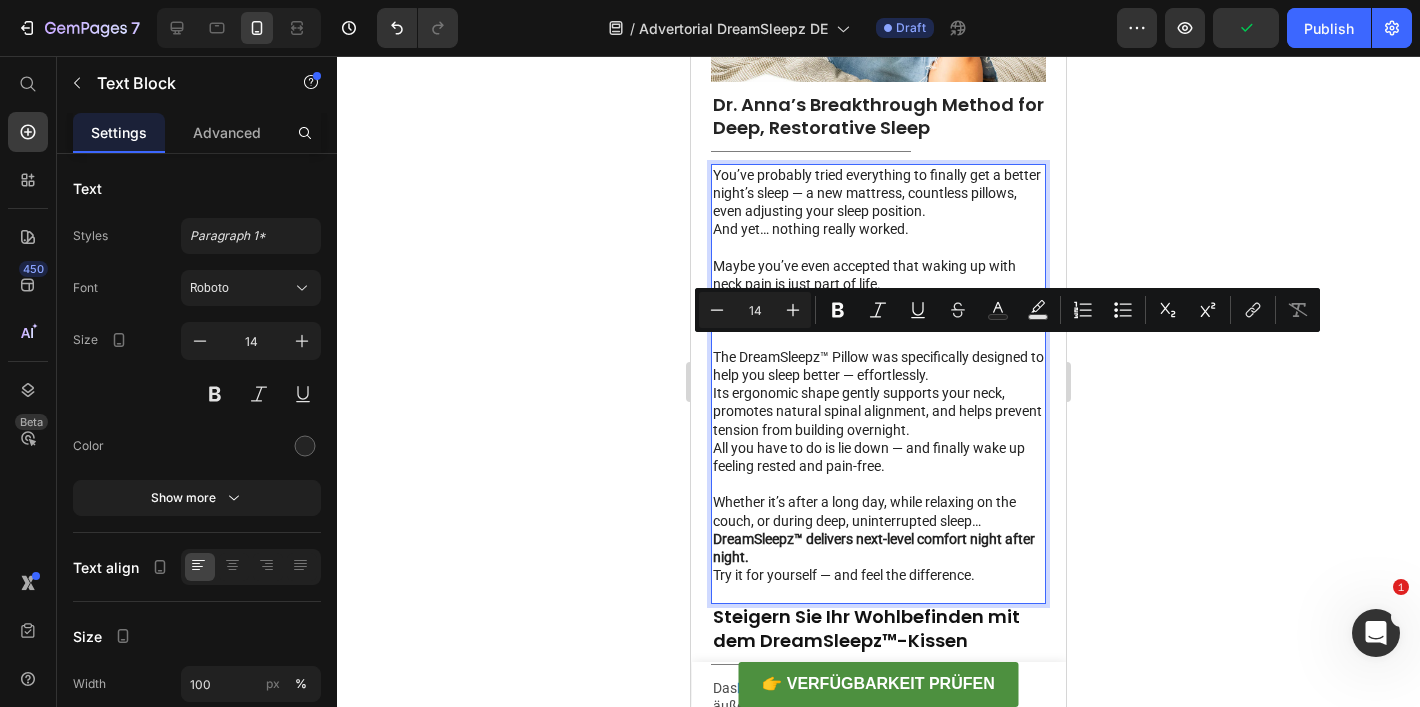 click at bounding box center (878, 484) 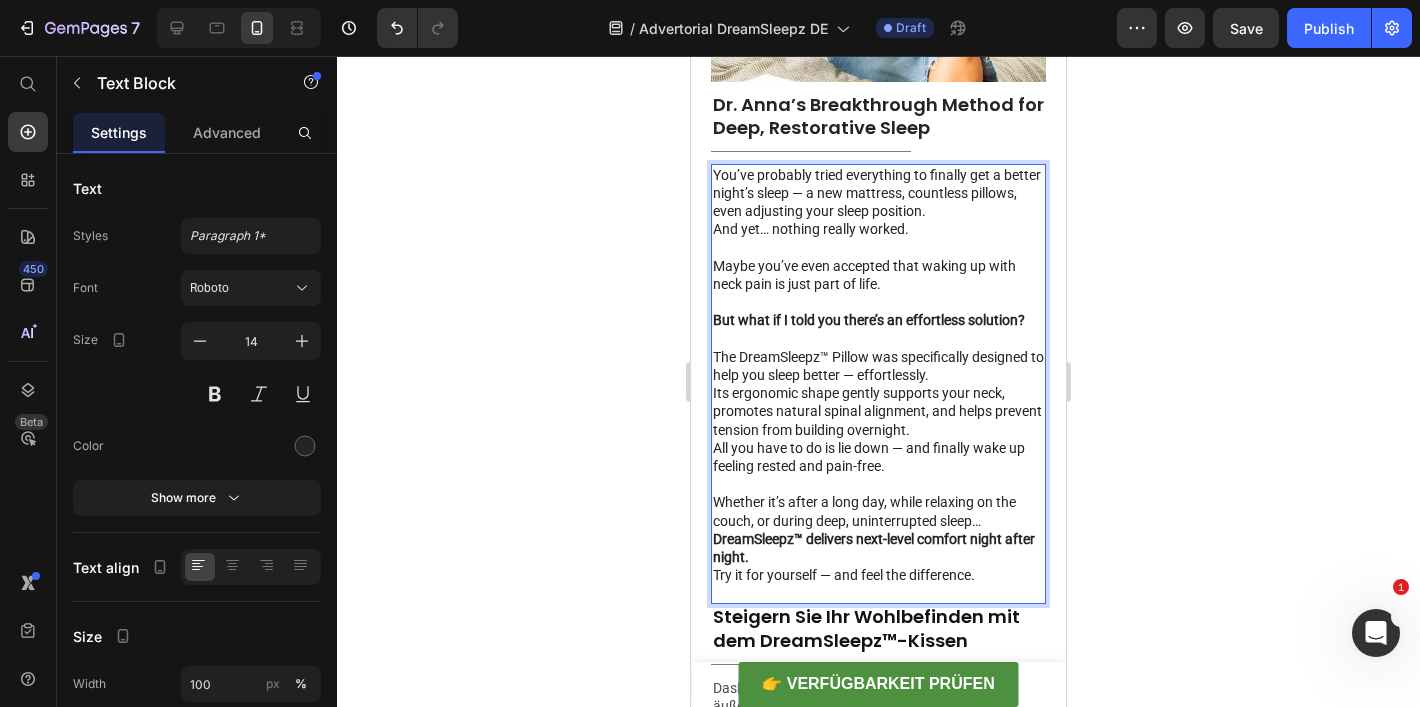 click on "DreamSleepz™ delivers next-level comfort night after night." at bounding box center (874, 548) 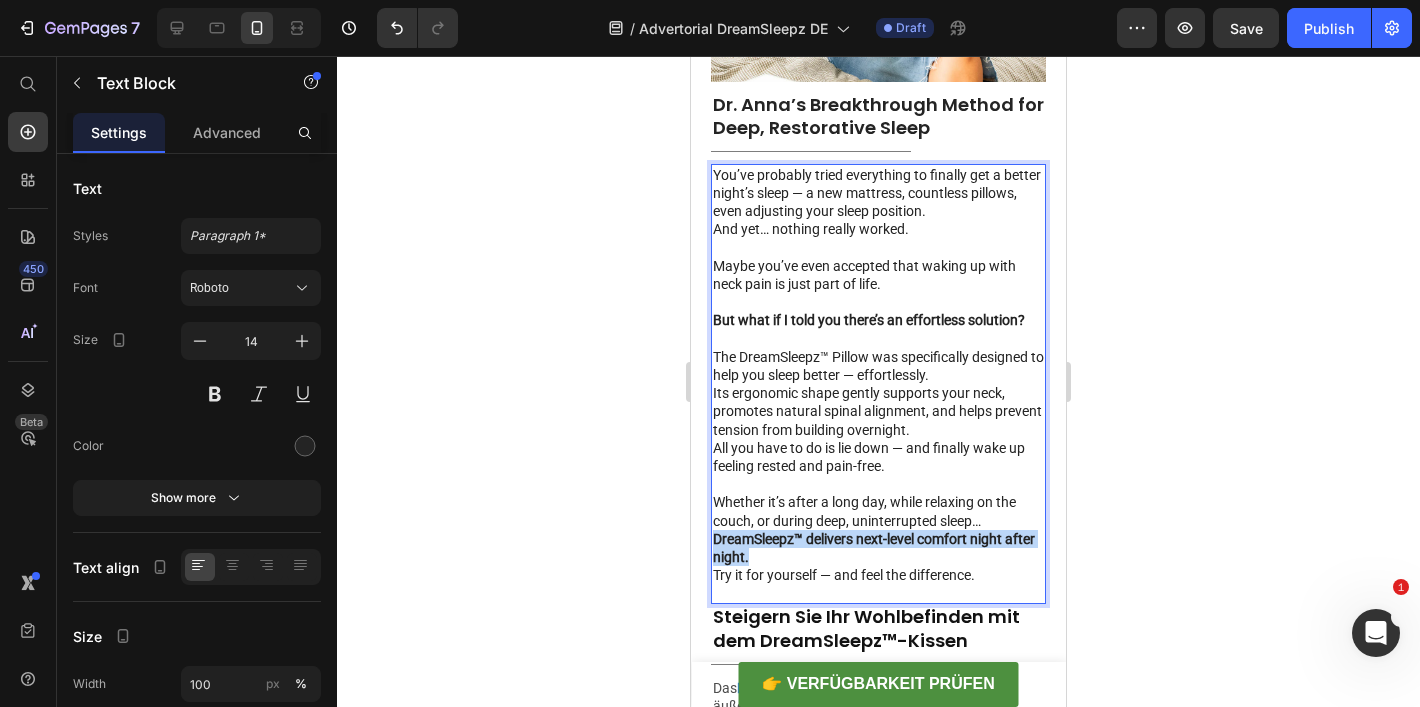 drag, startPoint x: 848, startPoint y: 547, endPoint x: 713, endPoint y: 535, distance: 135.53229 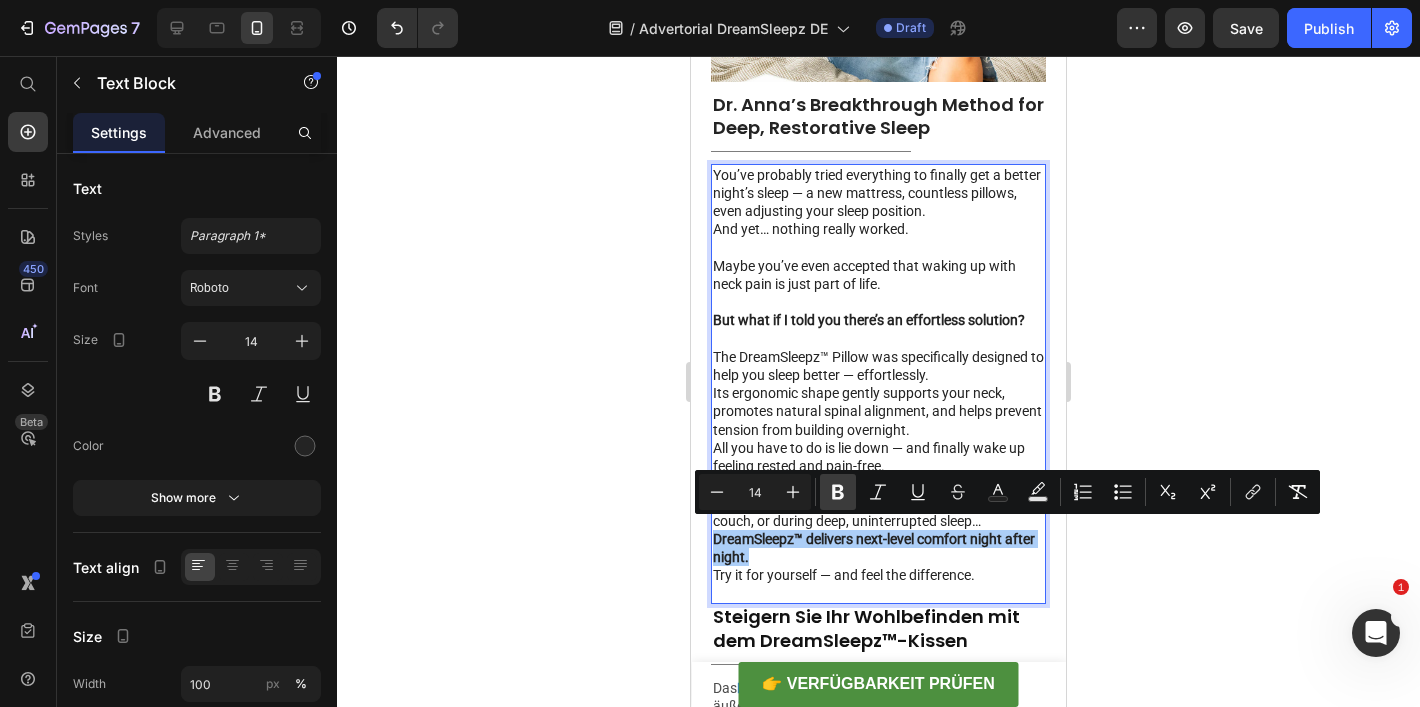 click on "Bold" at bounding box center [838, 492] 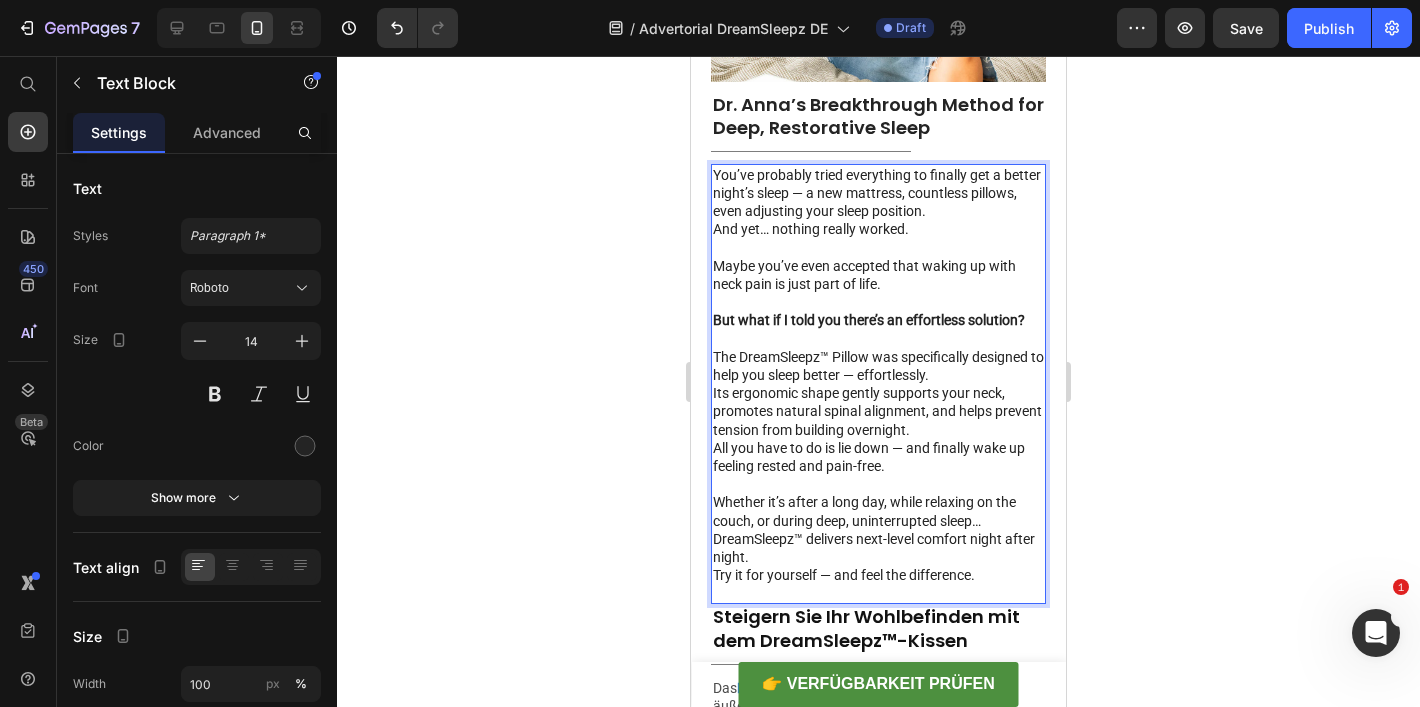 click on "DreamSleepz™ delivers next-level comfort night after night." at bounding box center [878, 548] 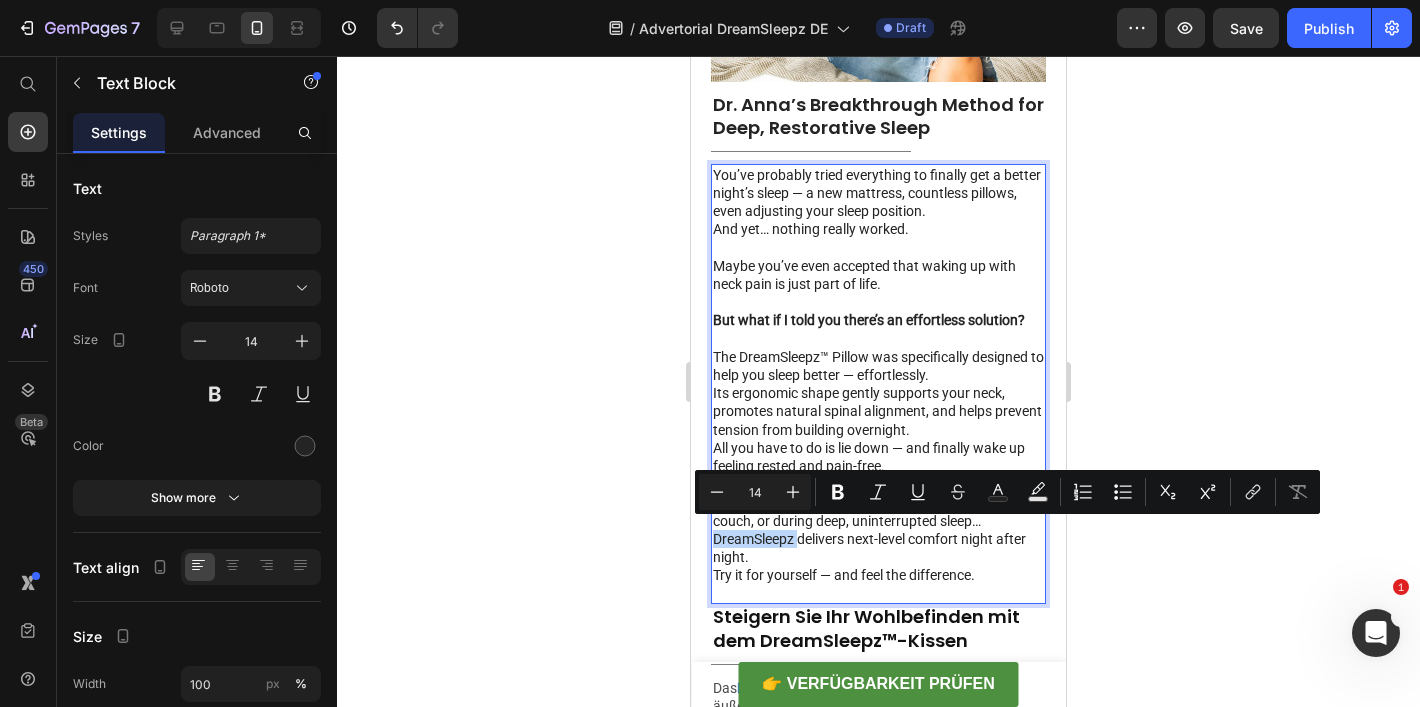 drag, startPoint x: 798, startPoint y: 531, endPoint x: 717, endPoint y: 526, distance: 81.154175 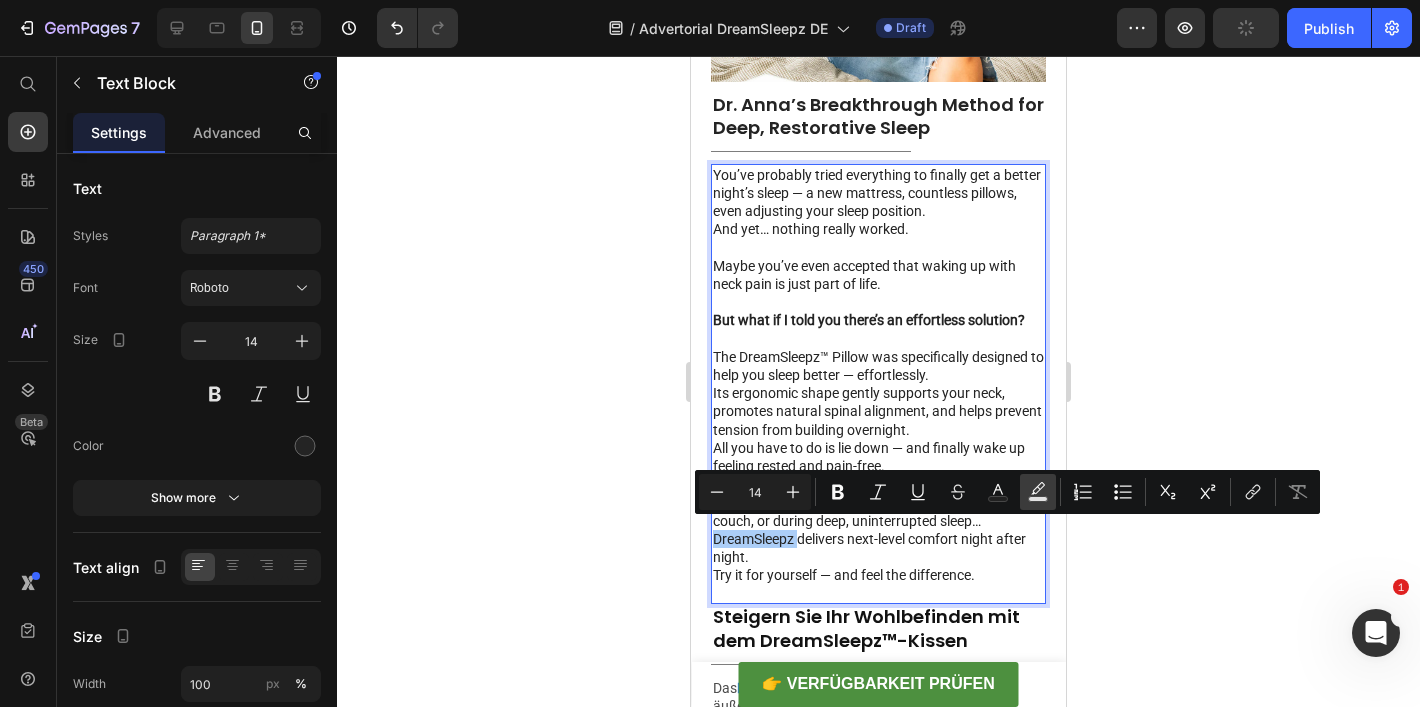 click 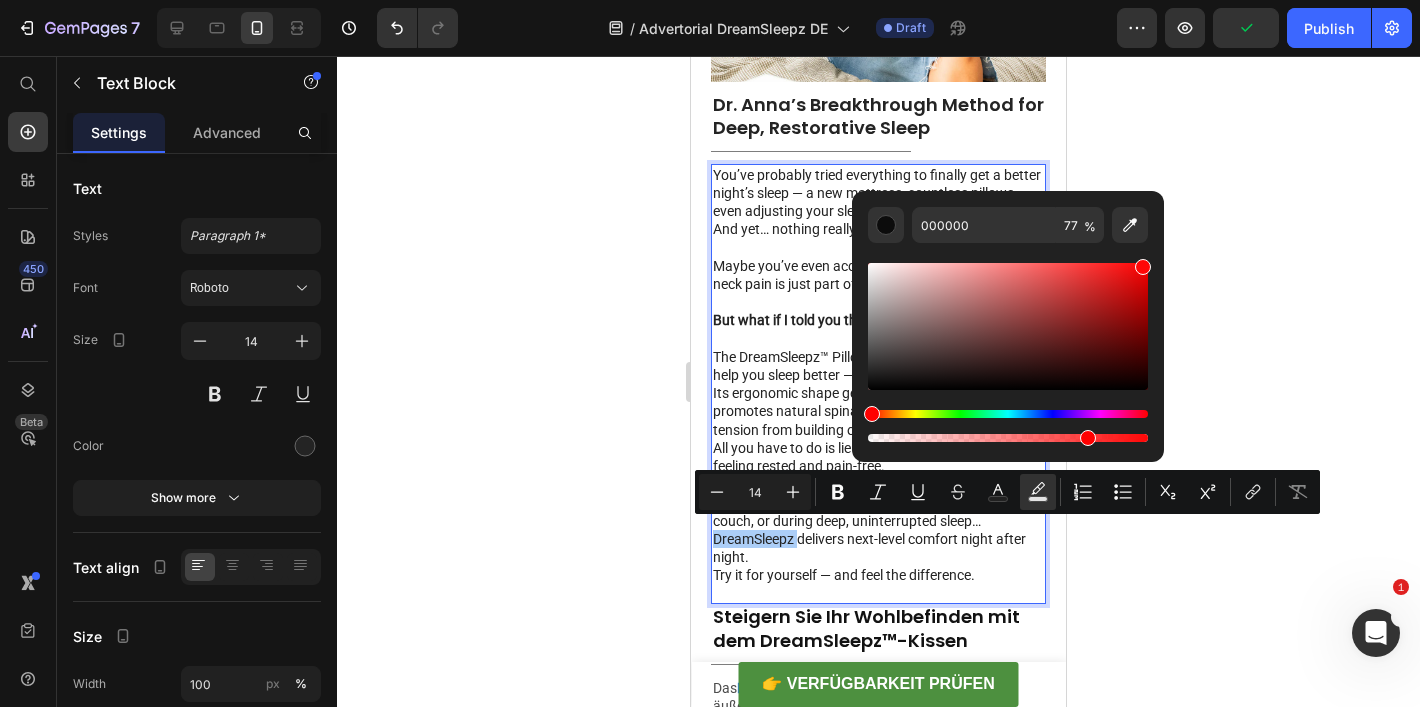 drag, startPoint x: 1128, startPoint y: 271, endPoint x: 1140, endPoint y: 261, distance: 15.6205 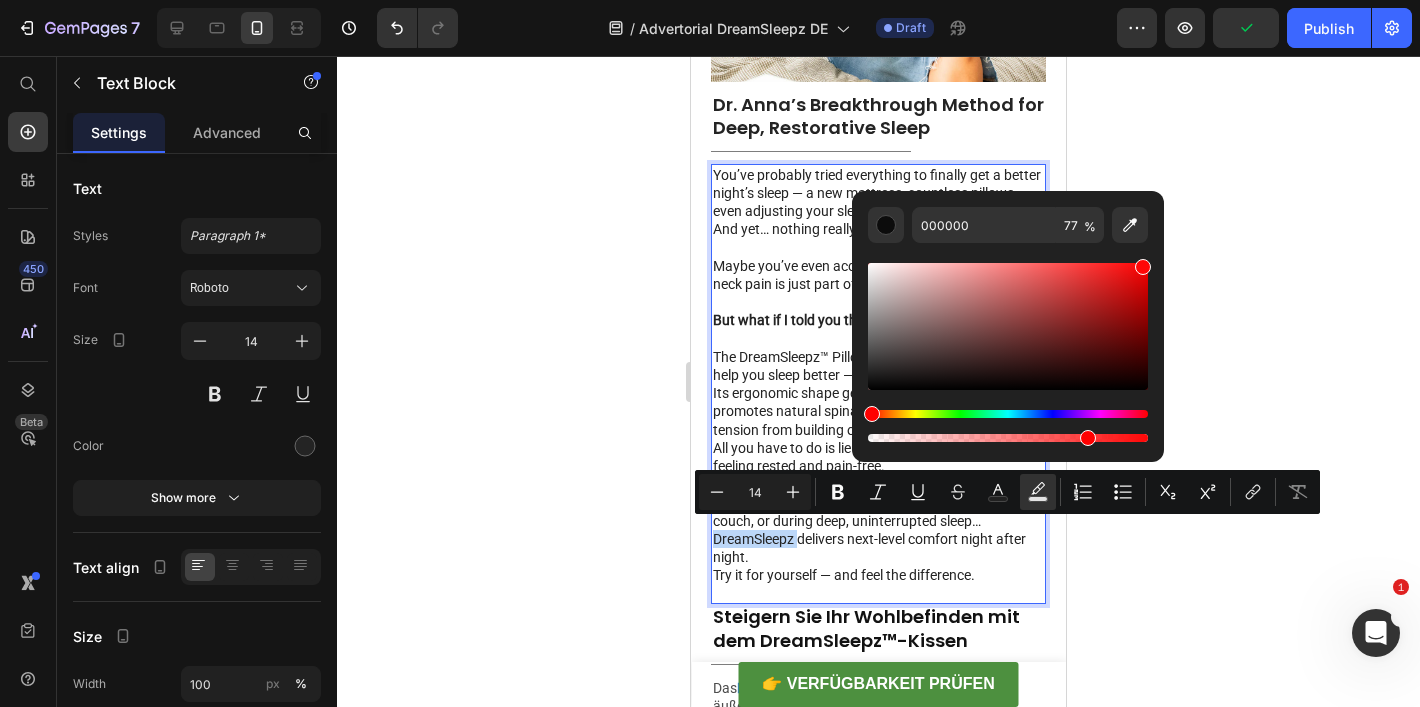 type on "FF0707" 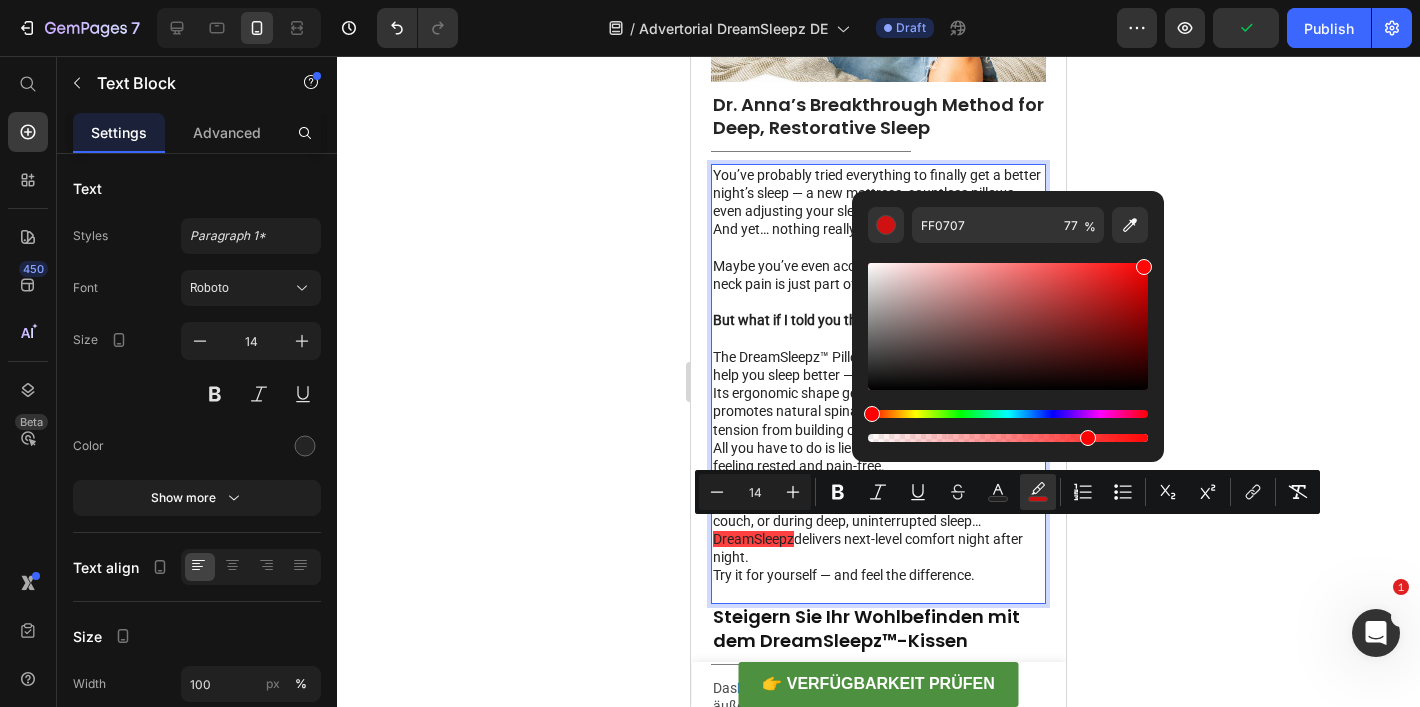 click on "The DreamSleepz™ Pillow was specifically designed to help you sleep better — effortlessly." at bounding box center (878, 366) 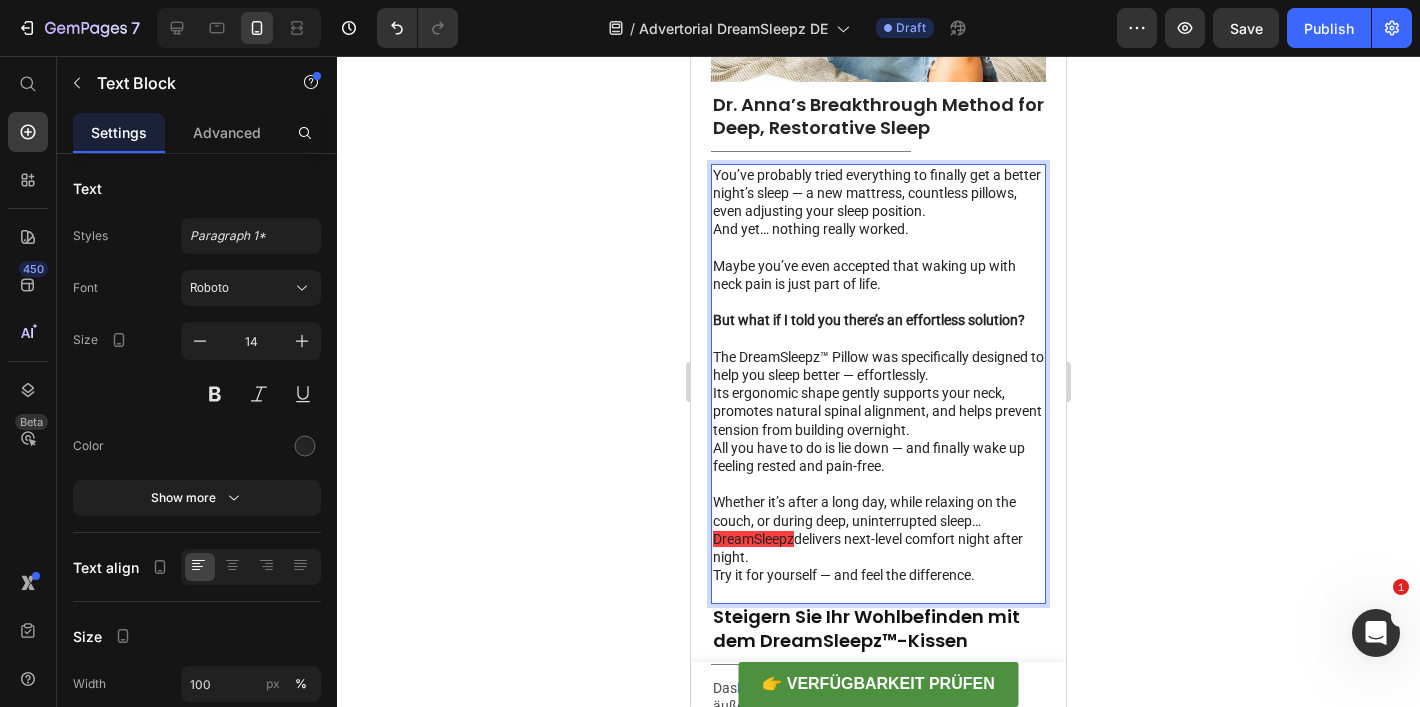 click on "The DreamSleepz™ Pillow was specifically designed to help you sleep better — effortlessly." at bounding box center [878, 366] 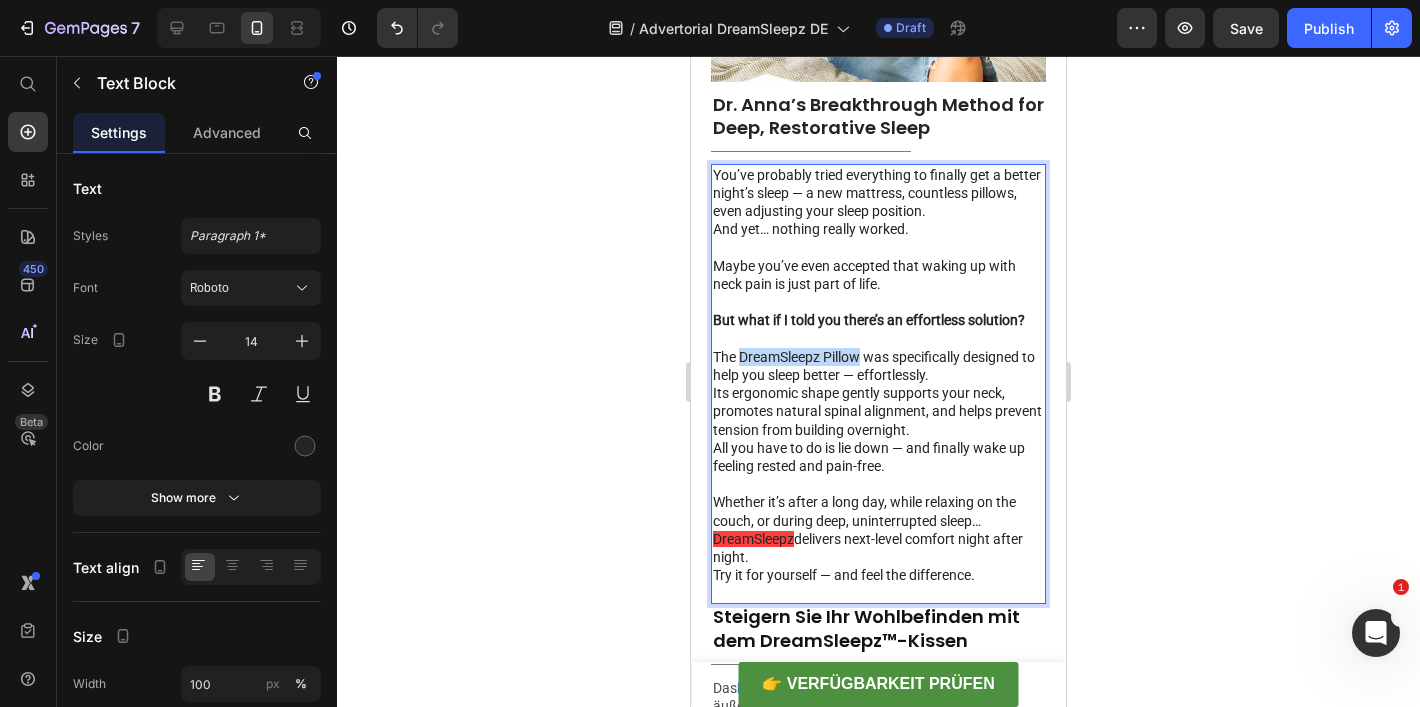 drag, startPoint x: 744, startPoint y: 340, endPoint x: 860, endPoint y: 342, distance: 116.01724 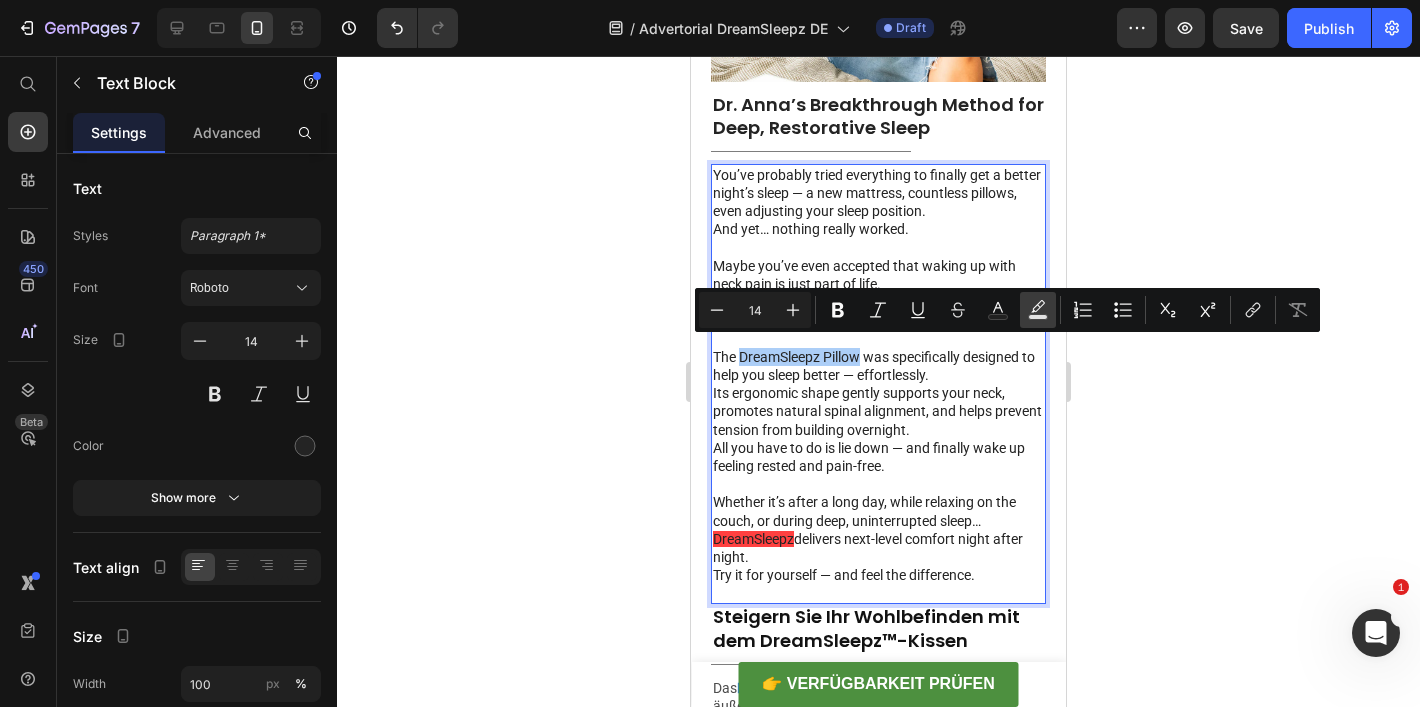 click 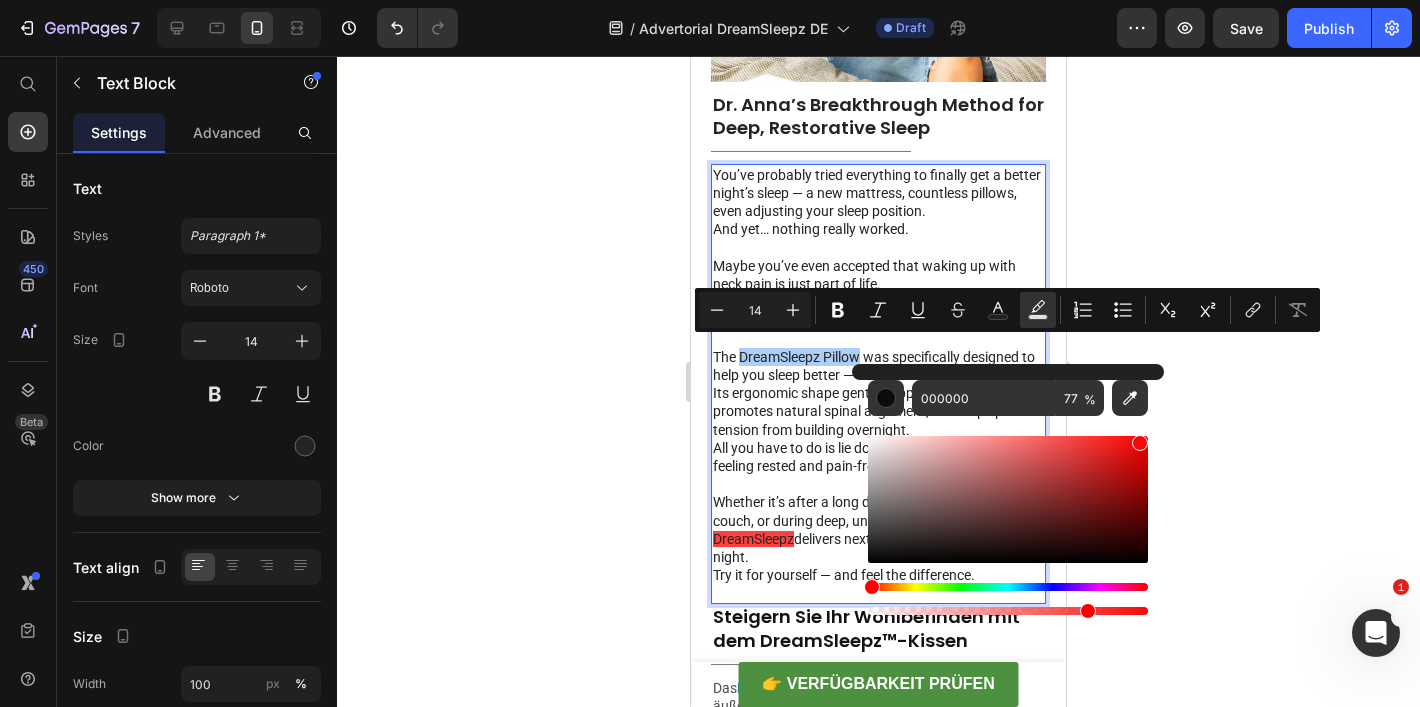 drag, startPoint x: 1115, startPoint y: 481, endPoint x: 1139, endPoint y: 439, distance: 48.373547 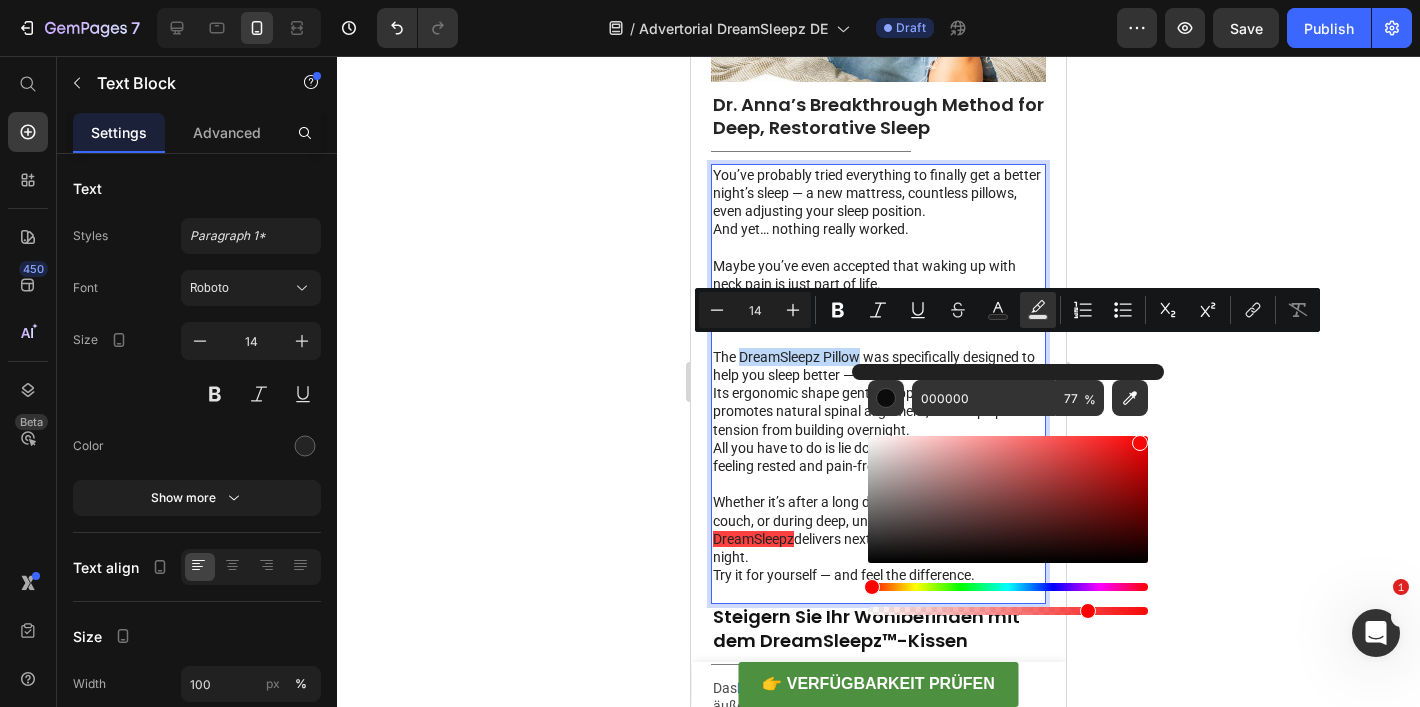 type on "F70909" 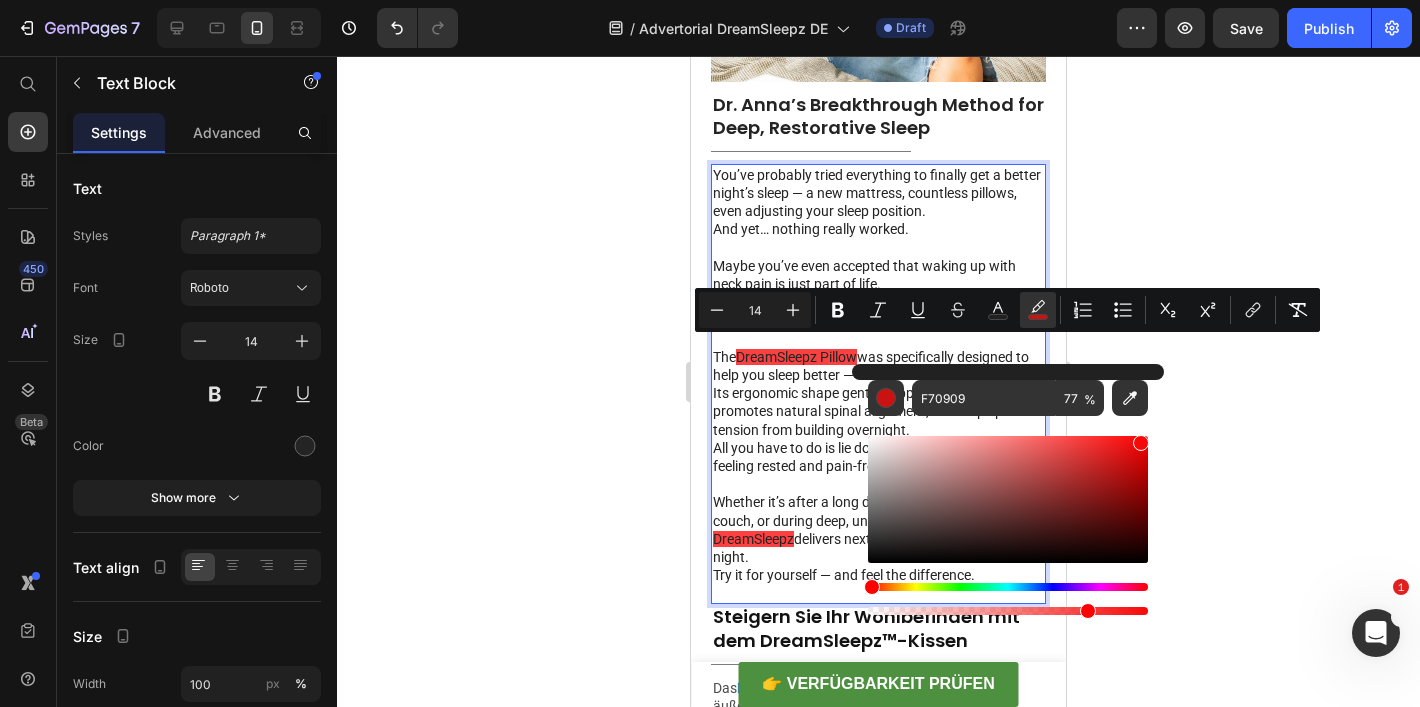 click on "All you have to do is lie down — and finally wake up feeling rested and pain-free." at bounding box center (878, 457) 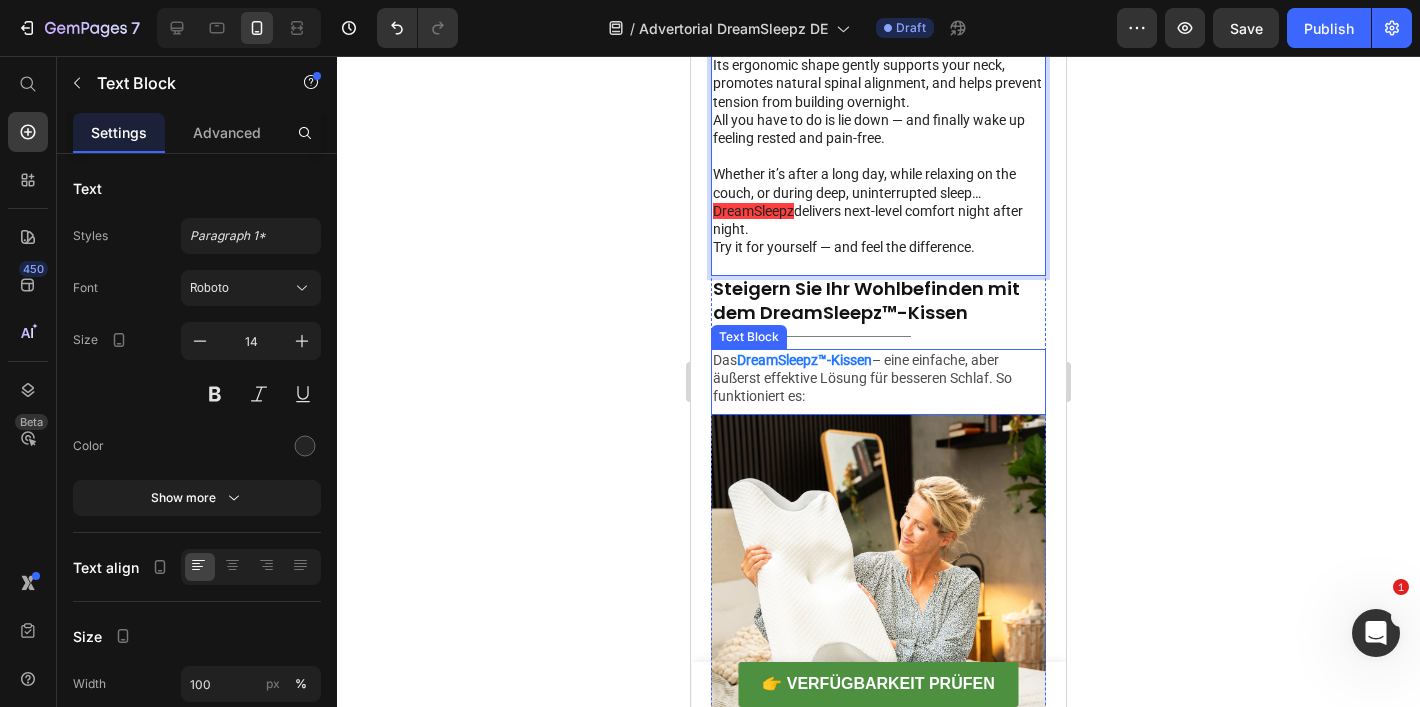 scroll, scrollTop: 2405, scrollLeft: 0, axis: vertical 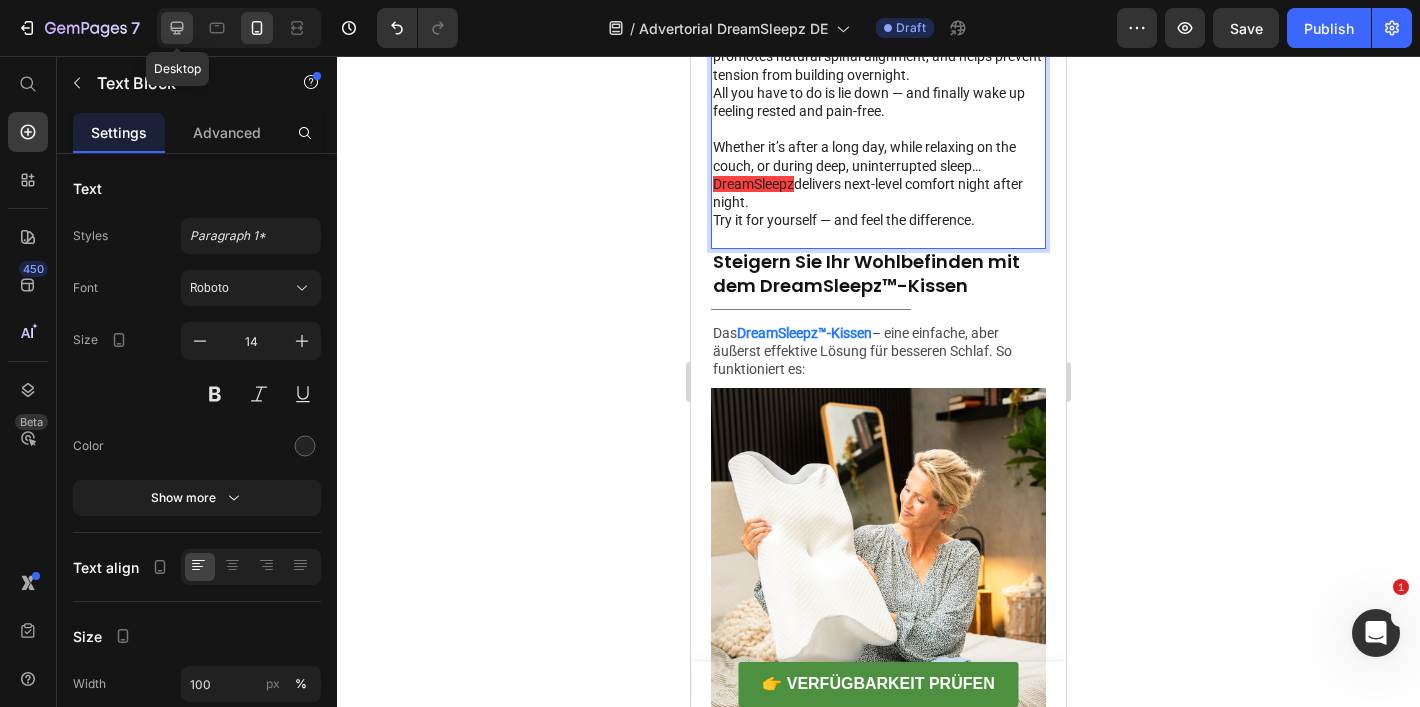 click 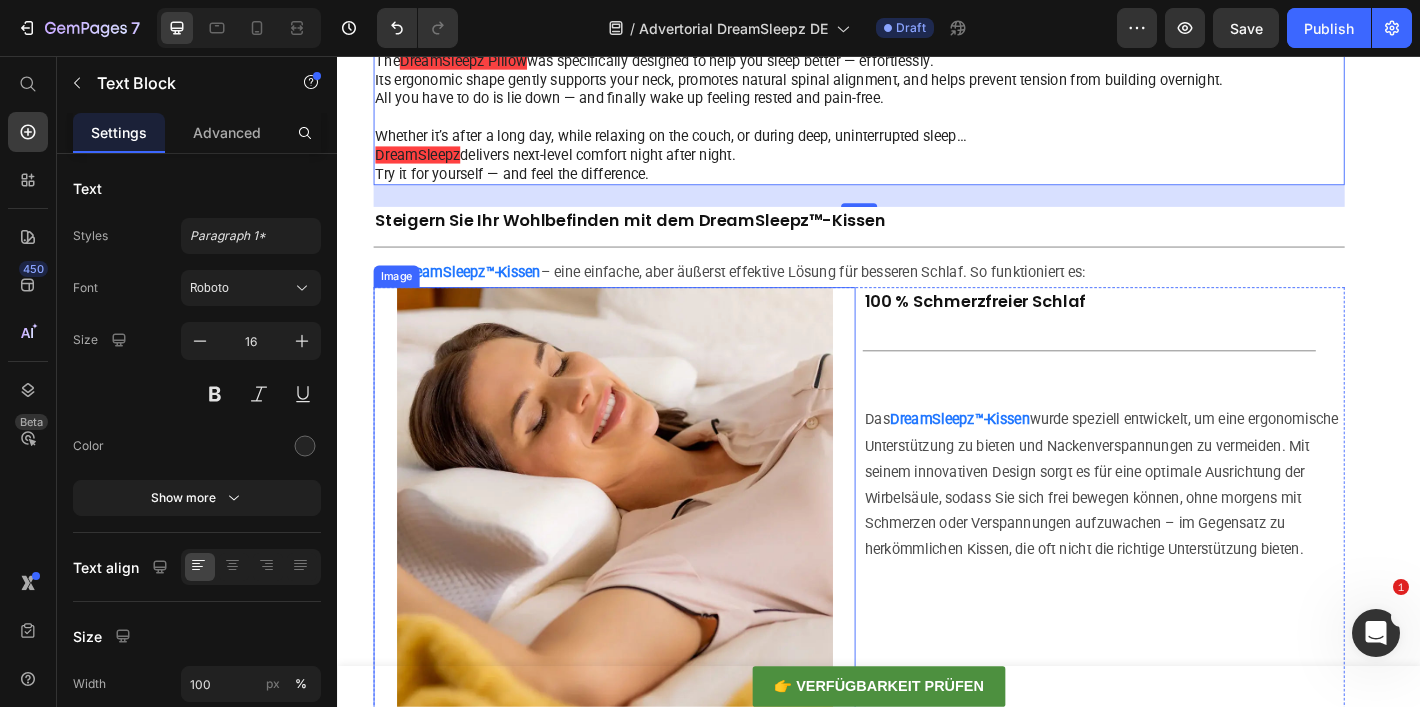 scroll, scrollTop: 3516, scrollLeft: 0, axis: vertical 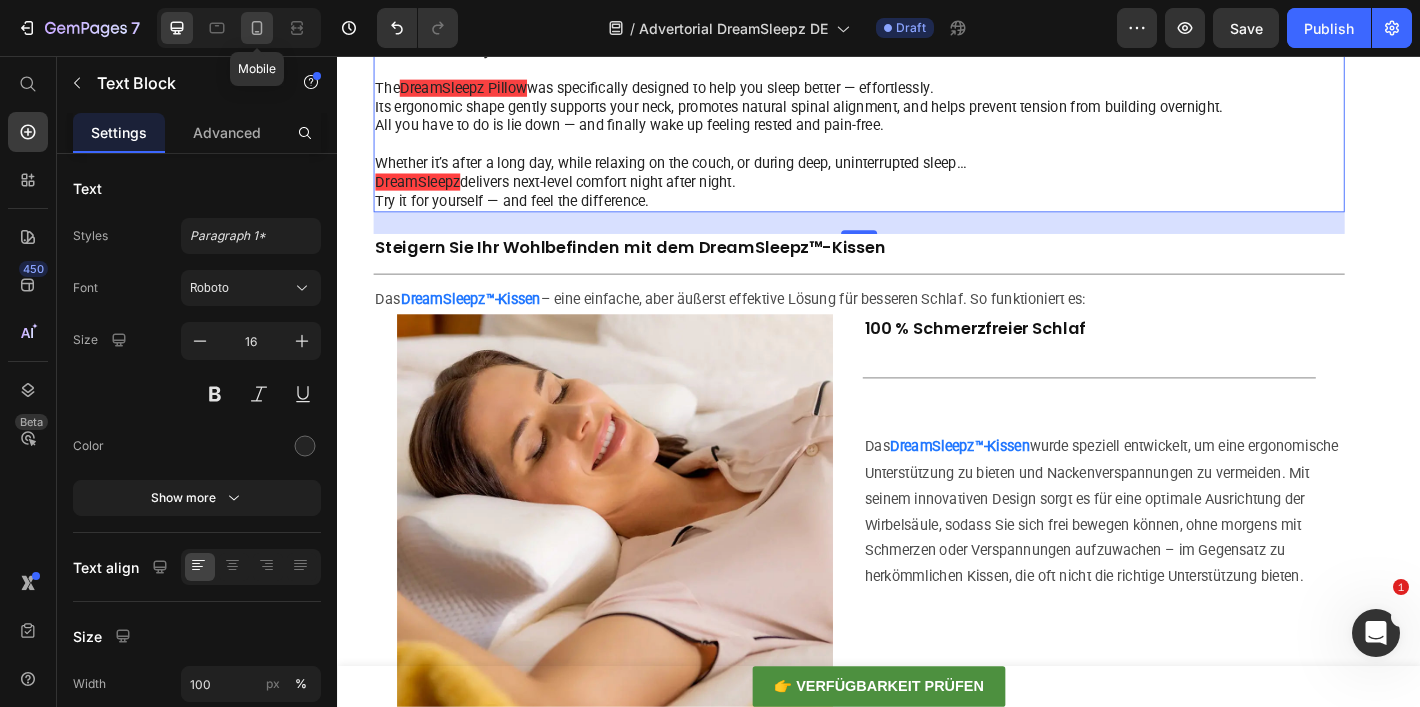 click 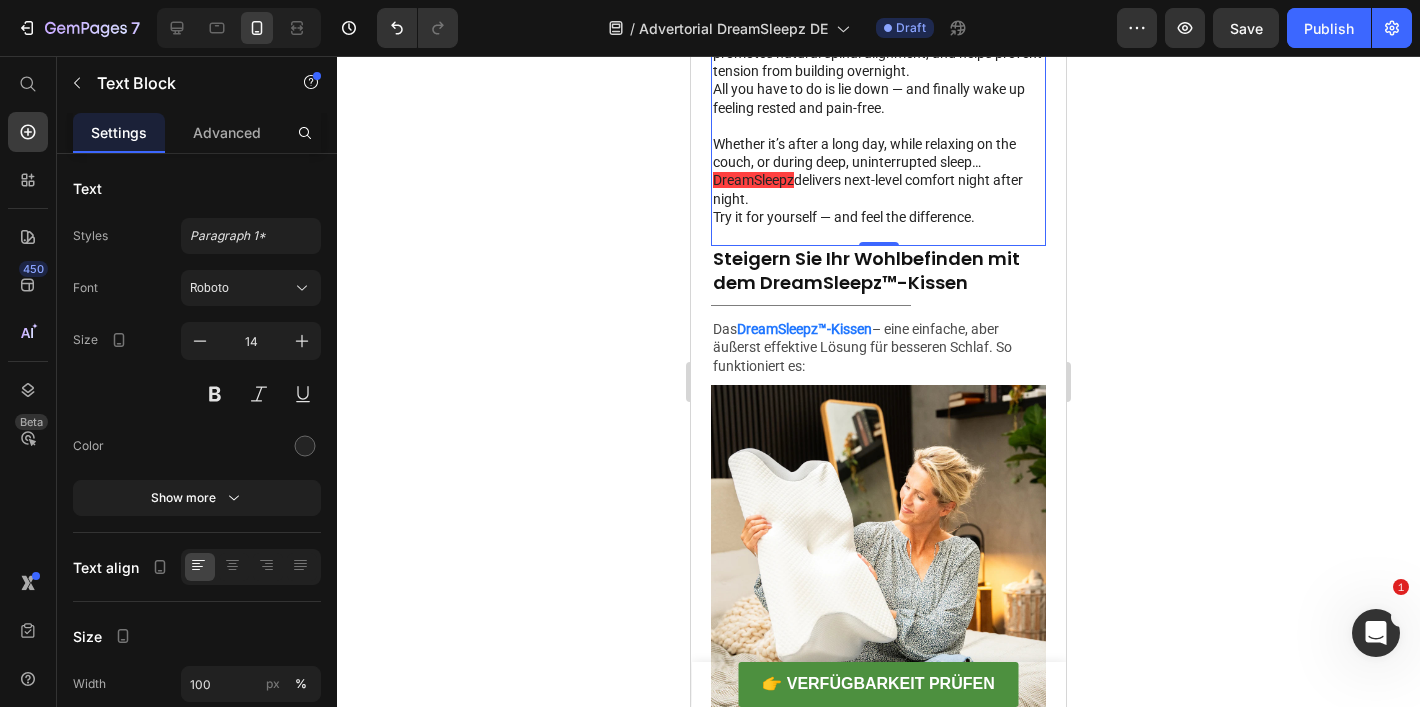 scroll, scrollTop: 2559, scrollLeft: 0, axis: vertical 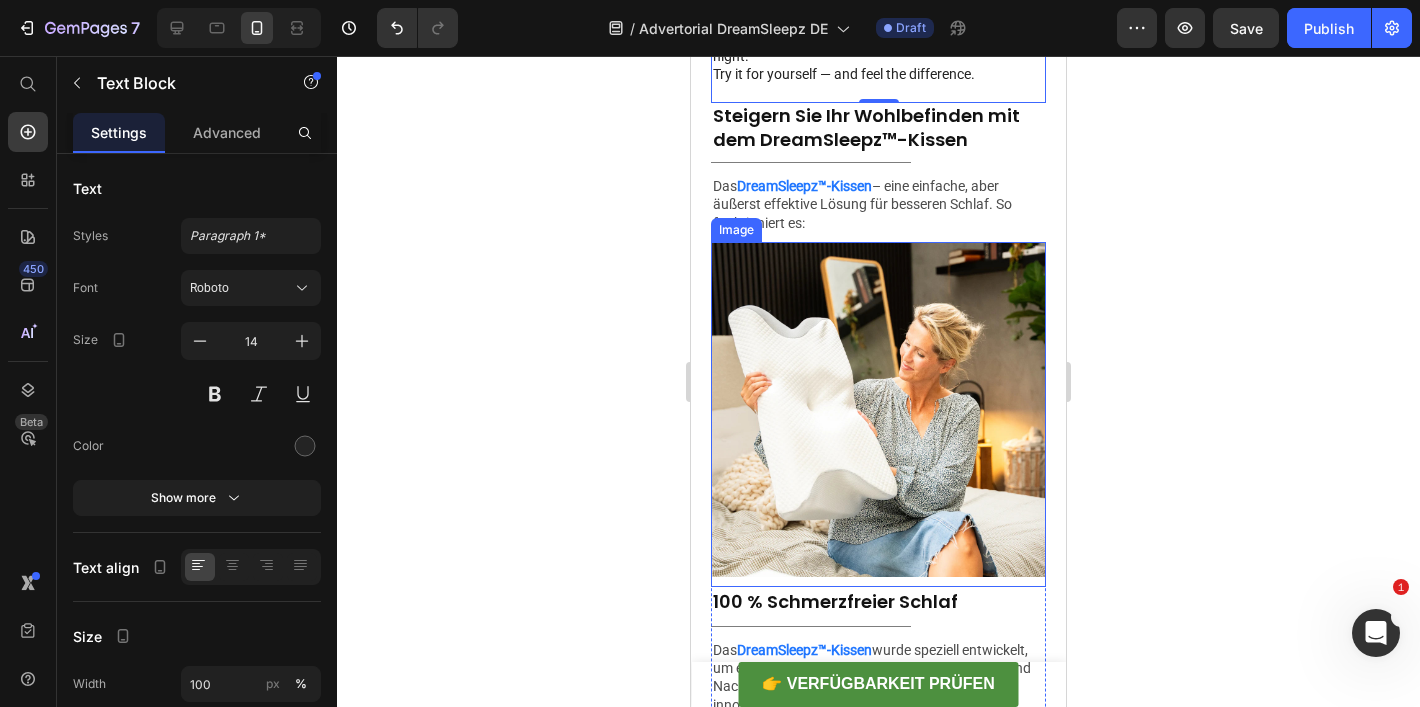 click at bounding box center (878, 414) 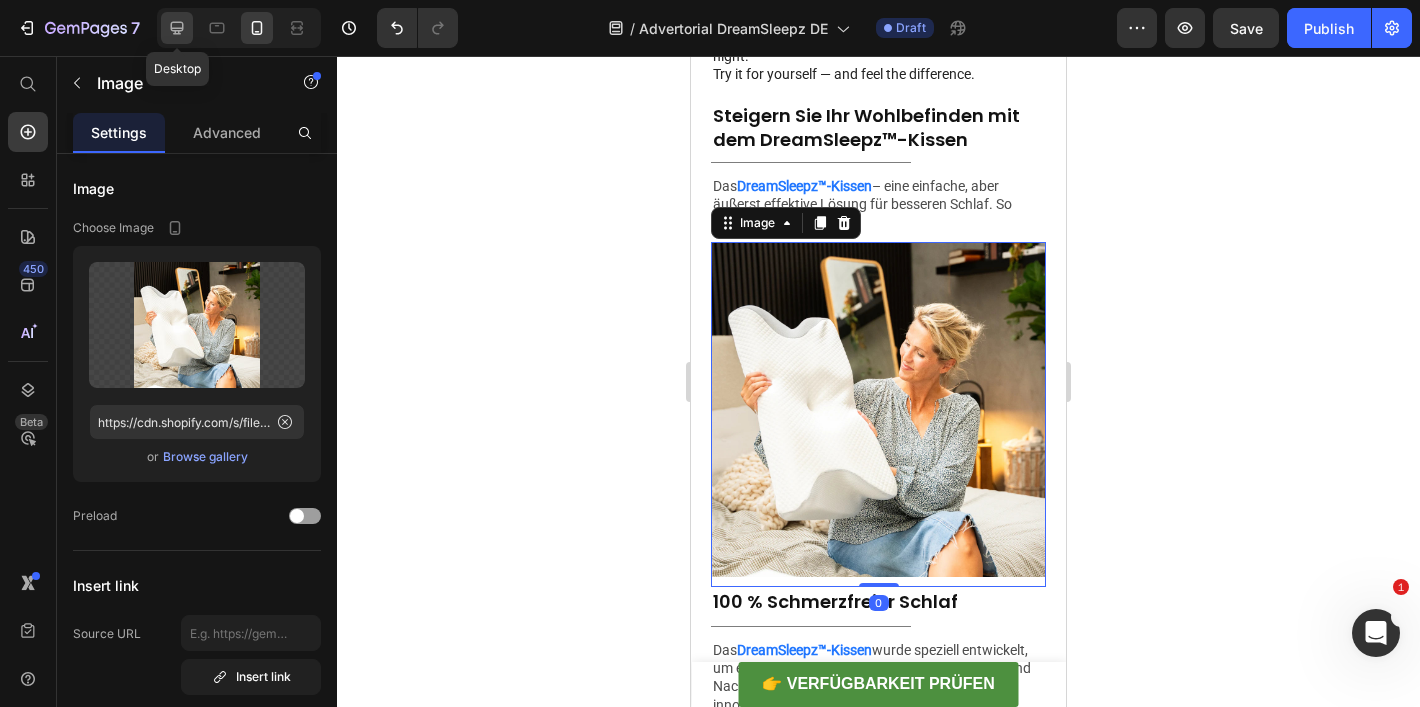 click 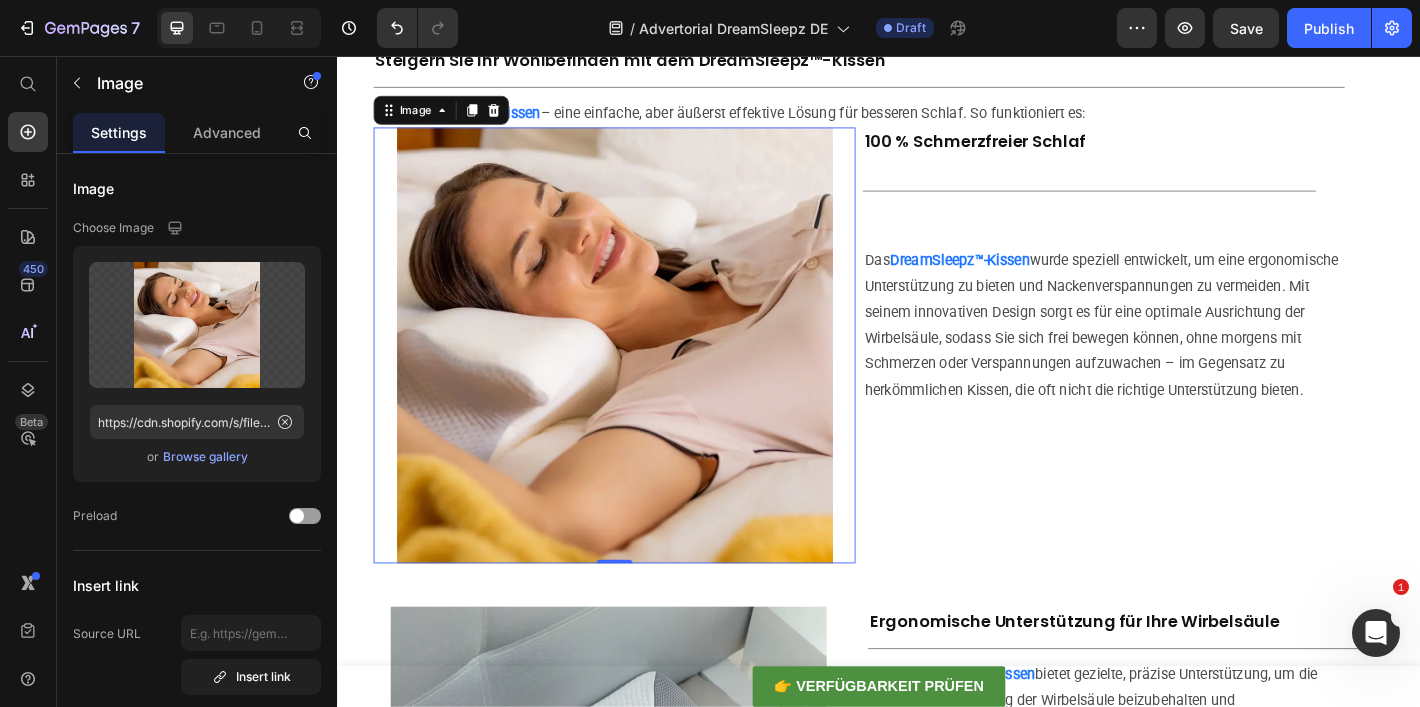 scroll, scrollTop: 3732, scrollLeft: 0, axis: vertical 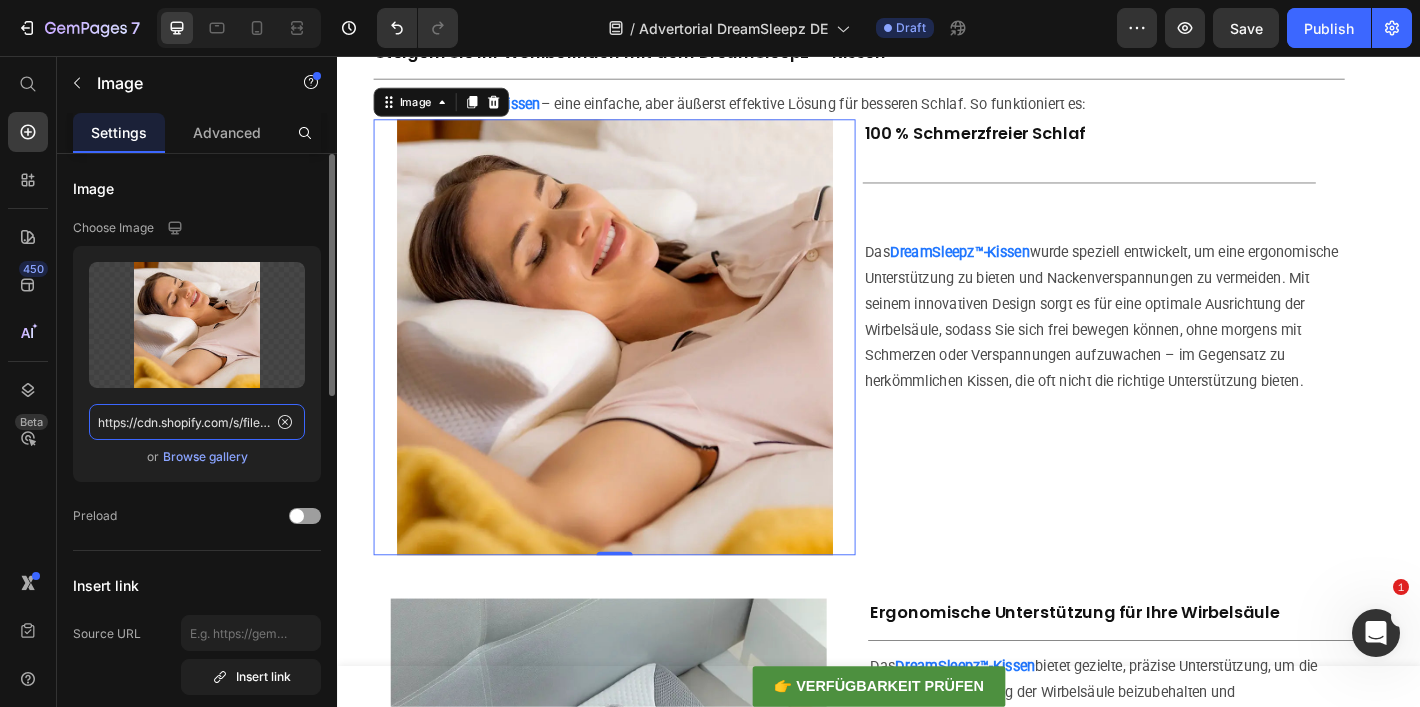 click on "https://cdn.shopify.com/s/files/1/0897/9847/6123/files/gempages_552635065859834858-9d0d0e05-a27c-481c-a5b0-c59deb4e22b2.webp" 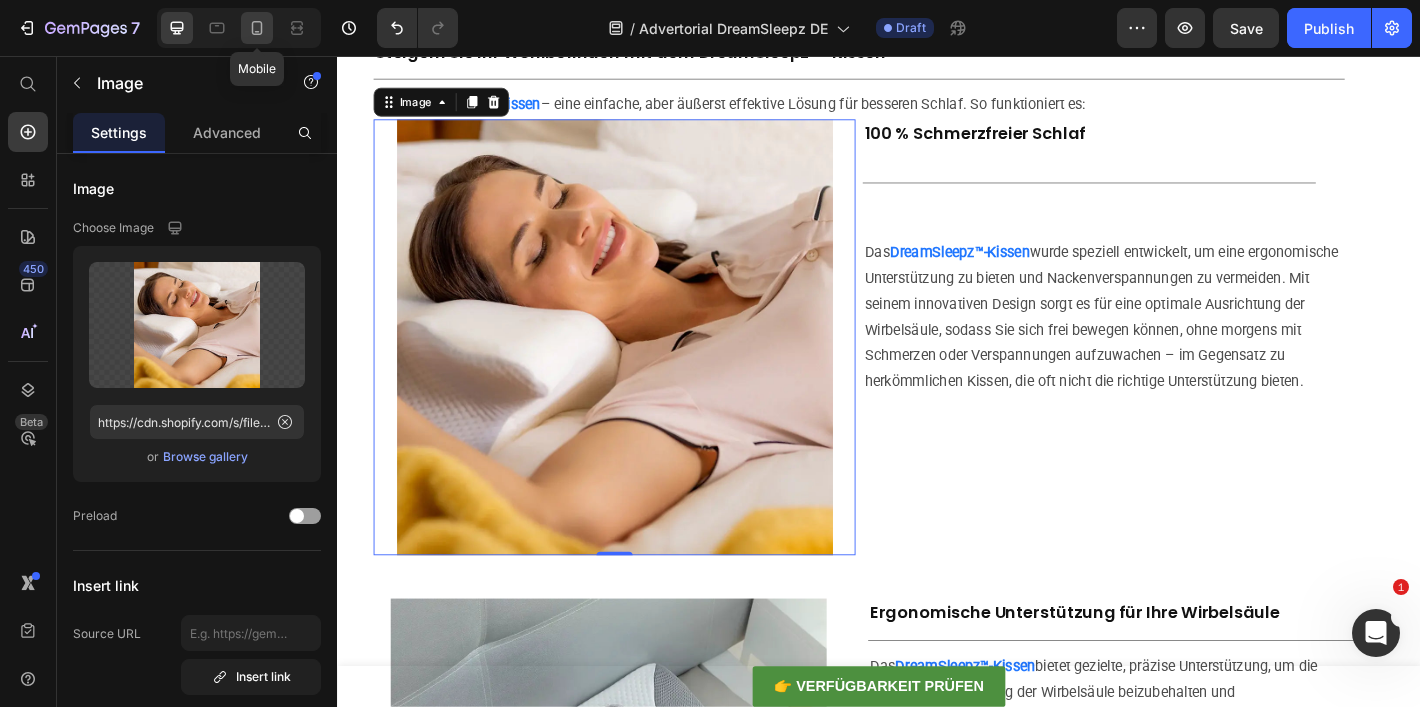 click 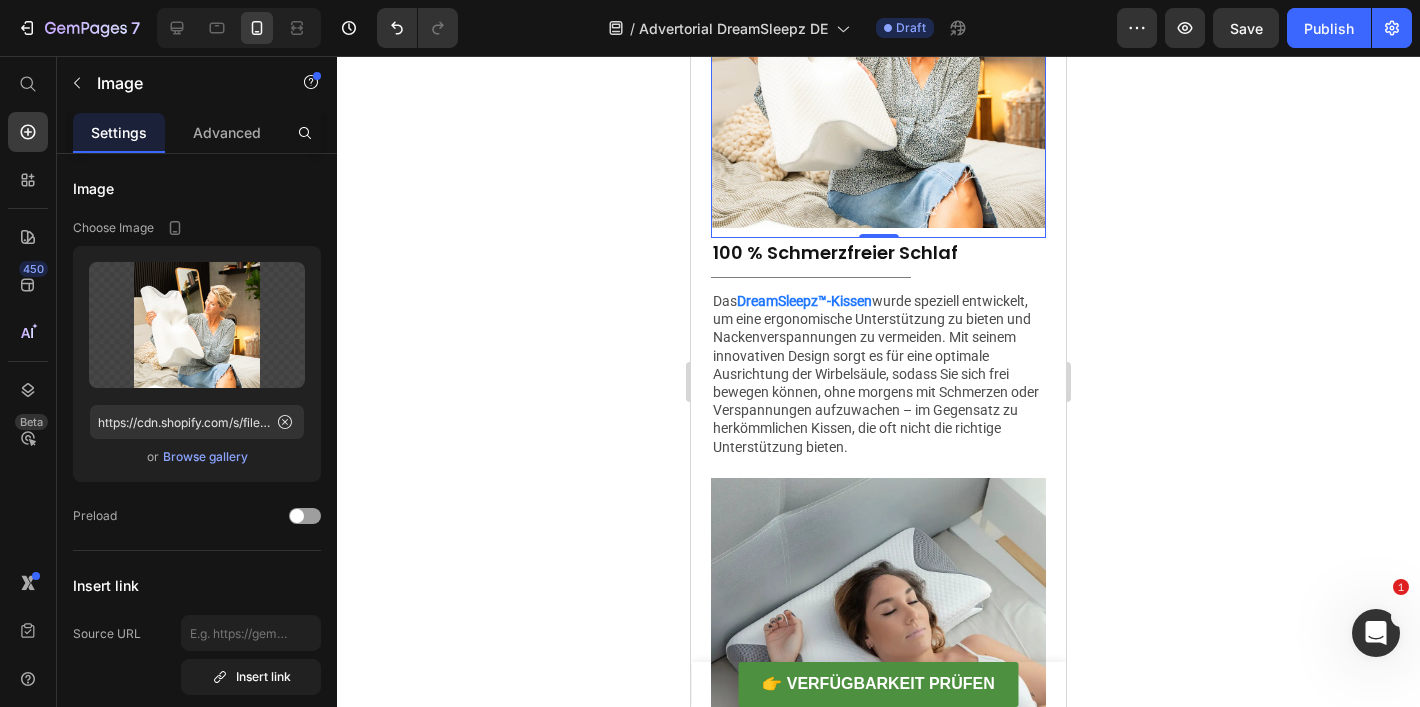 scroll, scrollTop: 2667, scrollLeft: 0, axis: vertical 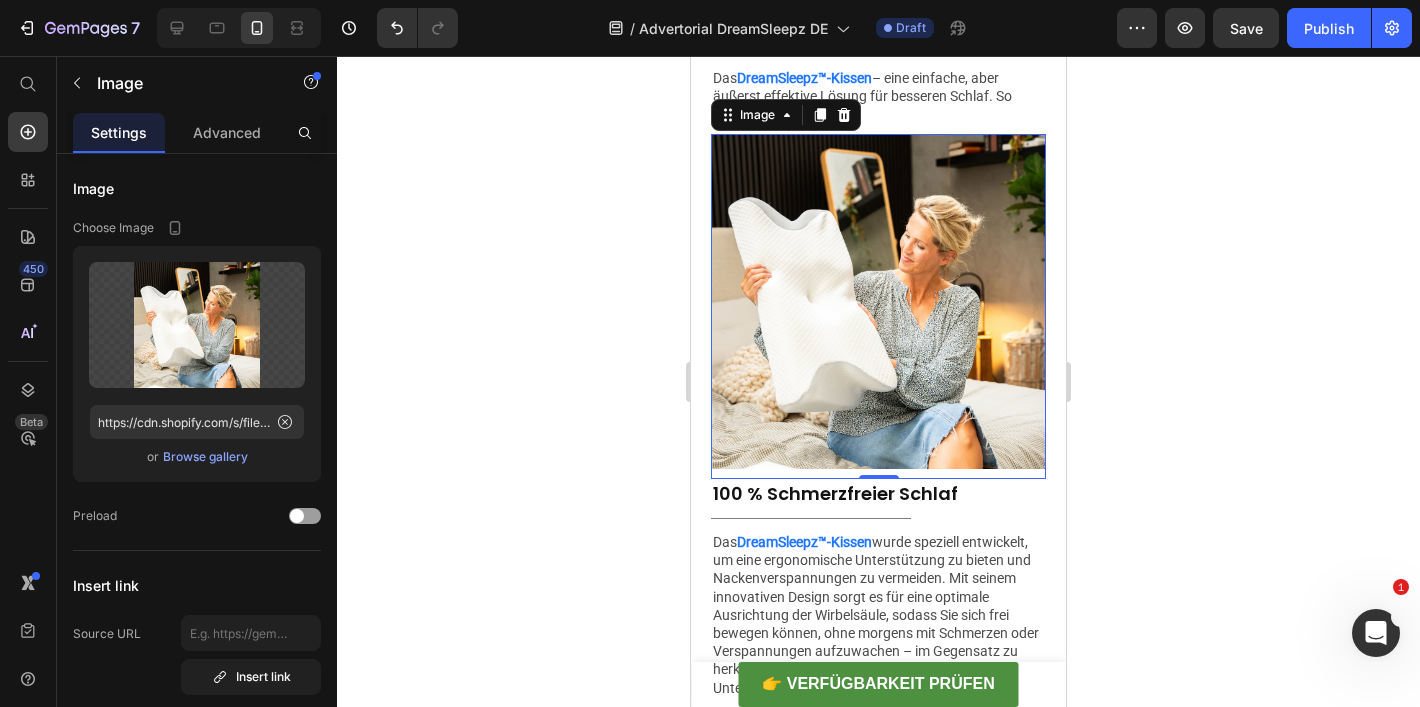 click at bounding box center (878, 306) 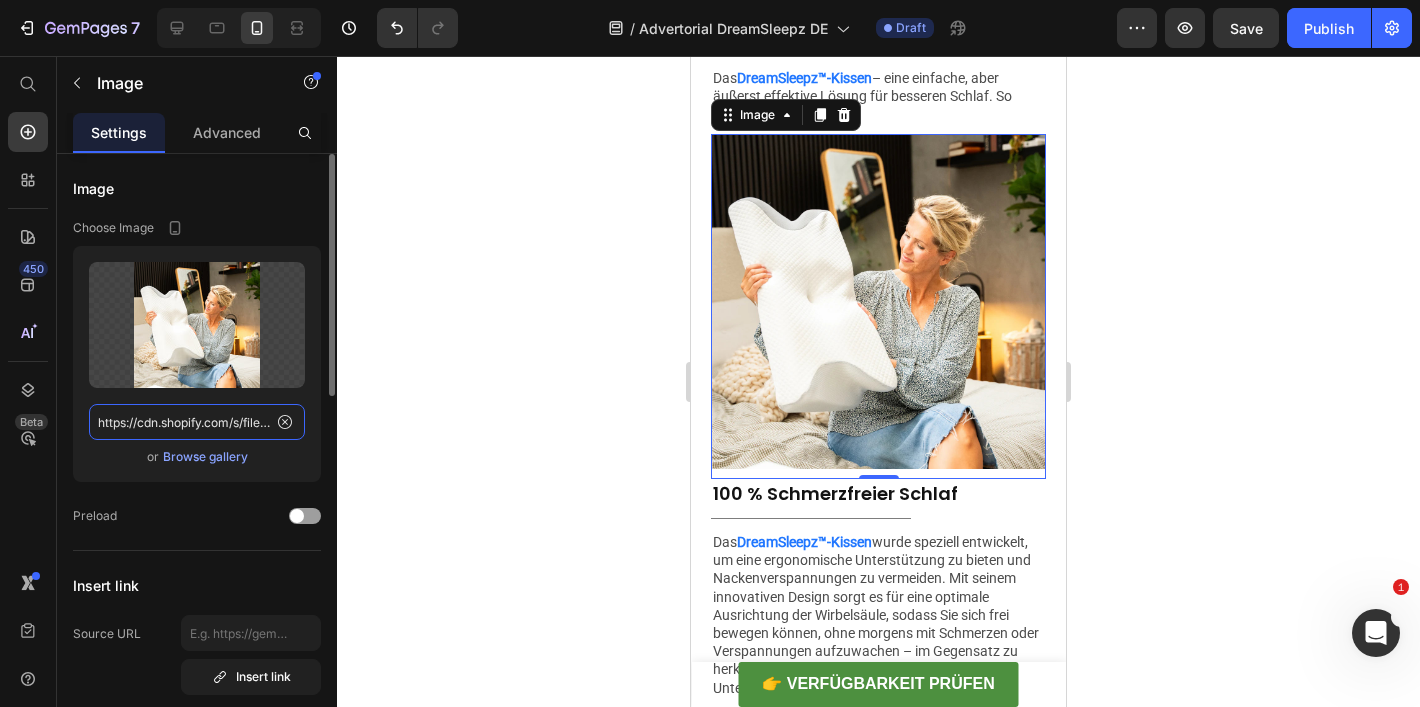 click on "https://cdn.shopify.com/s/files/1/0897/9847/6123/files/gempages_552635065859834858-a8b282c8-5cd6-4eff-a556-45e254b9d114.webp" 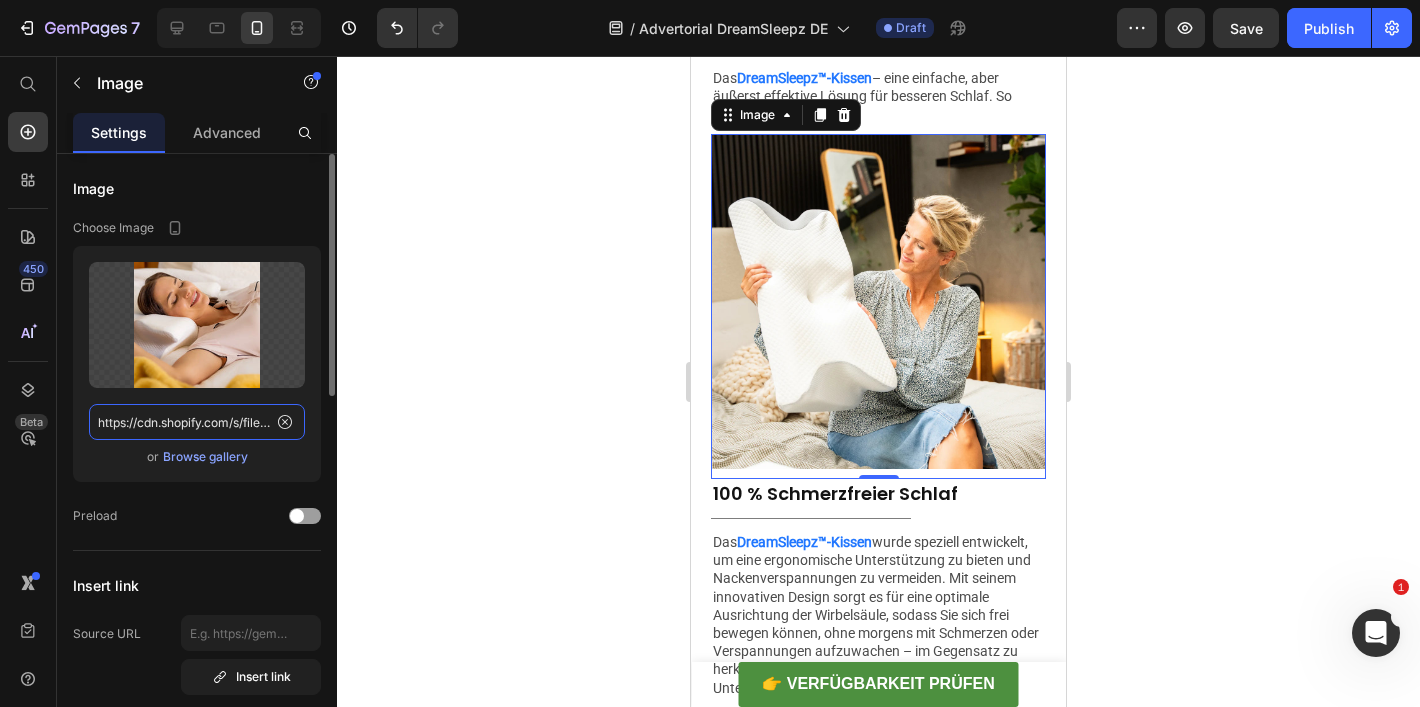 scroll, scrollTop: 0, scrollLeft: 627, axis: horizontal 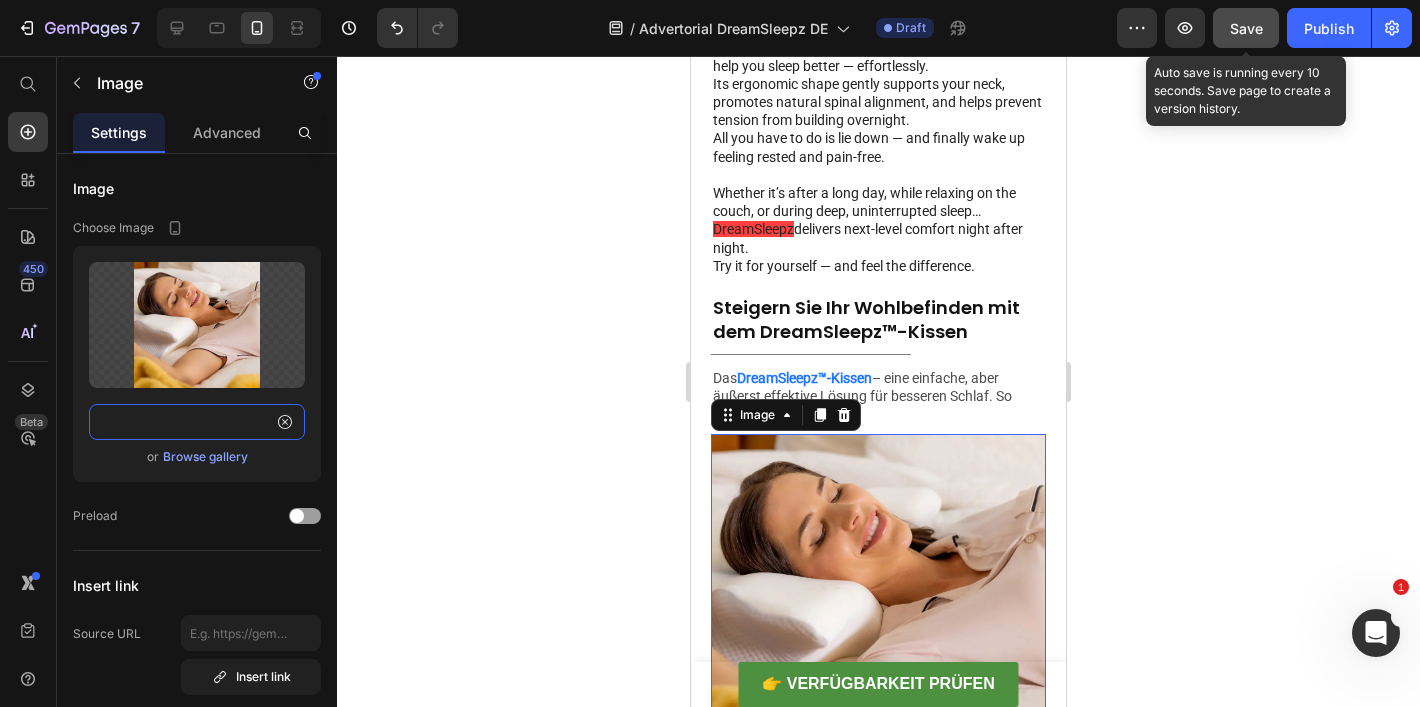 type on "https://cdn.shopify.com/s/files/1/0897/9847/6123/files/gempages_552635065859834858-9d0d0e05-a27c-481c-a5b0-c59deb4e22b2.webp" 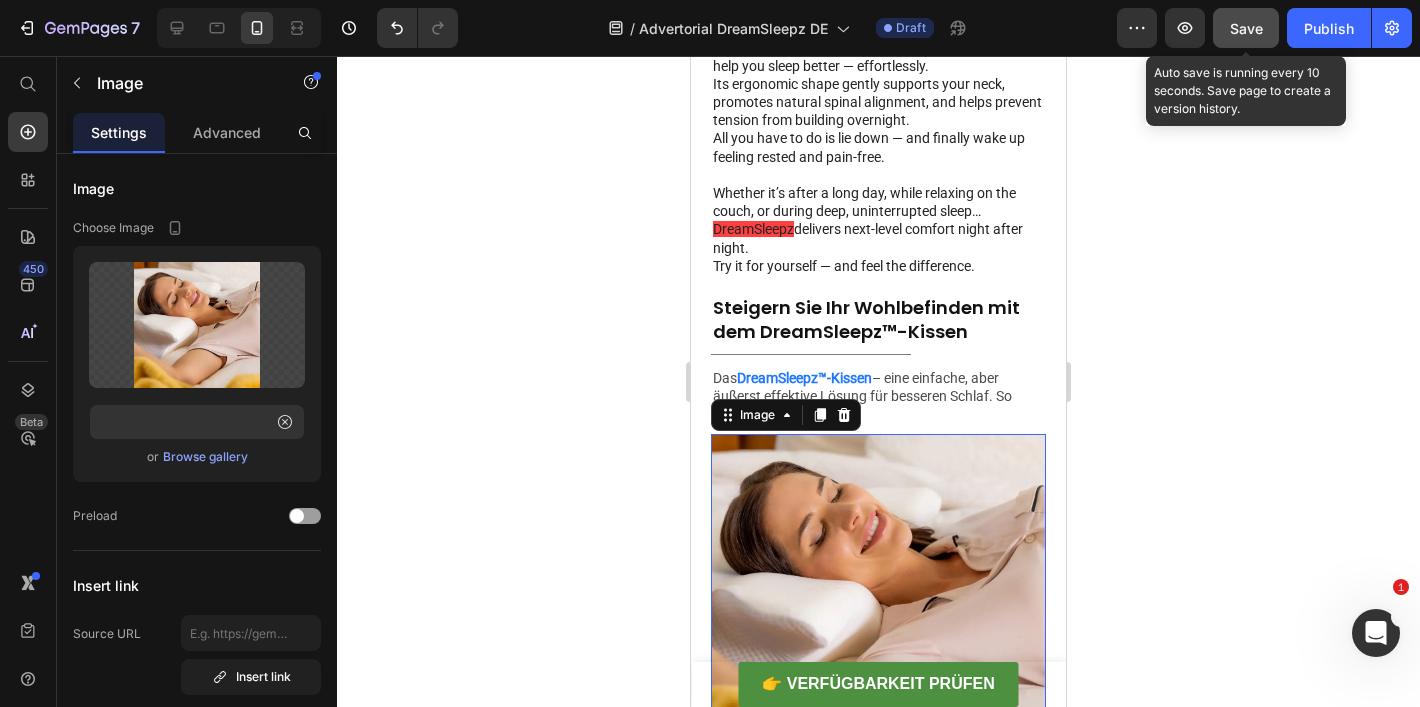 click on "Save" 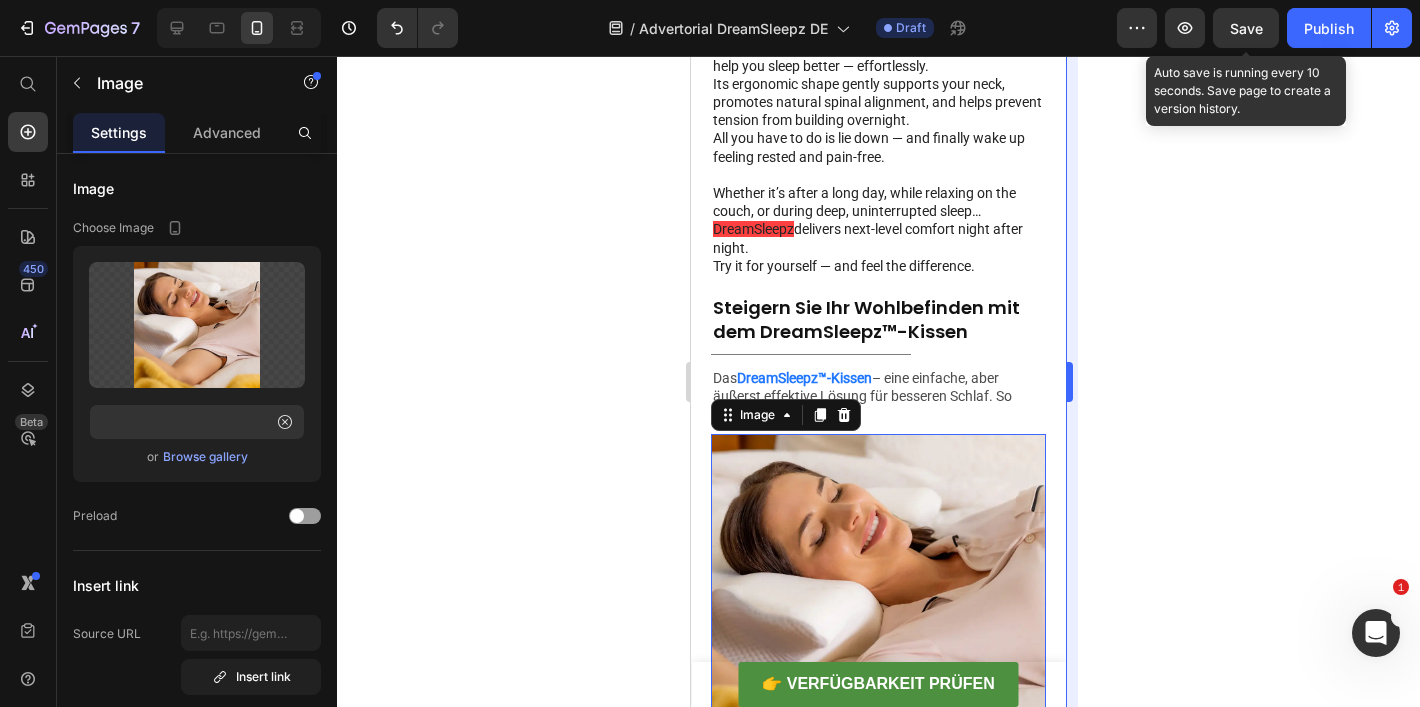 scroll, scrollTop: 0, scrollLeft: 0, axis: both 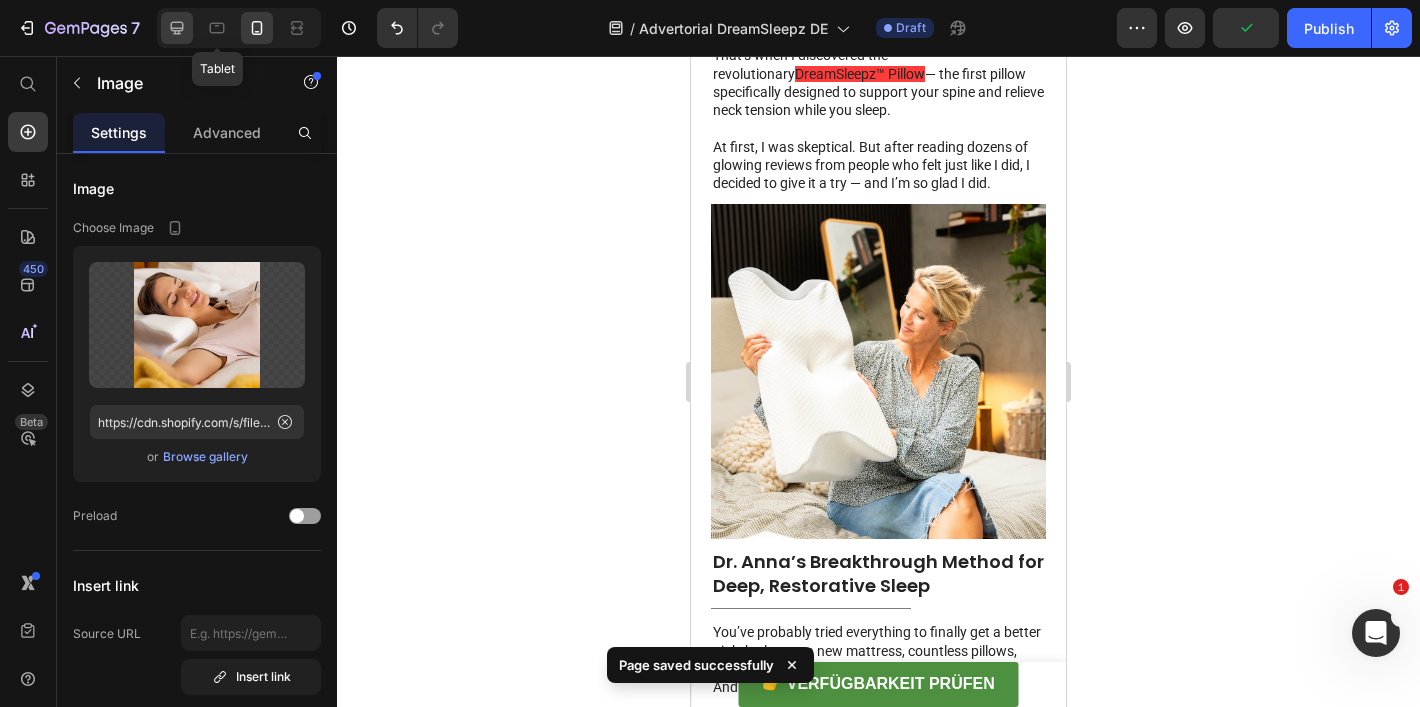 click 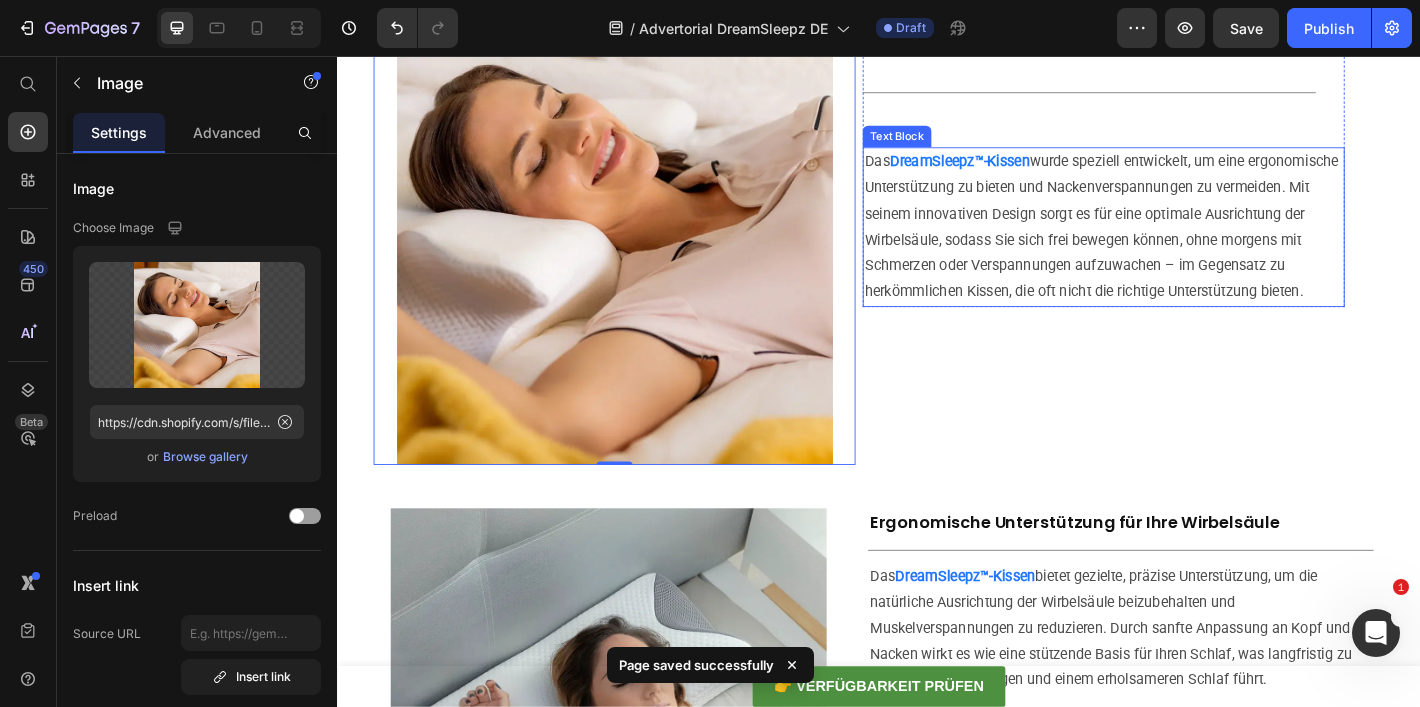 scroll, scrollTop: 3833, scrollLeft: 0, axis: vertical 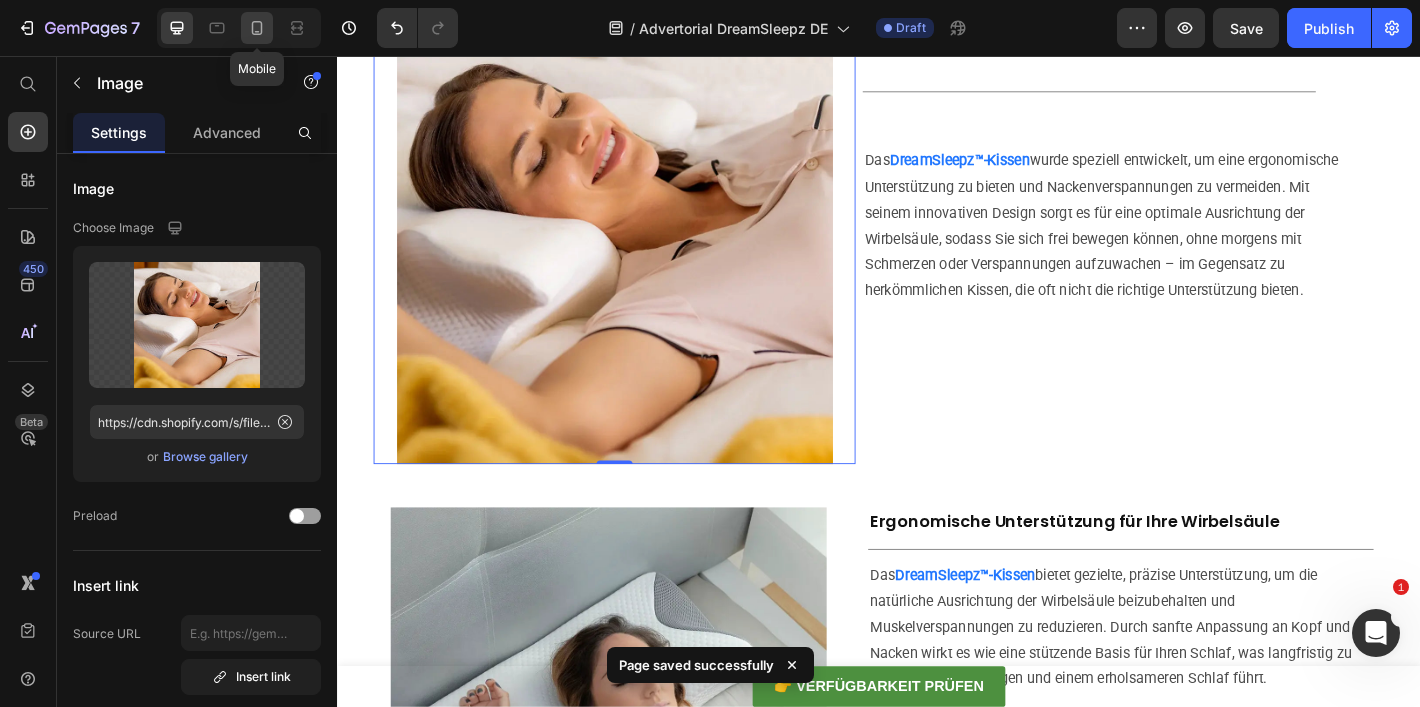 click 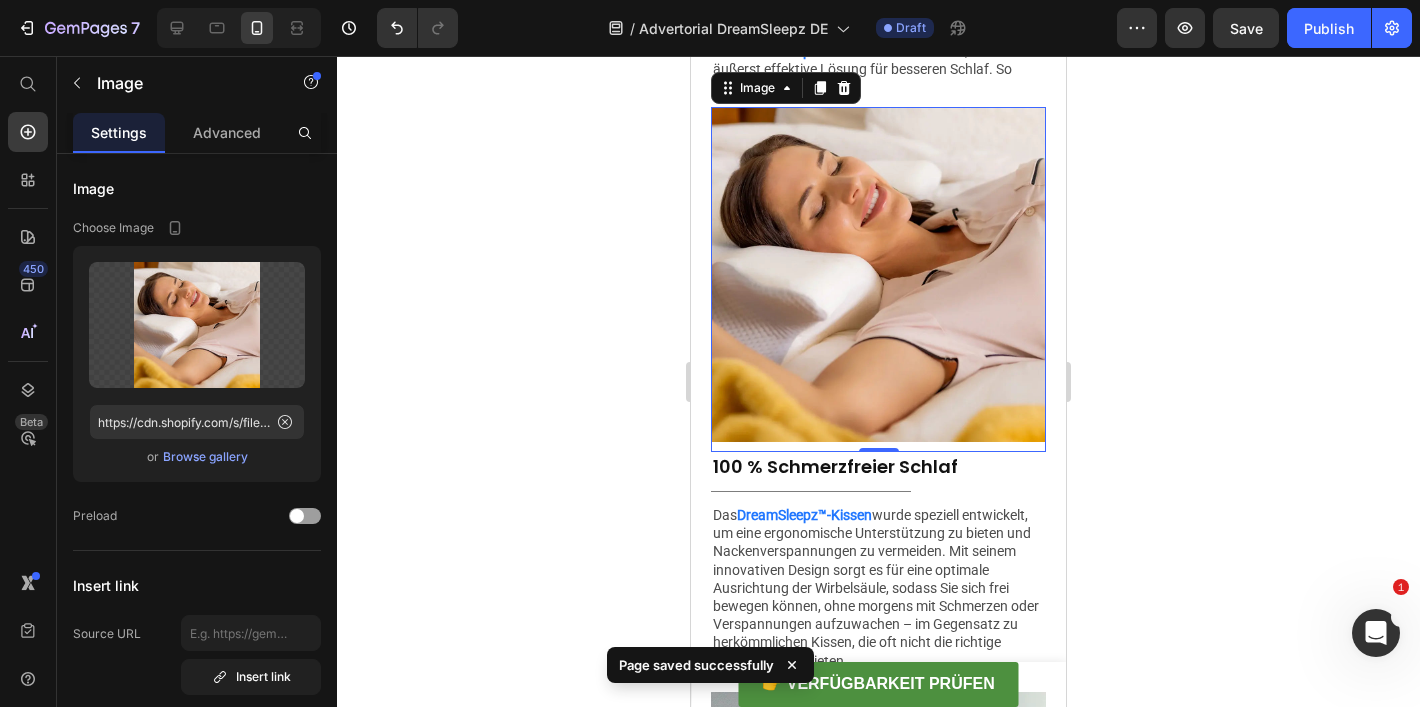 scroll, scrollTop: 2667, scrollLeft: 0, axis: vertical 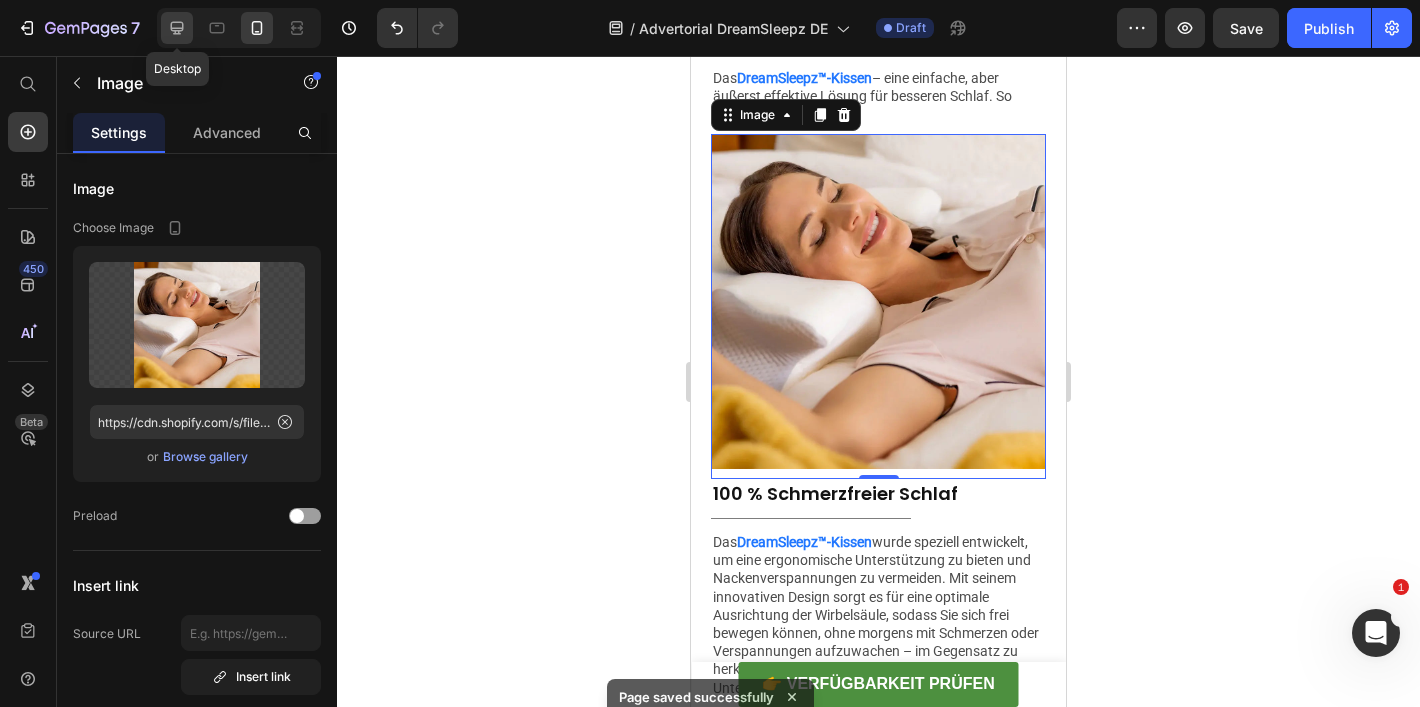 click 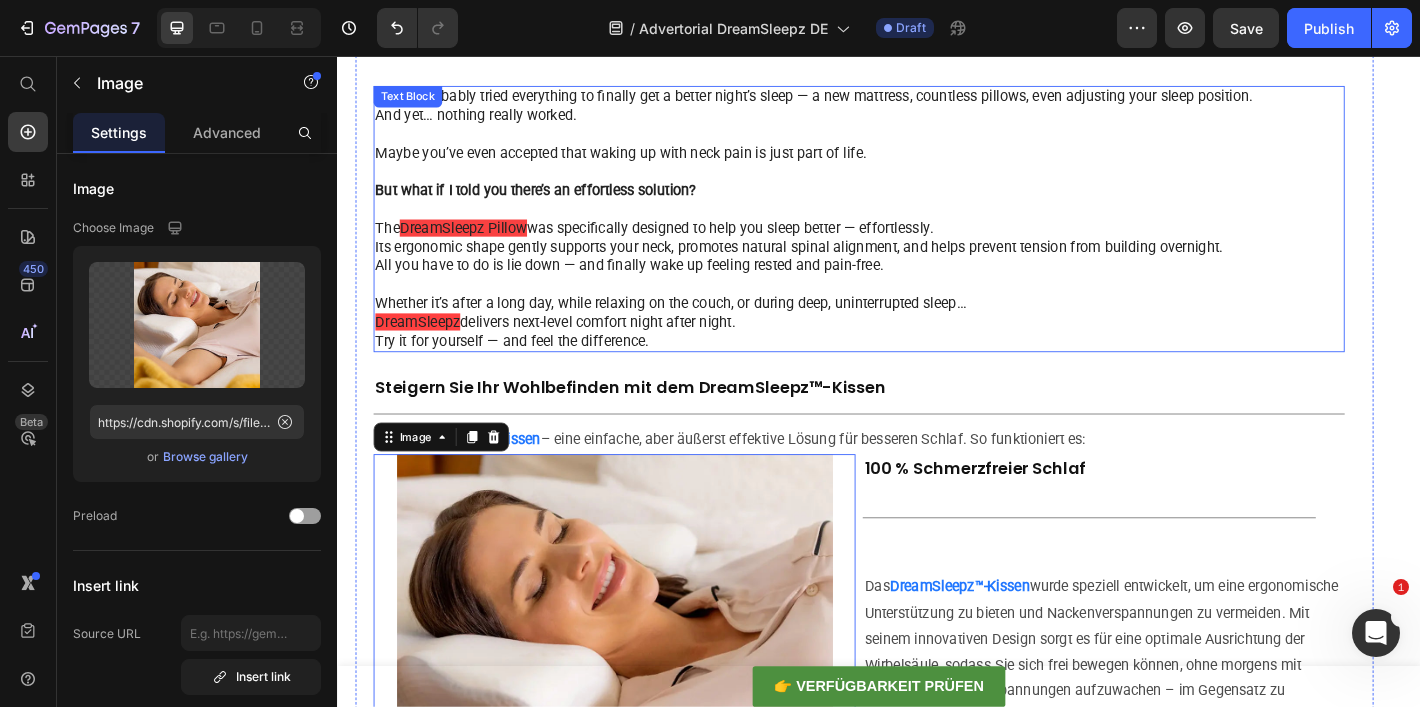 scroll, scrollTop: 3359, scrollLeft: 0, axis: vertical 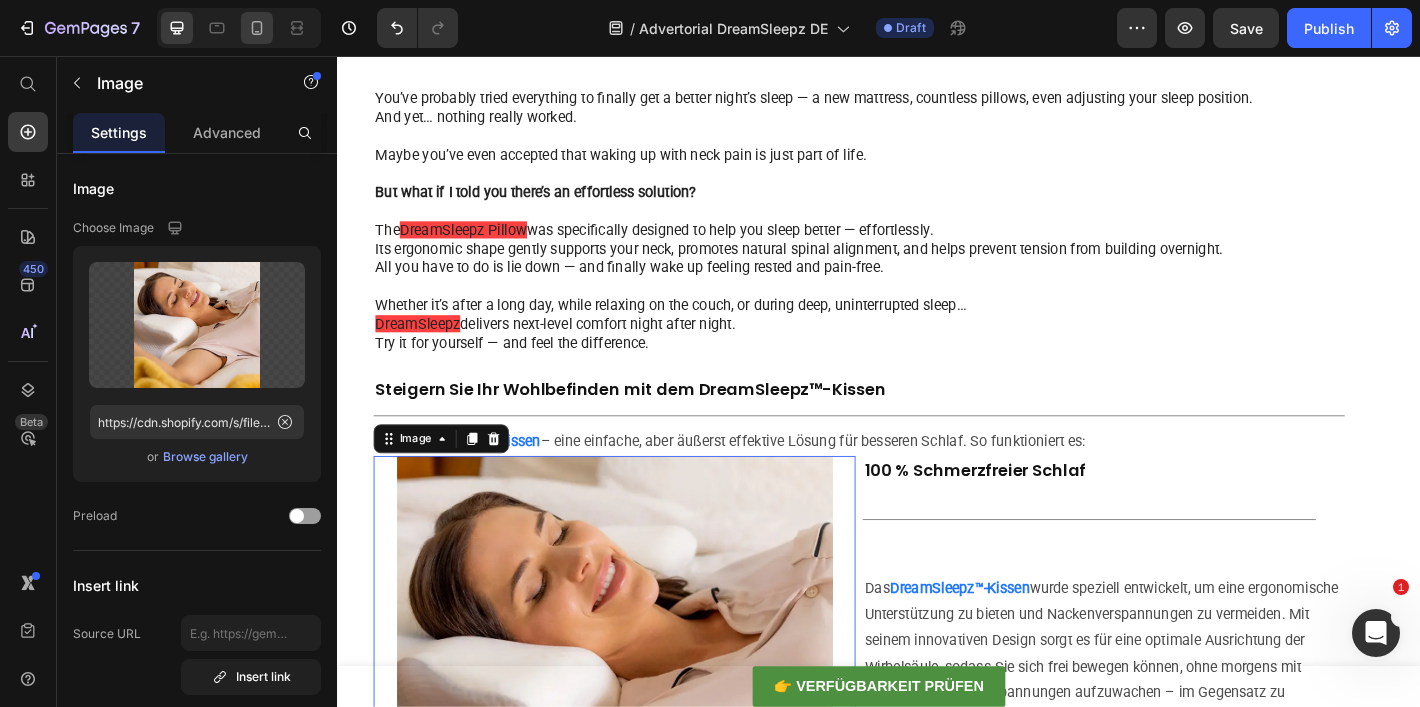click 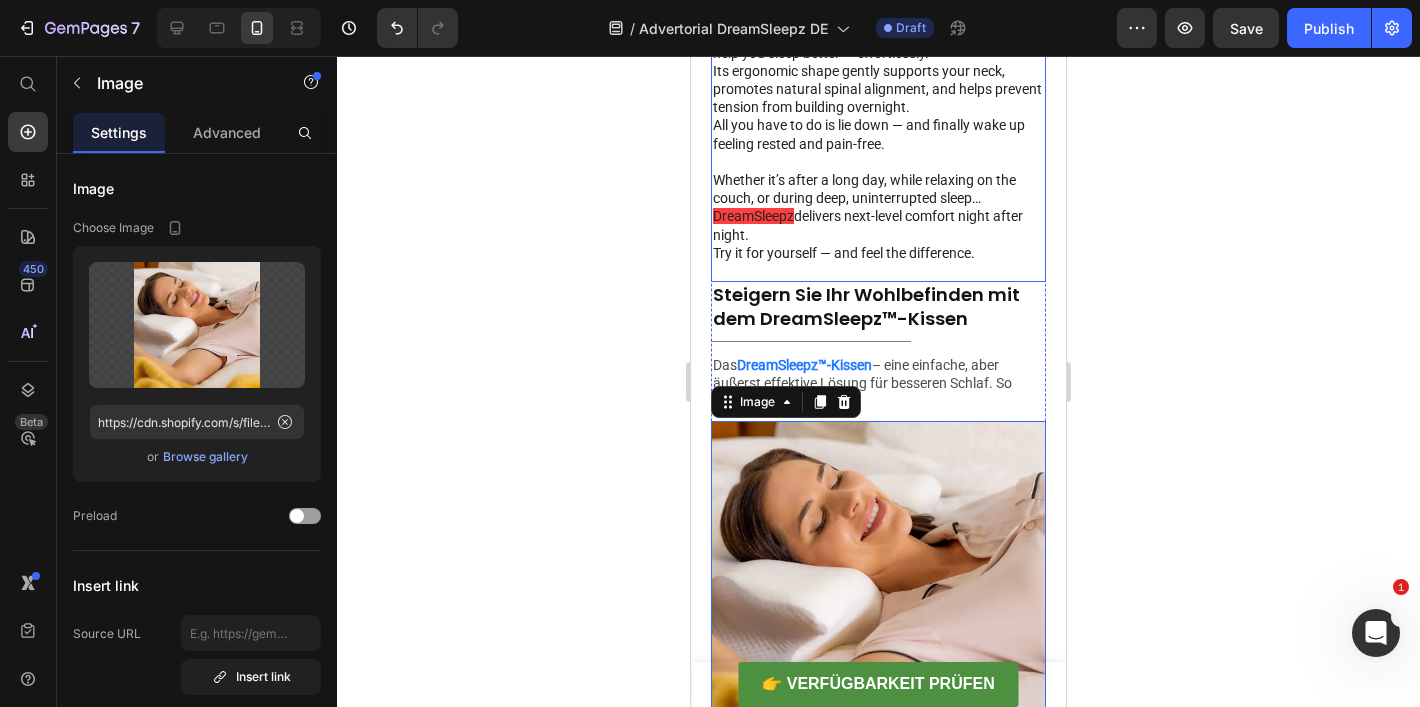 scroll, scrollTop: 2377, scrollLeft: 0, axis: vertical 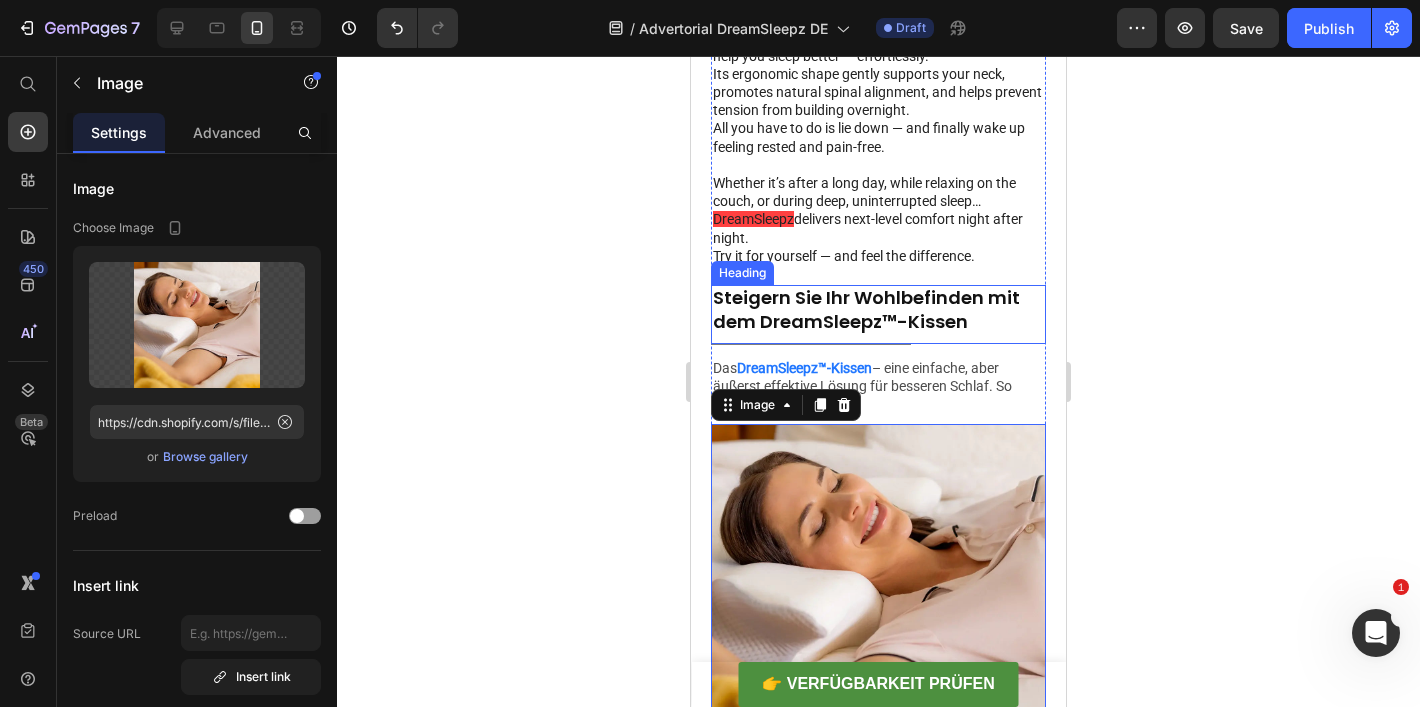 click on "Steigern Sie Ihr Wohlbefinden mit dem DreamSleepz™-Kissen" at bounding box center (866, 309) 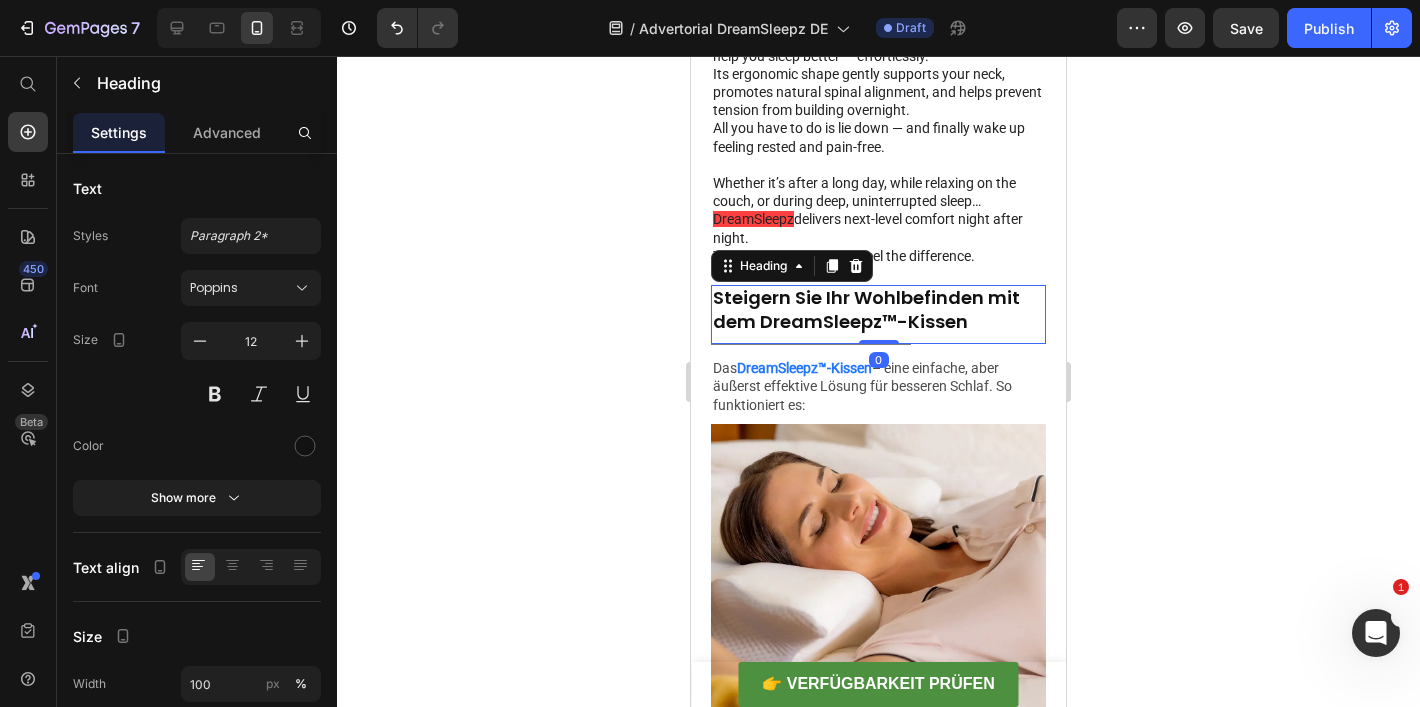 click on "Steigern Sie Ihr Wohlbefinden mit dem DreamSleepz™-Kissen" at bounding box center (878, 310) 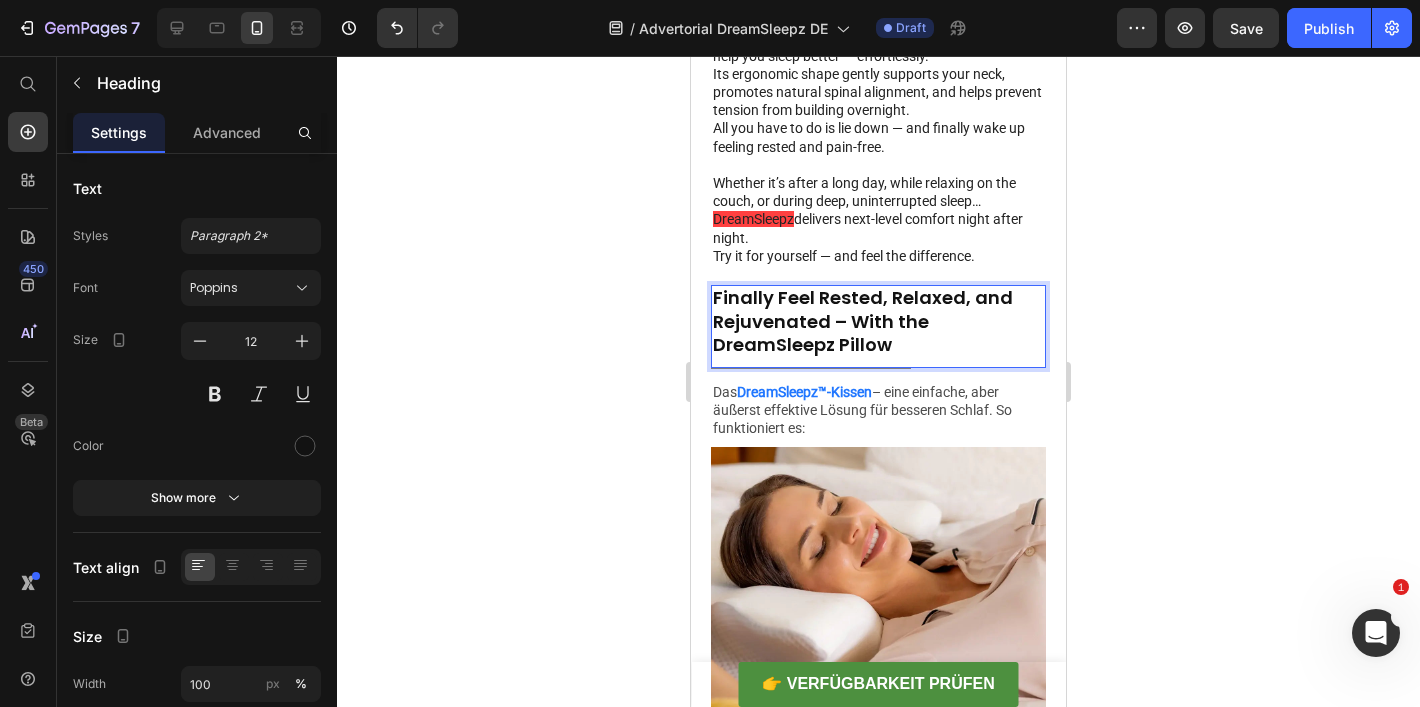 click 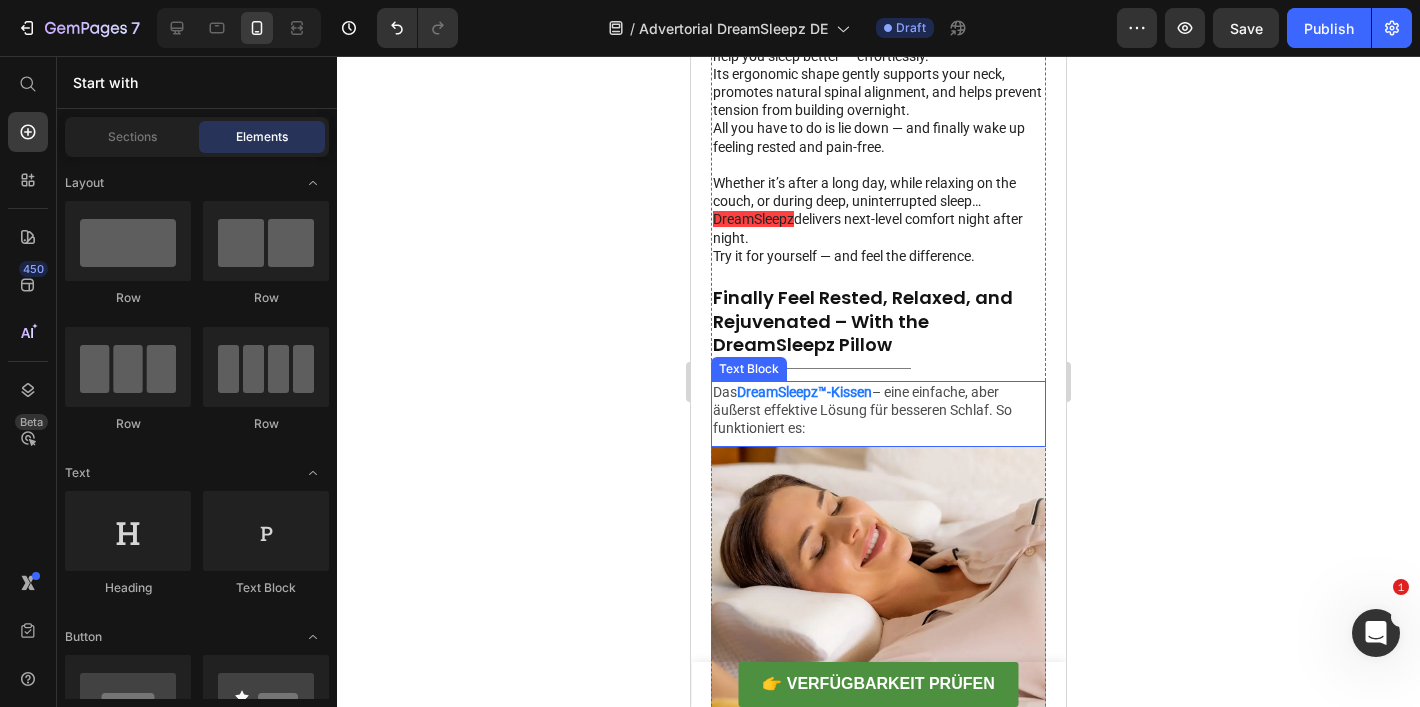 scroll, scrollTop: 2381, scrollLeft: 0, axis: vertical 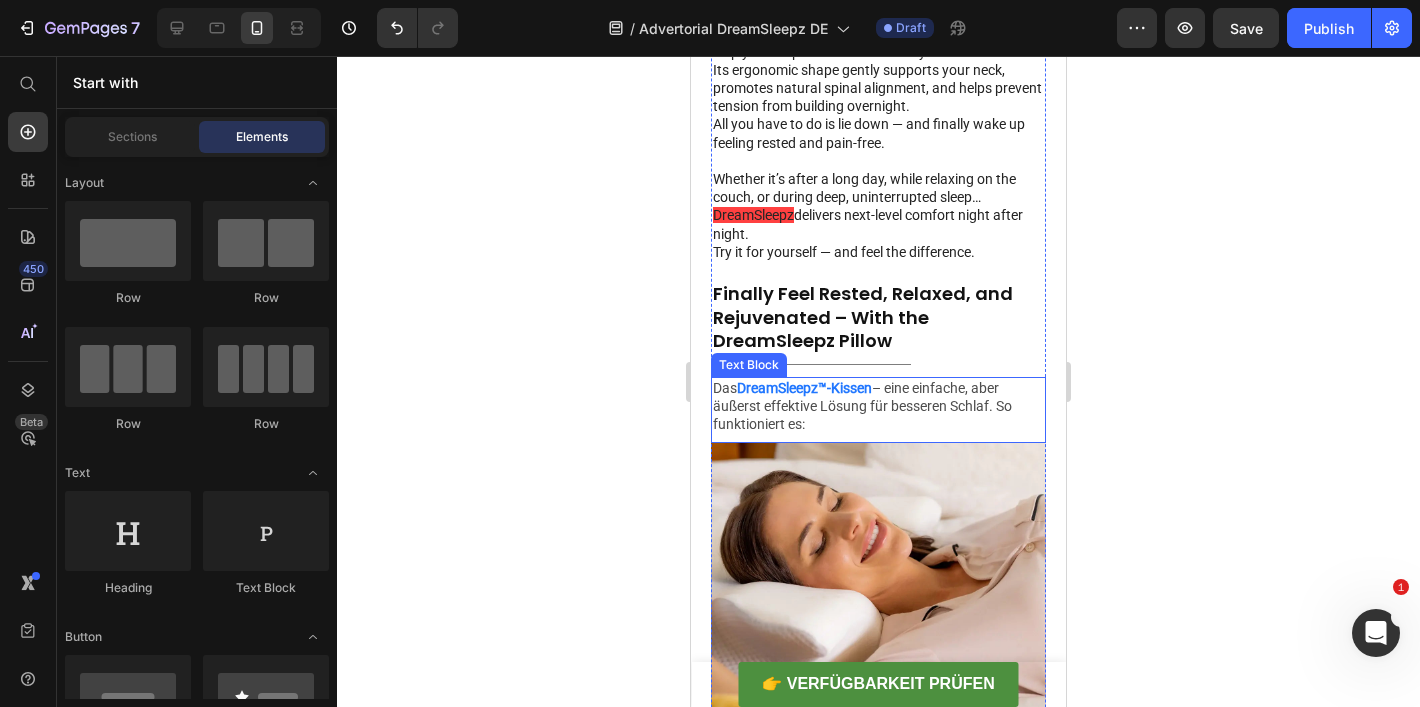 click on "Das  DreamSleepz™-Kissen  – eine einfache, aber äußerst effektive Lösung für besseren Schlaf. So funktioniert es:" at bounding box center (878, 406) 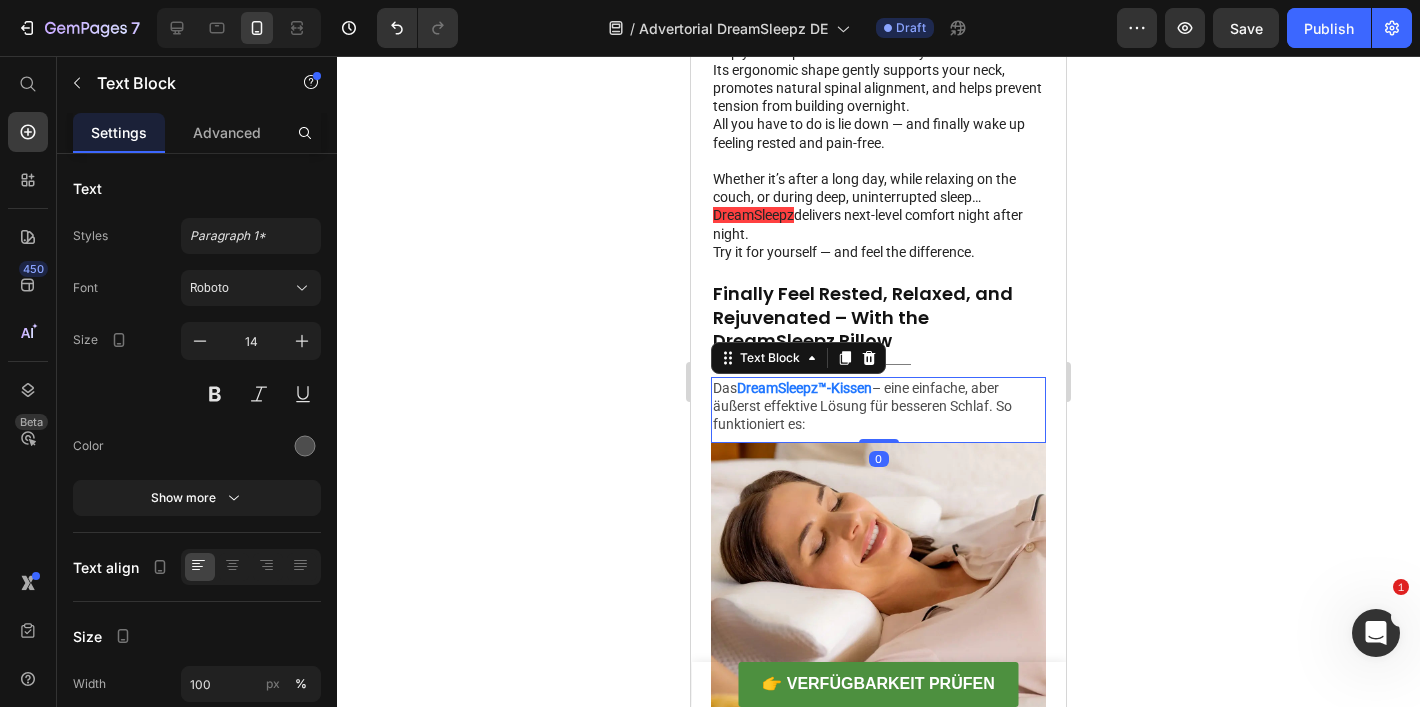 click on "Das  DreamSleepz™-Kissen  – eine einfache, aber äußerst effektive Lösung für besseren Schlaf. So funktioniert es:" at bounding box center (878, 406) 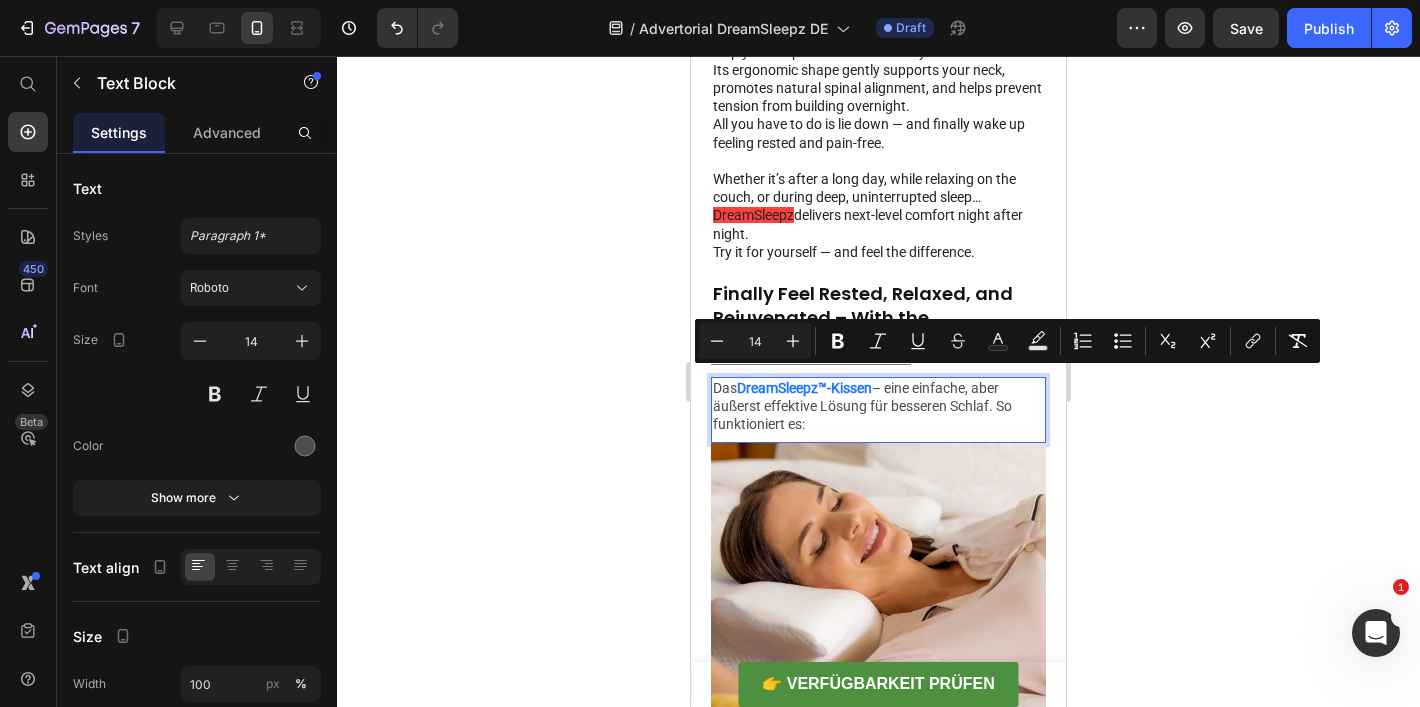 copy on "Das  DreamSleepz™-Kissen  – eine einfache, aber äußerst effektive Lösung für besseren Schlaf. So funktioniert es:" 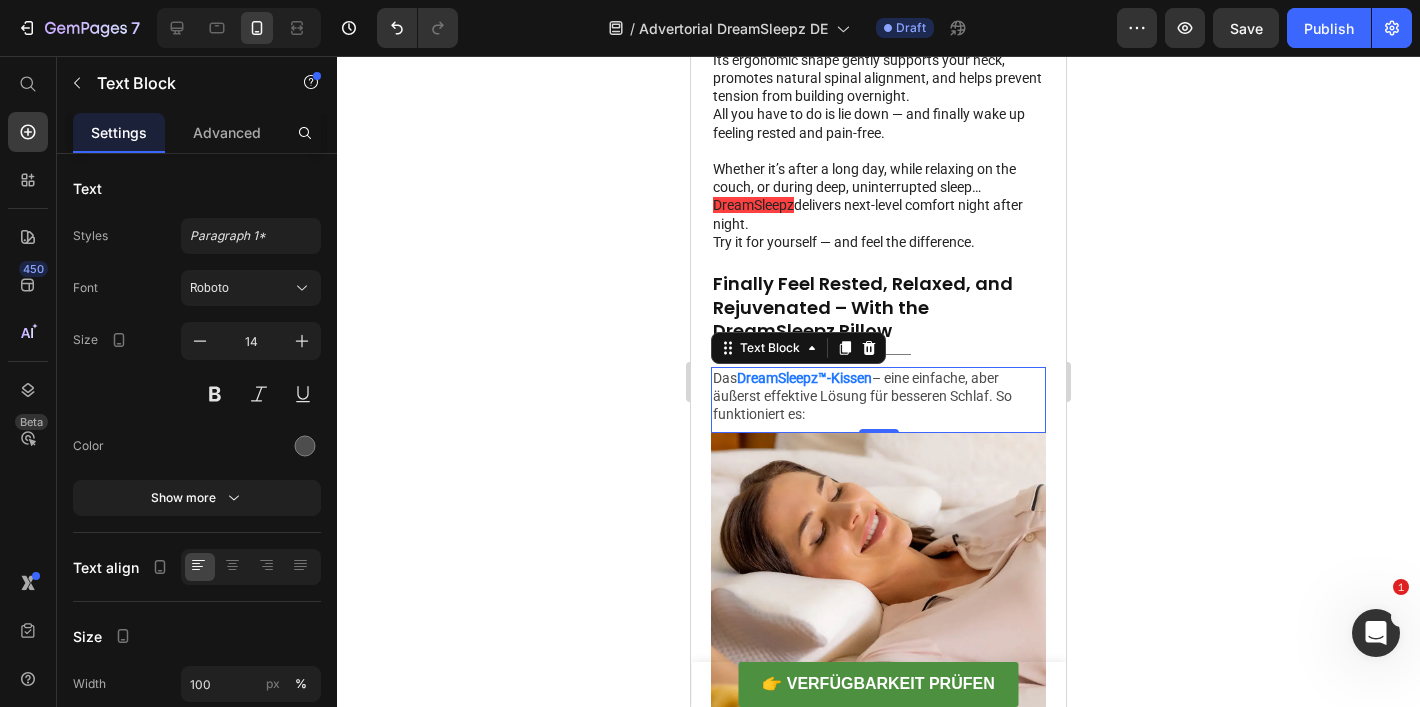 scroll, scrollTop: 2403, scrollLeft: 0, axis: vertical 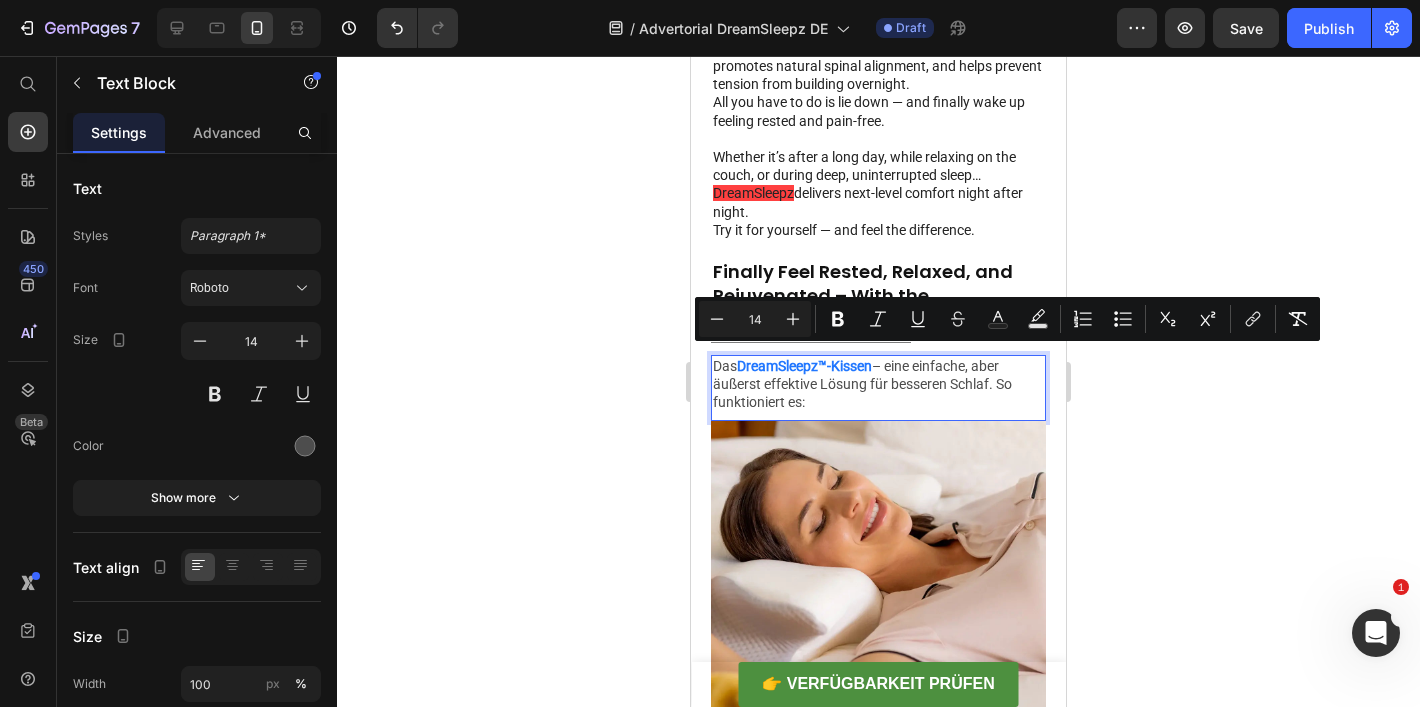 click on "Das  DreamSleepz™-Kissen  – eine einfache, aber äußerst effektive Lösung für besseren Schlaf. So funktioniert es:" at bounding box center (878, 384) 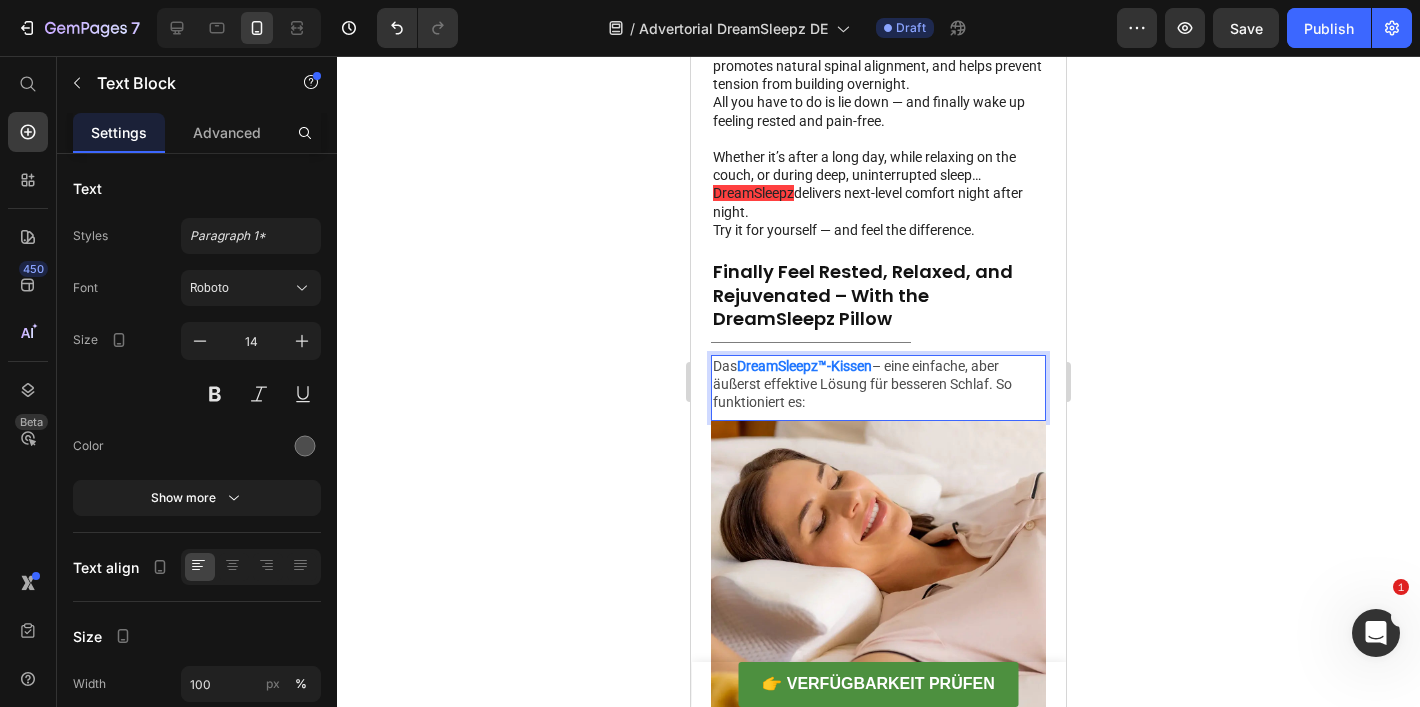 copy on "Das  DreamSleepz™-Kissen  – eine einfache, aber äußerst effektive Lösung für besseren Schlaf. So funktioniert es:" 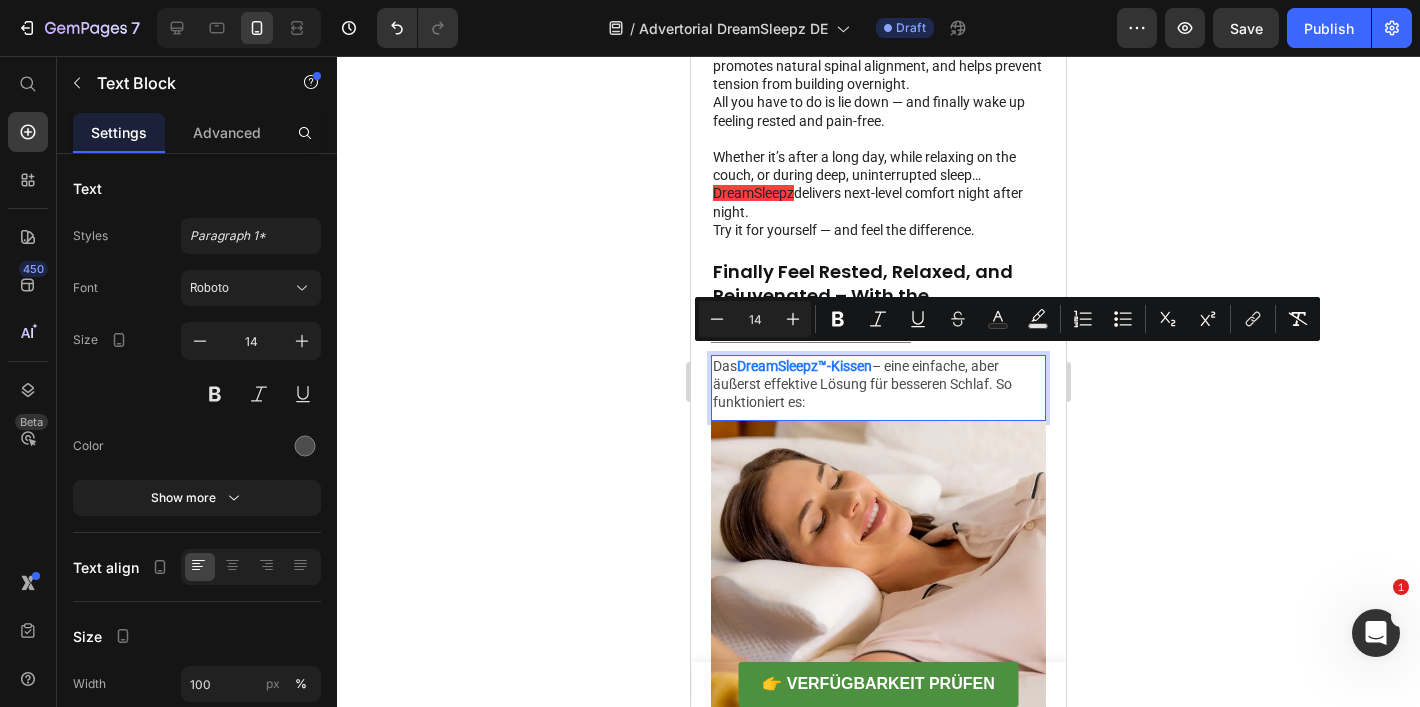 click on "Das  DreamSleepz™-Kissen  – eine einfache, aber äußerst effektive Lösung für besseren Schlaf. So funktioniert es:" at bounding box center (878, 384) 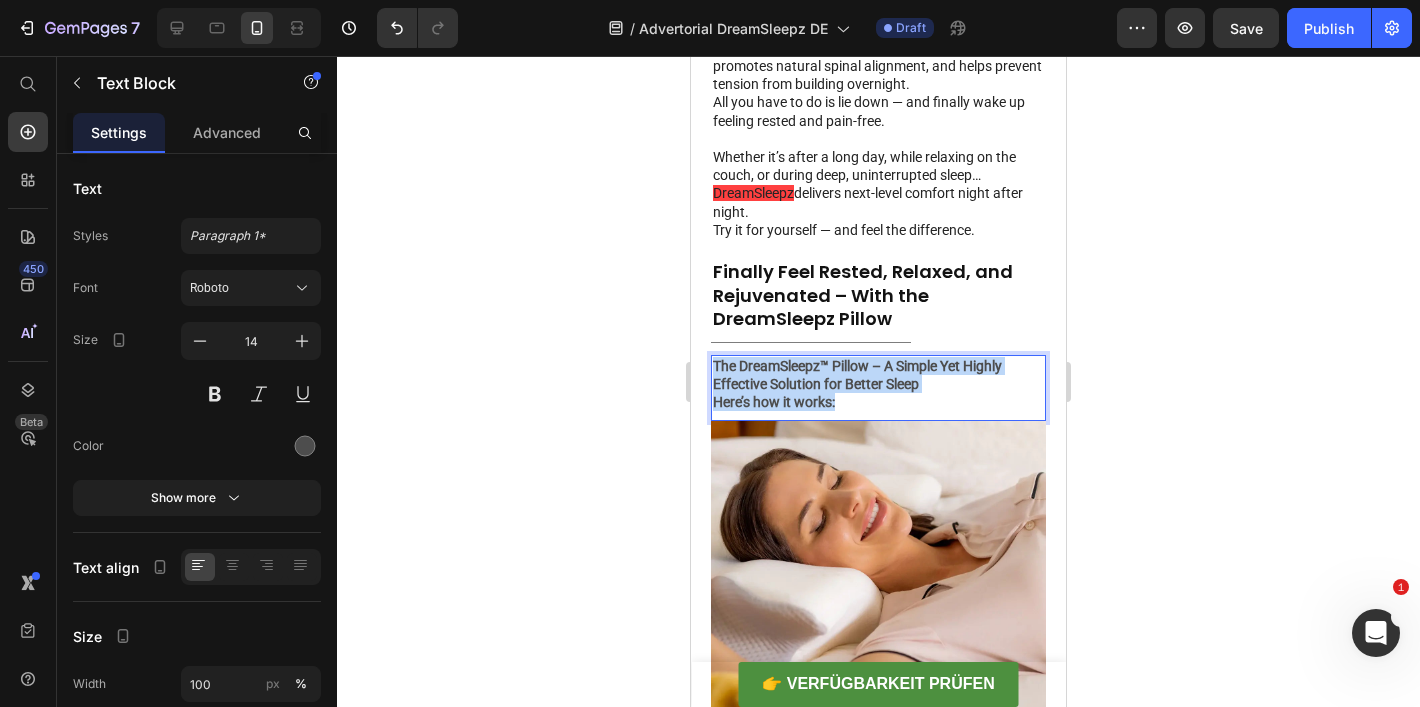 drag, startPoint x: 870, startPoint y: 391, endPoint x: 716, endPoint y: 366, distance: 156.01602 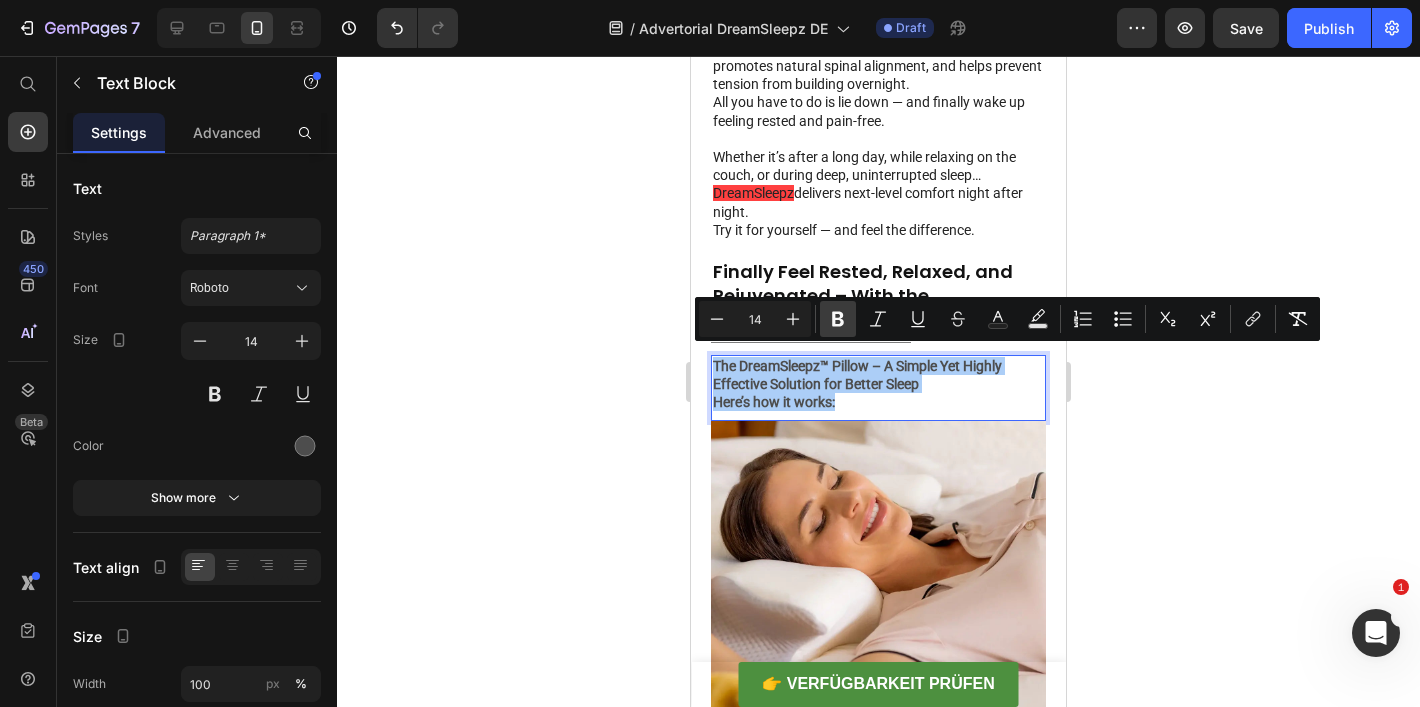 click 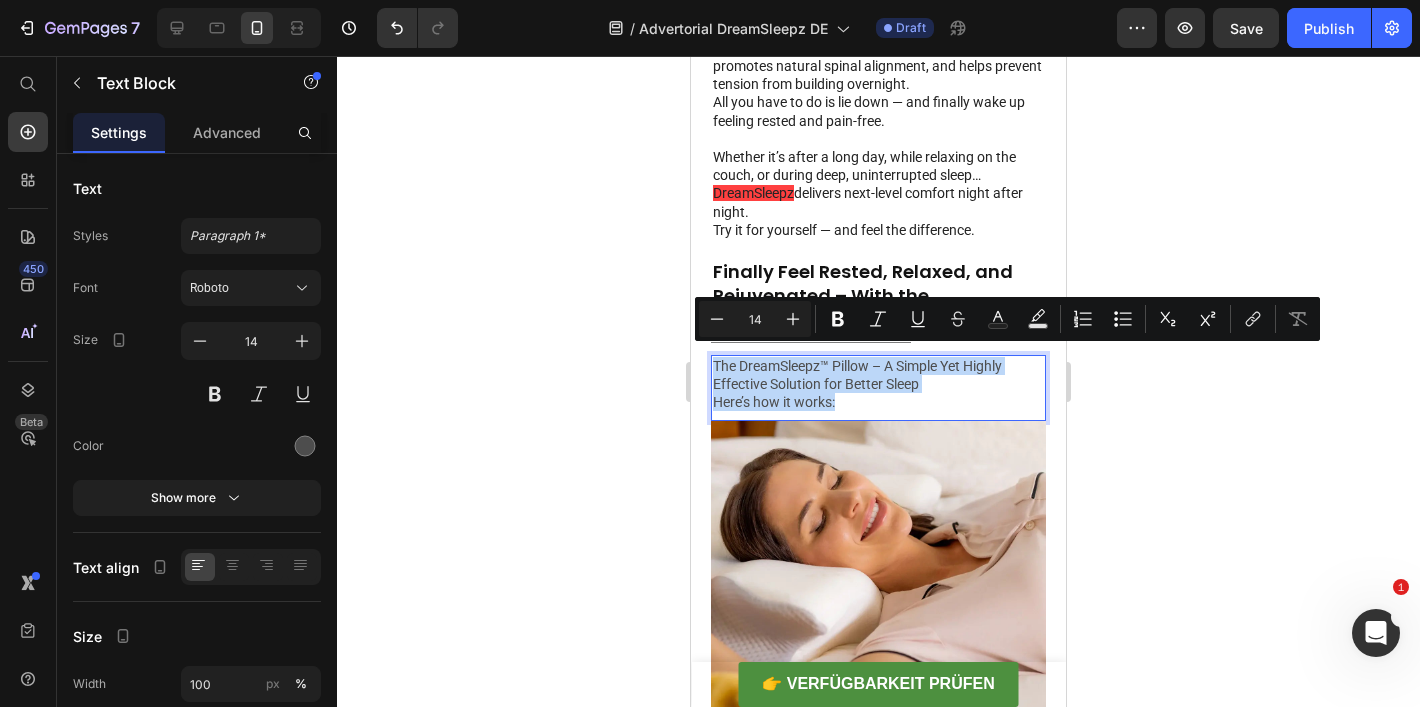 click on "The DreamSleepz™ Pillow – A Simple Yet Highly Effective Solution for Better Sleep" at bounding box center [878, 375] 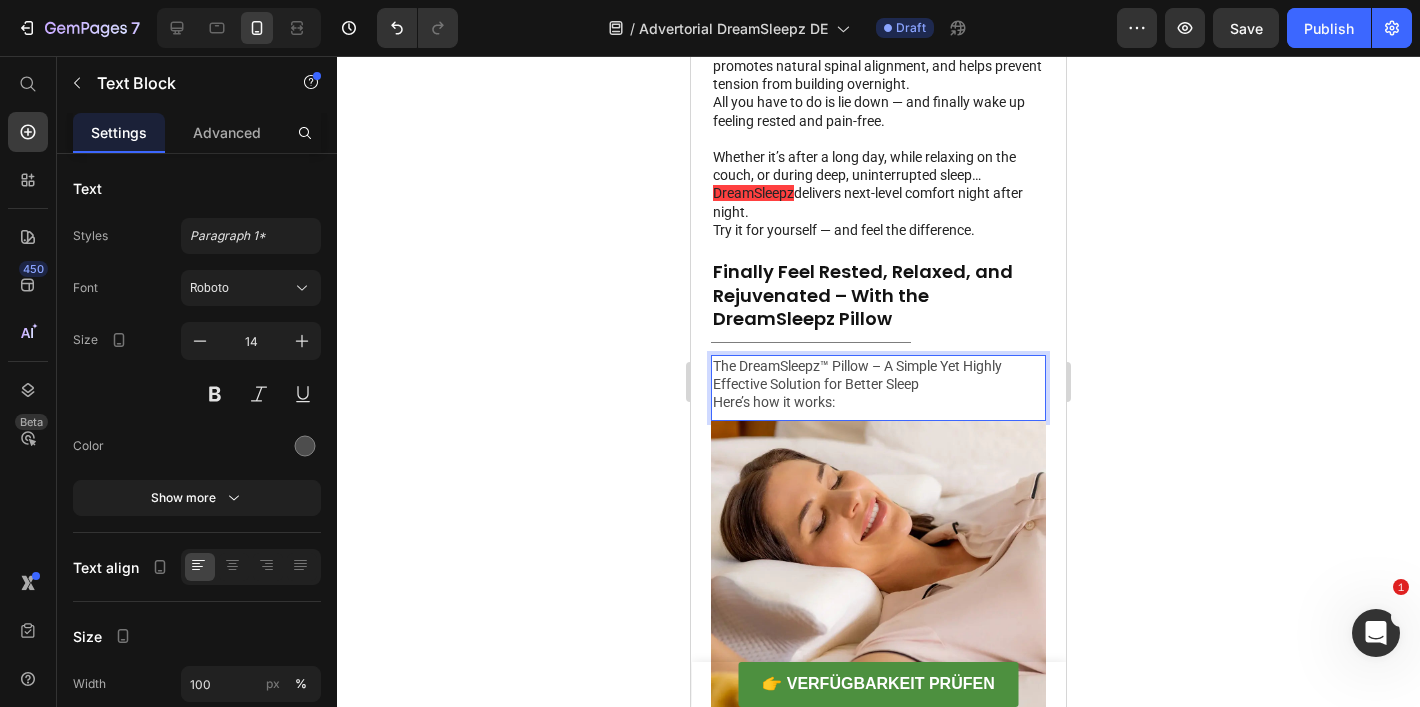 click on "The DreamSleepz™ Pillow – A Simple Yet Highly Effective Solution for Better Sleep" at bounding box center [878, 375] 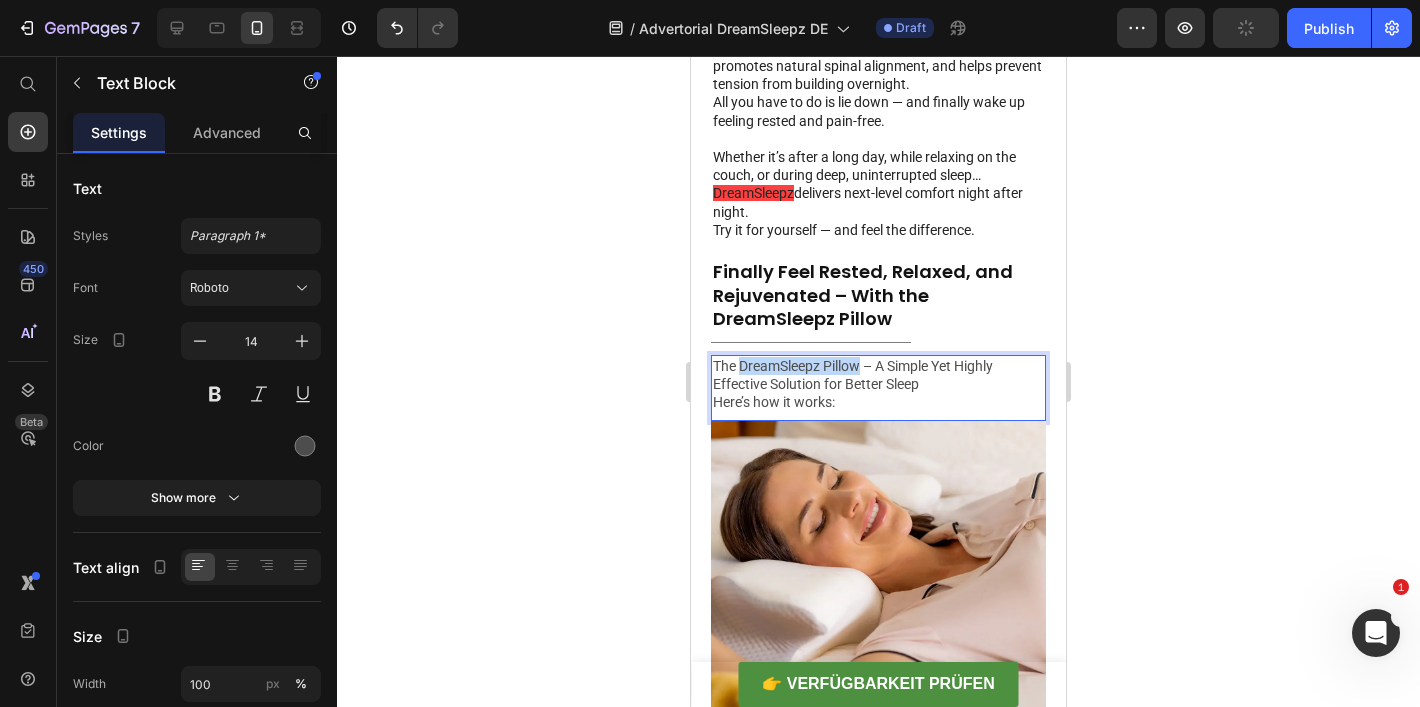 drag, startPoint x: 740, startPoint y: 354, endPoint x: 863, endPoint y: 349, distance: 123.101585 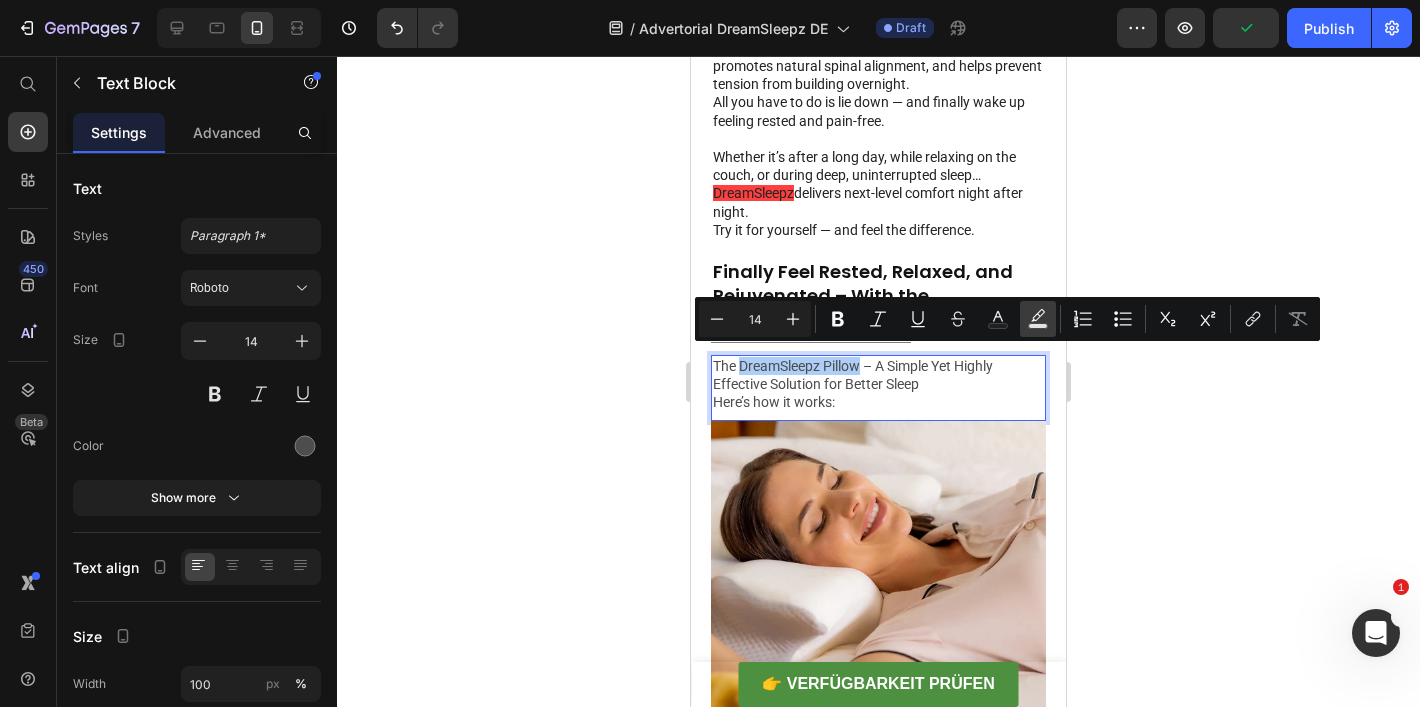 click on "Text Background Color" at bounding box center (1038, 319) 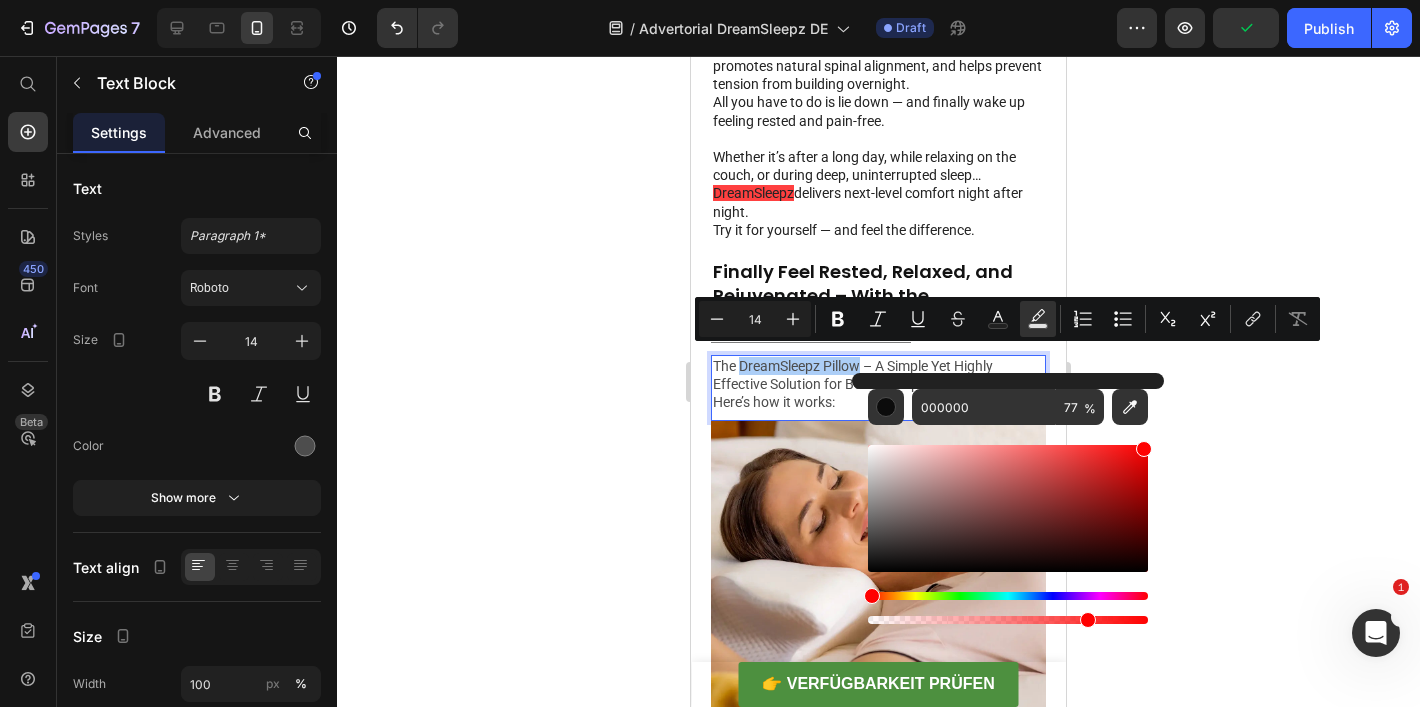 drag, startPoint x: 1071, startPoint y: 499, endPoint x: 1146, endPoint y: 442, distance: 94.20191 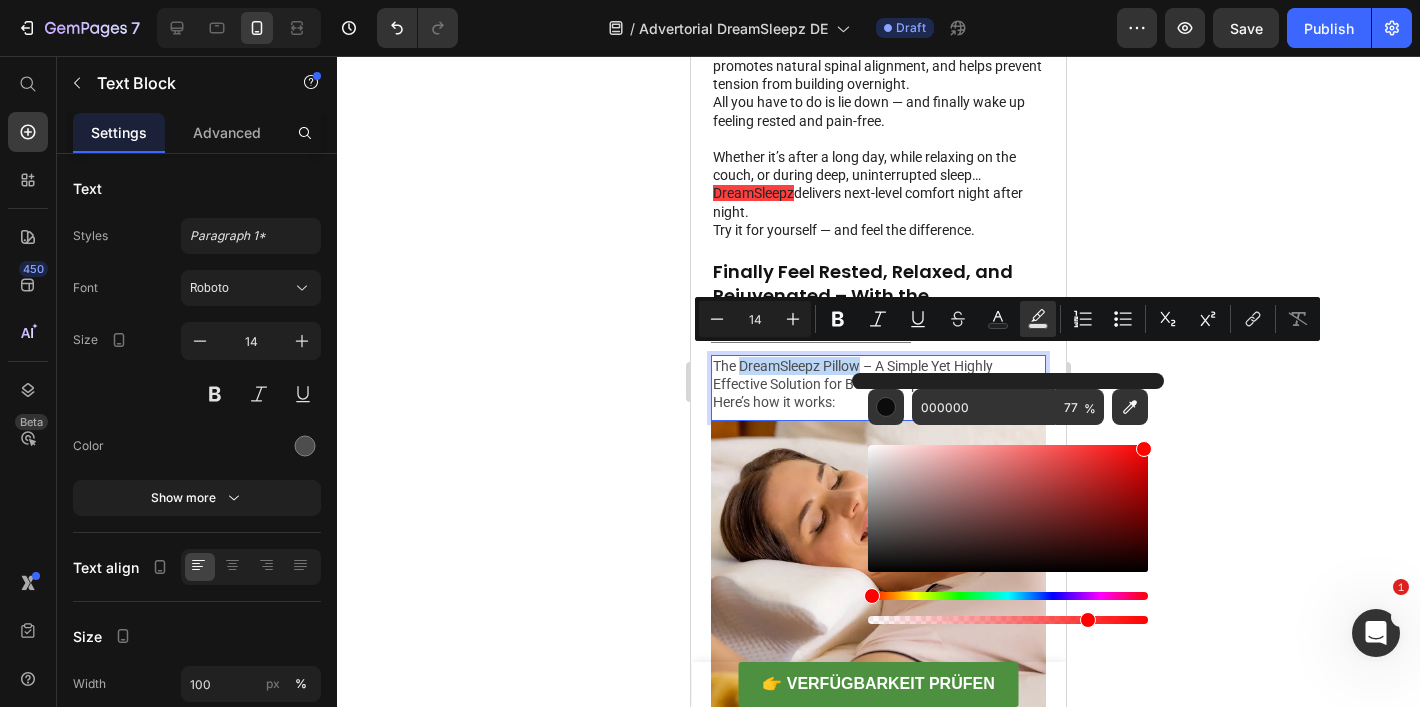 type on "FF0202" 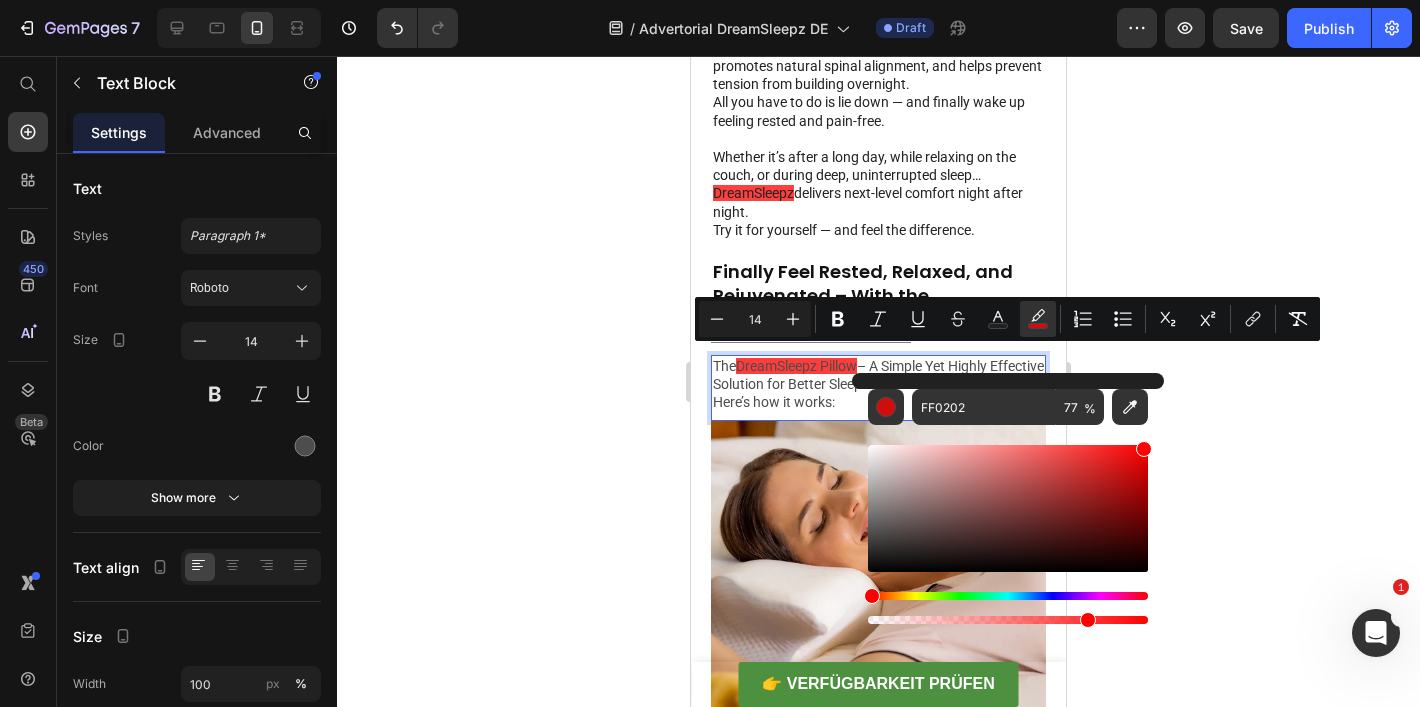 click 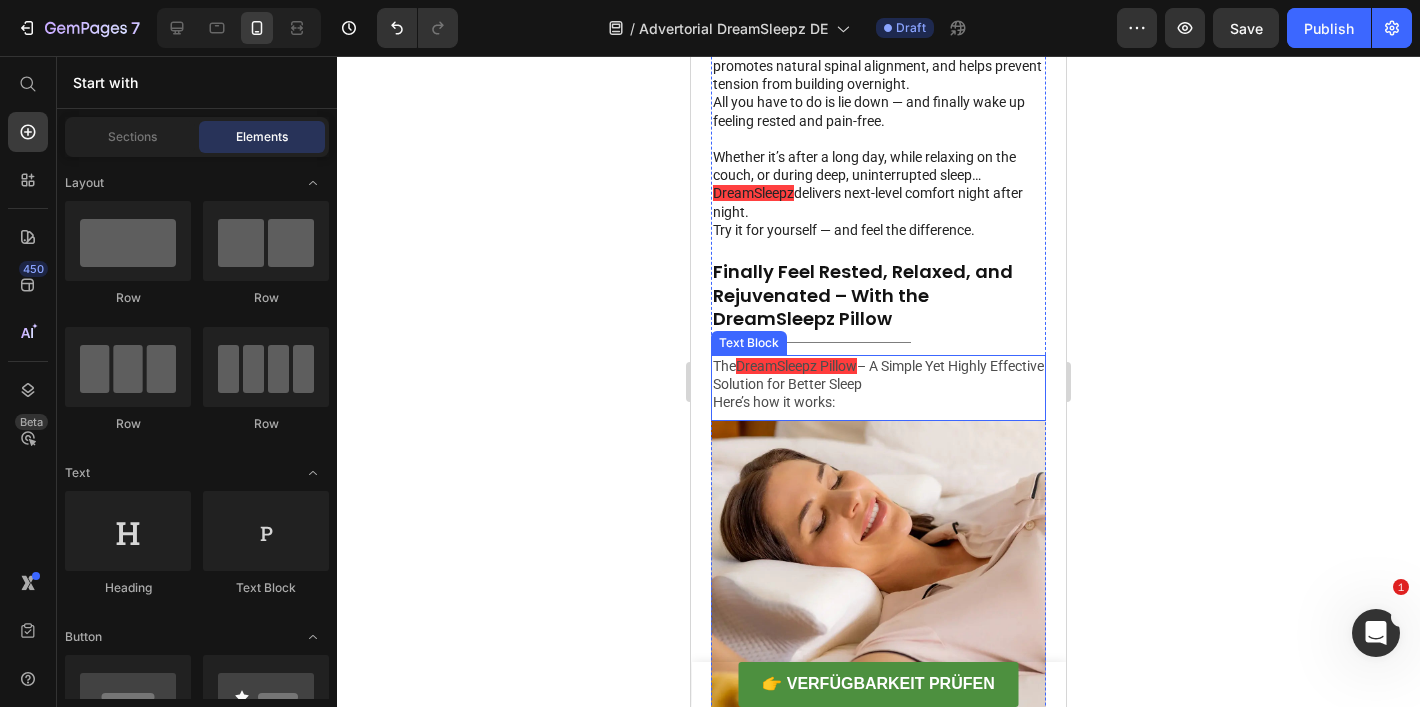 click on "The  DreamSleepz Pillow  – A Simple Yet Highly Effective Solution for Better Sleep" at bounding box center (878, 375) 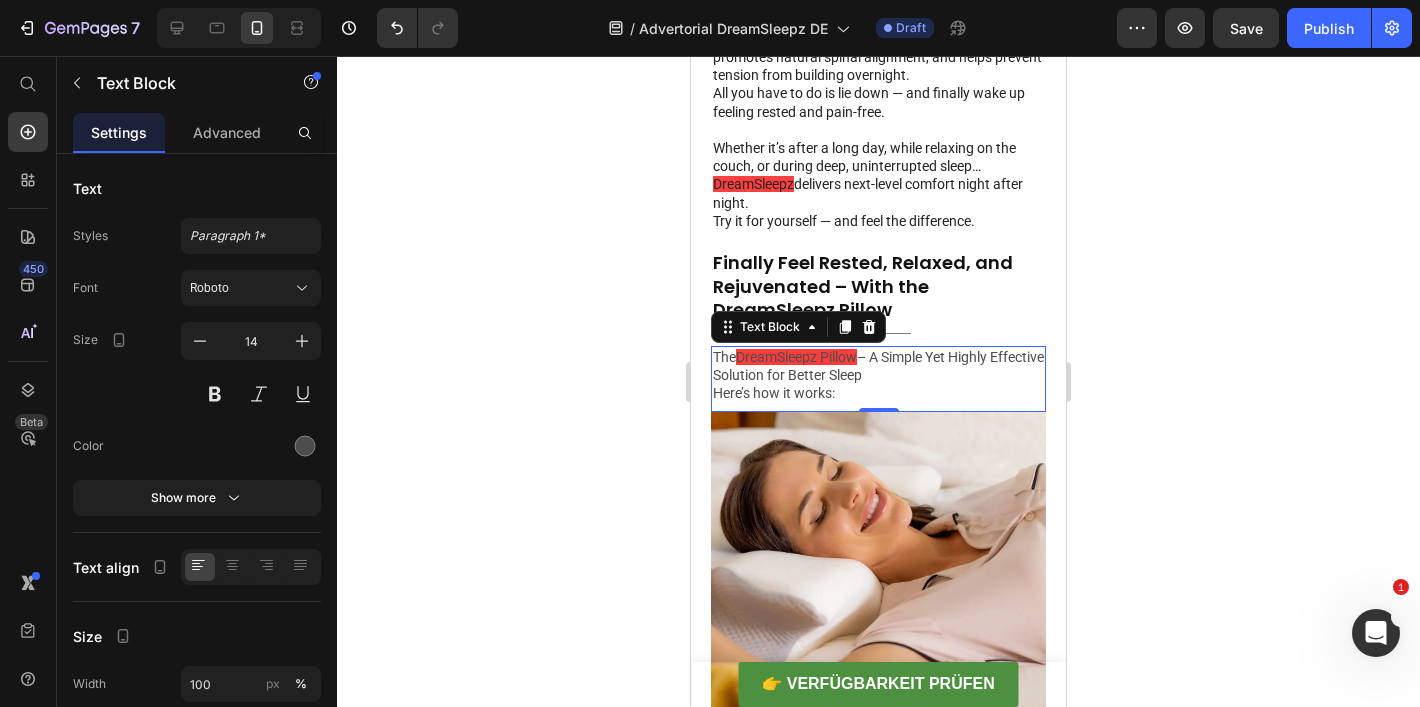 scroll, scrollTop: 2415, scrollLeft: 0, axis: vertical 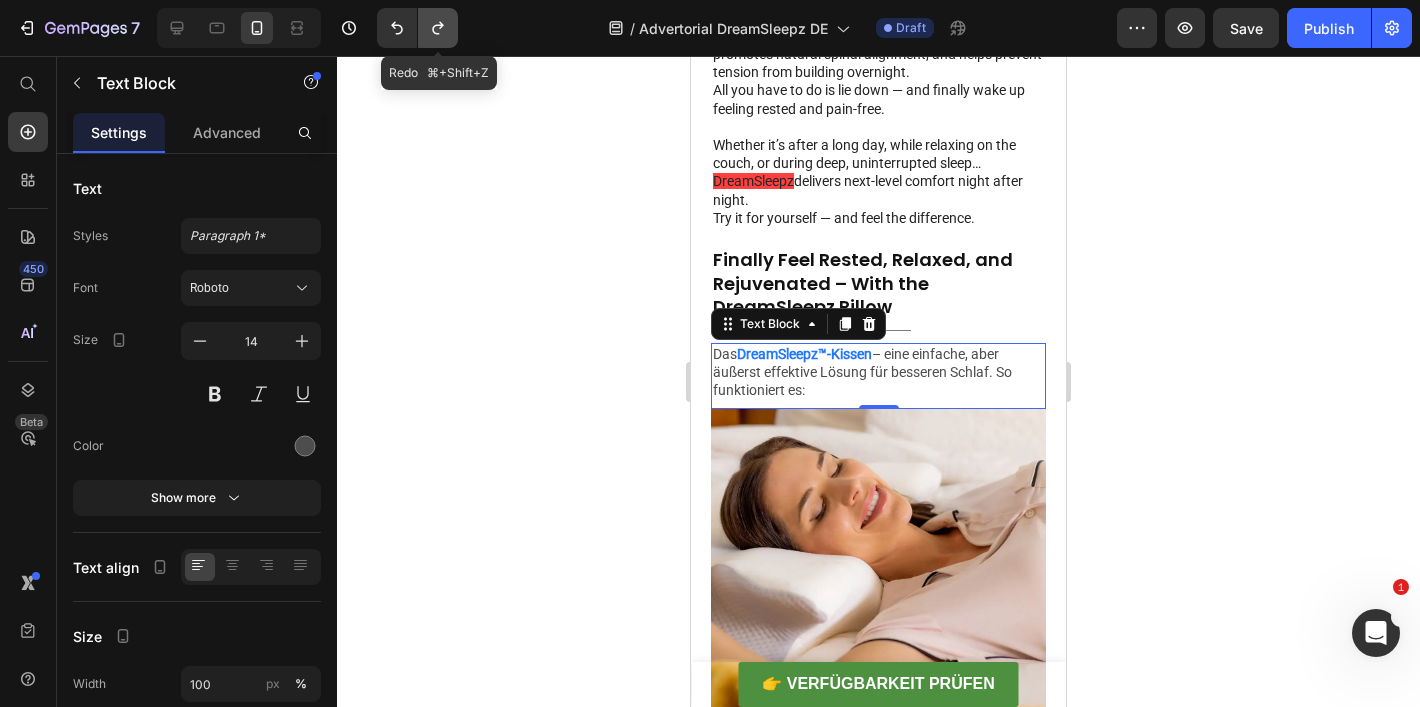 click 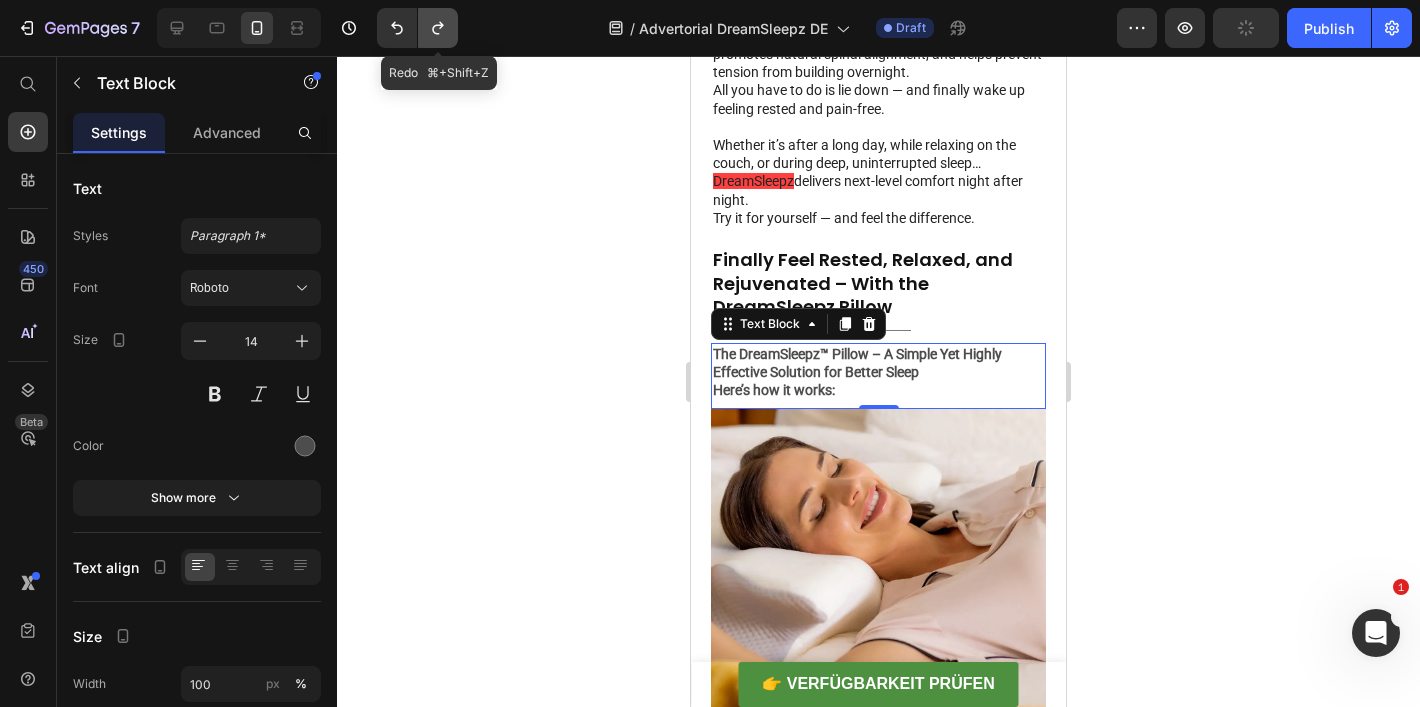 click 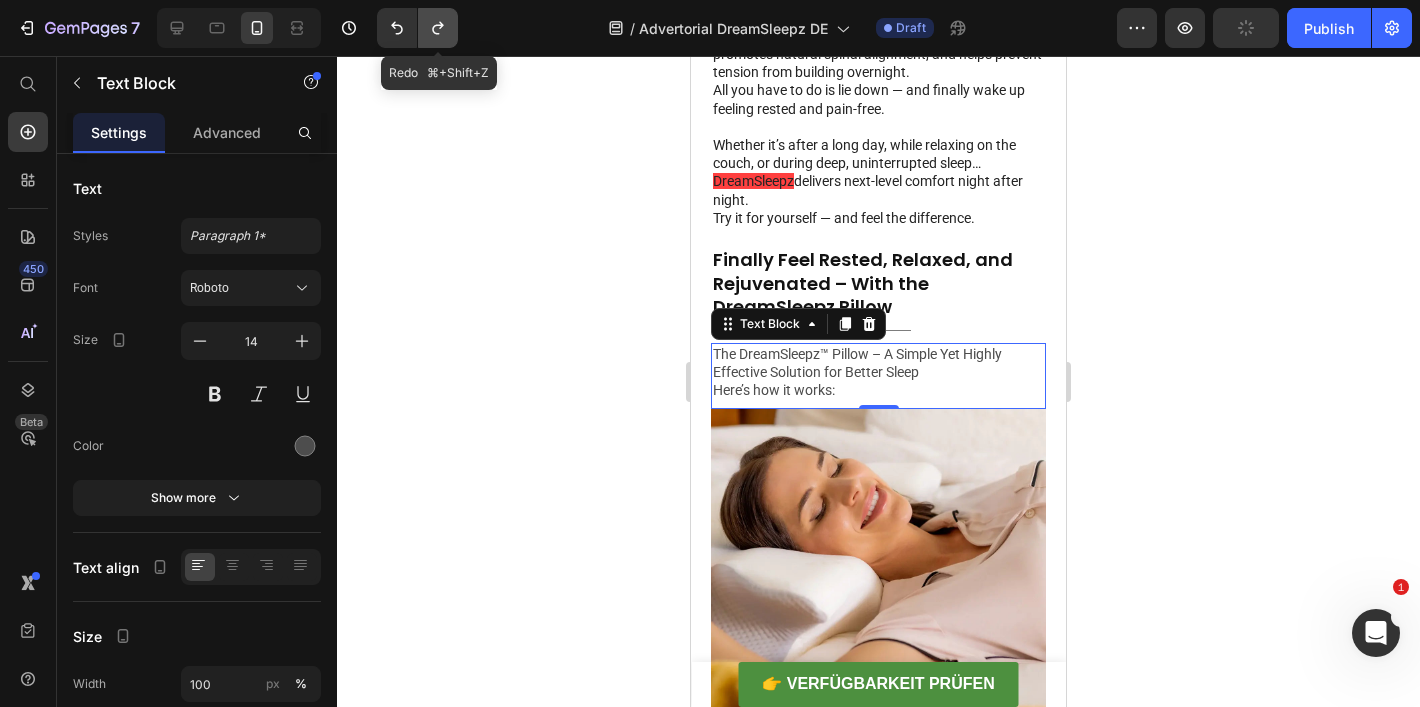 click 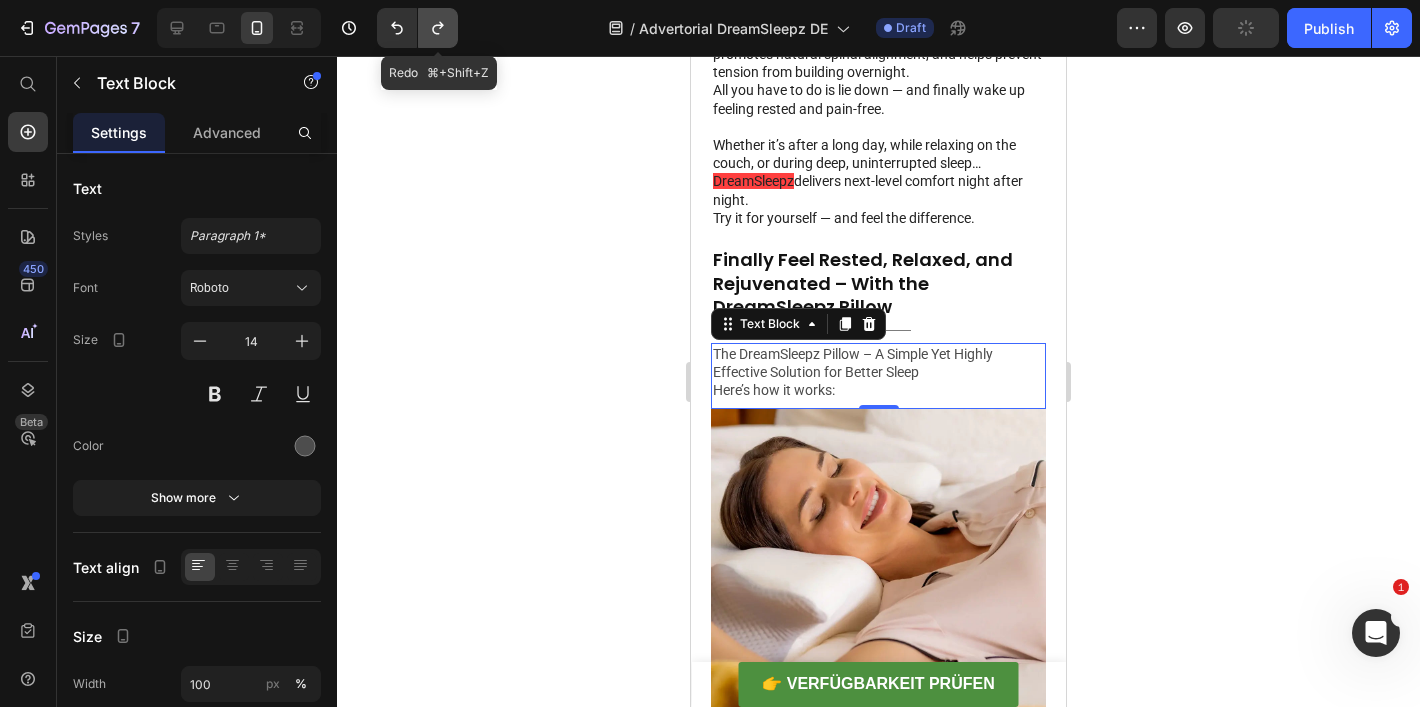 click 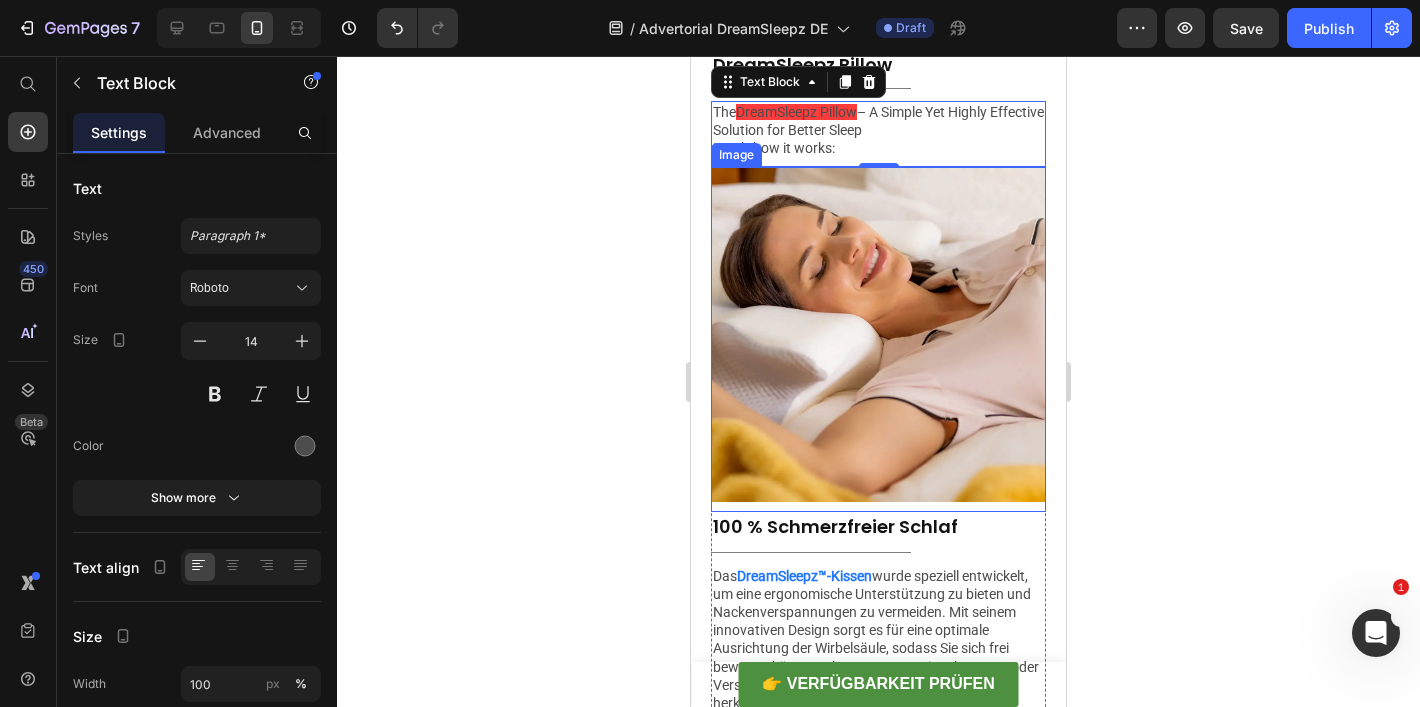 scroll, scrollTop: 2661, scrollLeft: 0, axis: vertical 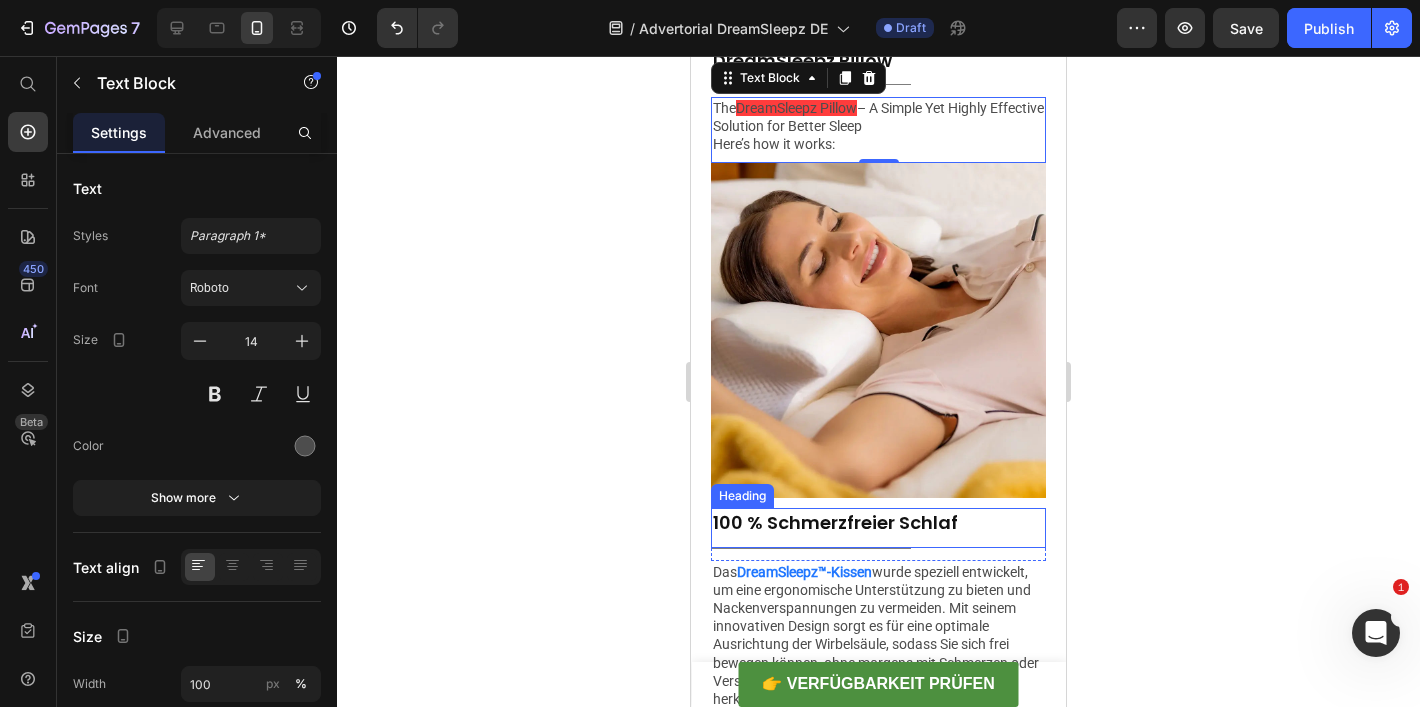 click on "100 % Schmerzfreier Schlaf" at bounding box center (835, 522) 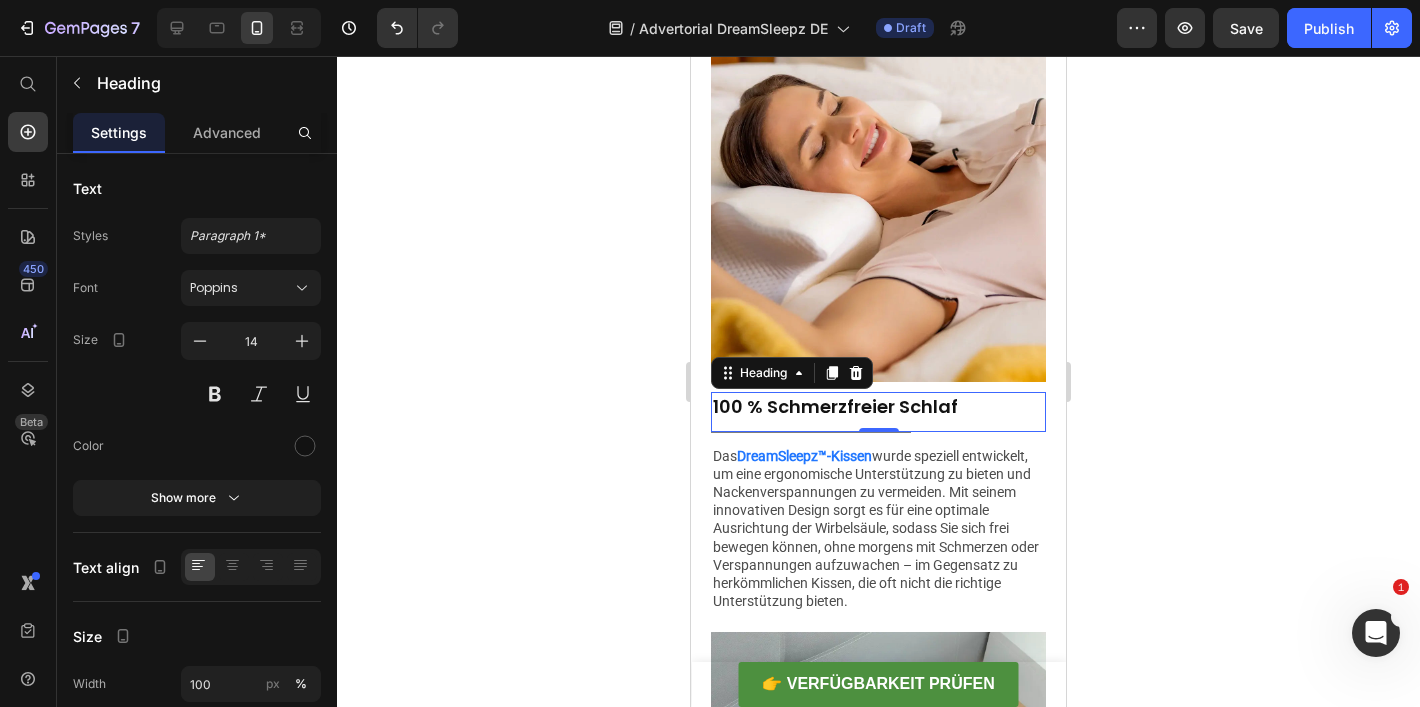 scroll, scrollTop: 2819, scrollLeft: 0, axis: vertical 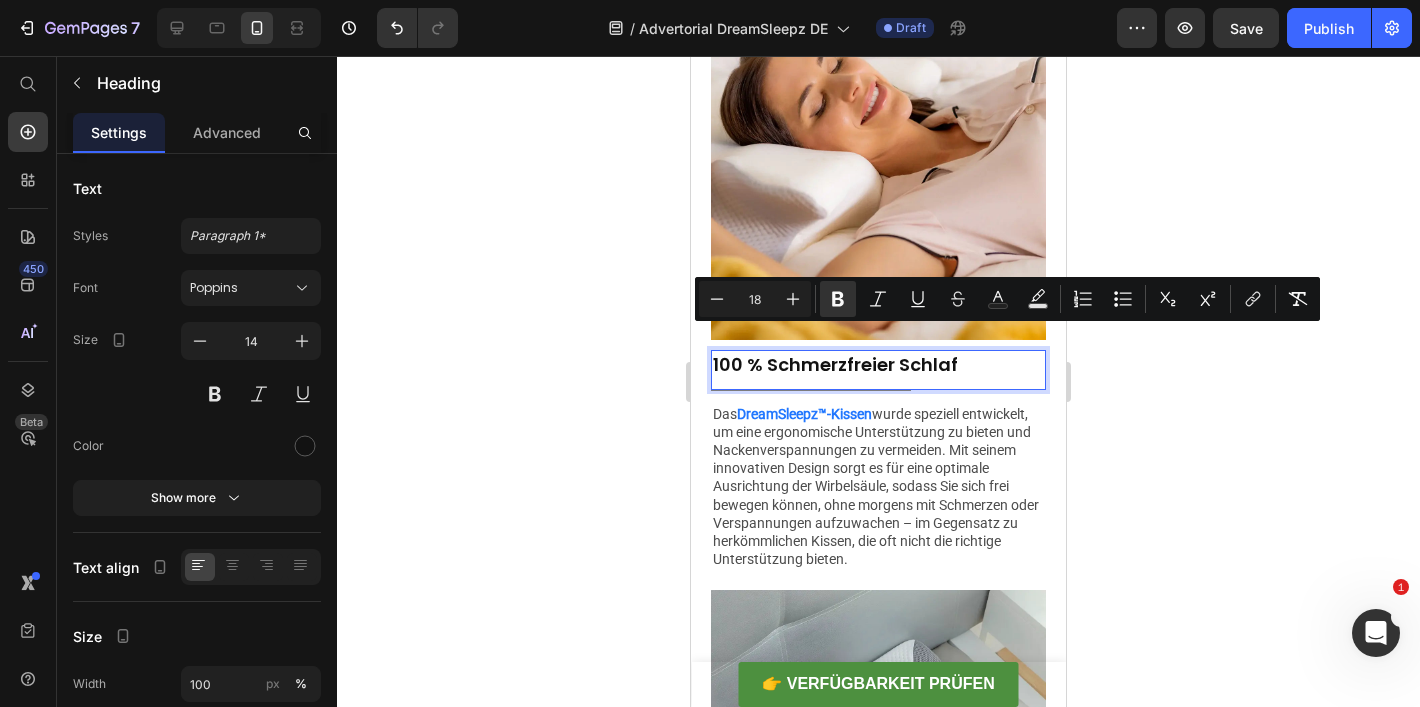 click on "Das  DreamSleepz™-Kissen  wurde speziell entwickelt, um eine ergonomische Unterstützung zu bieten und Nackenverspannungen zu vermeiden. Mit seinem innovativen Design sorgt es für eine optimale Ausrichtung der Wirbelsäule, sodass Sie sich frei bewegen können, ohne morgens mit Schmerzen oder Verspannungen aufzuwachen – im Gegensatz zu herkömmlichen Kissen, die oft nicht die richtige Unterstützung bieten." at bounding box center [878, 487] 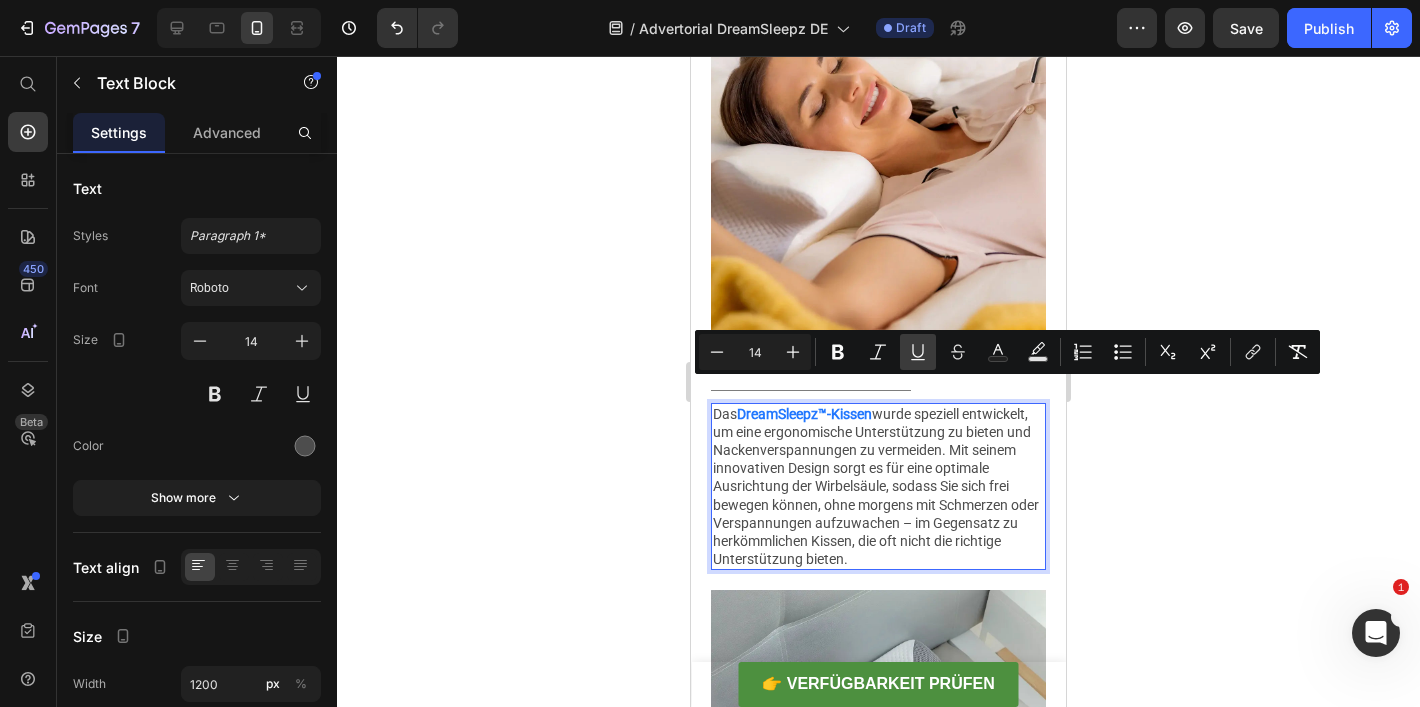 click on "Underline" at bounding box center (918, 352) 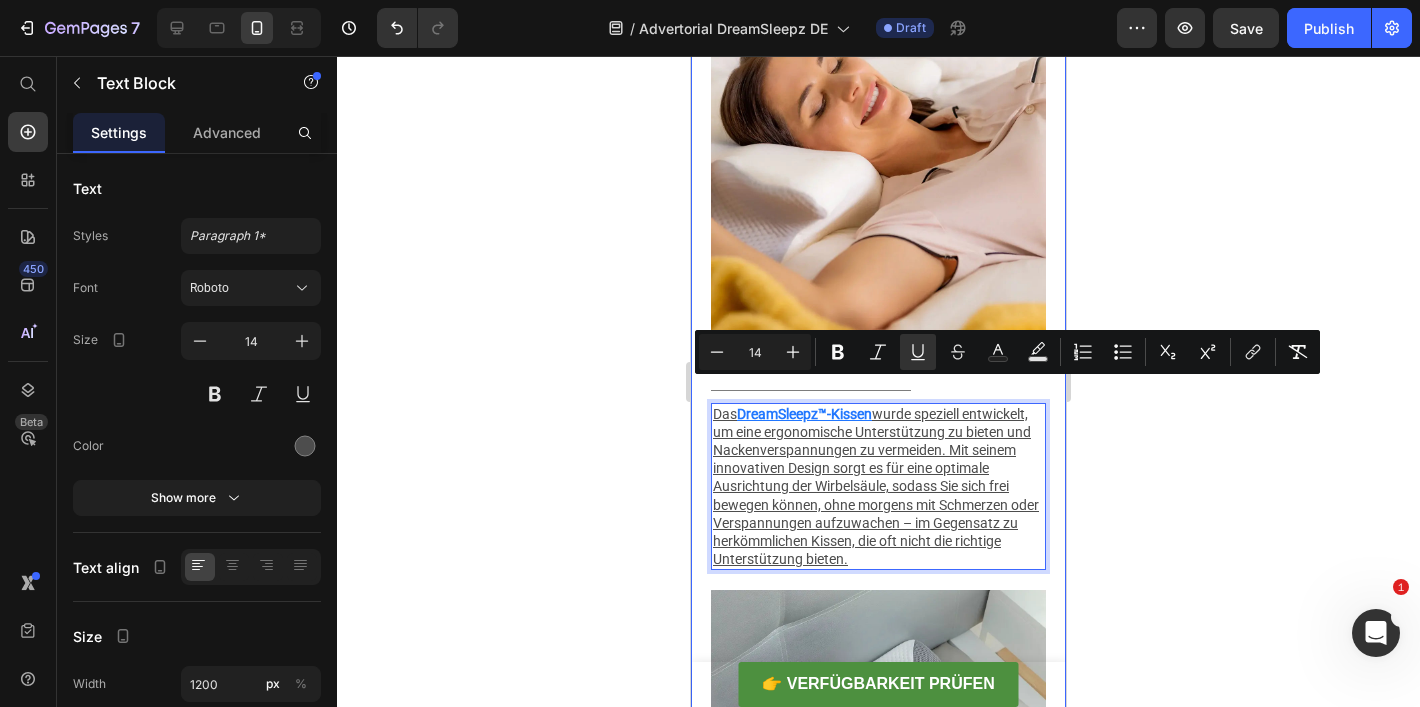 click 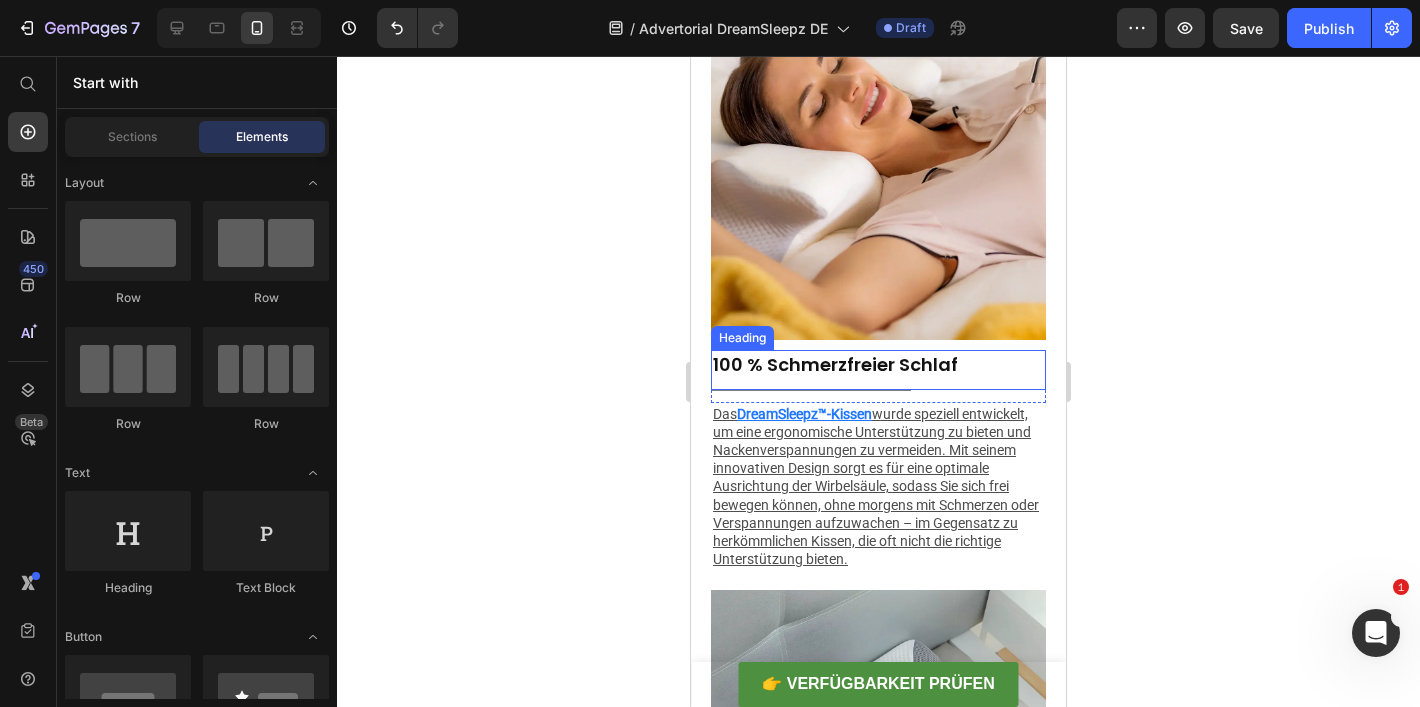 click on "100 % Schmerzfreier Schlaf" at bounding box center [835, 364] 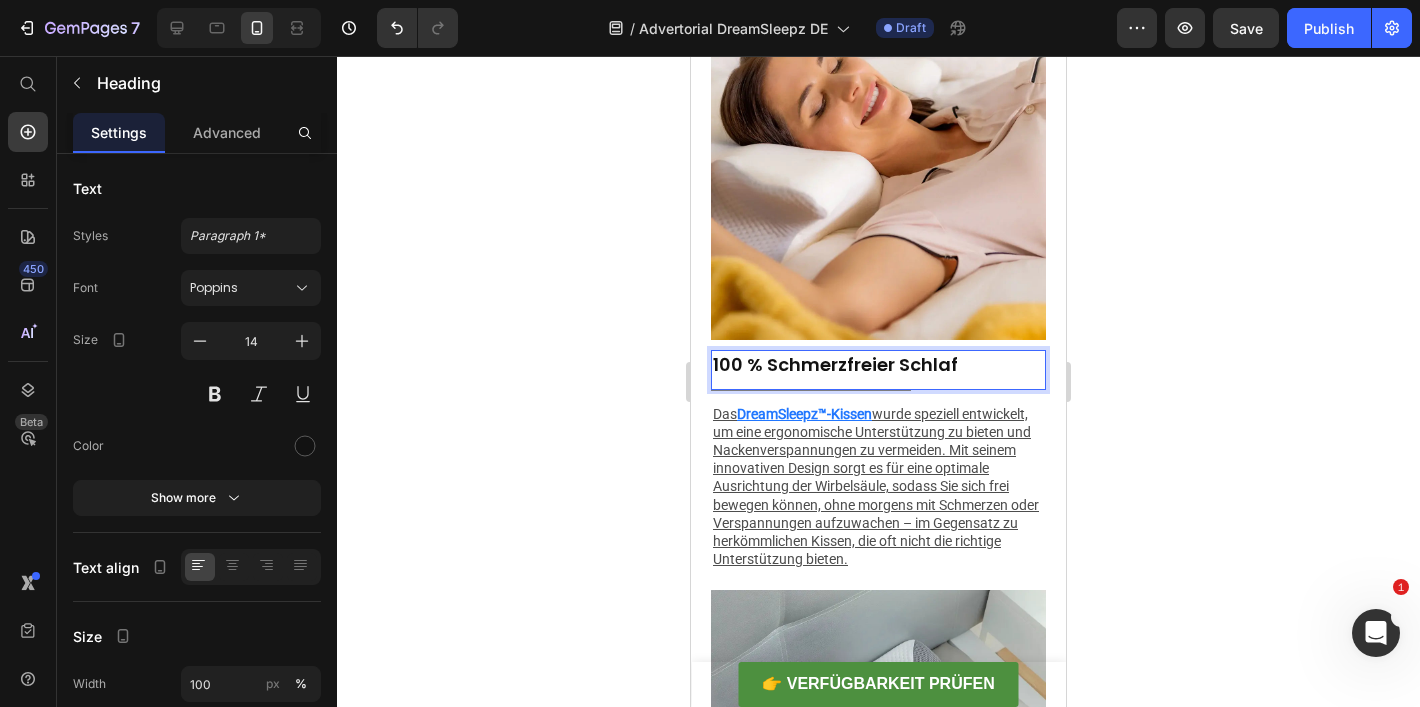 click on "100 % Schmerzfreier Schlaf" at bounding box center (878, 365) 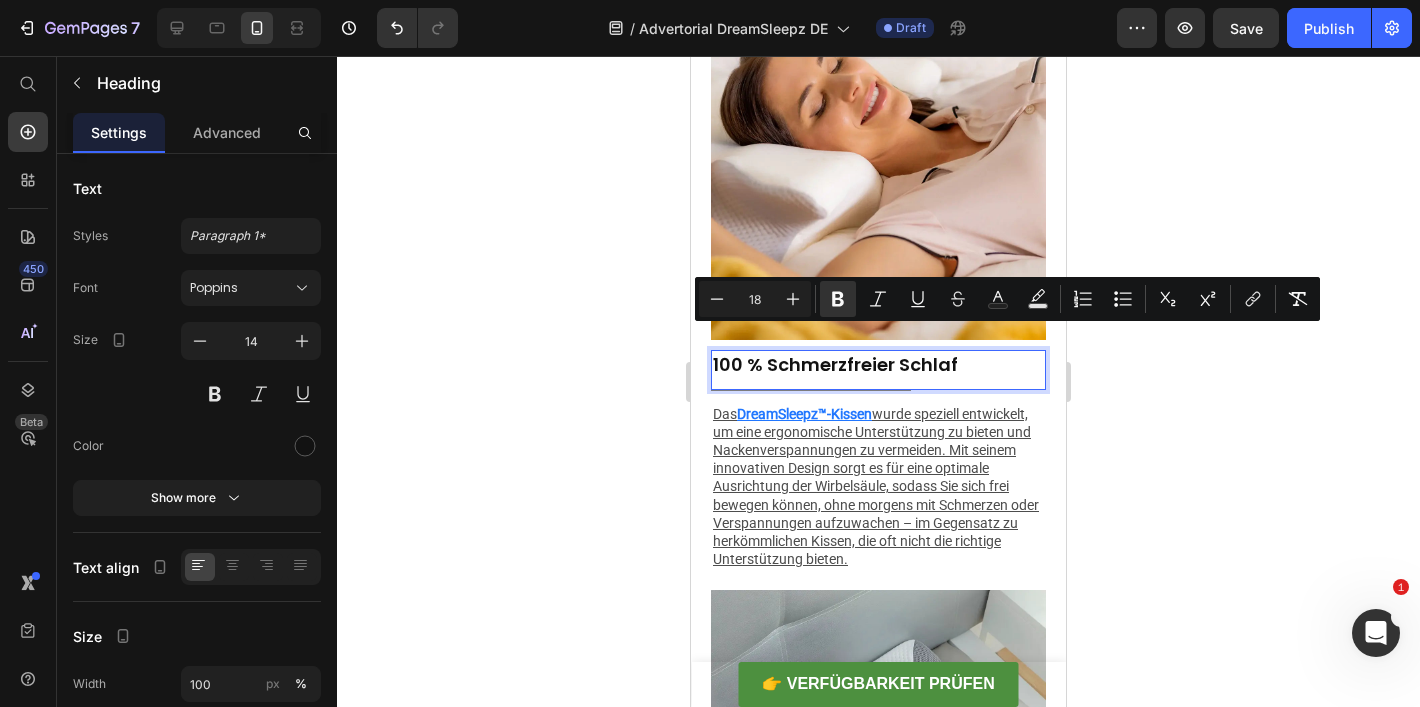 click on "100 % Schmerzfreier Schlaf" at bounding box center [835, 364] 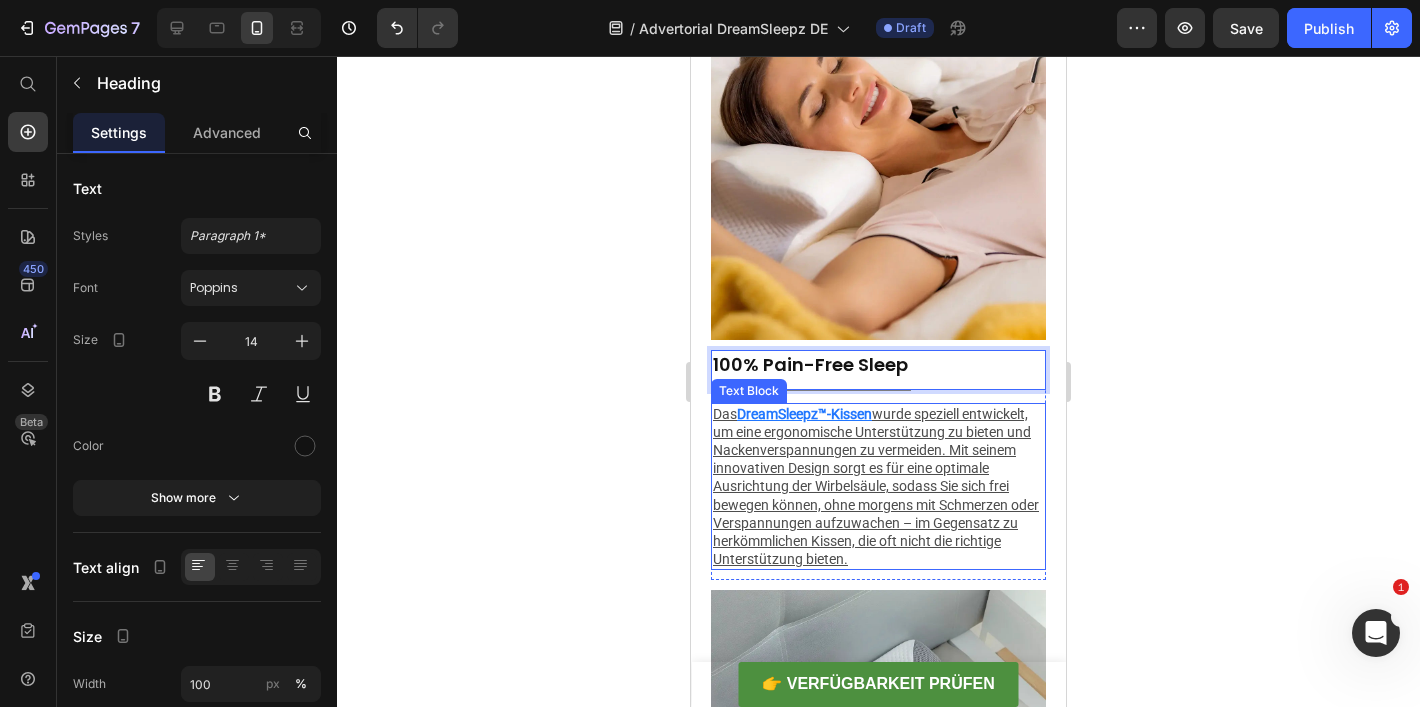 click on "wurde speziell entwickelt, um eine ergonomische Unterstützung zu bieten und Nackenverspannungen zu vermeiden. Mit seinem innovativen Design sorgt es für eine optimale Ausrichtung der Wirbelsäule, sodass Sie sich frei bewegen können, ohne morgens mit Schmerzen oder Verspannungen aufzuwachen – im Gegensatz zu herkömmlichen Kissen, die oft nicht die richtige Unterstützung bieten." at bounding box center [876, 487] 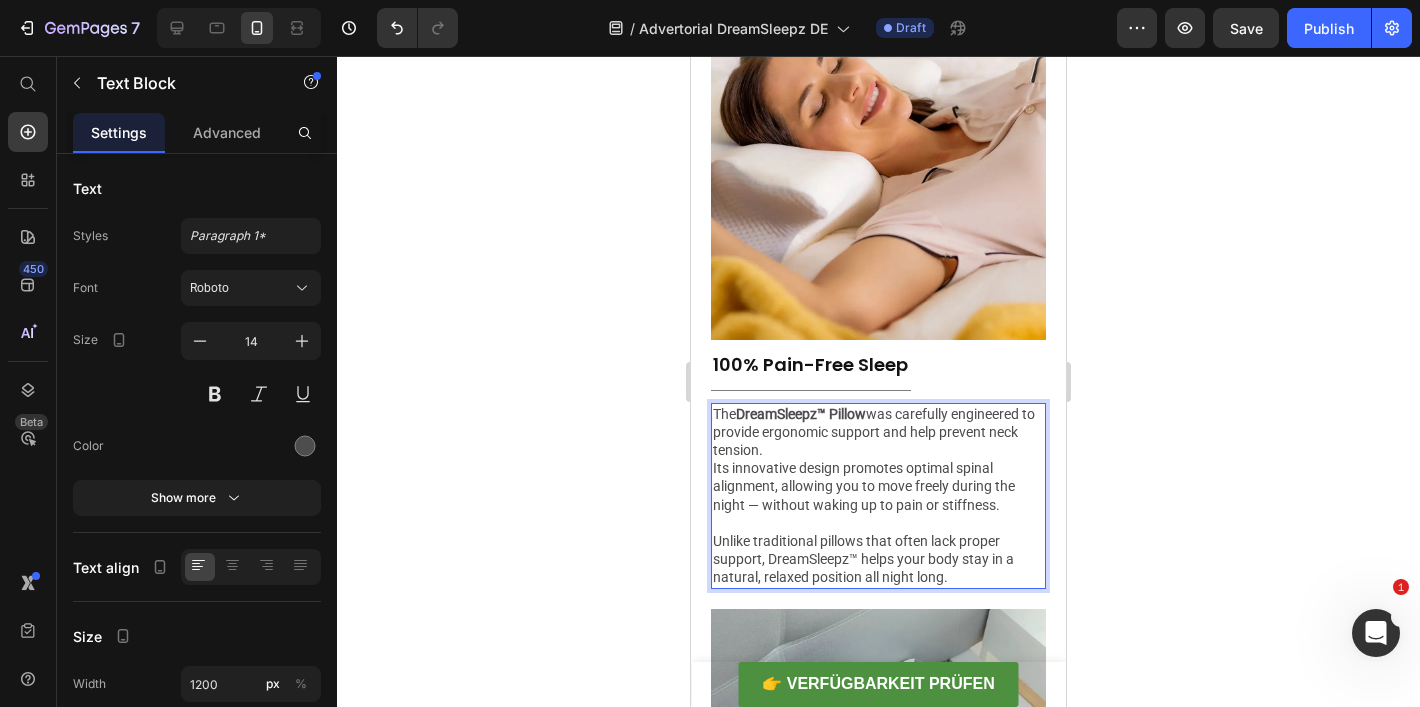 click on "The  DreamSleepz™ Pillow  was carefully engineered to provide ergonomic support and help prevent neck tension." at bounding box center [878, 432] 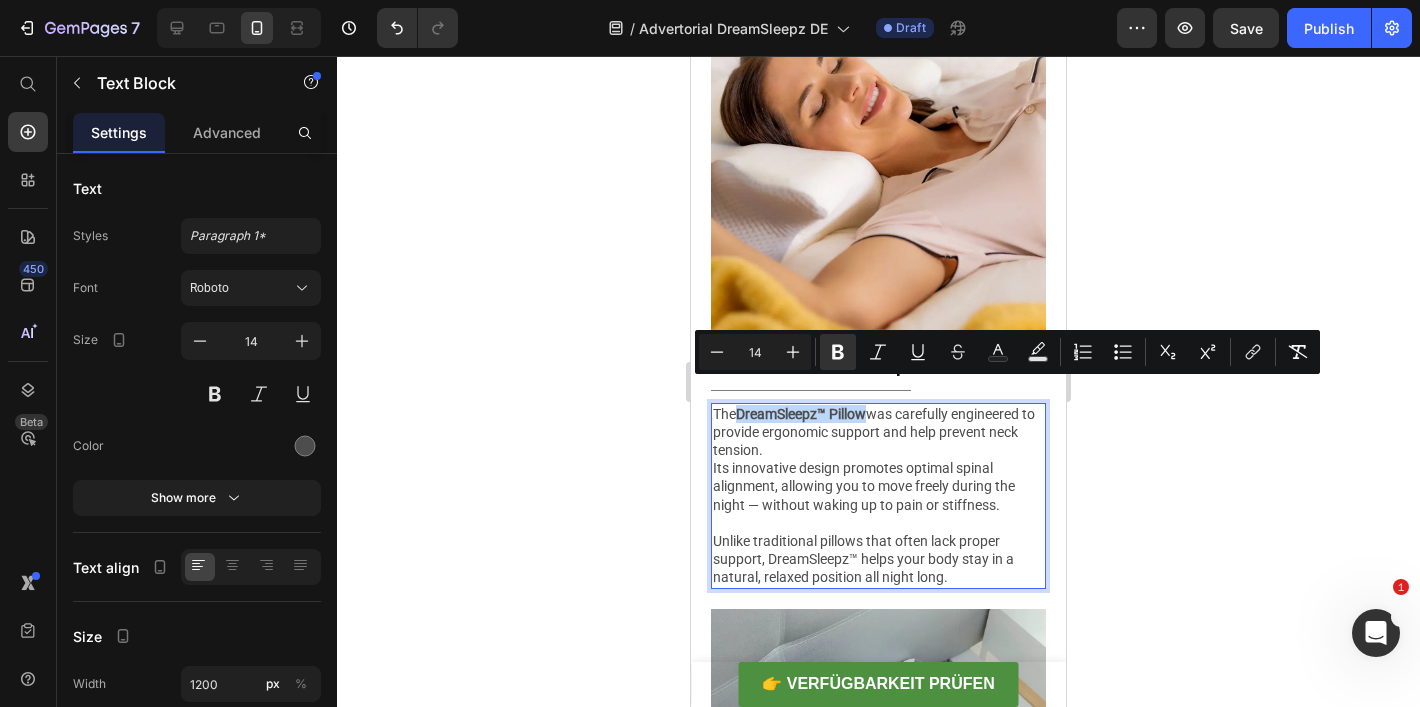 drag, startPoint x: 740, startPoint y: 396, endPoint x: 869, endPoint y: 393, distance: 129.03488 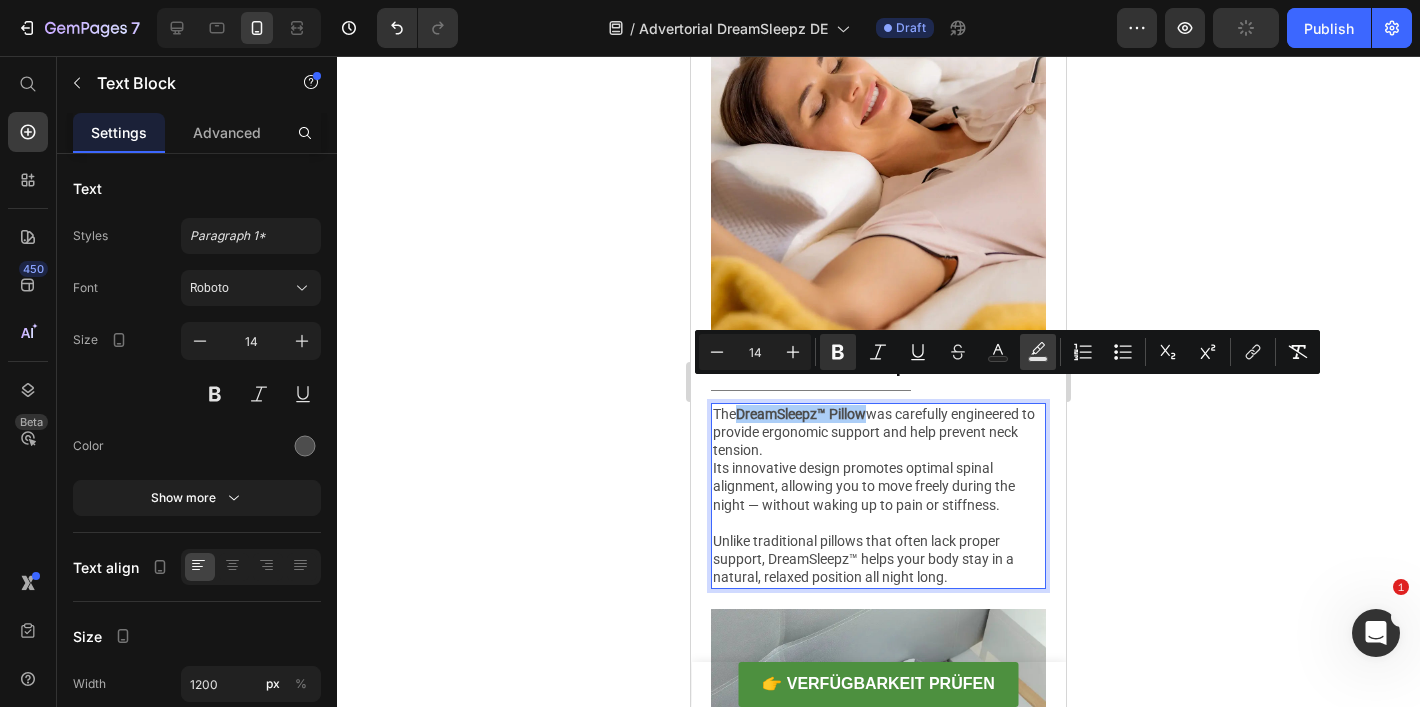 click 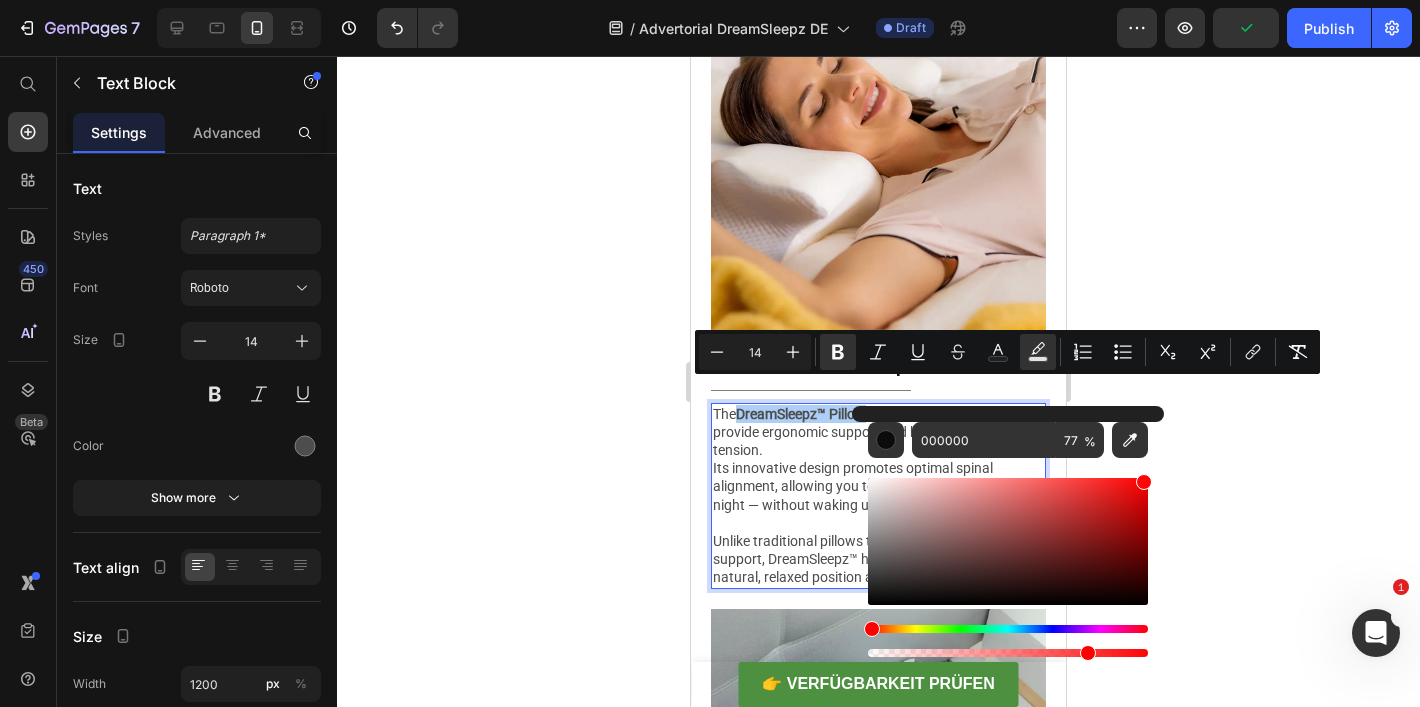 drag, startPoint x: 1095, startPoint y: 492, endPoint x: 1142, endPoint y: 457, distance: 58.60034 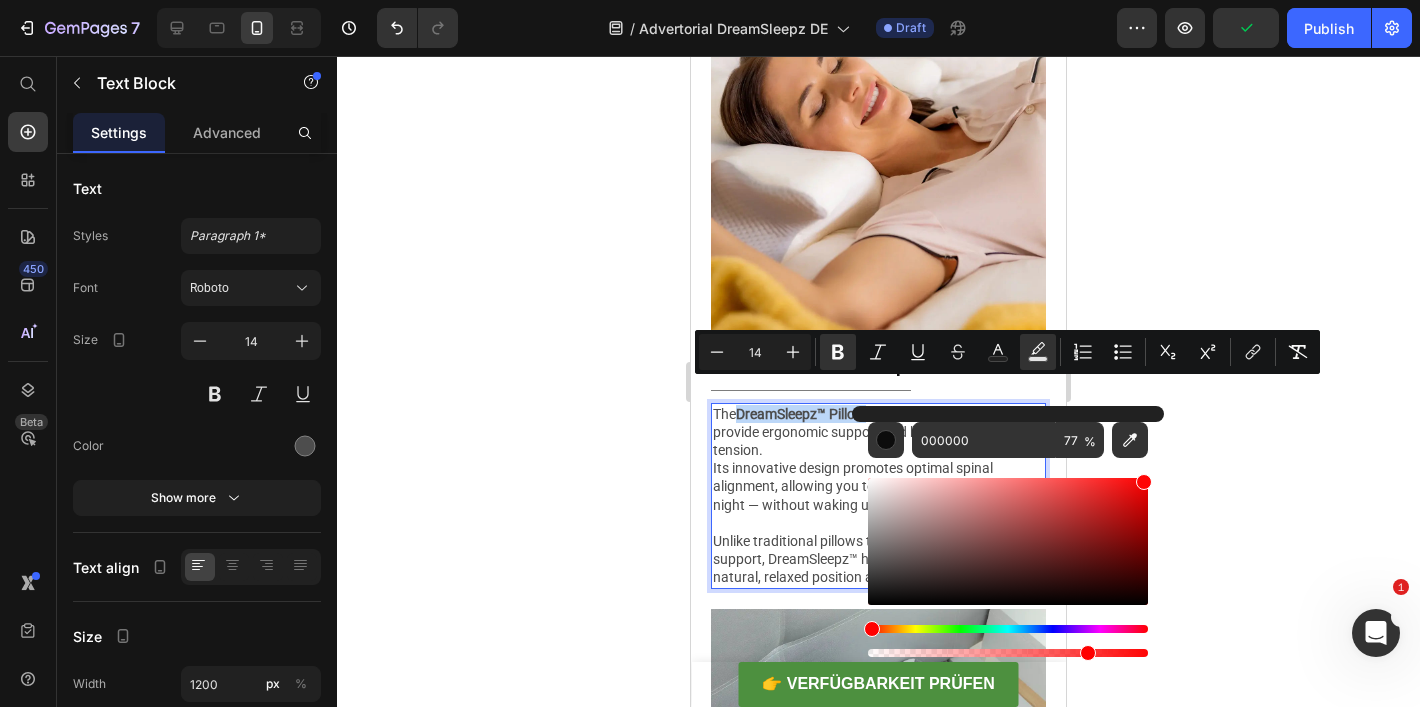 type on "FF0505" 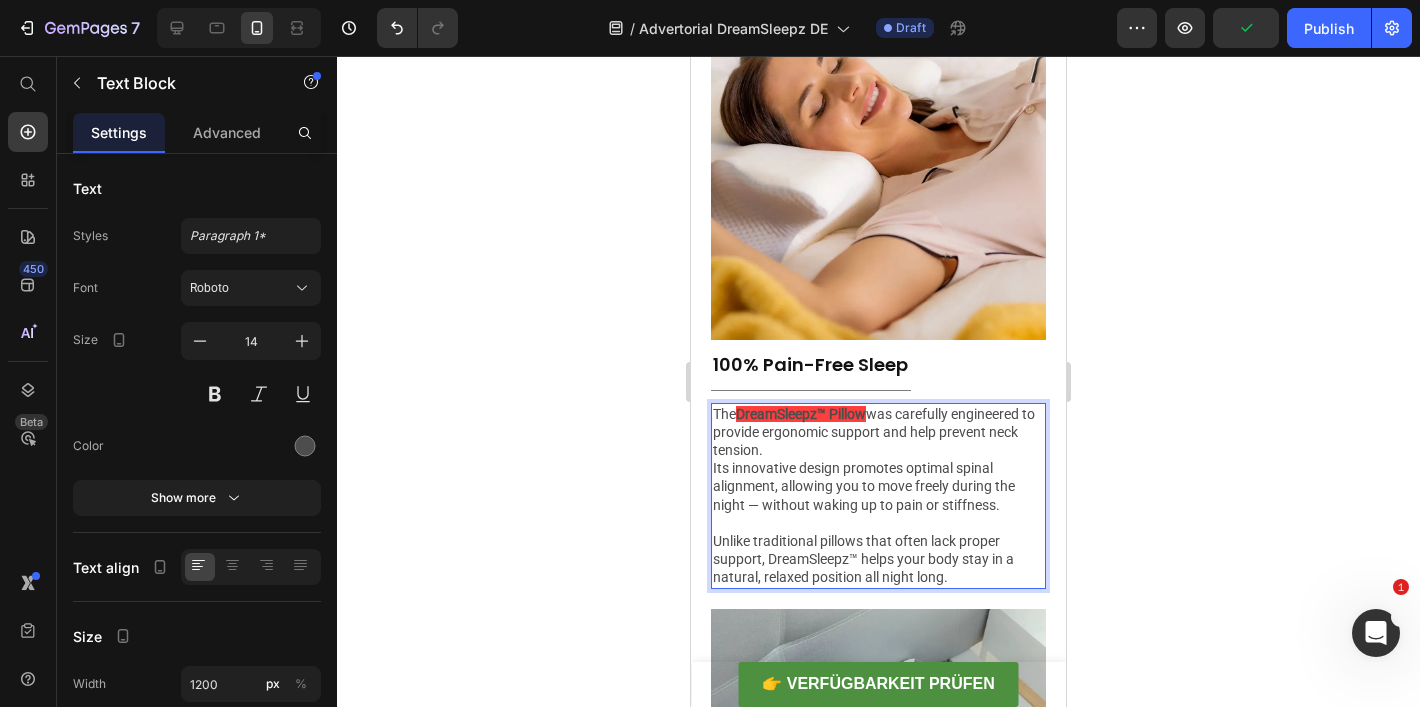 click on "Its innovative design promotes optimal spinal alignment, allowing you to move freely during the night — without waking up to pain or stiffness." at bounding box center (878, 486) 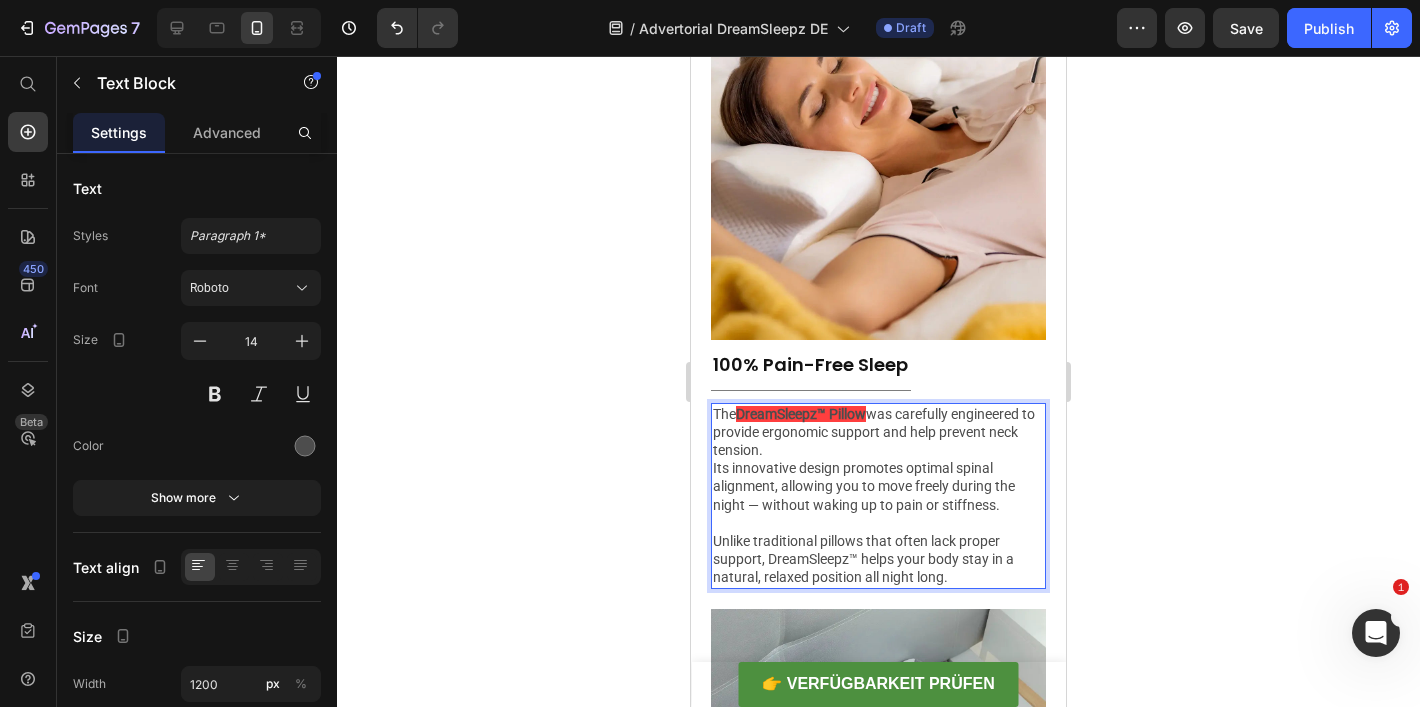 click on "DreamSleepz™ Pillow" at bounding box center (801, 414) 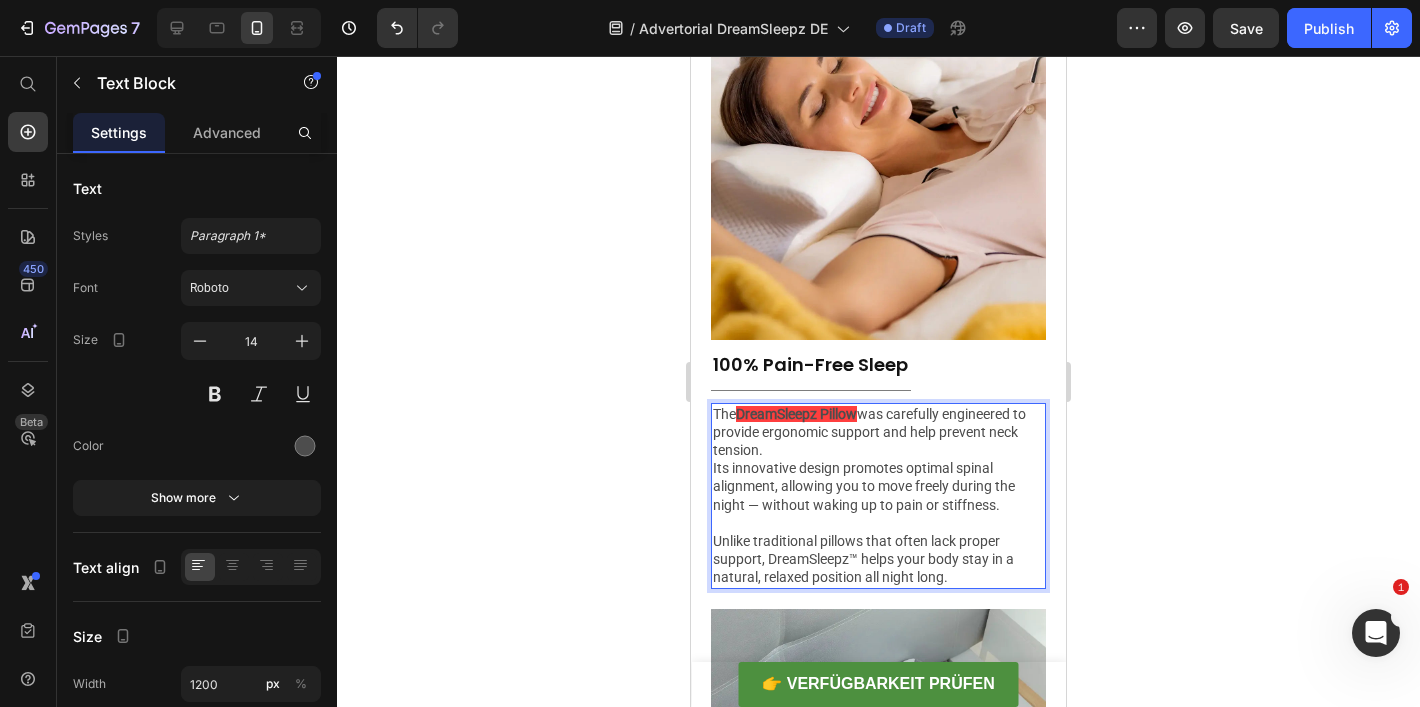 click on "Unlike traditional pillows that often lack proper support, DreamSleepz™ helps your body stay in a natural, relaxed position all night long." at bounding box center [878, 559] 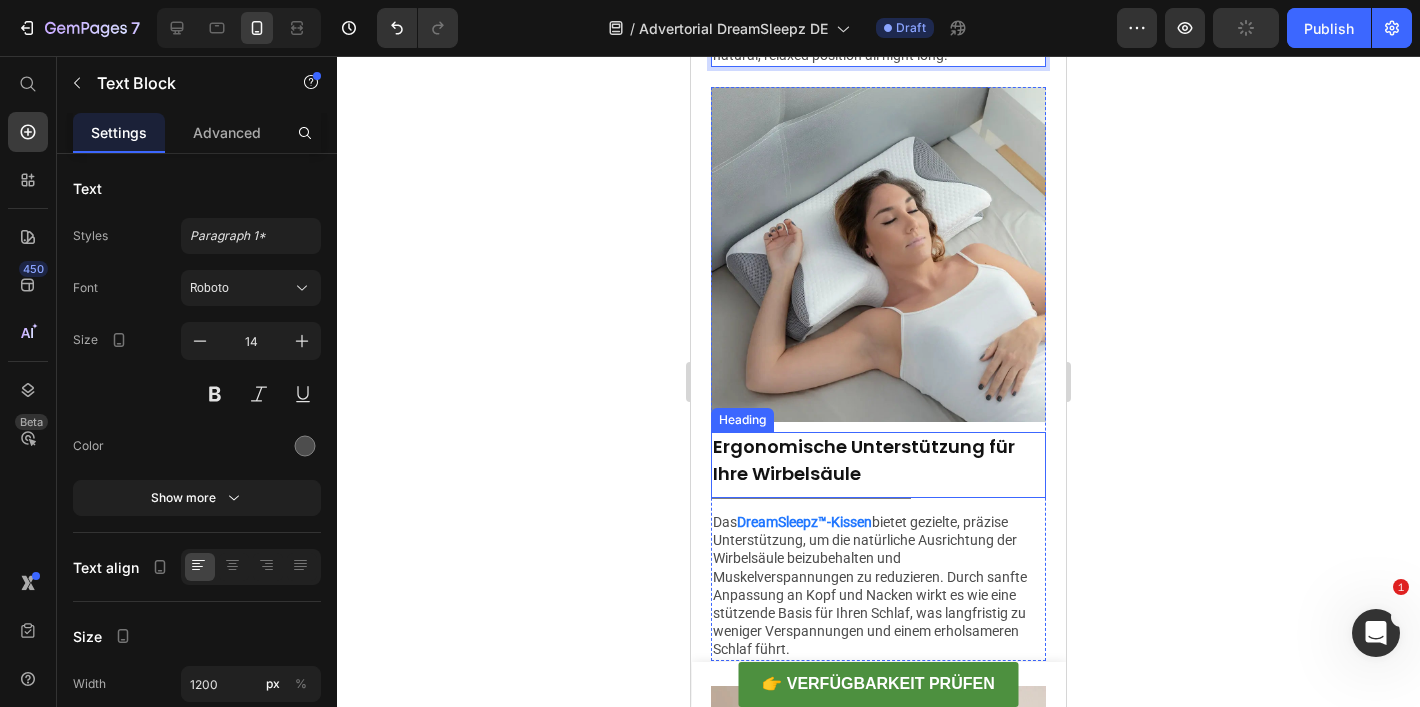 scroll, scrollTop: 3352, scrollLeft: 0, axis: vertical 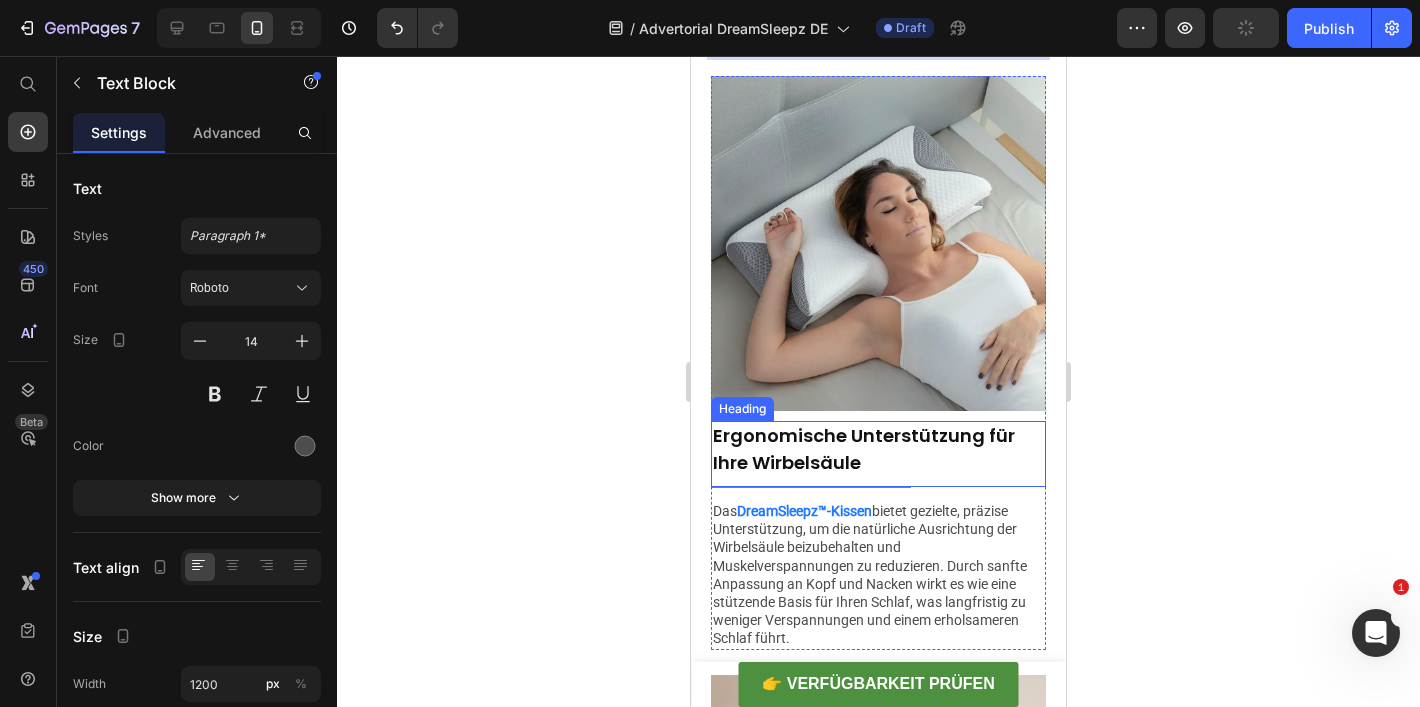 click on "Ergonomische Unterstützung für Ihre Wirbelsäule" at bounding box center (878, 450) 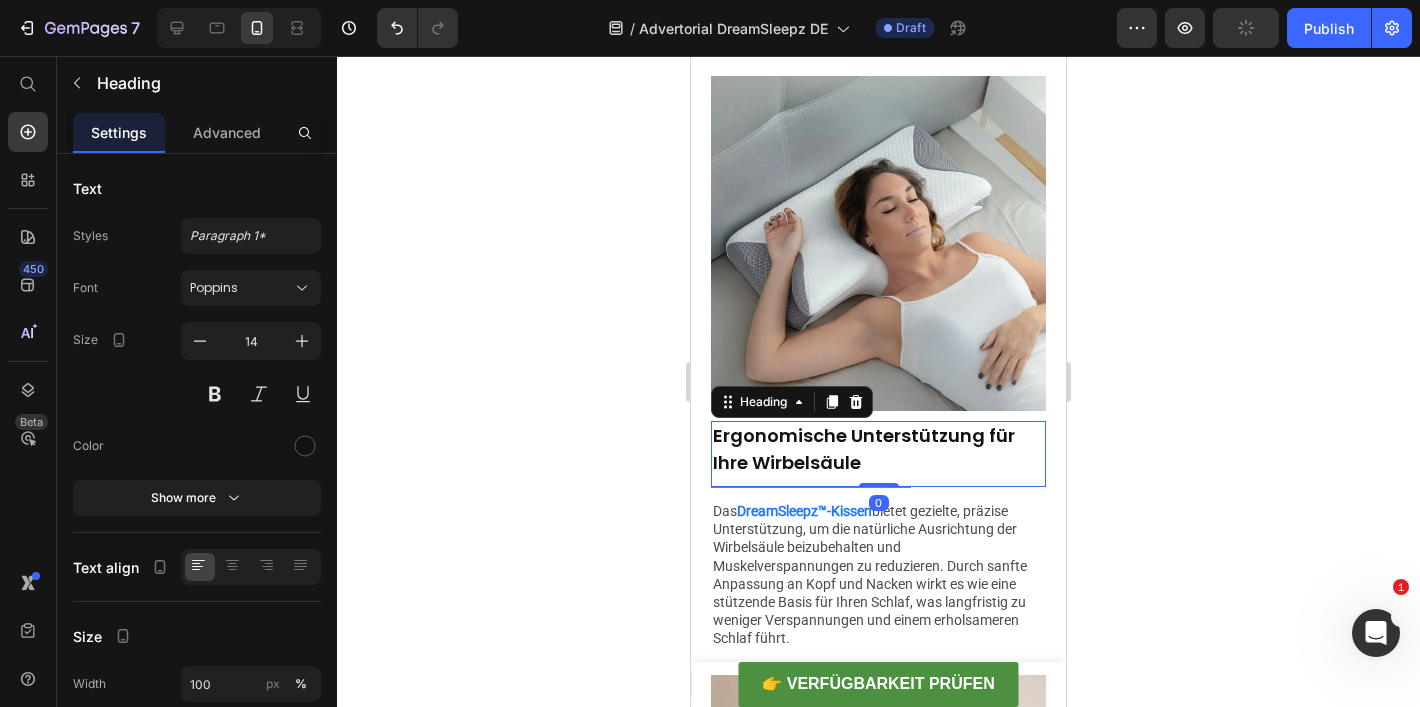 click on "Ergonomische Unterstützung für Ihre Wirbelsäule" at bounding box center [878, 450] 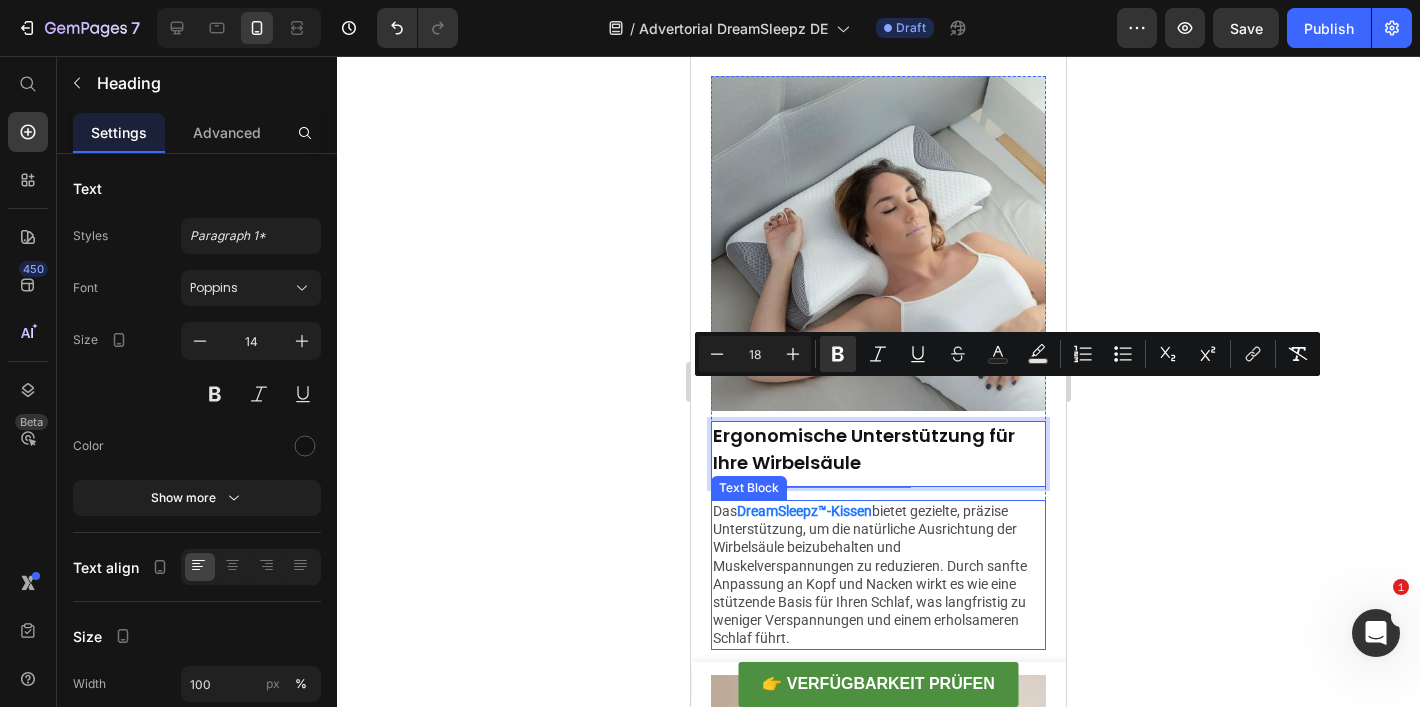 click on "Das  DreamSleepz™-Kissen  bietet gezielte, präzise Unterstützung, um die natürliche Ausrichtung der Wirbelsäule beizubehalten und Muskelverspannungen zu reduzieren. Durch sanfte Anpassung an Kopf und Nacken wirkt es wie eine stützende Basis für Ihren Schlaf, was langfristig zu weniger Verspannungen und einem erholsameren Schlaf führt." at bounding box center (878, 575) 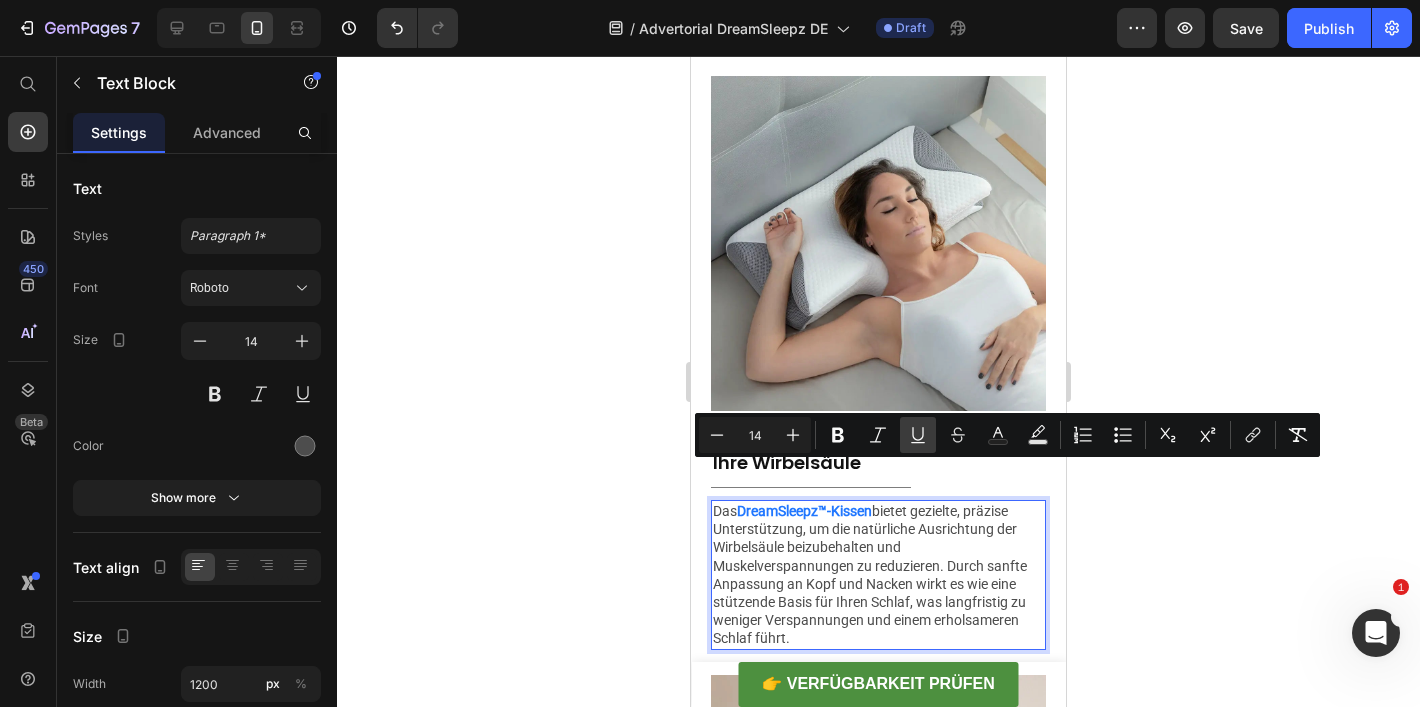click on "Underline" at bounding box center (918, 435) 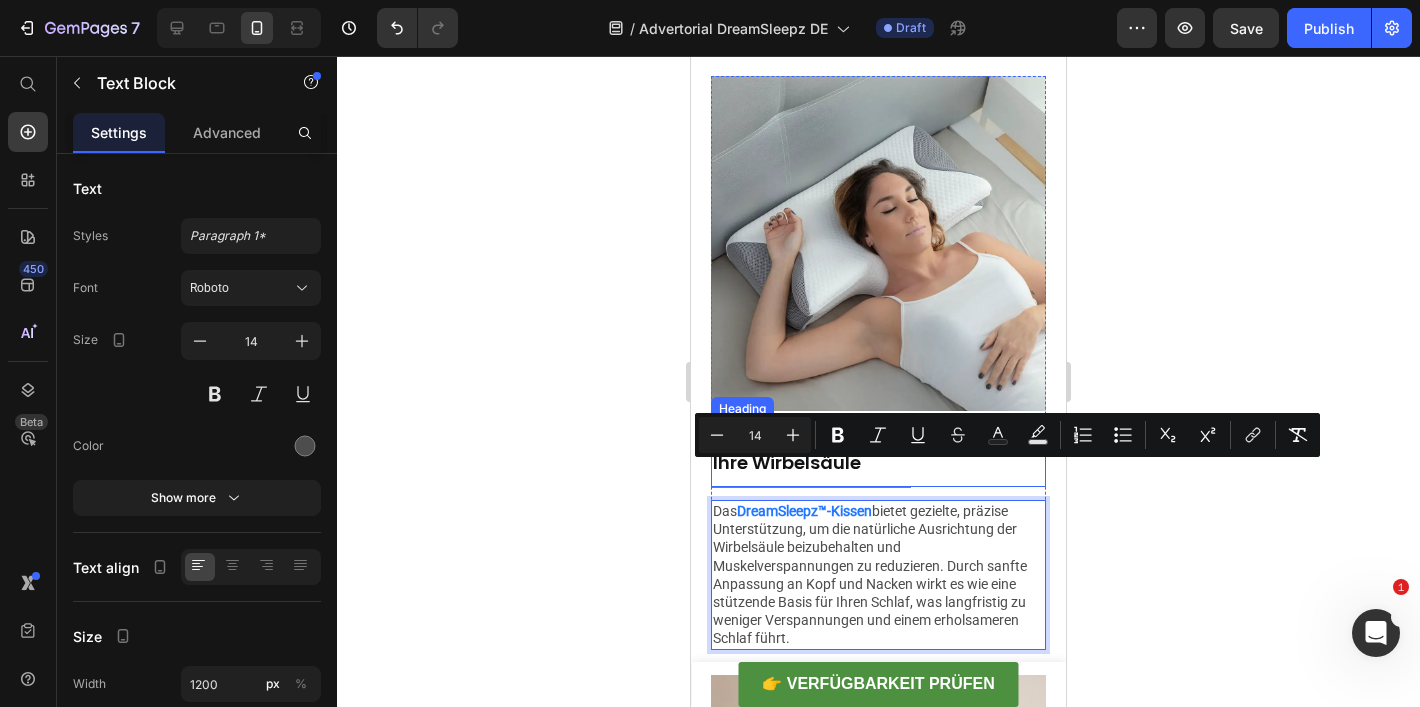 click on "Ergonomische Unterstützung für Ihre Wirbelsäule" at bounding box center (864, 449) 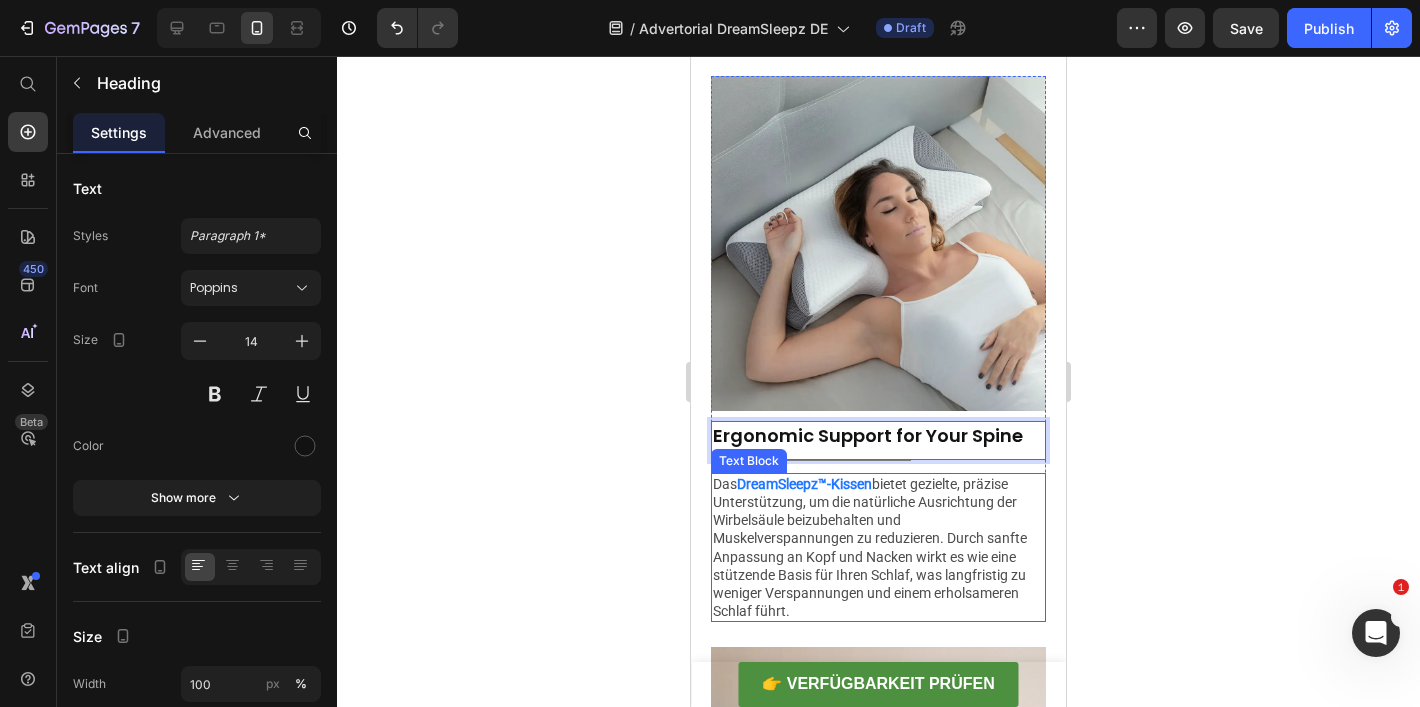 click on "Das  DreamSleepz™-Kissen  bietet gezielte, präzise Unterstützung, um die natürliche Ausrichtung der Wirbelsäule beizubehalten und Muskelverspannungen zu reduzieren. Durch sanfte Anpassung an Kopf und Nacken wirkt es wie eine stützende Basis für Ihren Schlaf, was langfristig zu weniger Verspannungen und einem erholsameren Schlaf führt." at bounding box center [878, 548] 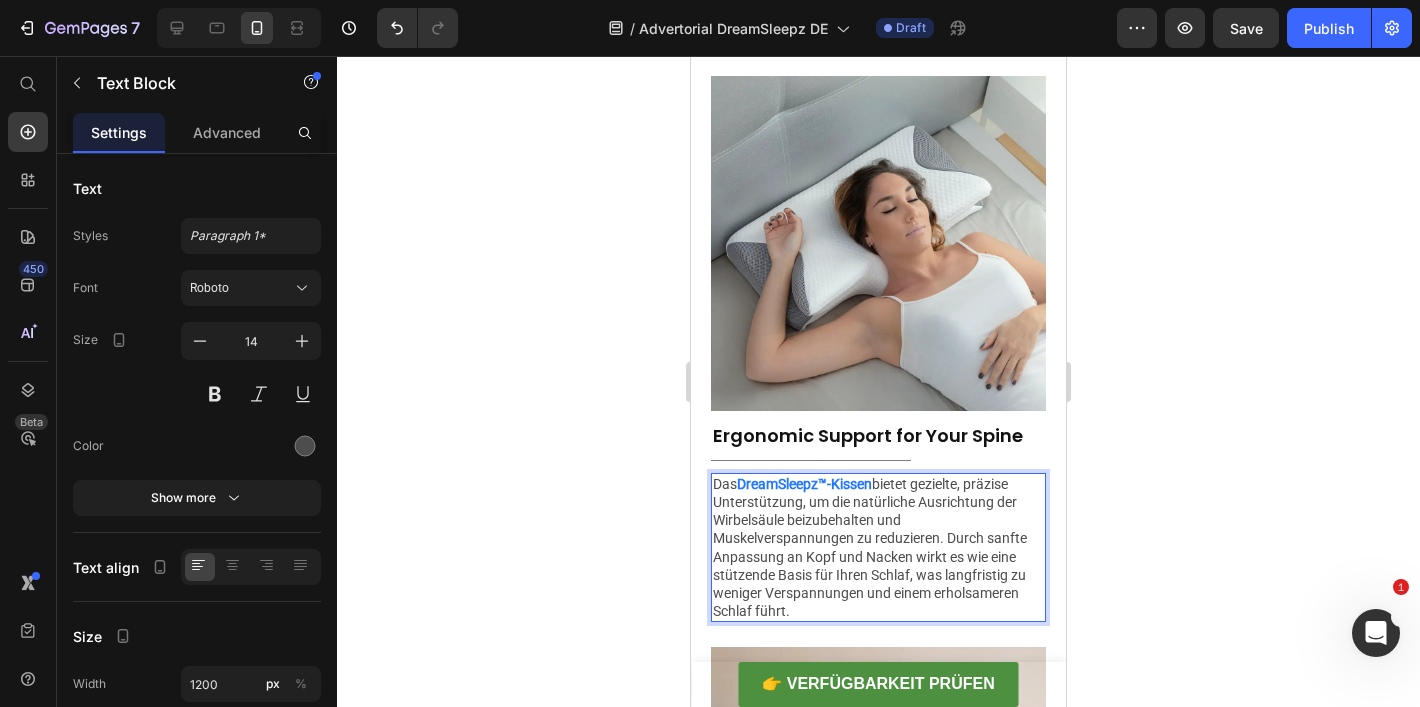 click on "Das  DreamSleepz™-Kissen  bietet gezielte, präzise Unterstützung, um die natürliche Ausrichtung der Wirbelsäule beizubehalten und Muskelverspannungen zu reduzieren. Durch sanfte Anpassung an Kopf und Nacken wirkt es wie eine stützende Basis für Ihren Schlaf, was langfristig zu weniger Verspannungen und einem erholsameren Schlaf führt." at bounding box center (878, 548) 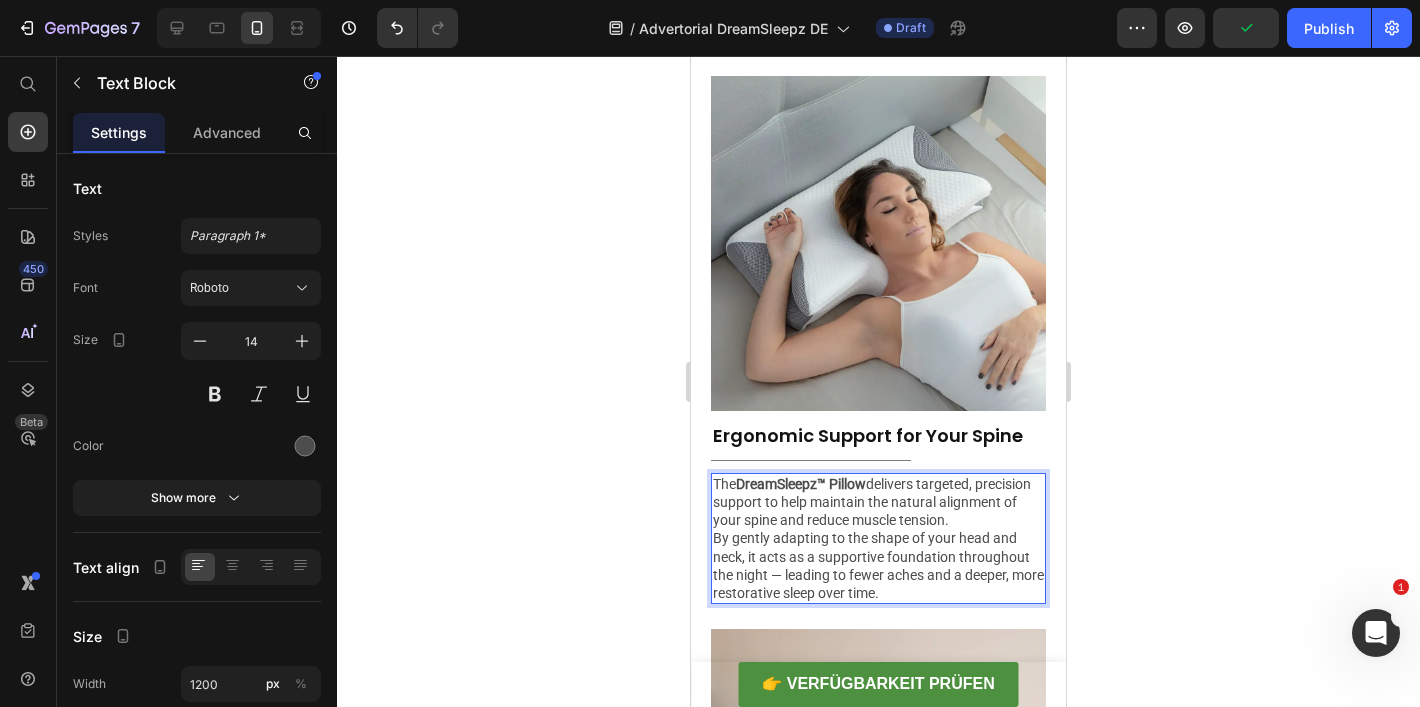 click on "DreamSleepz™ Pillow" at bounding box center (801, 484) 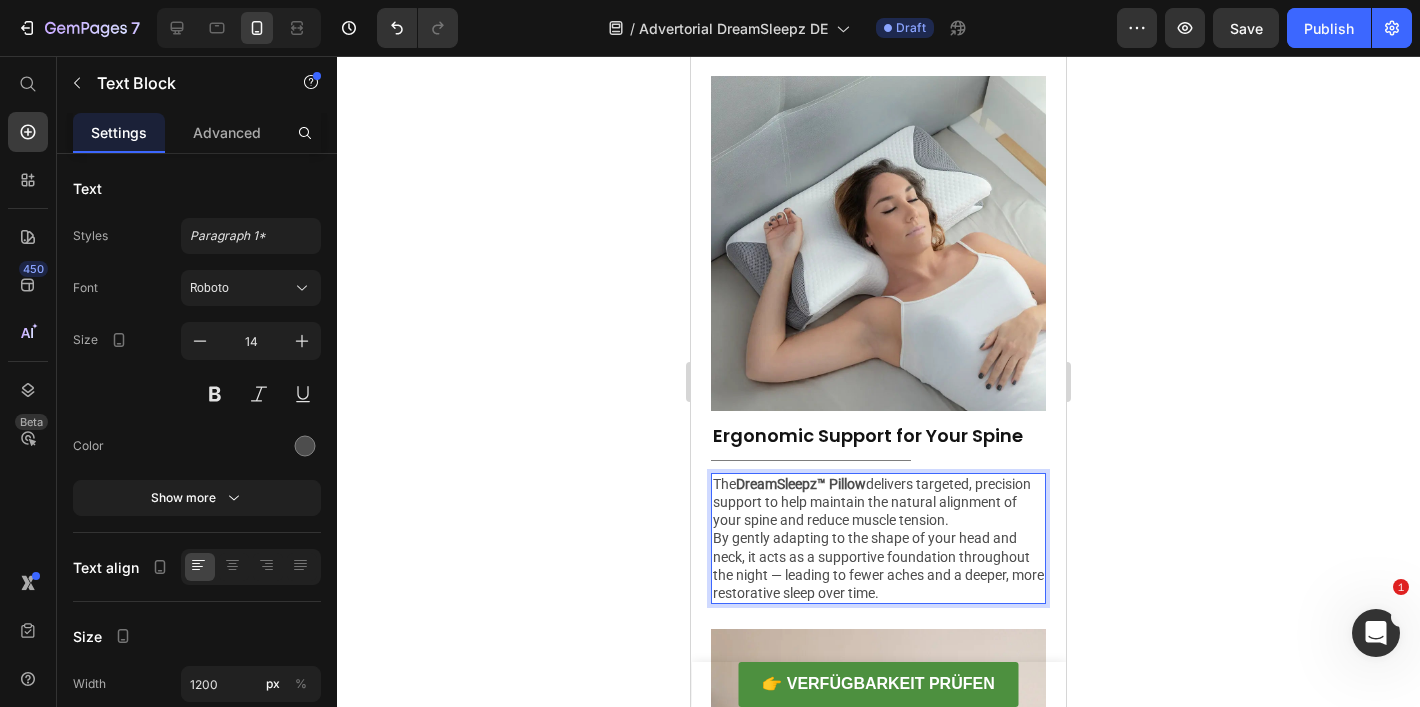 click on "DreamSleepz™ Pillow" at bounding box center [801, 484] 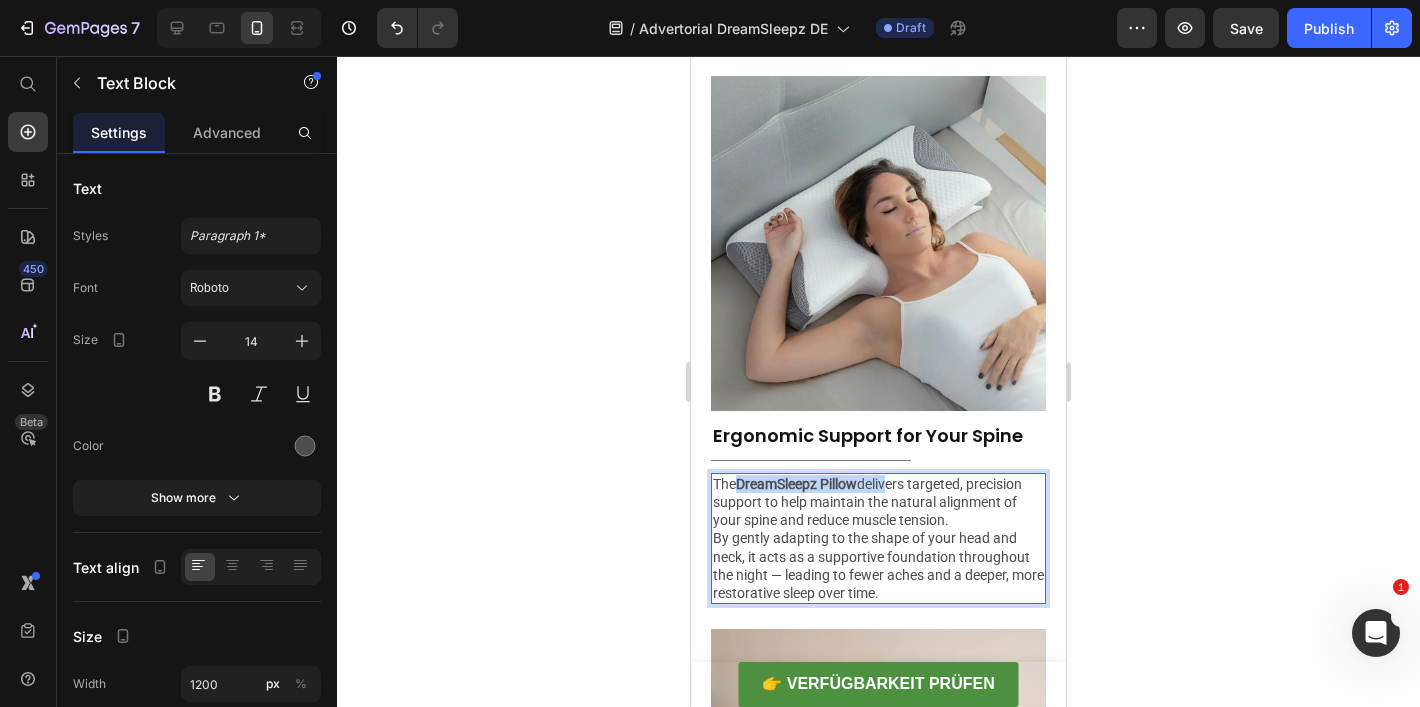 drag, startPoint x: 734, startPoint y: 441, endPoint x: 888, endPoint y: 439, distance: 154.01299 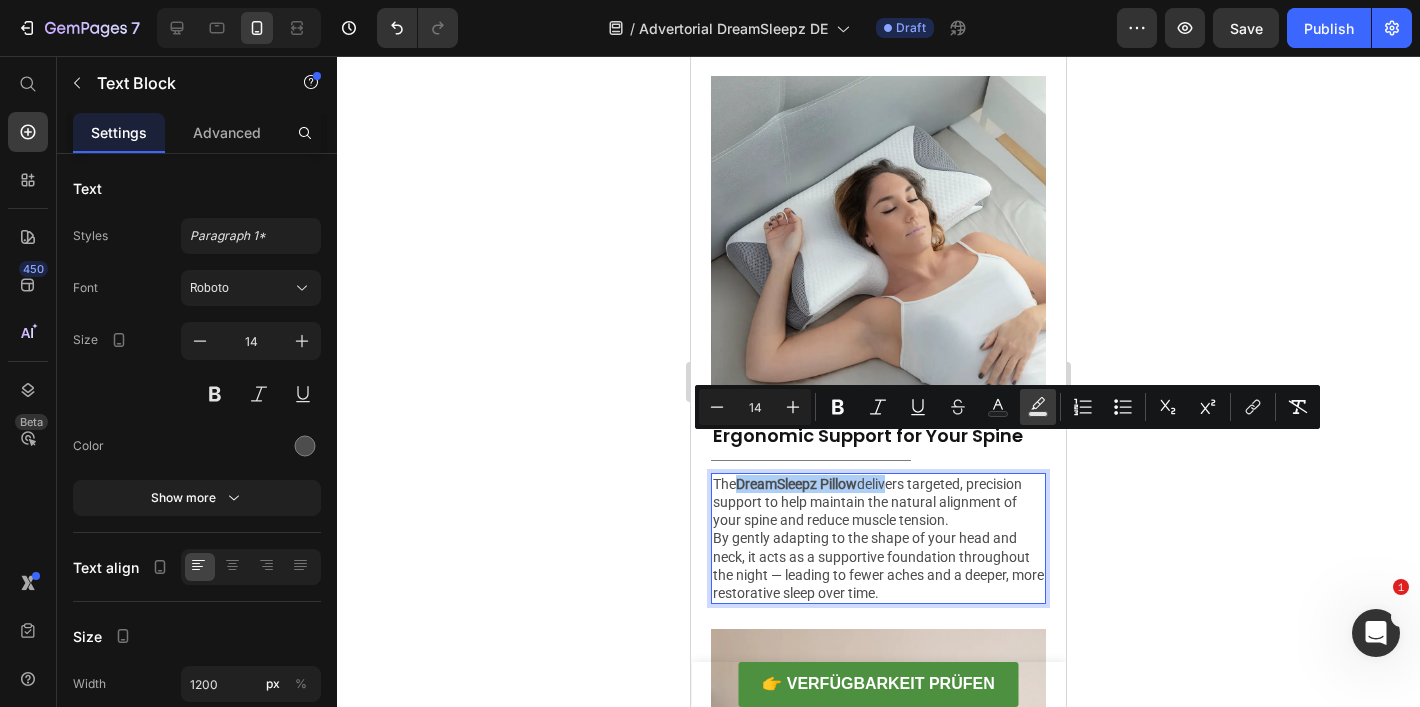 click on "Text Background Color" at bounding box center (1038, 407) 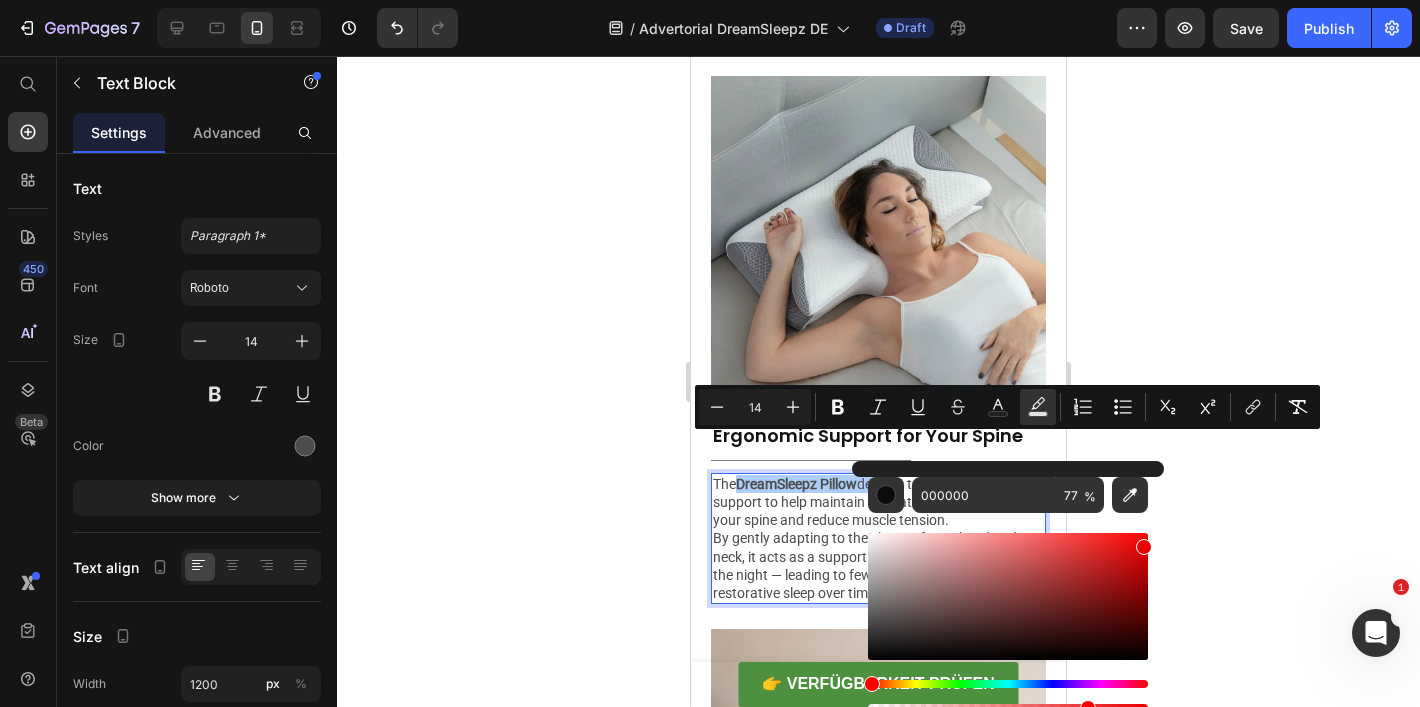 drag, startPoint x: 1074, startPoint y: 606, endPoint x: 1178, endPoint y: 543, distance: 121.59358 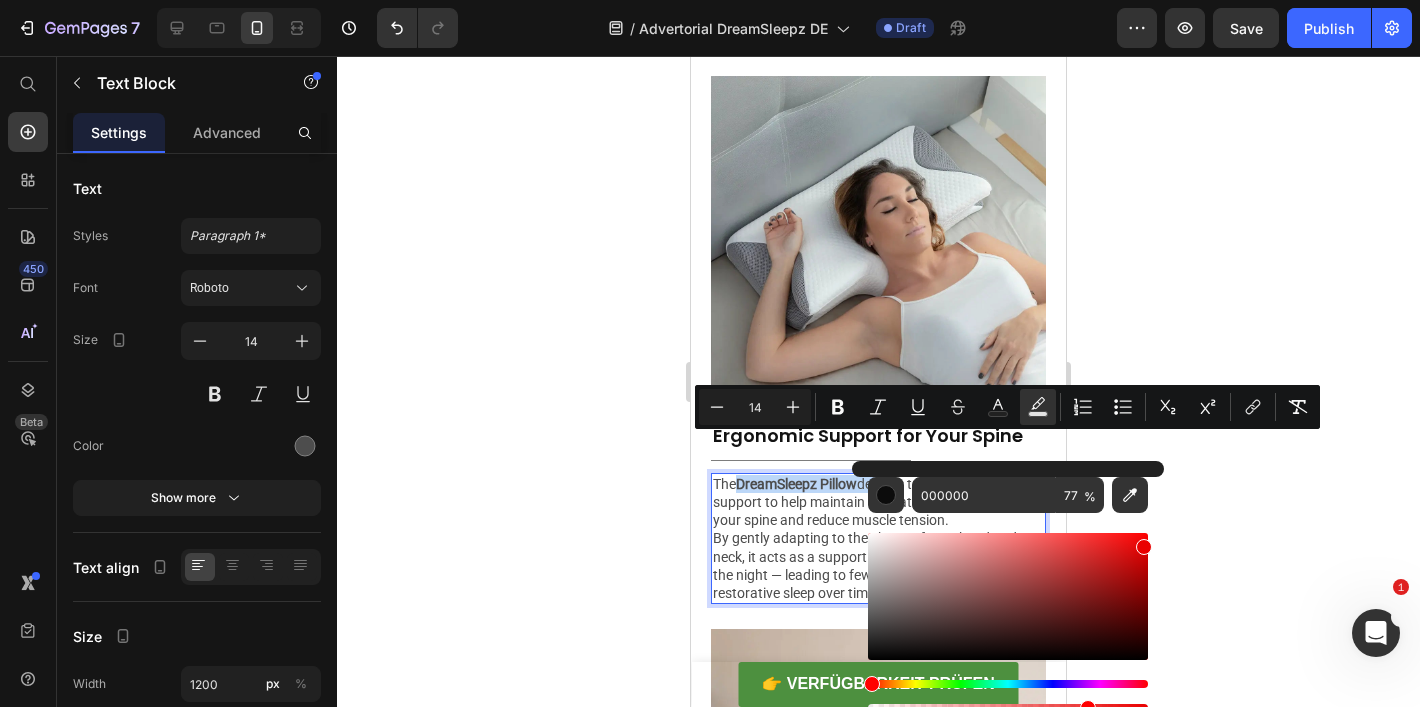 type on "EA0000" 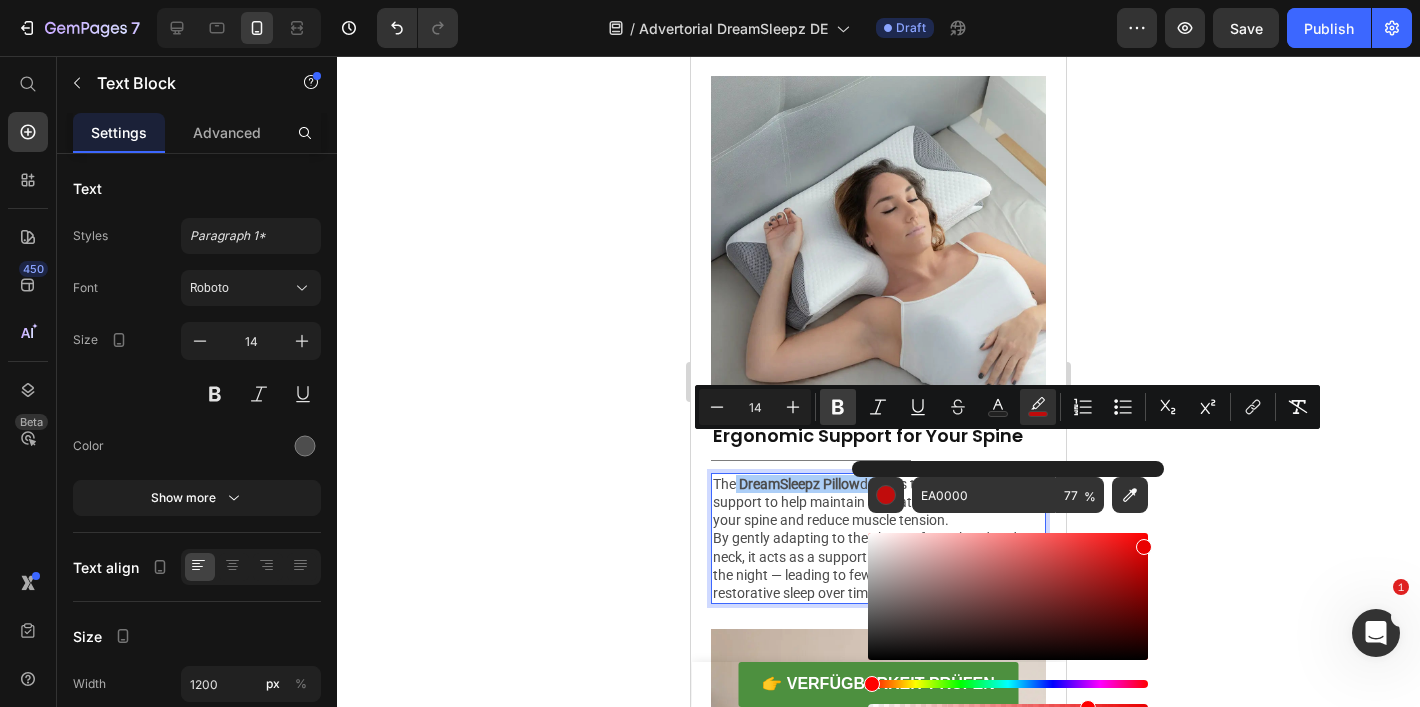 click 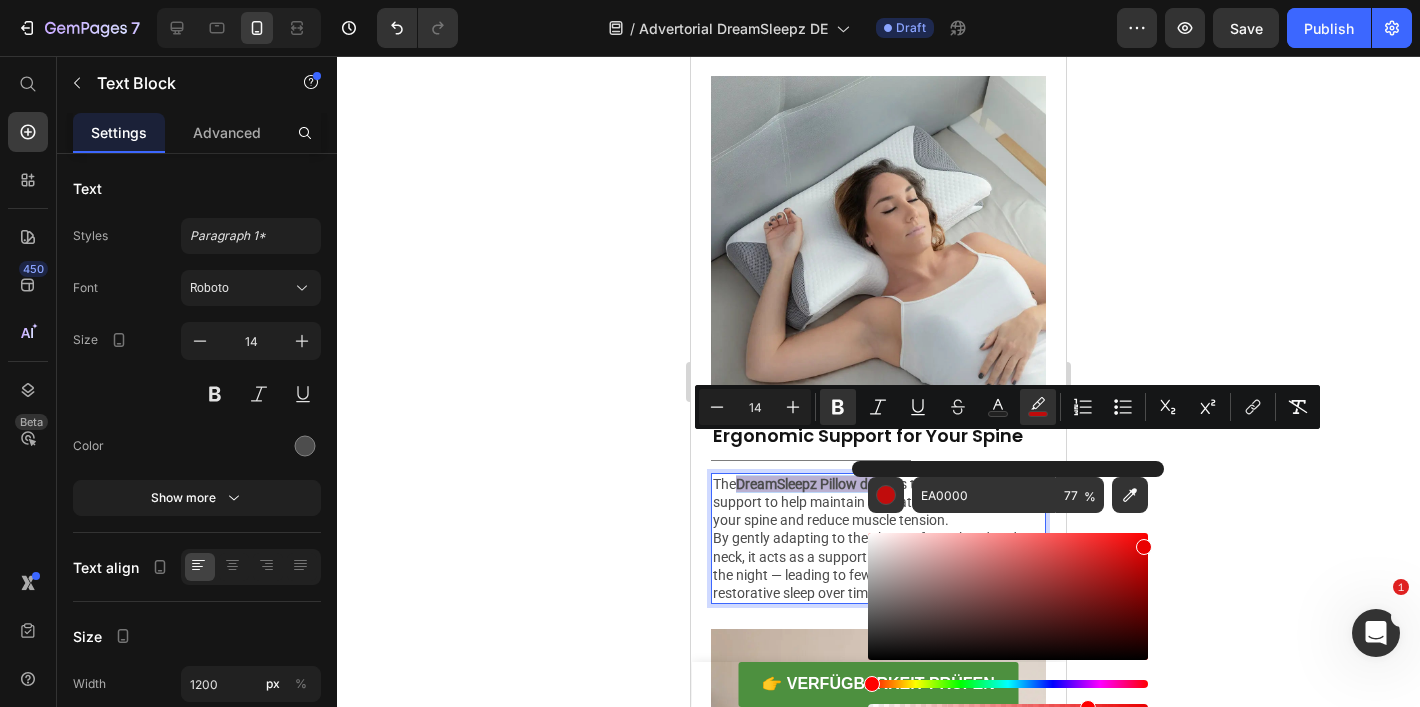 click on "By gently adapting to the shape of your head and neck, it acts as a supportive foundation throughout the night — leading to fewer aches and a deeper, more restorative sleep over time." at bounding box center [878, 565] 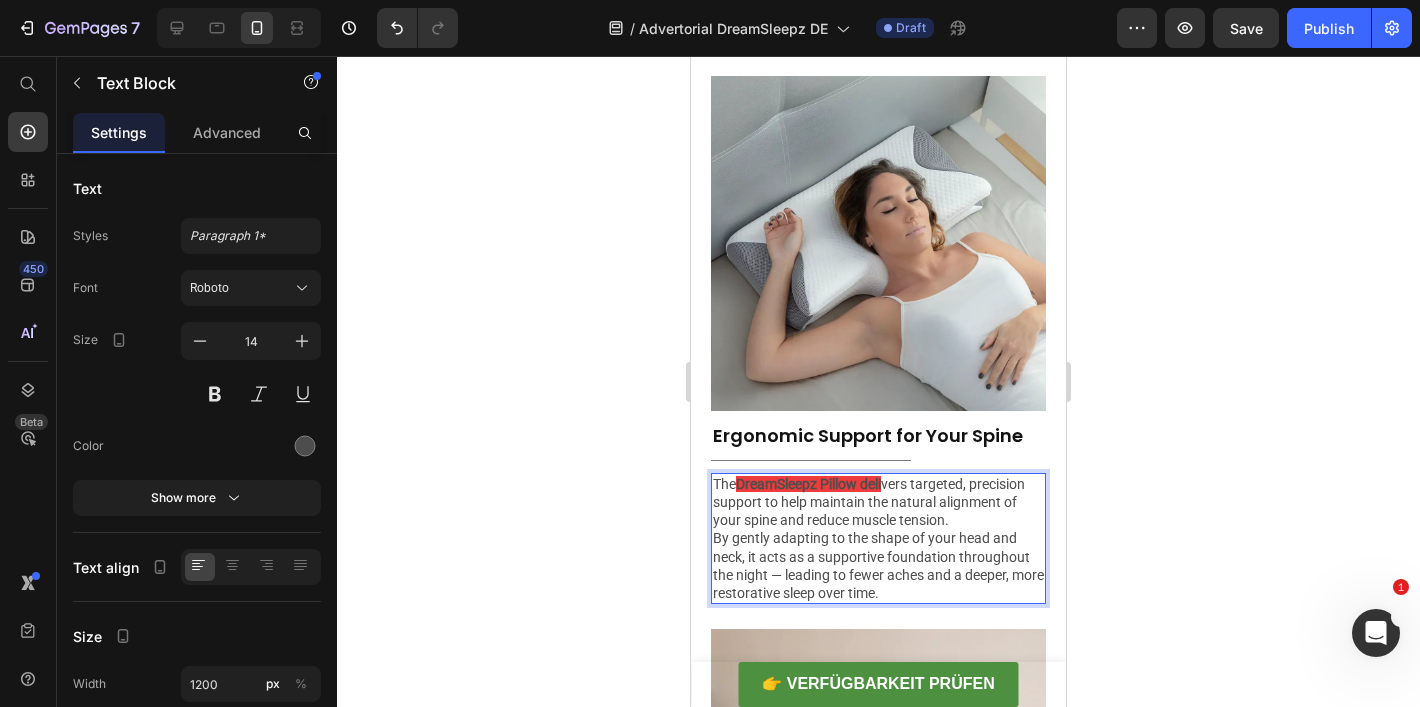 click on "By gently adapting to the shape of your head and neck, it acts as a supportive foundation throughout the night — leading to fewer aches and a deeper, more restorative sleep over time." at bounding box center [878, 565] 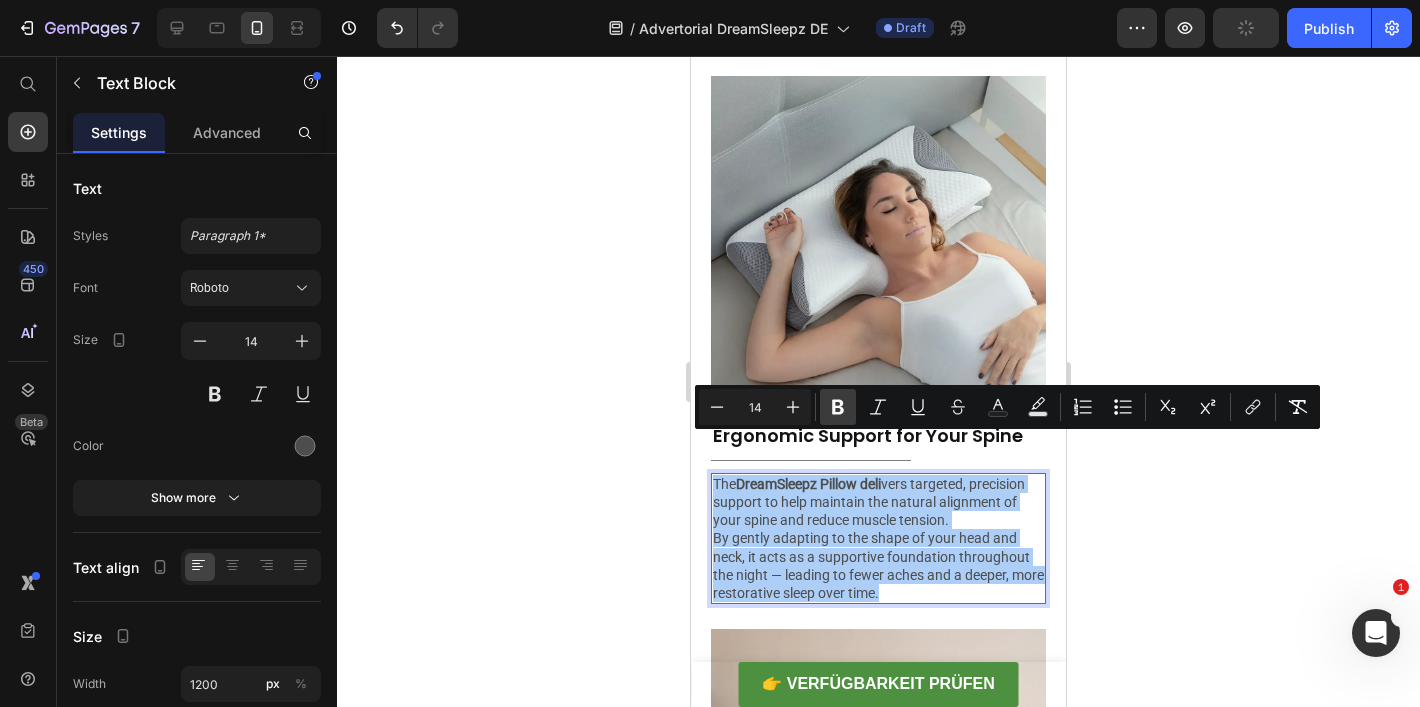 click 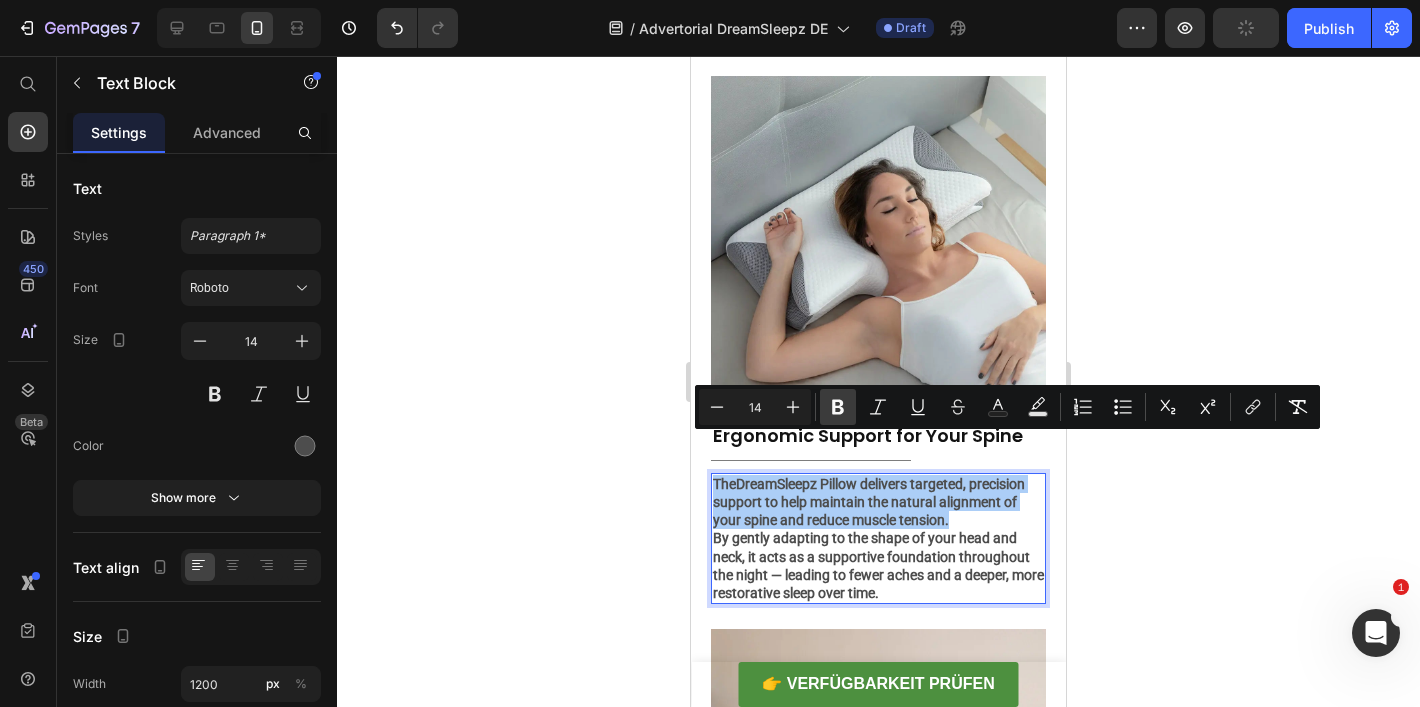 click 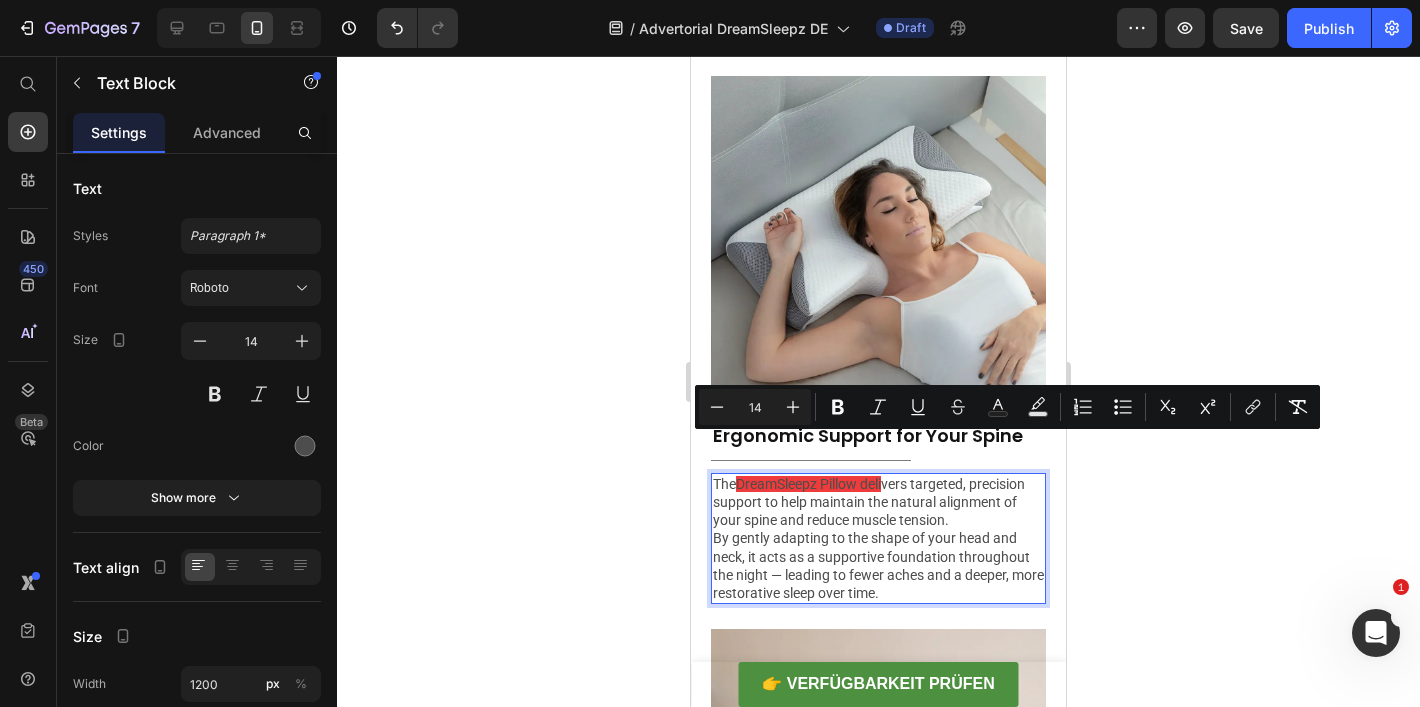 click on "By gently adapting to the shape of your head and neck, it acts as a supportive foundation throughout the night — leading to fewer aches and a deeper, more restorative sleep over time." at bounding box center [878, 565] 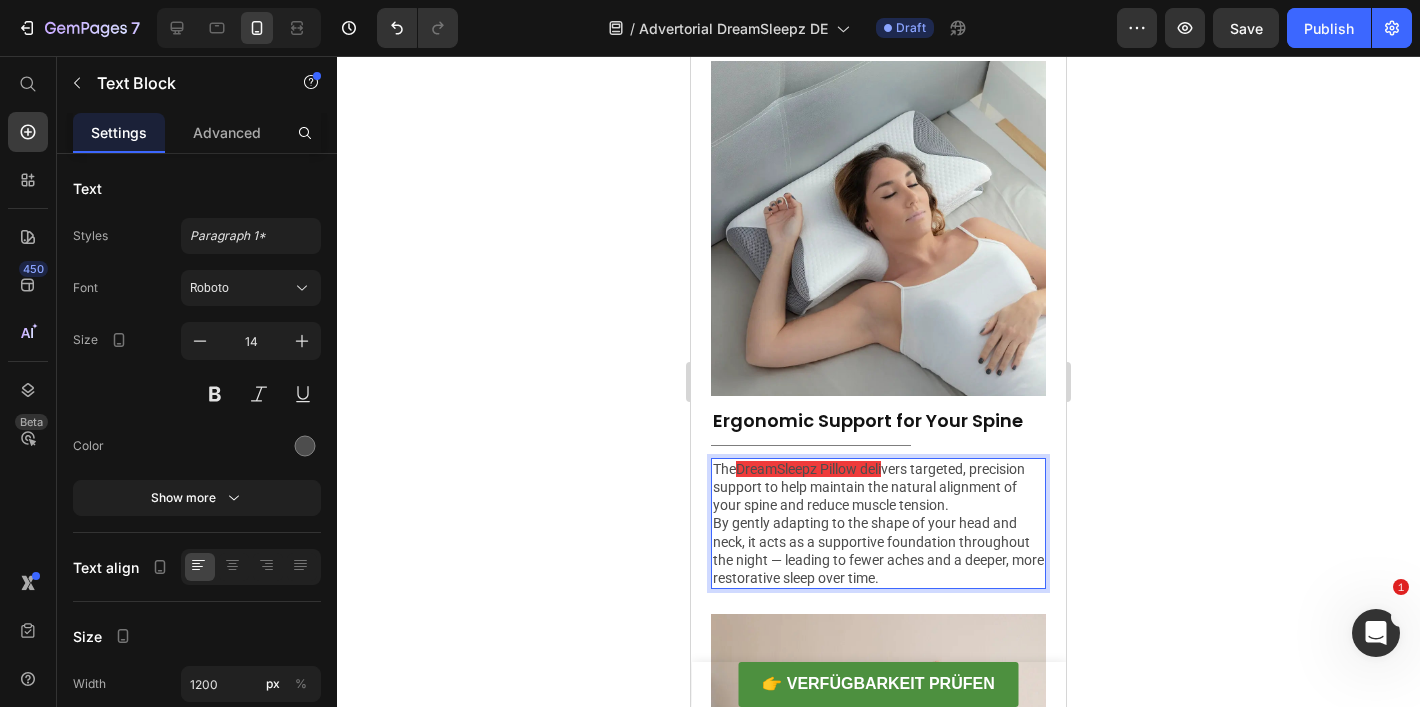 scroll, scrollTop: 3368, scrollLeft: 0, axis: vertical 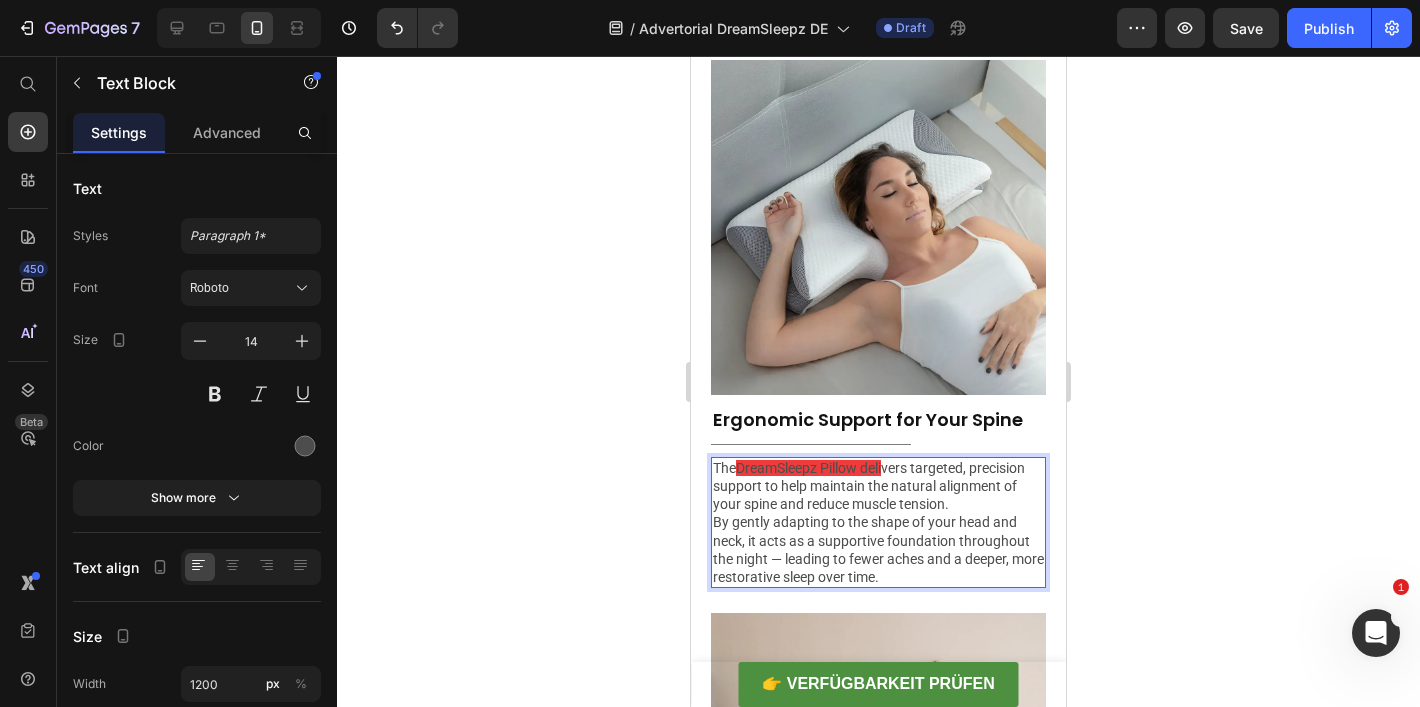 click on "The  DreamSleepz Pillow deli vers targeted, precision support to help maintain the natural alignment of your spine and reduce muscle tension." at bounding box center (878, 486) 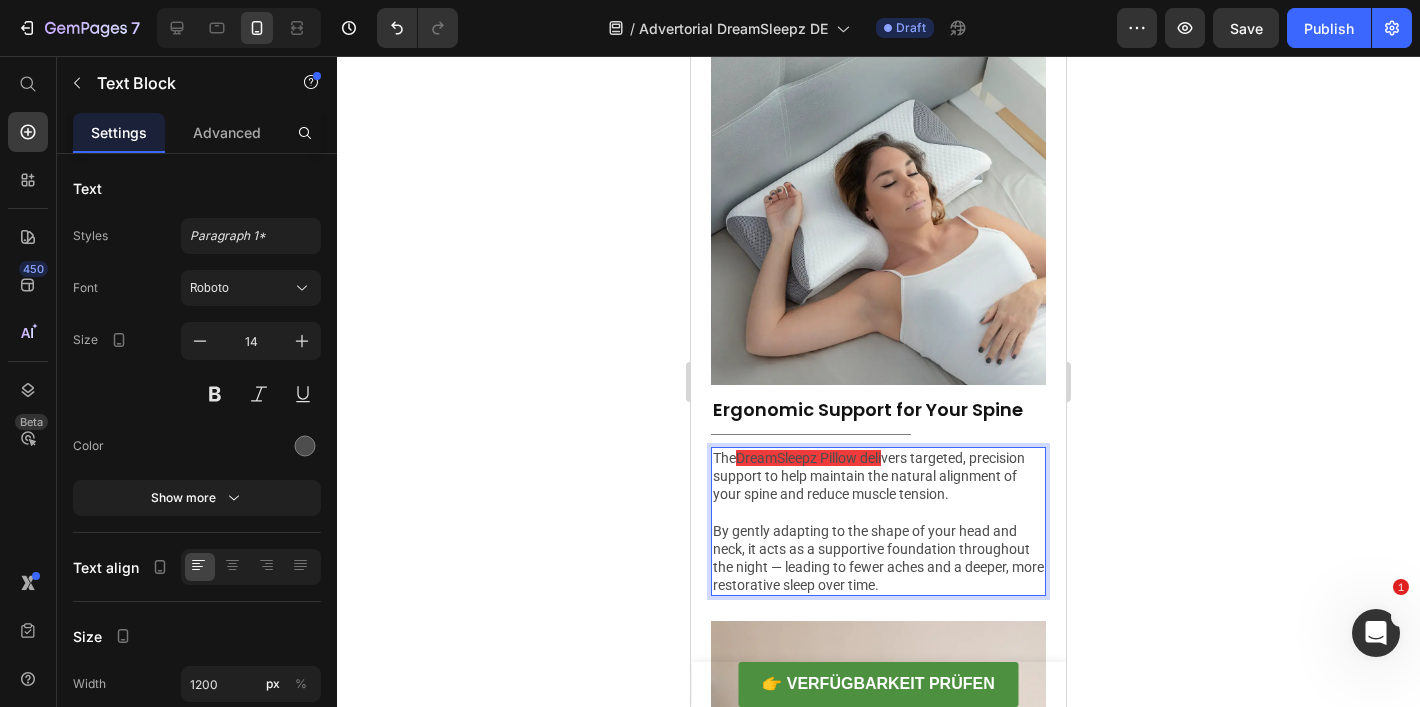 scroll, scrollTop: 3391, scrollLeft: 0, axis: vertical 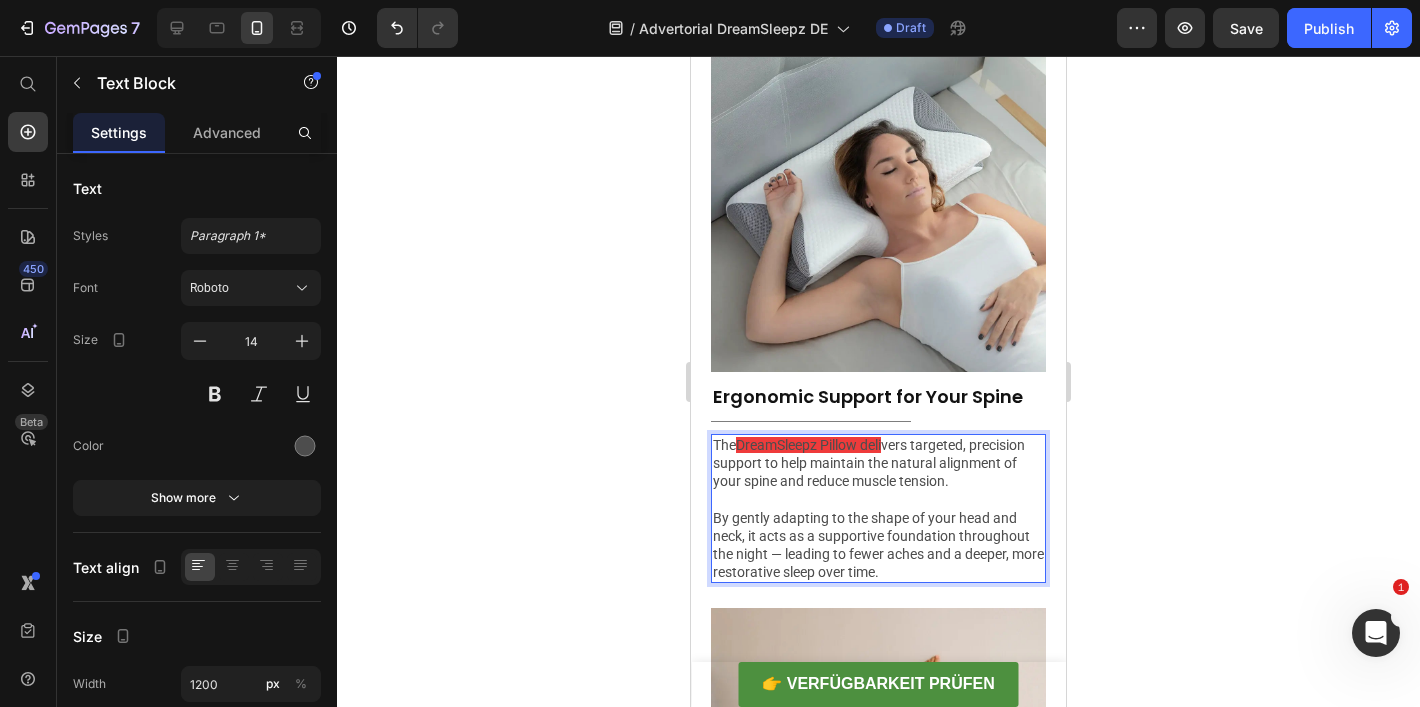 click on "By gently adapting to the shape of your head and neck, it acts as a supportive foundation throughout the night — leading to fewer aches and a deeper, more restorative sleep over time." at bounding box center (878, 545) 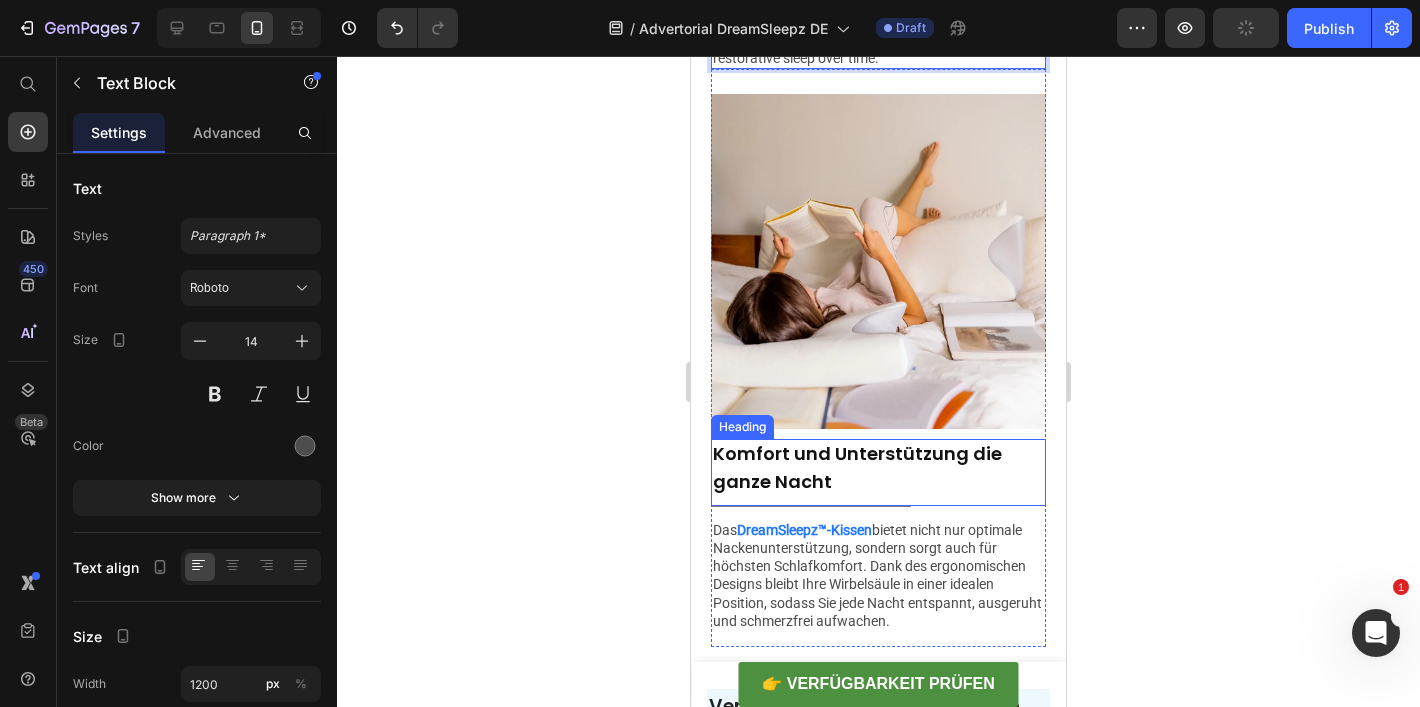 scroll, scrollTop: 3931, scrollLeft: 0, axis: vertical 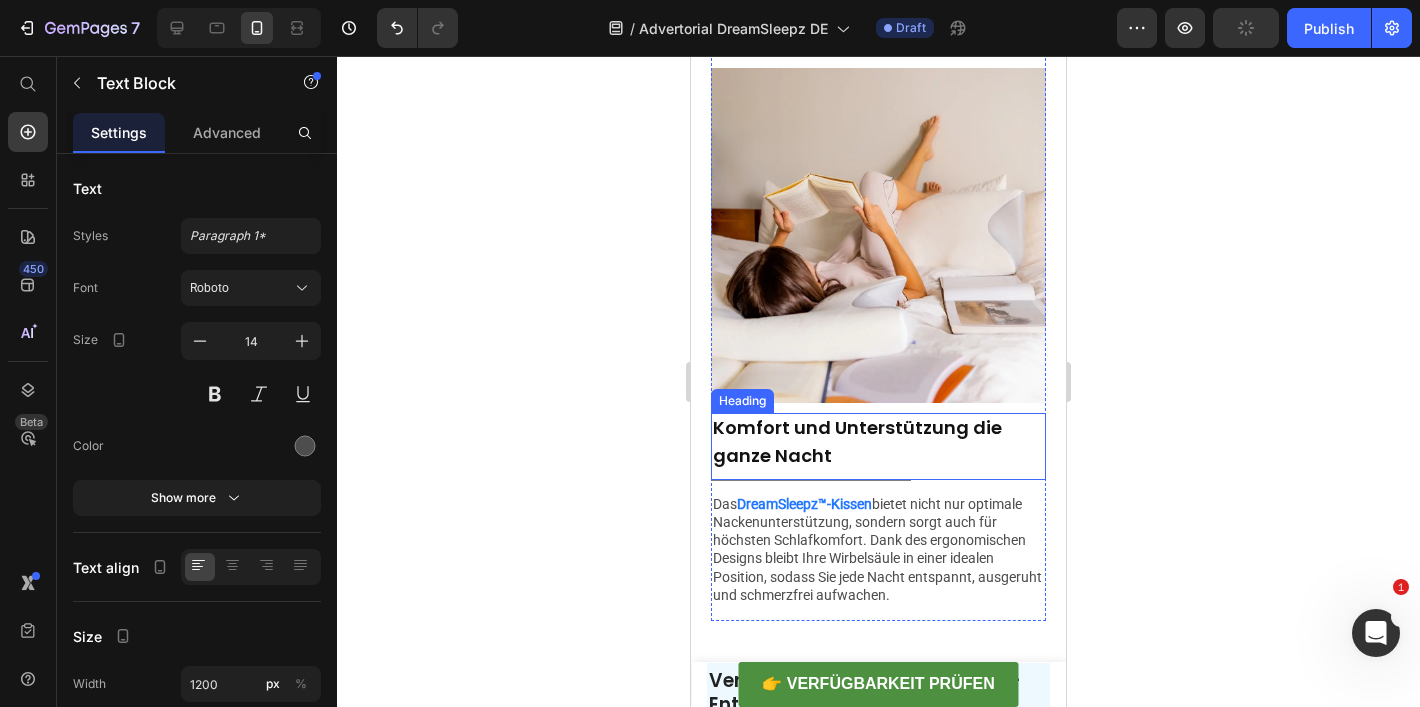 click on "Komfort und Unterstützung die ganze Nacht" at bounding box center (878, 442) 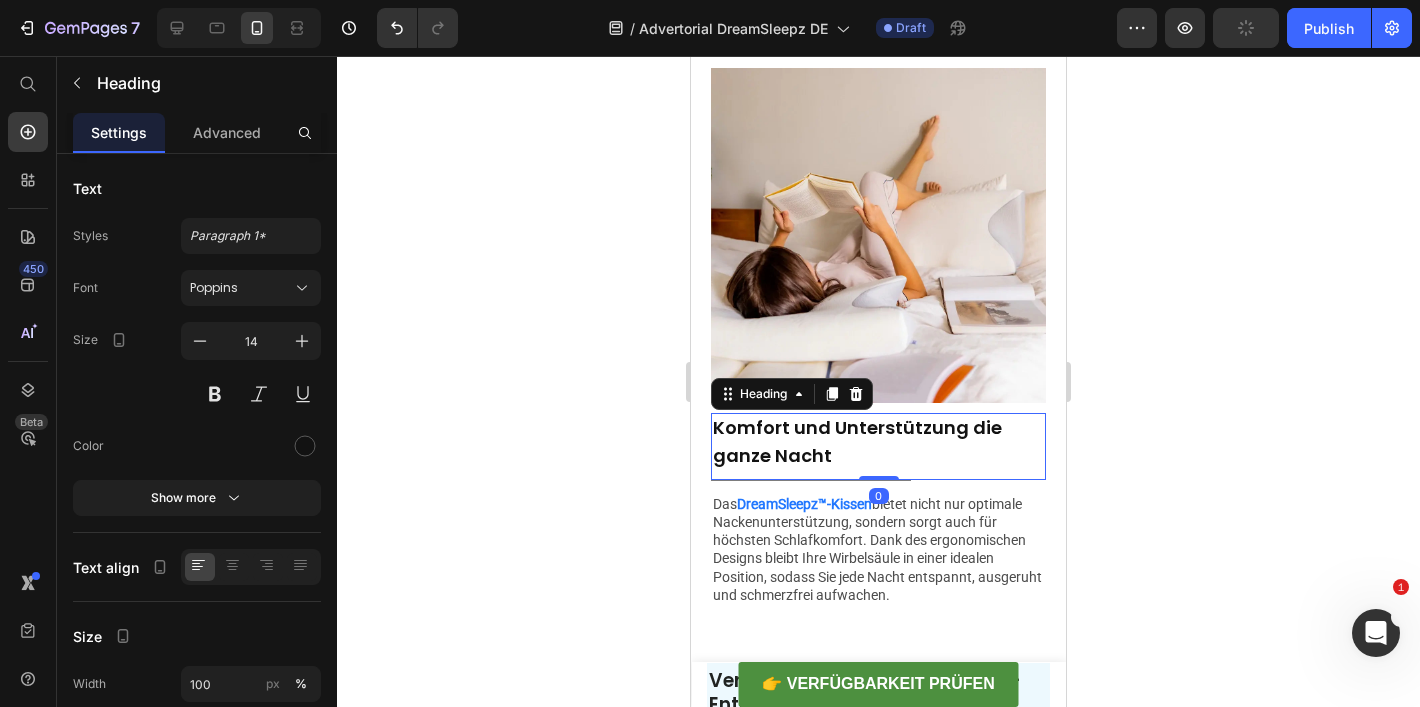 click on "Komfort und Unterstützung die ganze Nacht" at bounding box center [878, 442] 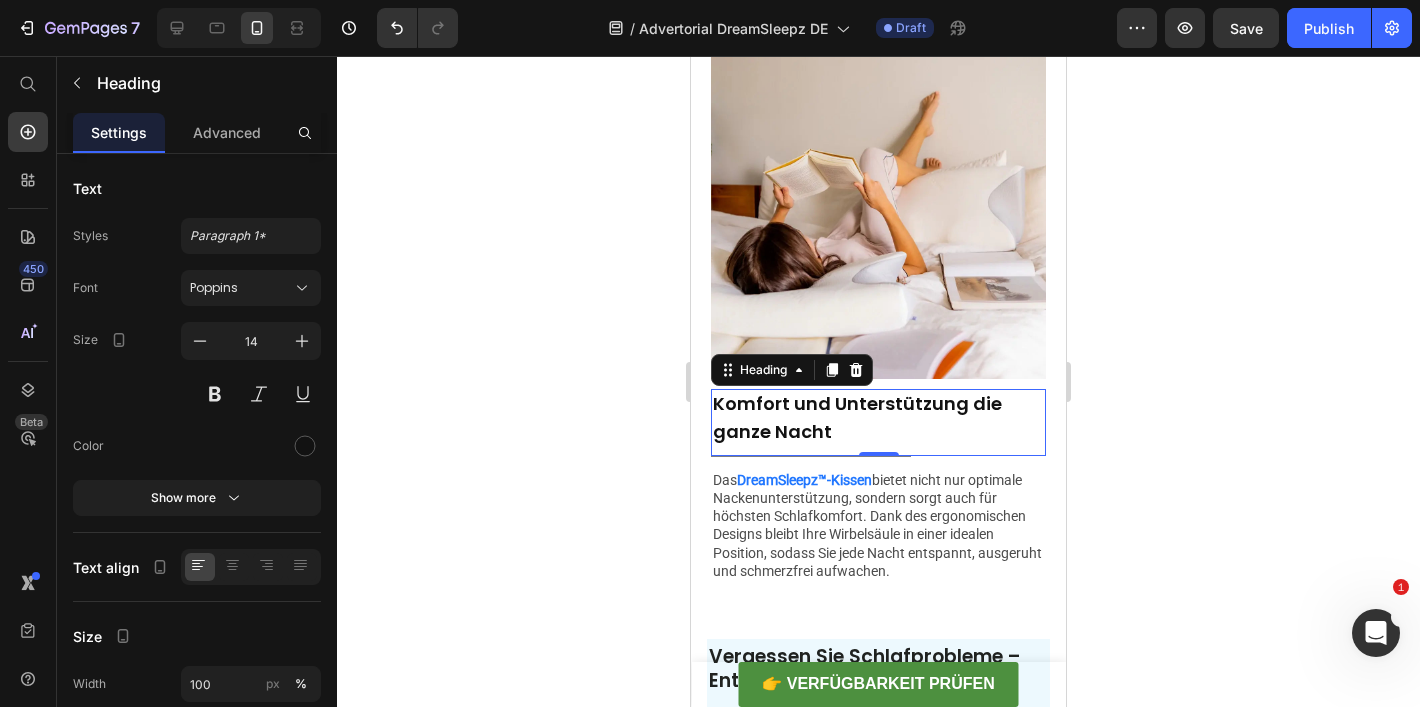 scroll, scrollTop: 3956, scrollLeft: 0, axis: vertical 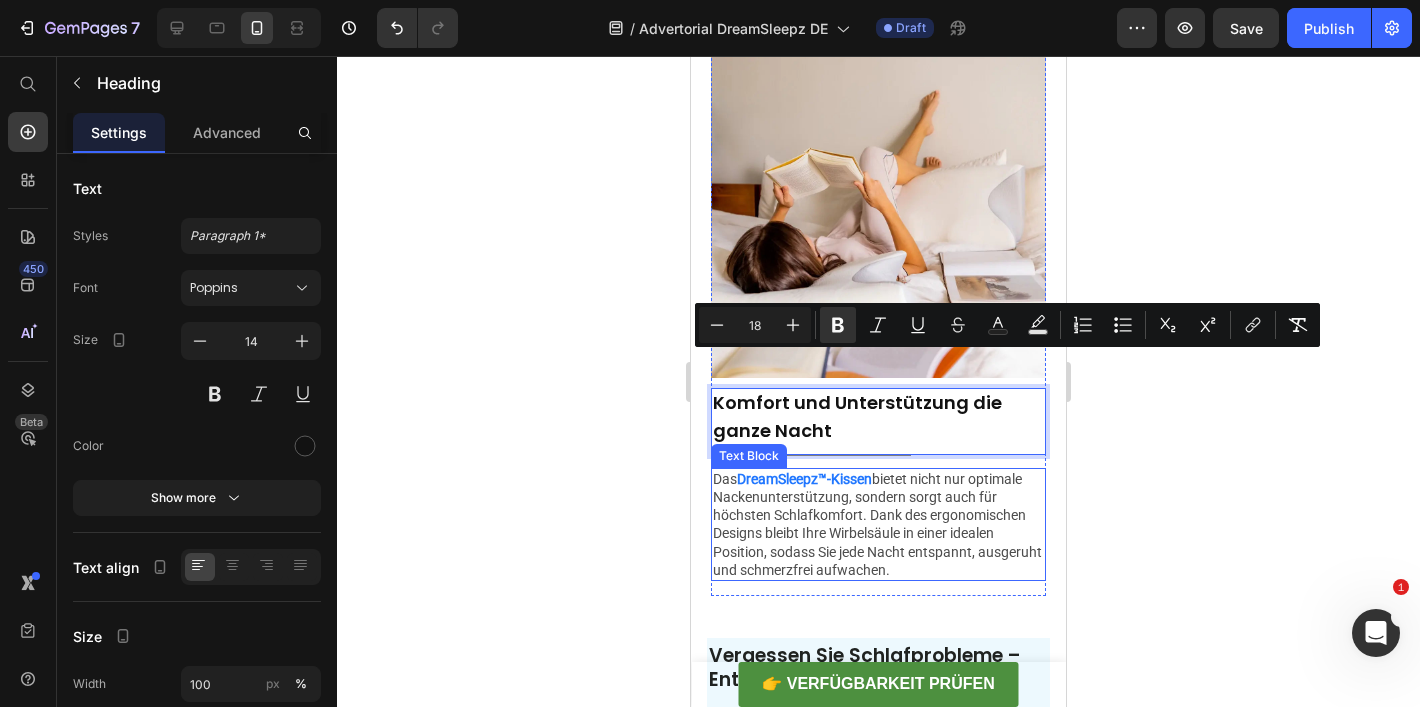 click on "Das  DreamSleepz™-Kissen  bietet nicht nur optimale Nackenunterstützung, sondern sorgt auch für höchsten Schlafkomfort. Dank des ergonomischen Designs bleibt Ihre Wirbelsäule in einer idealen Position, sodass Sie jede Nacht entspannt, ausgeruht und schmerzfrei aufwachen." at bounding box center (878, 524) 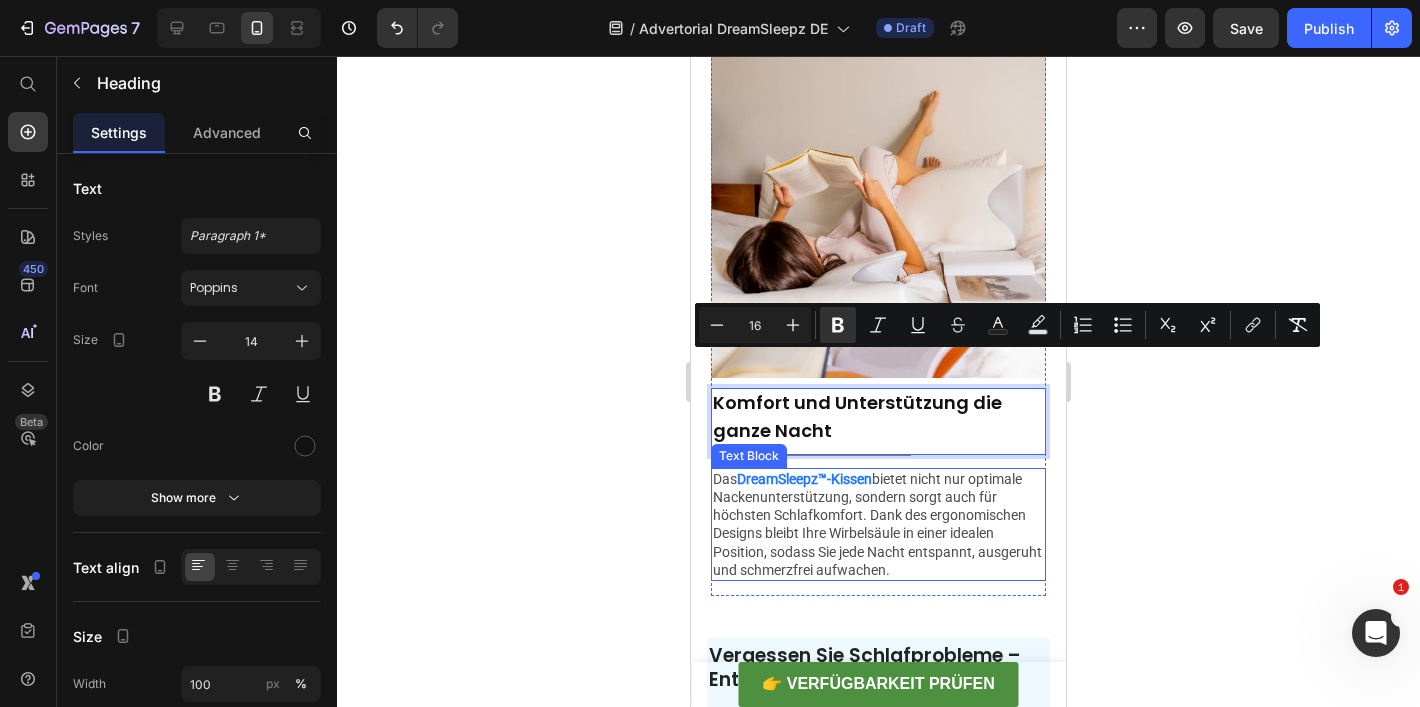 click on "Das  DreamSleepz™-Kissen  bietet nicht nur optimale Nackenunterstützung, sondern sorgt auch für höchsten Schlafkomfort. Dank des ergonomischen Designs bleibt Ihre Wirbelsäule in einer idealen Position, sodass Sie jede Nacht entspannt, ausgeruht und schmerzfrei aufwachen." at bounding box center [878, 524] 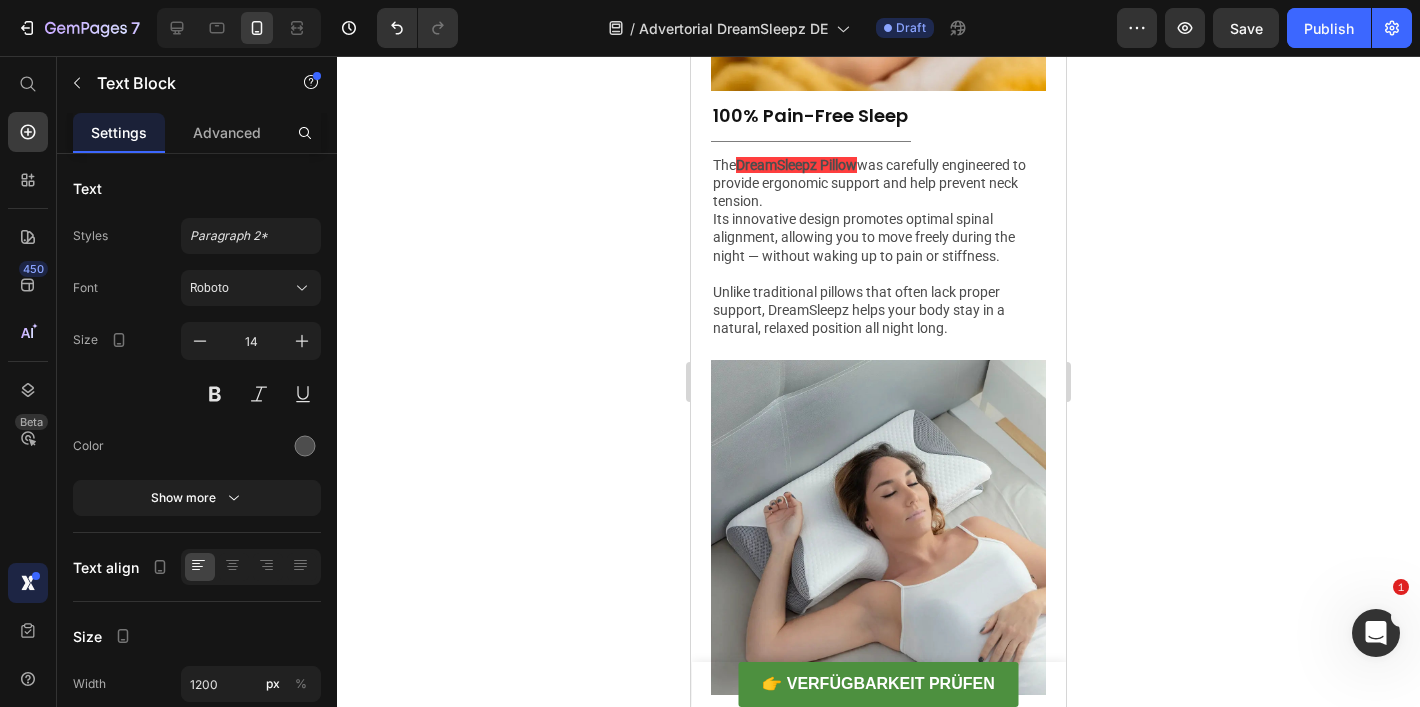 scroll, scrollTop: 3092, scrollLeft: 0, axis: vertical 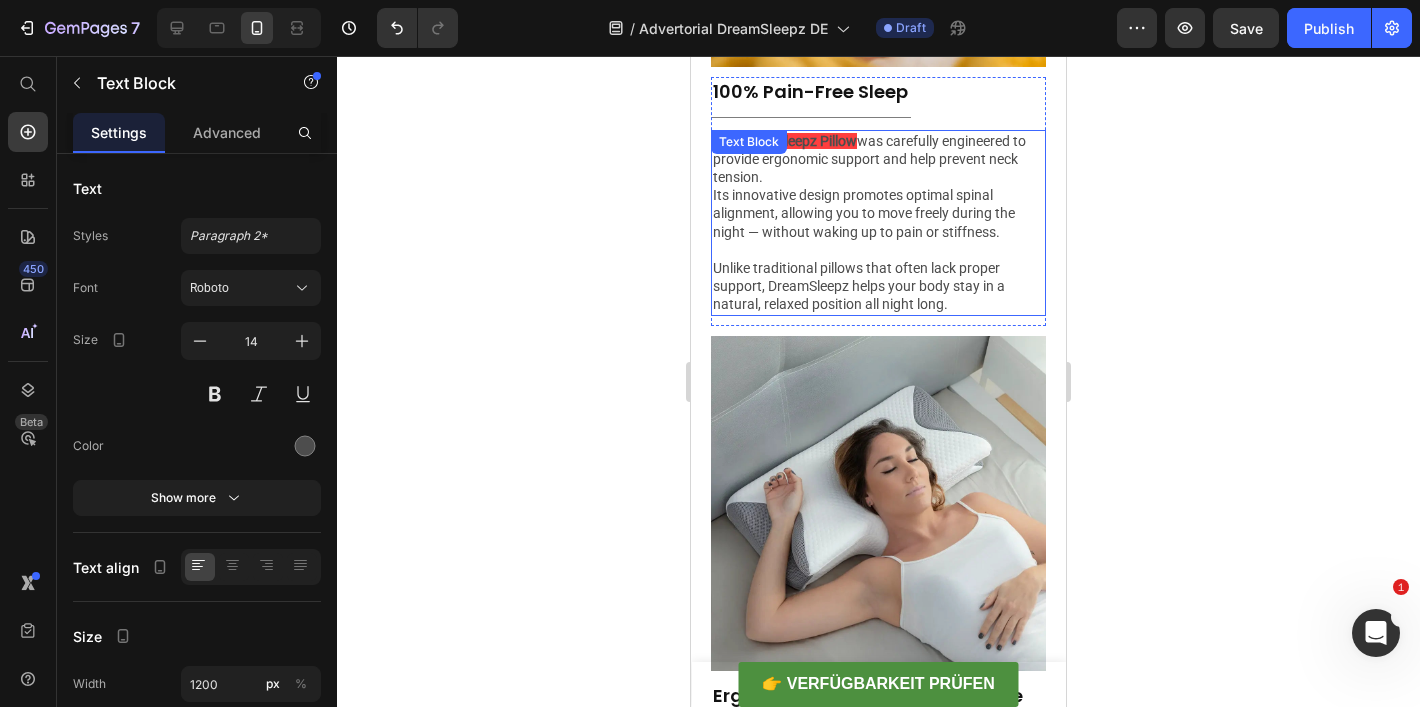 click on "The DreamSleepz Pillow was carefully engineered to provide ergonomic support and help prevent neck tension." at bounding box center (878, 159) 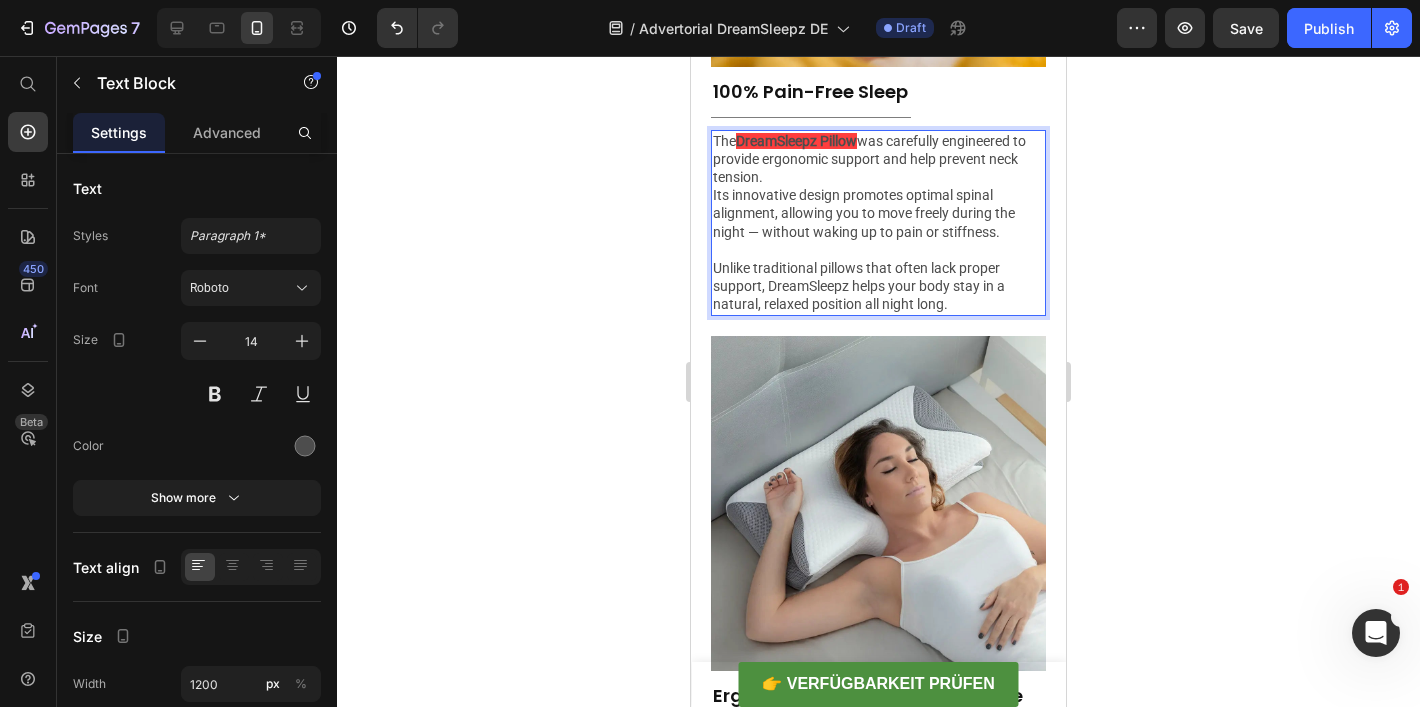 click on "The DreamSleepz Pillow was carefully engineered to provide ergonomic support and help prevent neck tension." at bounding box center [878, 159] 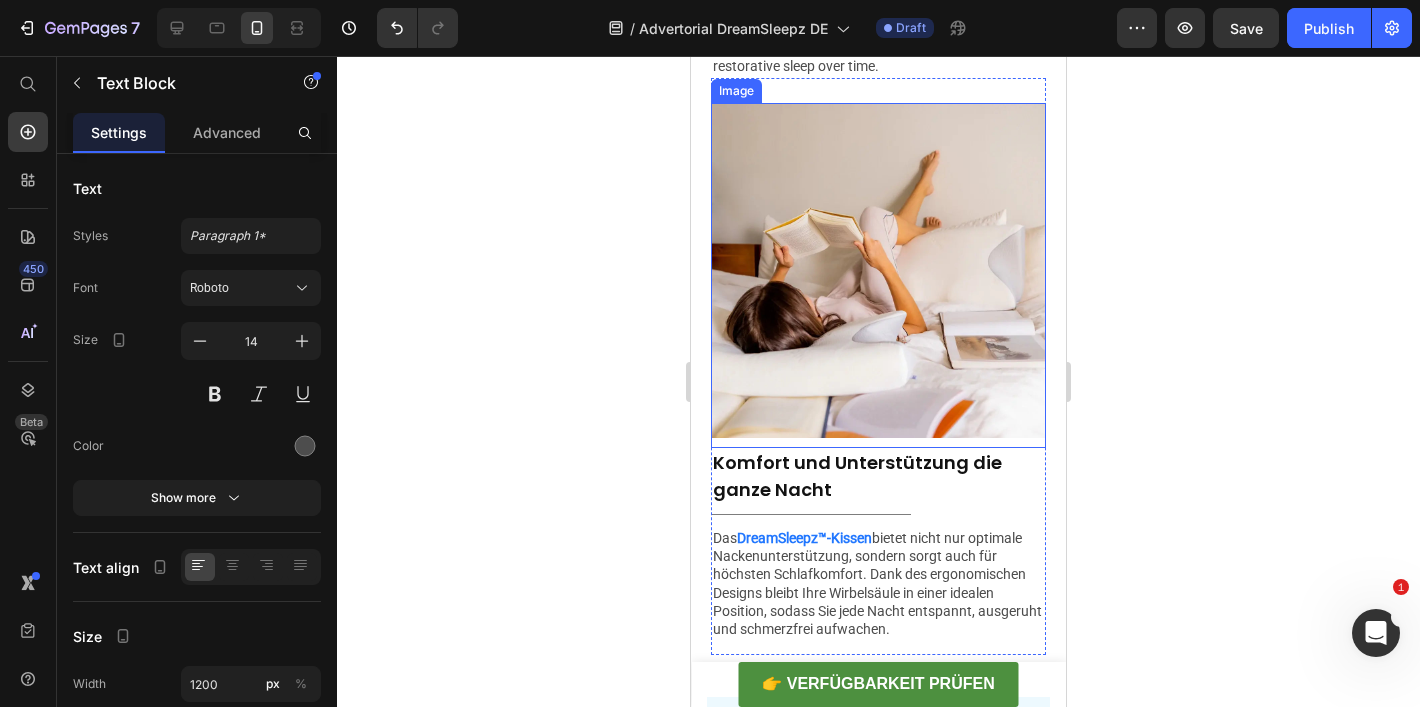 scroll, scrollTop: 3995, scrollLeft: 0, axis: vertical 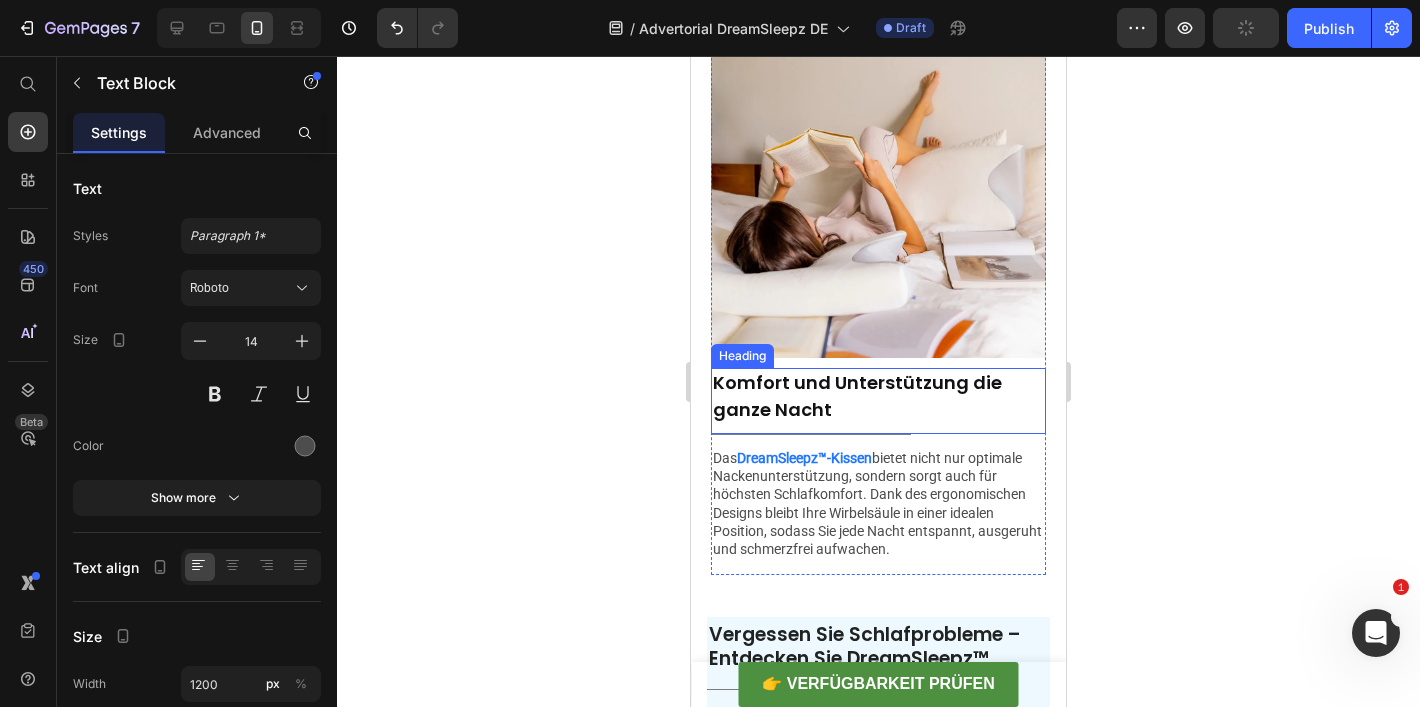 click on "⁠⁠⁠⁠⁠⁠⁠ Komfort und Unterstützung die ganze Nacht" at bounding box center [878, 397] 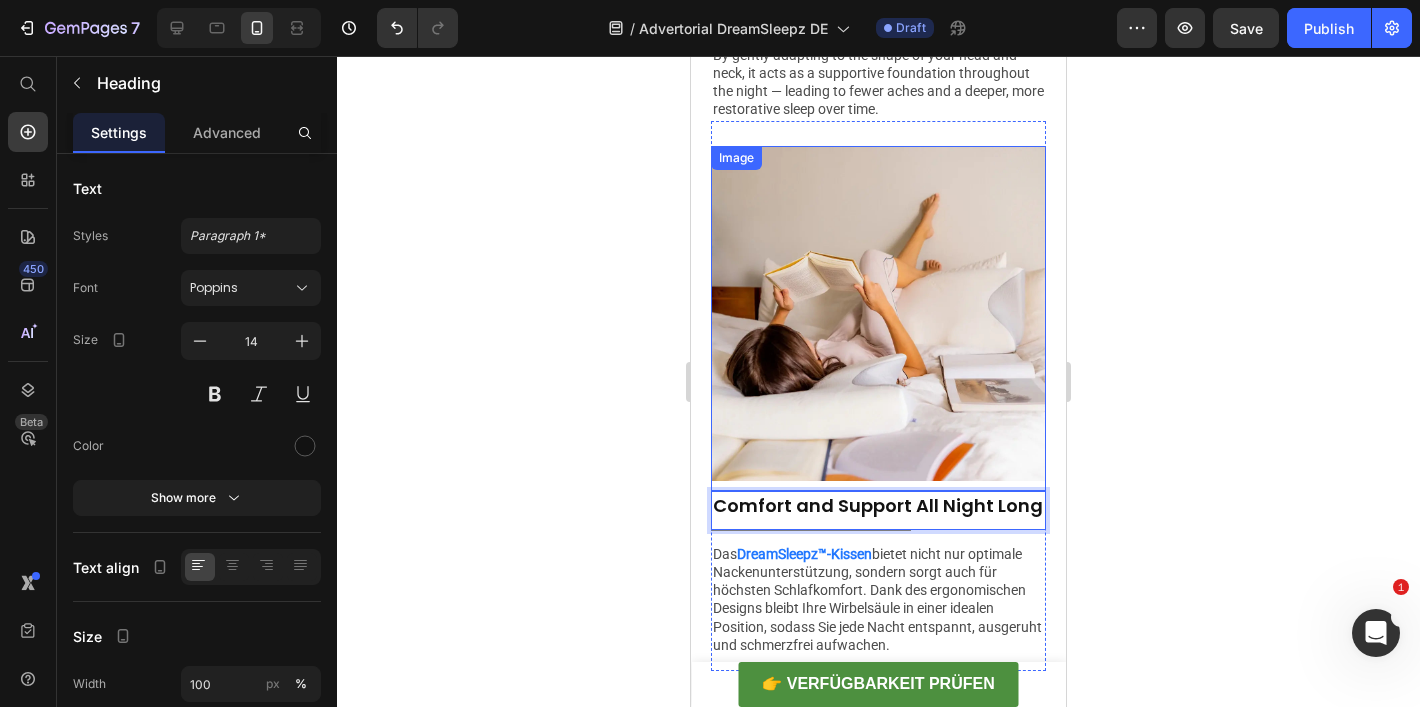 scroll, scrollTop: 3660, scrollLeft: 0, axis: vertical 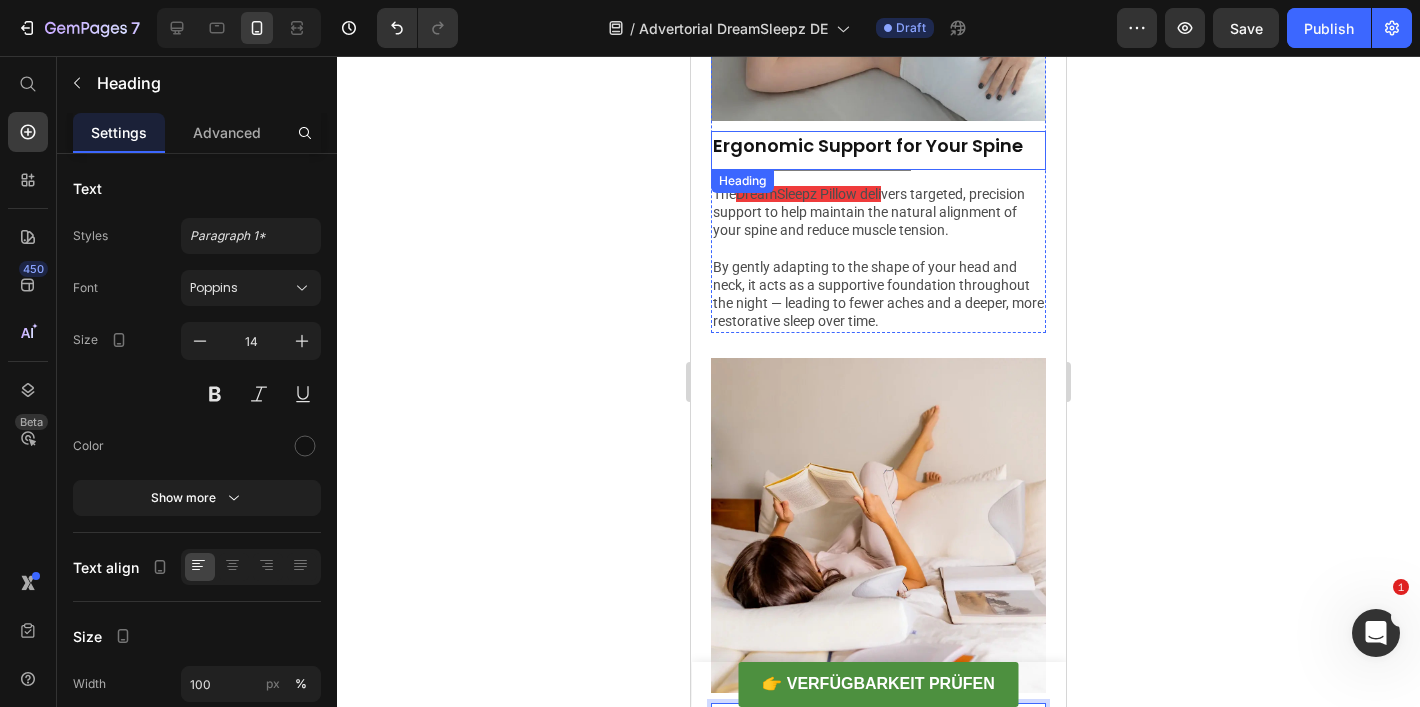 click on "Ergonomic Support for Your Spine" at bounding box center [868, 145] 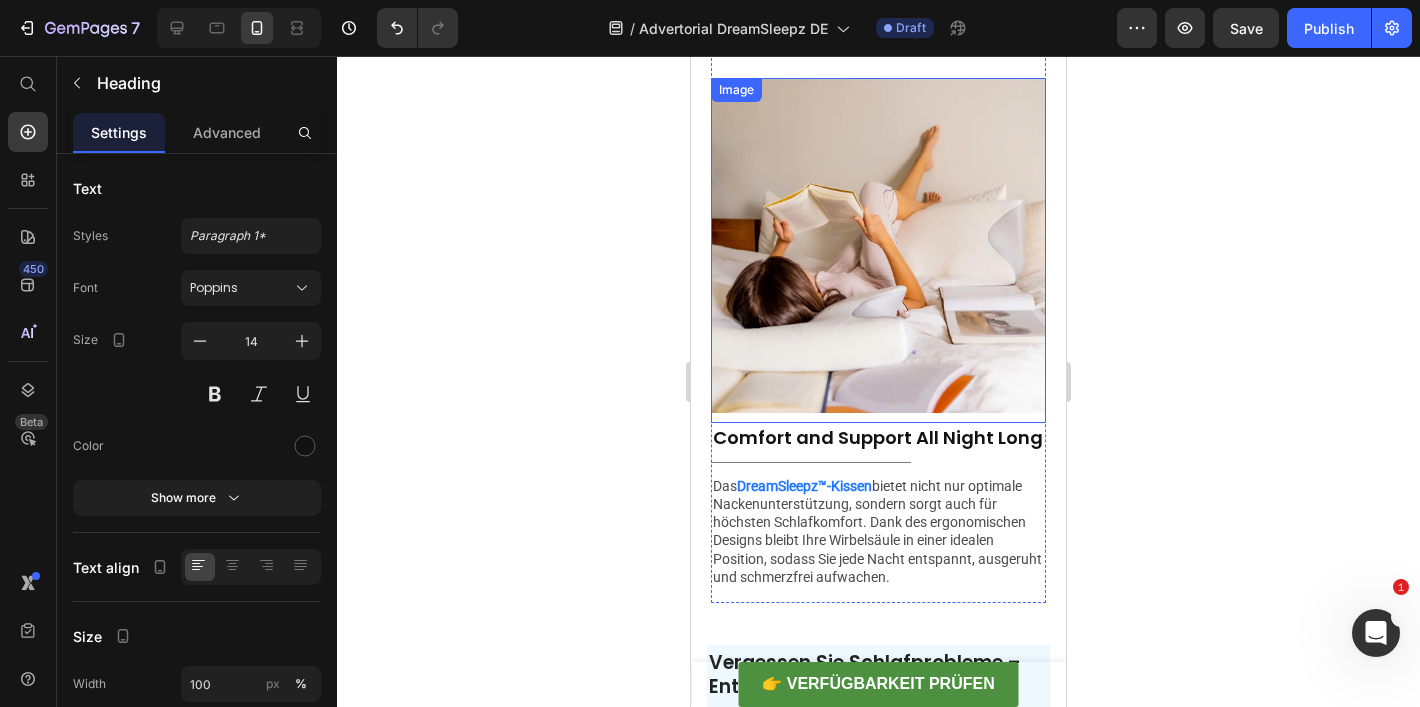 scroll, scrollTop: 4075, scrollLeft: 0, axis: vertical 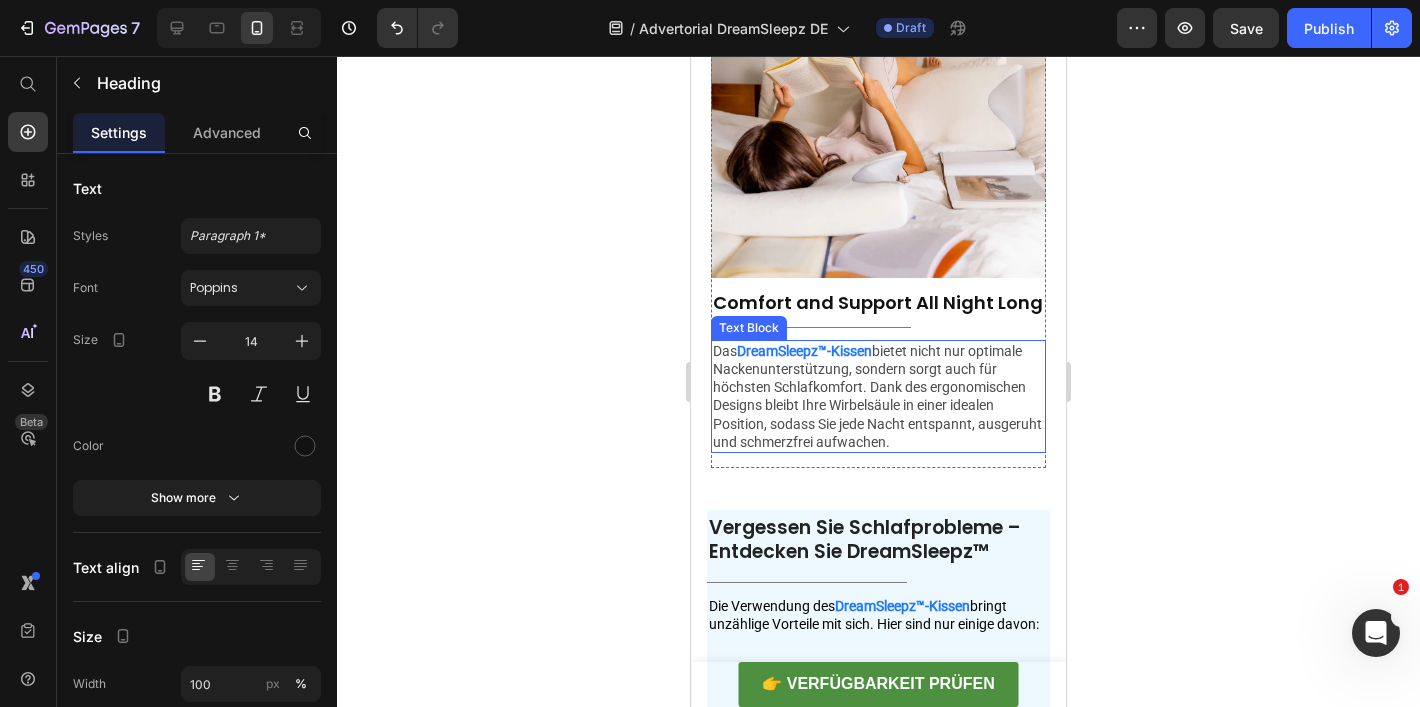 click on "Das  DreamSleepz™-Kissen  bietet nicht nur optimale Nackenunterstützung, sondern sorgt auch für höchsten Schlafkomfort. Dank des ergonomischen Designs bleibt Ihre Wirbelsäule in einer idealen Position, sodass Sie jede Nacht entspannt, ausgeruht und schmerzfrei aufwachen." at bounding box center (878, 396) 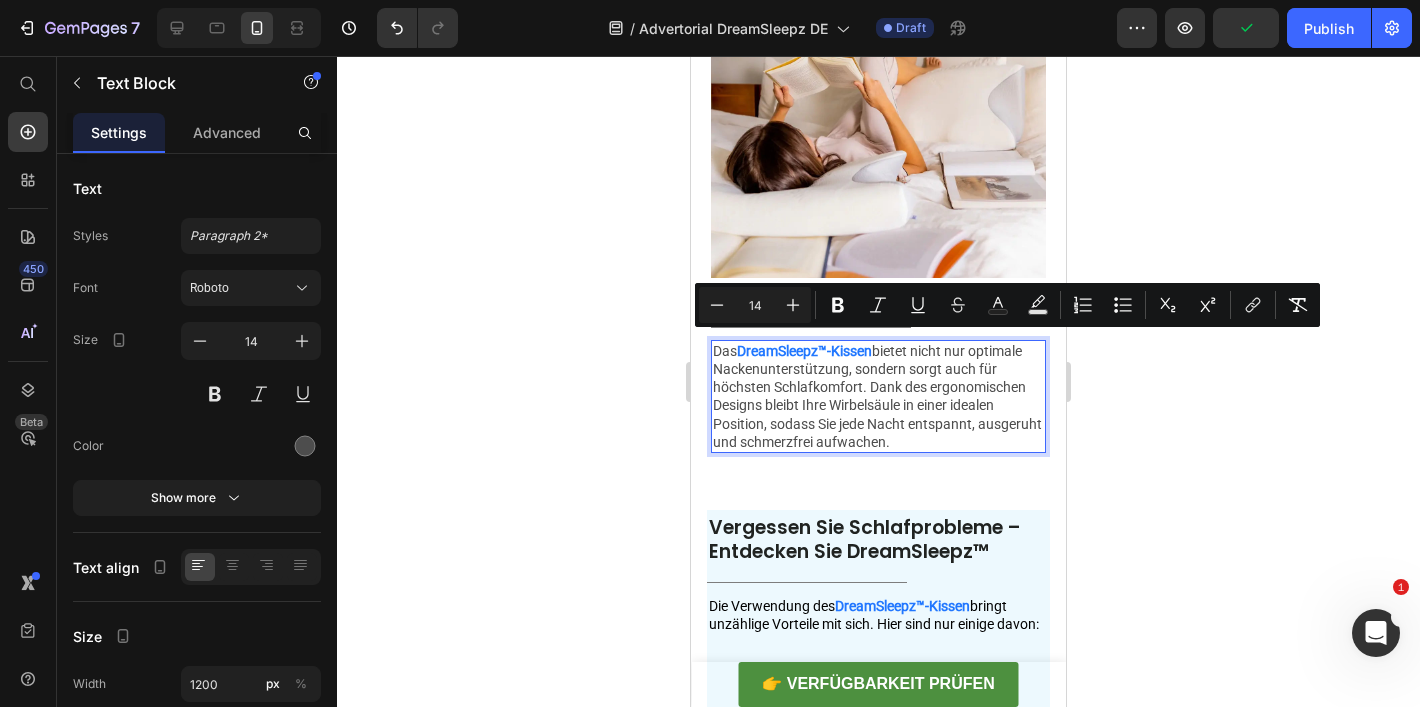click on "Das  DreamSleepz™-Kissen  bietet nicht nur optimale Nackenunterstützung, sondern sorgt auch für höchsten Schlafkomfort. Dank des ergonomischen Designs bleibt Ihre Wirbelsäule in einer idealen Position, sodass Sie jede Nacht entspannt, ausgeruht und schmerzfrei aufwachen." at bounding box center (878, 396) 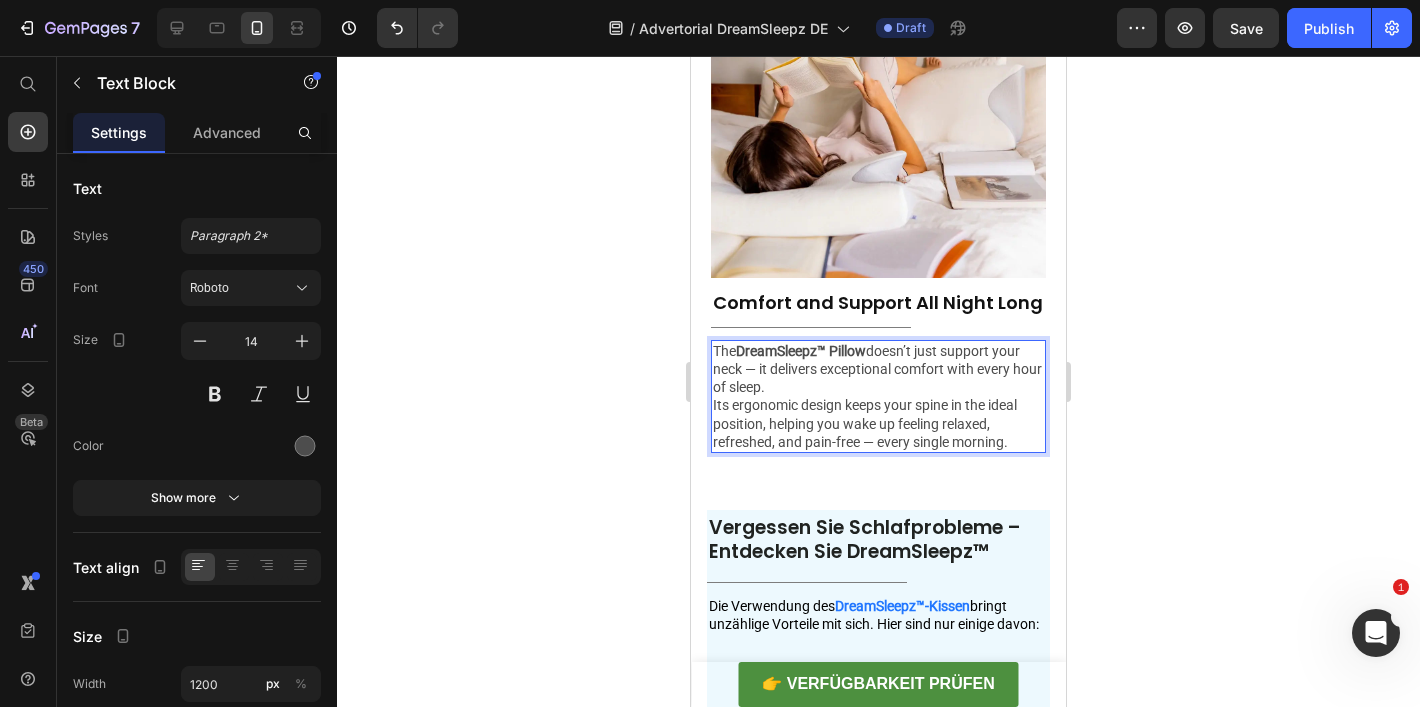click on "The  DreamSleepz™ Pillow  doesn’t just support your neck — it delivers exceptional comfort with every hour of sleep." at bounding box center [878, 369] 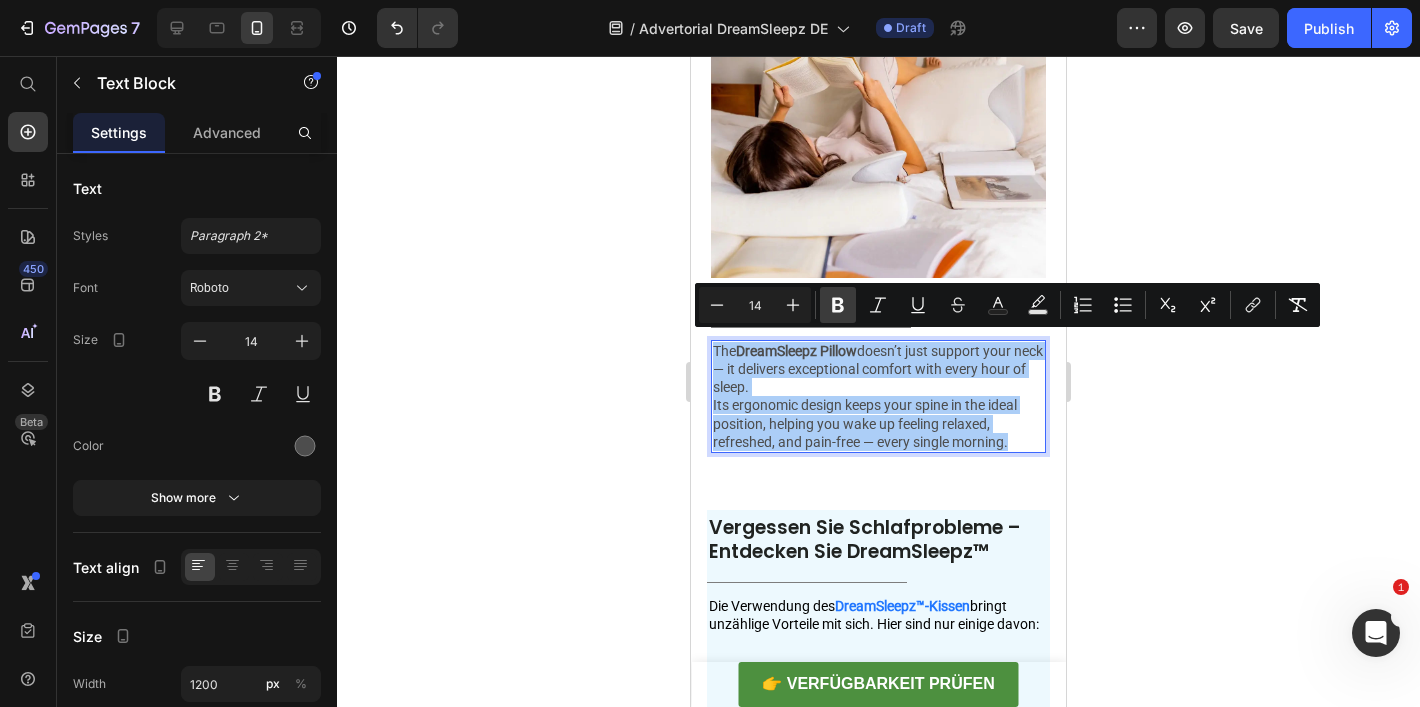 click 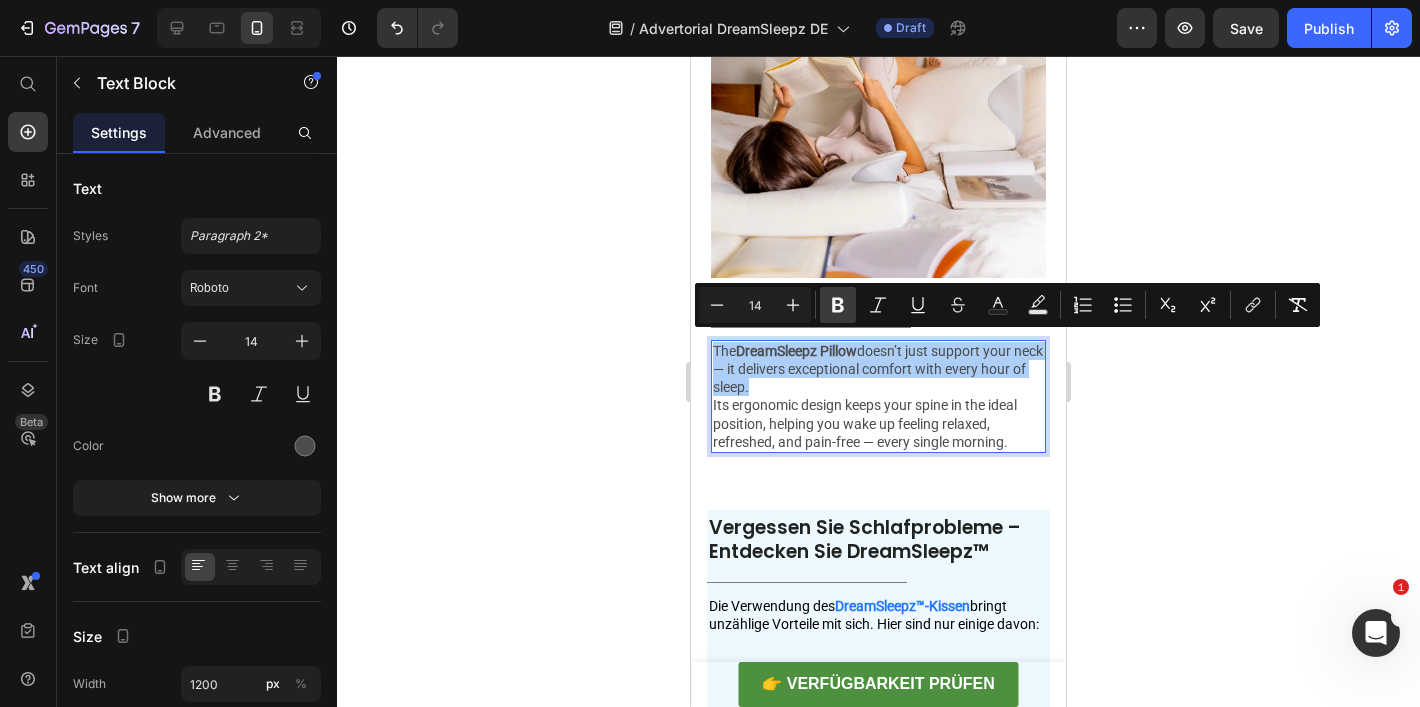 click 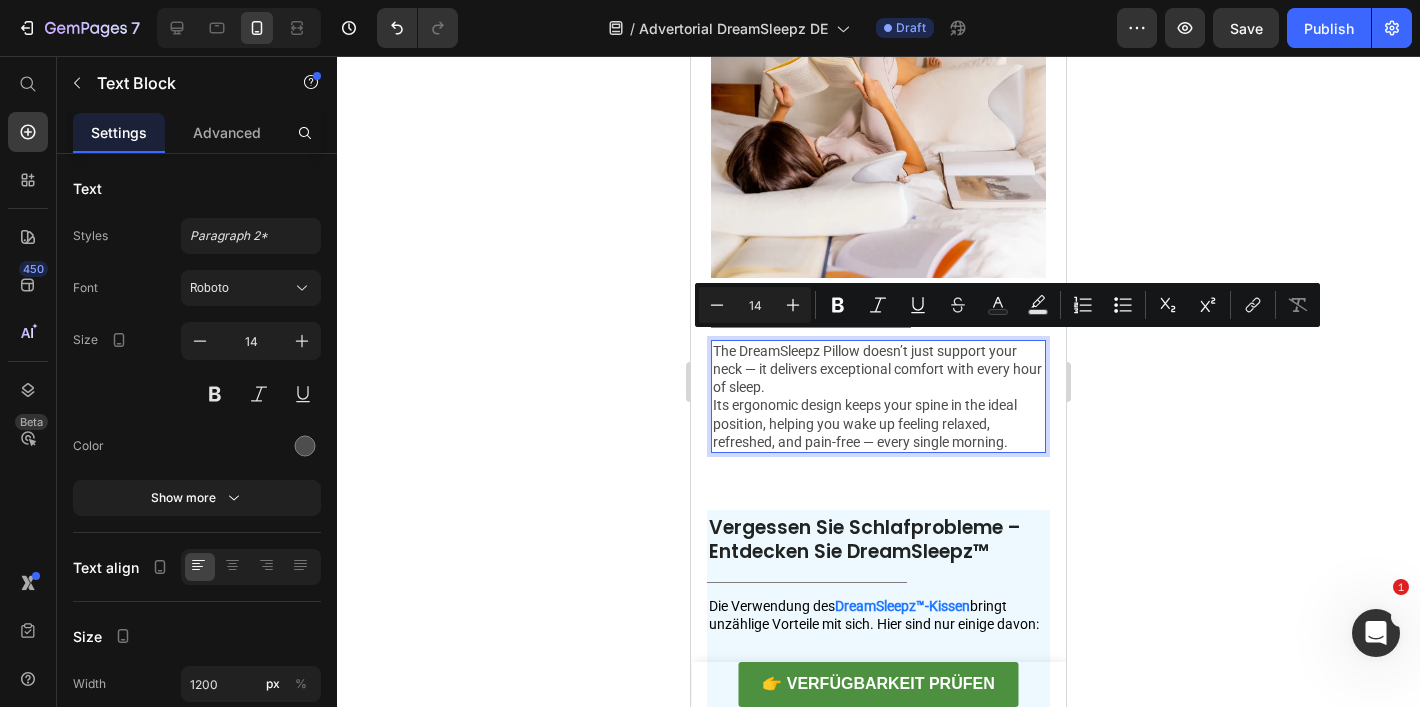 click on "Its ergonomic design keeps your spine in the ideal position, helping you wake up feeling relaxed, refreshed, and pain-free — every single morning." at bounding box center [878, 423] 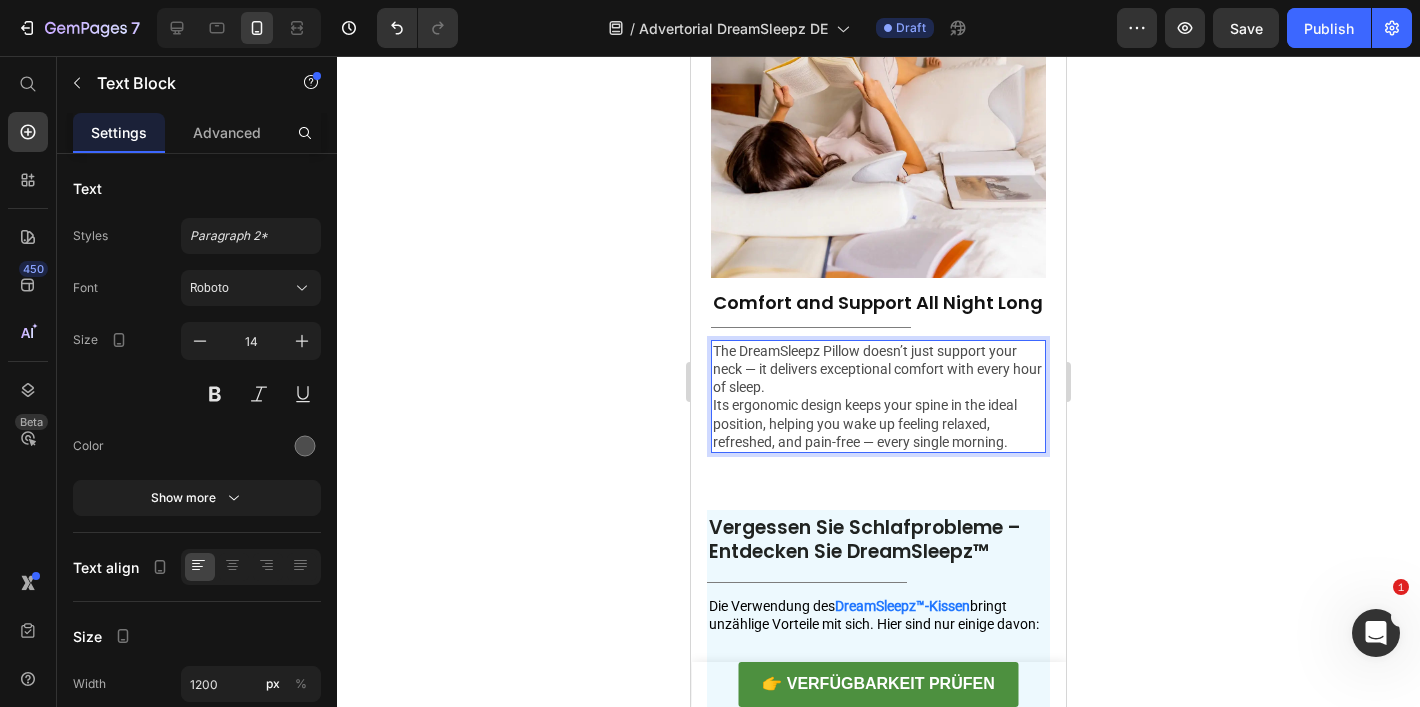 click on "The DreamSleepz Pillow doesn’t just support your neck — it delivers exceptional comfort with every hour of sleep." at bounding box center [878, 369] 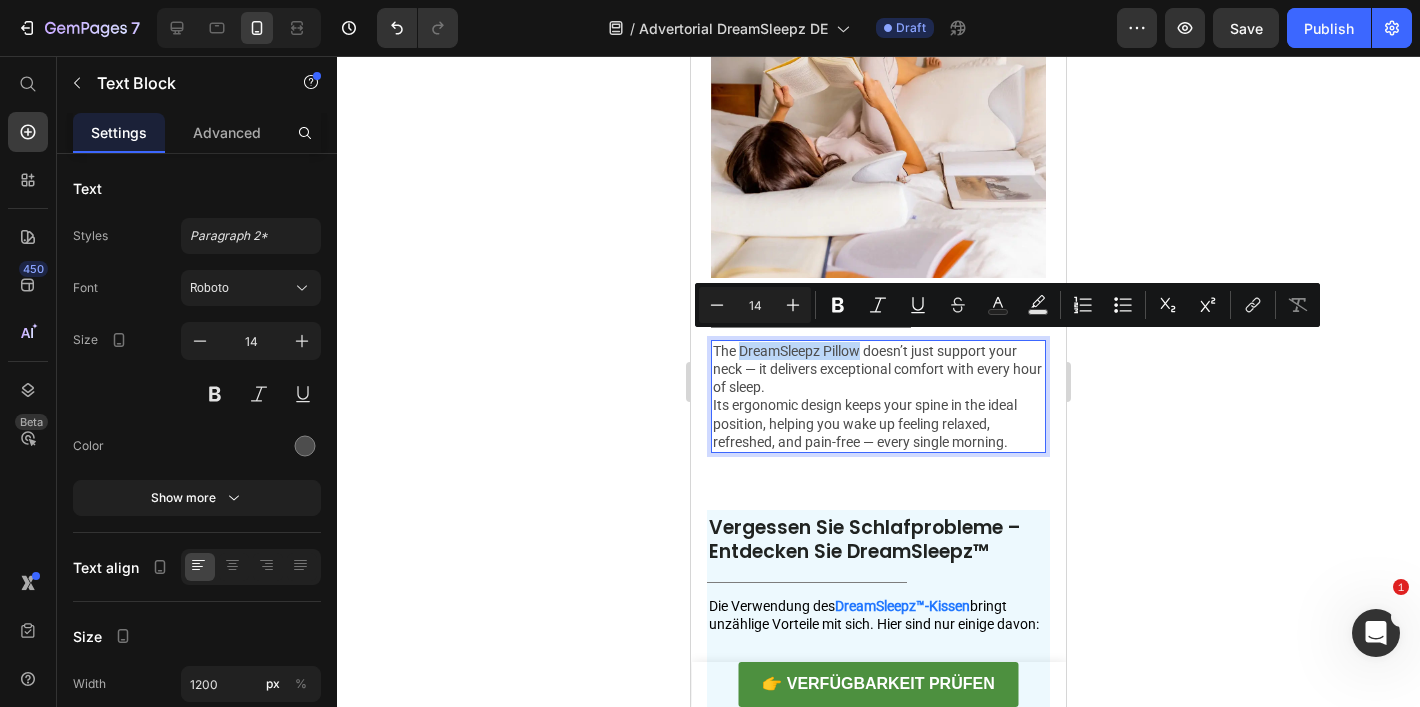 drag, startPoint x: 762, startPoint y: 339, endPoint x: 864, endPoint y: 346, distance: 102.239914 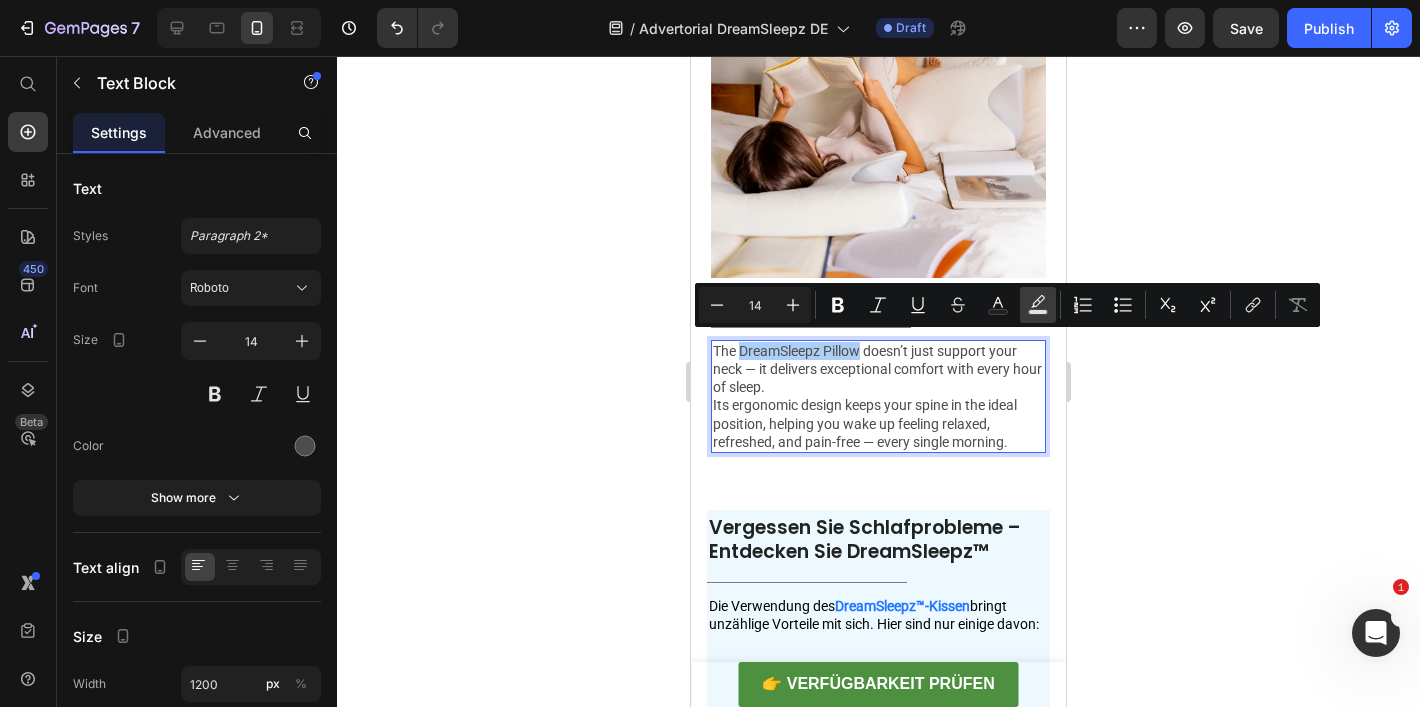 click 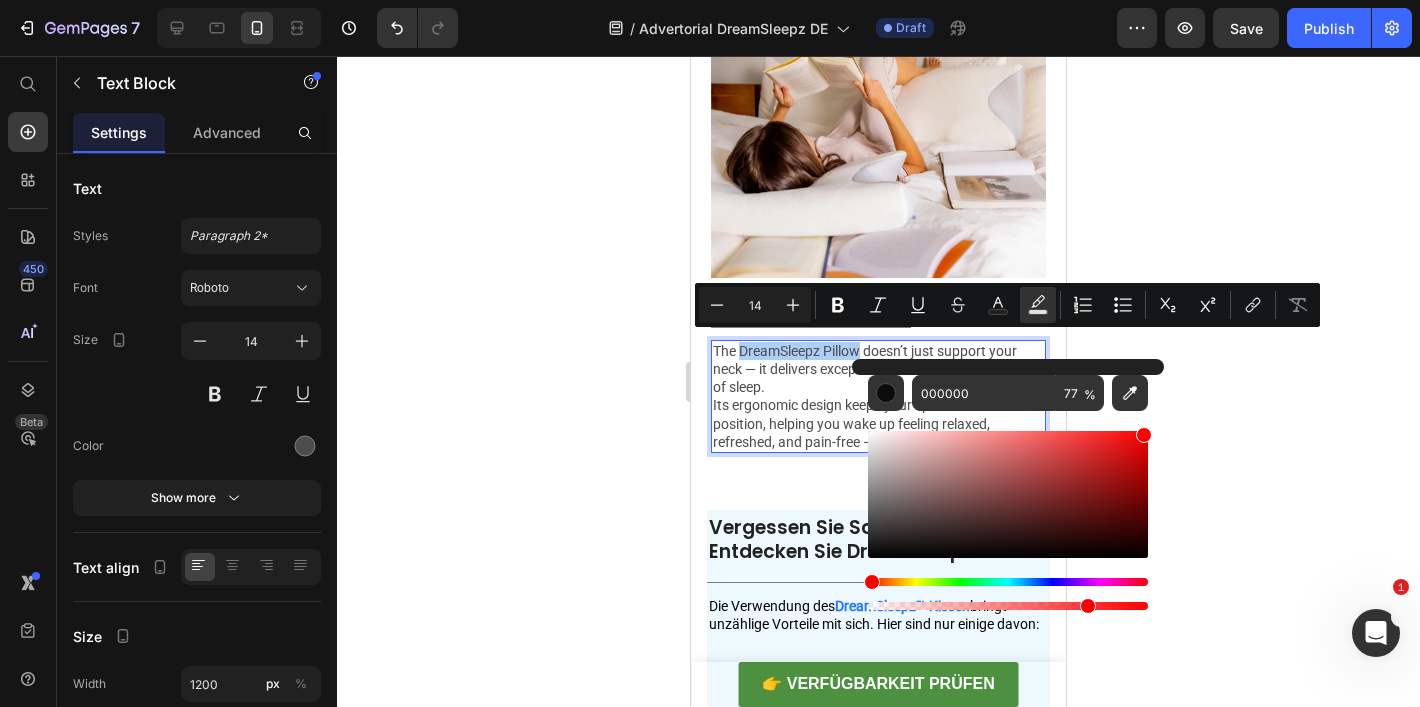 click on "000000 77 %" at bounding box center (1008, 486) 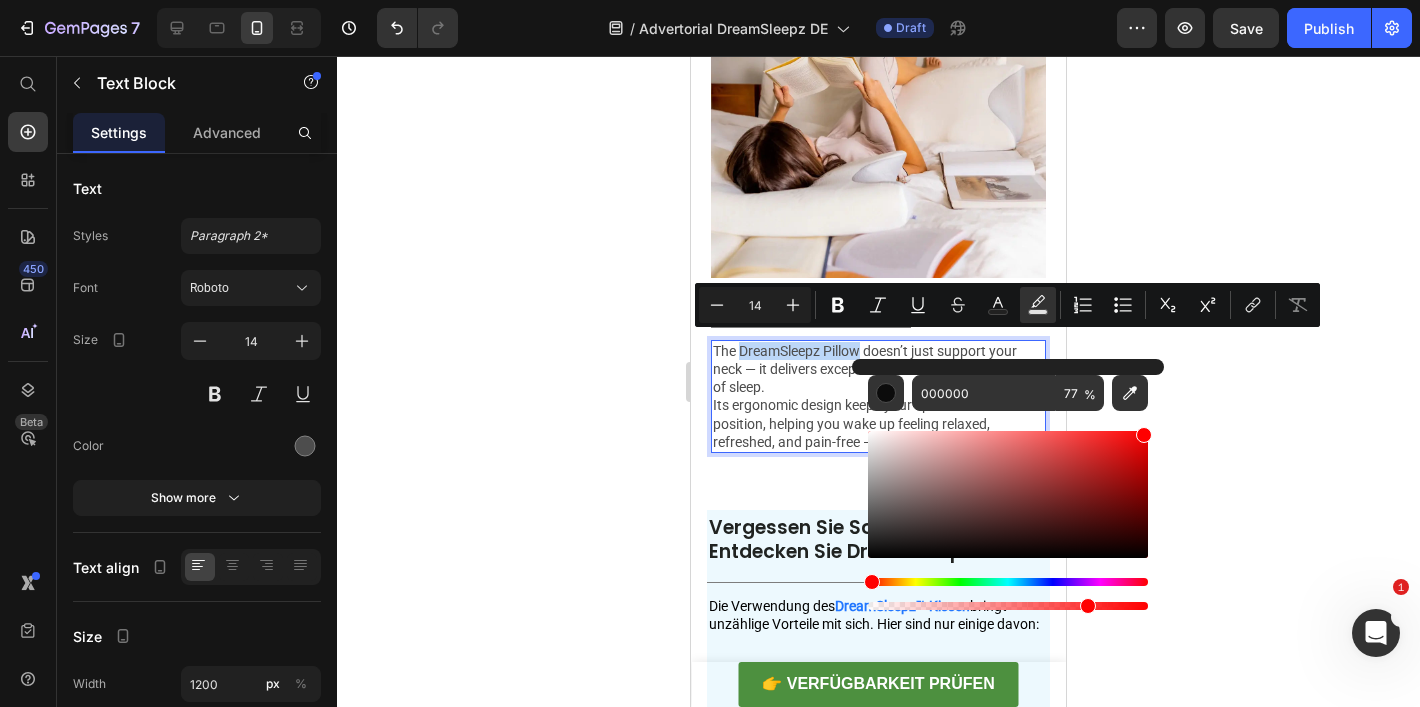 type on "FF0000" 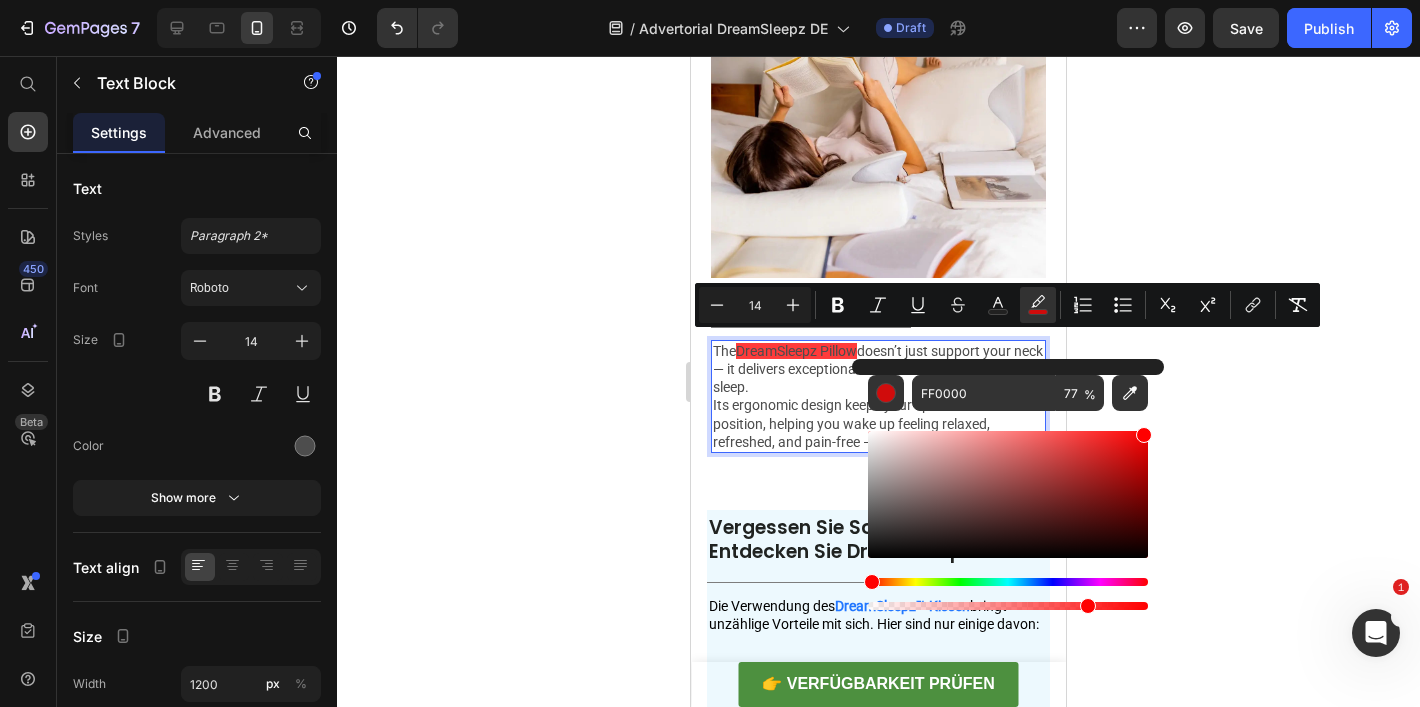 click on "Its ergonomic design keeps your spine in the ideal position, helping you wake up feeling relaxed, refreshed, and pain-free — every single morning." at bounding box center (878, 423) 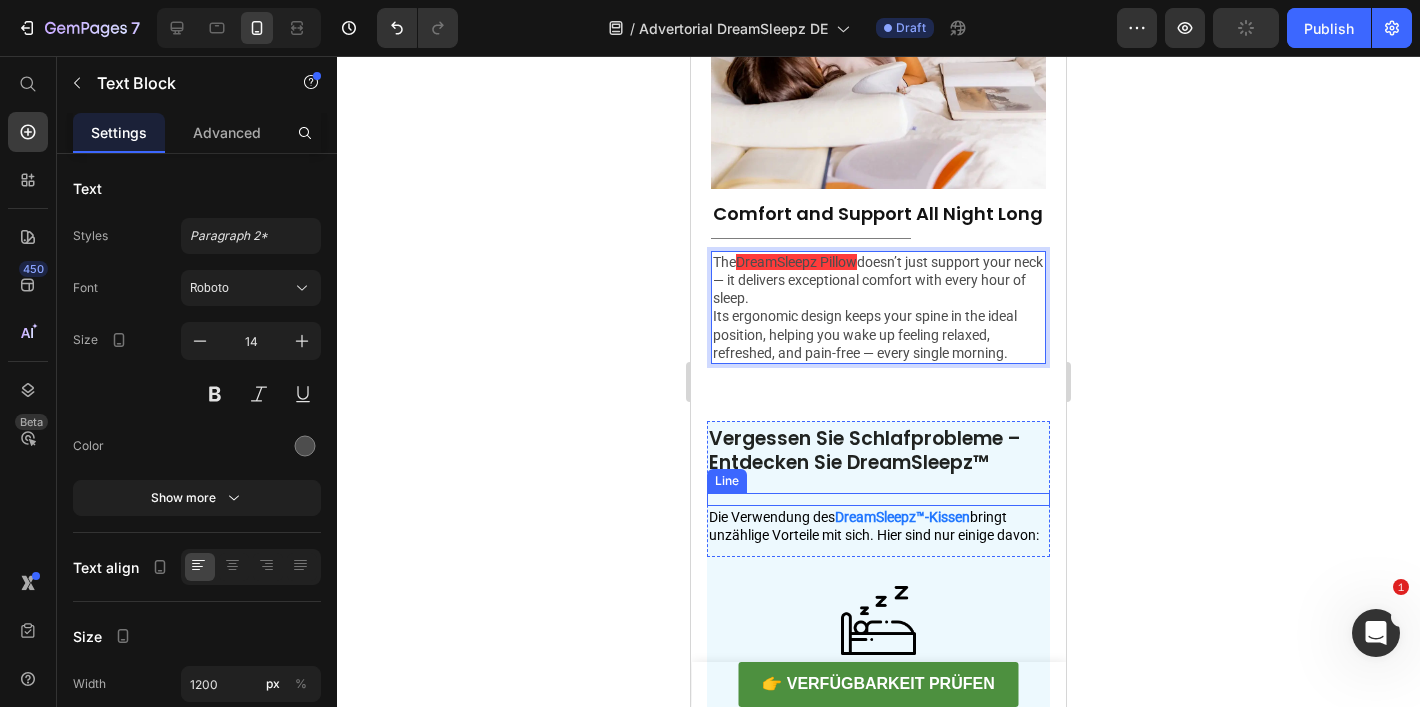 scroll, scrollTop: 4246, scrollLeft: 0, axis: vertical 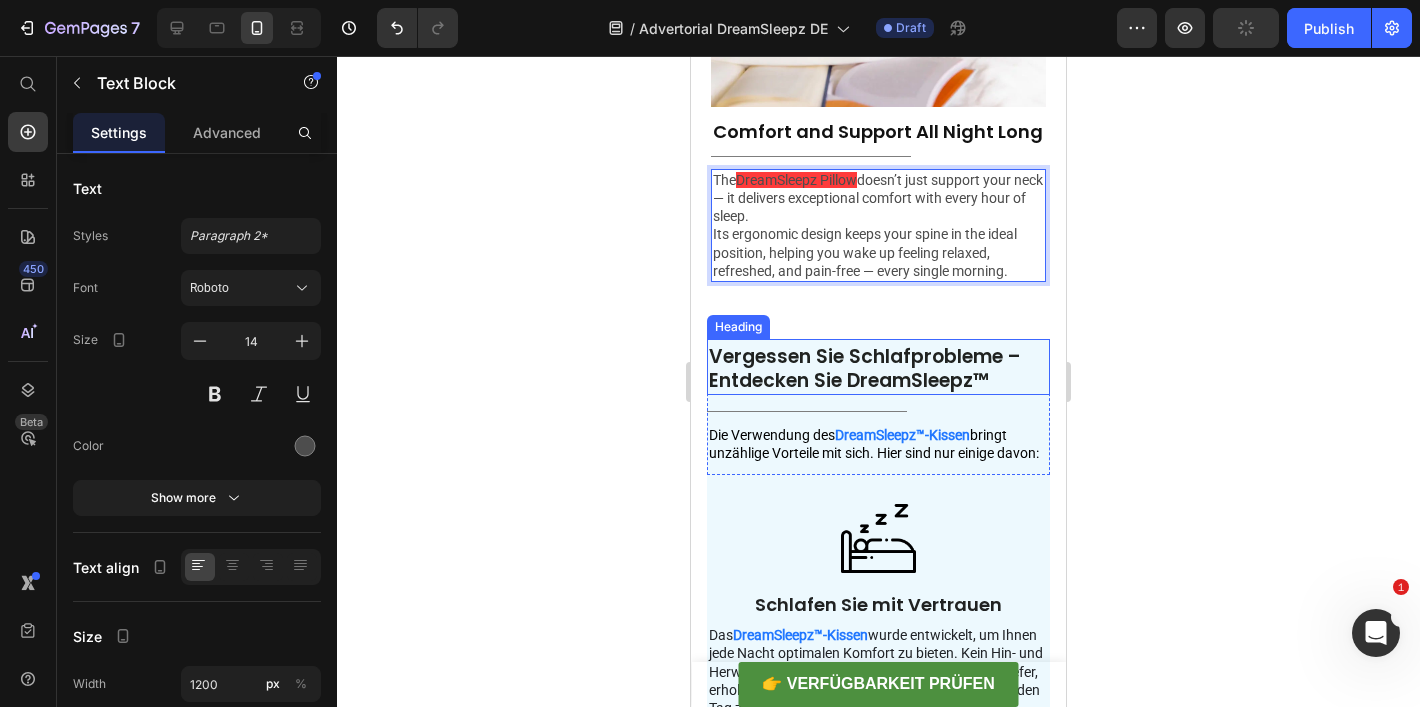 click on "Vergessen Sie Schlafprobleme – Entdecken Sie DreamSleepz™" at bounding box center (865, 368) 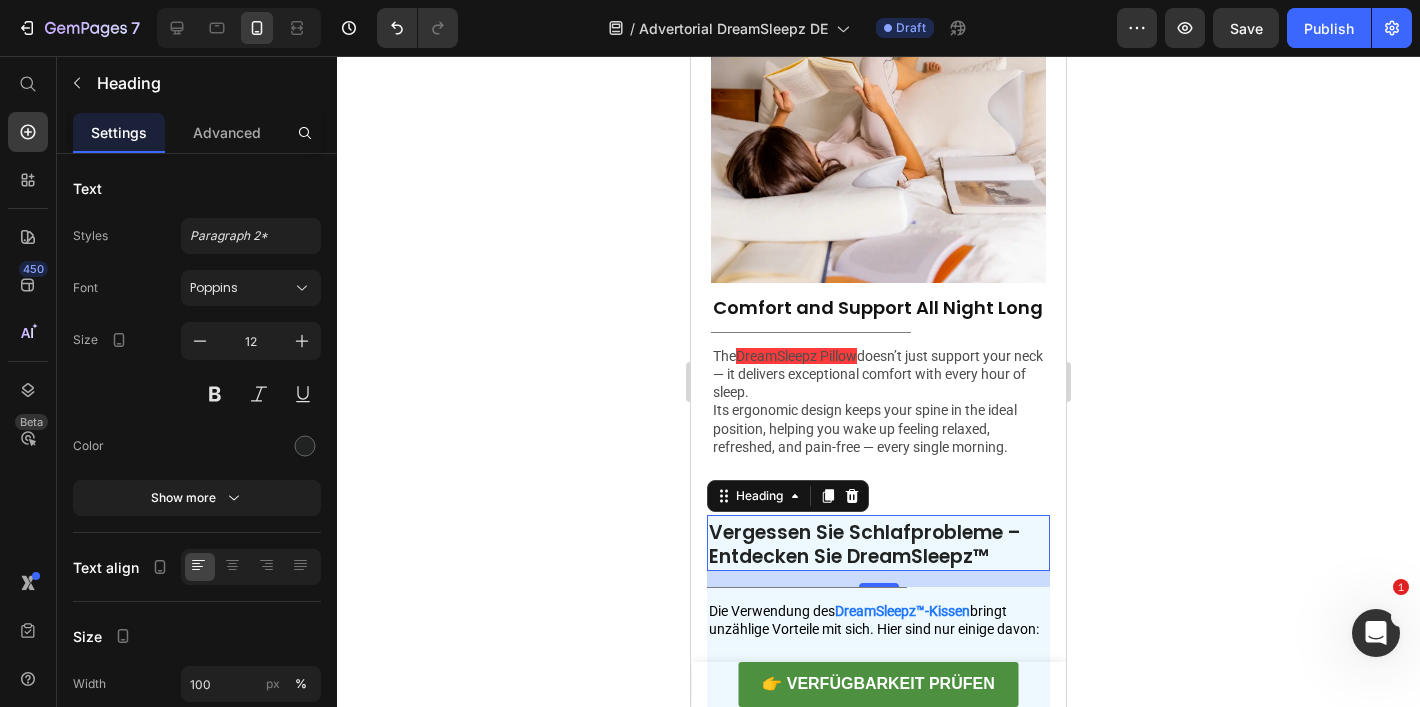 scroll, scrollTop: 4074, scrollLeft: 0, axis: vertical 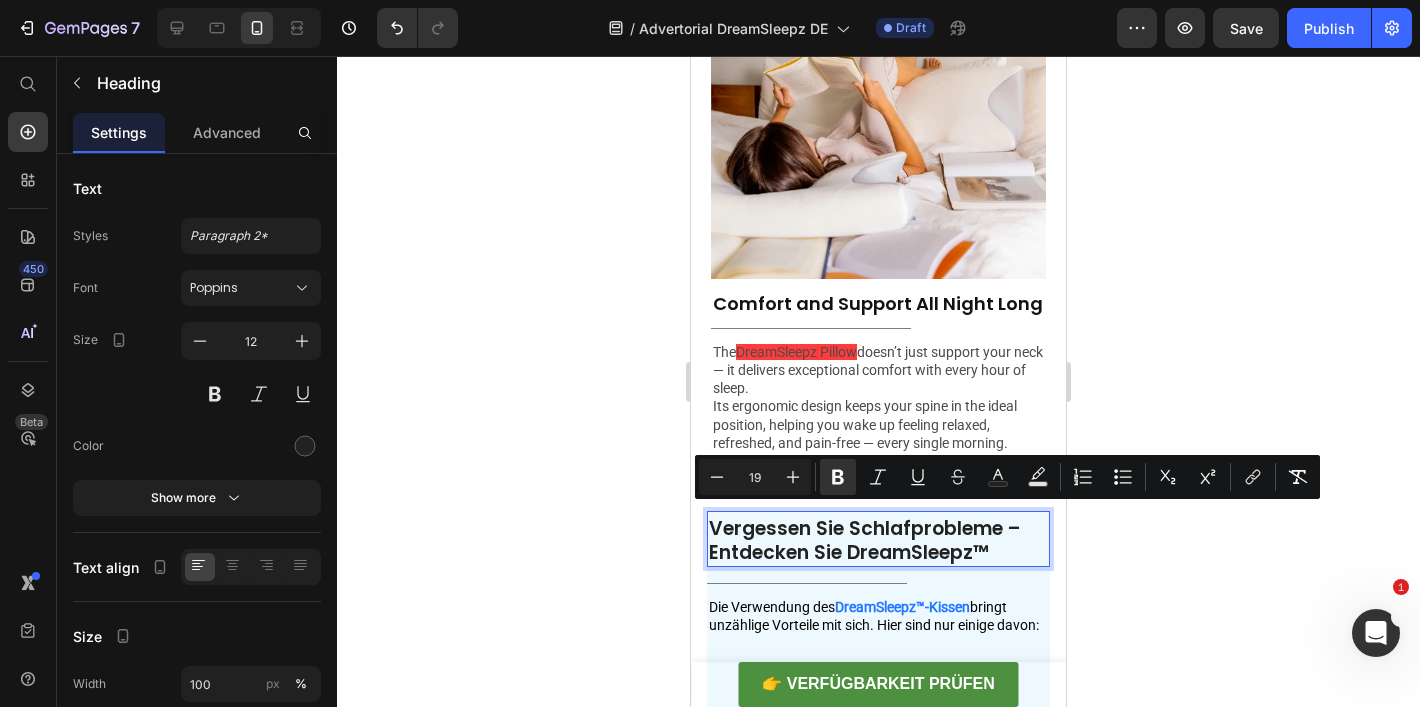 click on "Vergessen Sie Schlafprobleme – Entdecken Sie DreamSleepz™" at bounding box center (865, 540) 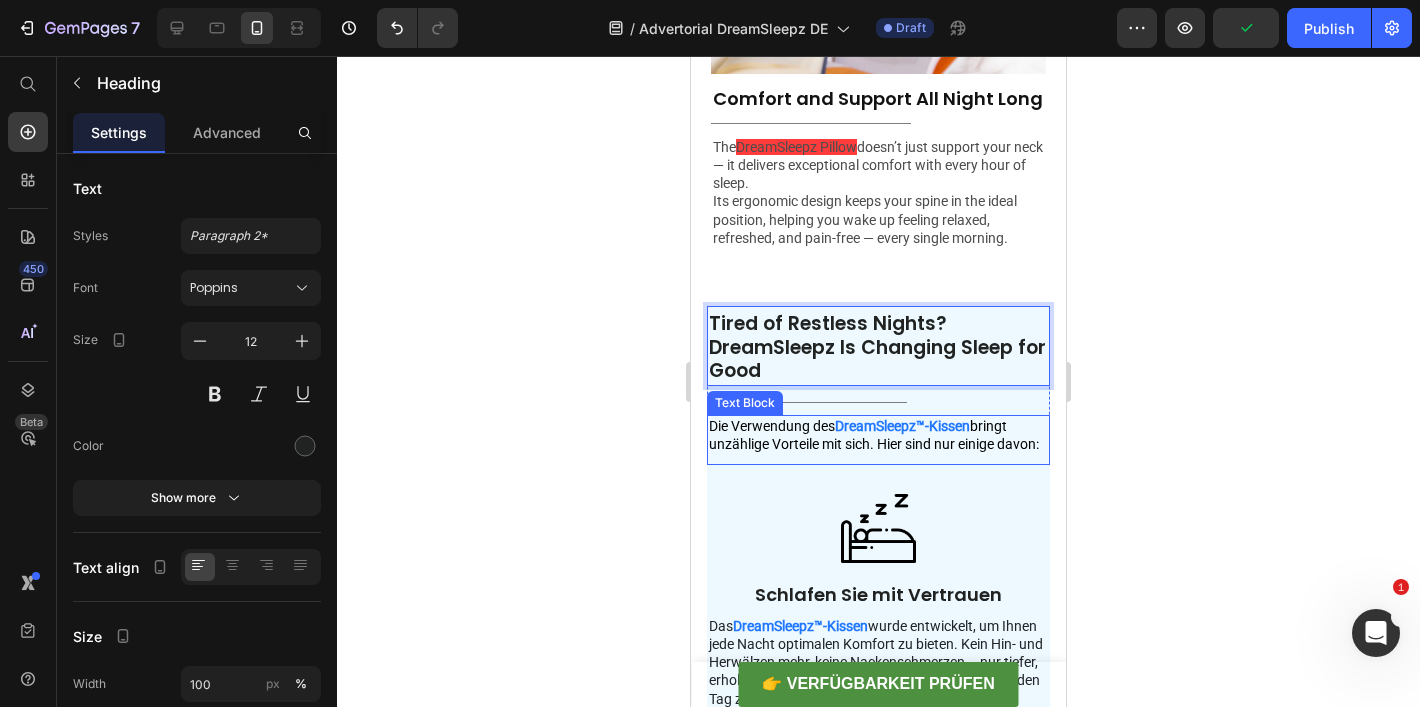 scroll, scrollTop: 4280, scrollLeft: 0, axis: vertical 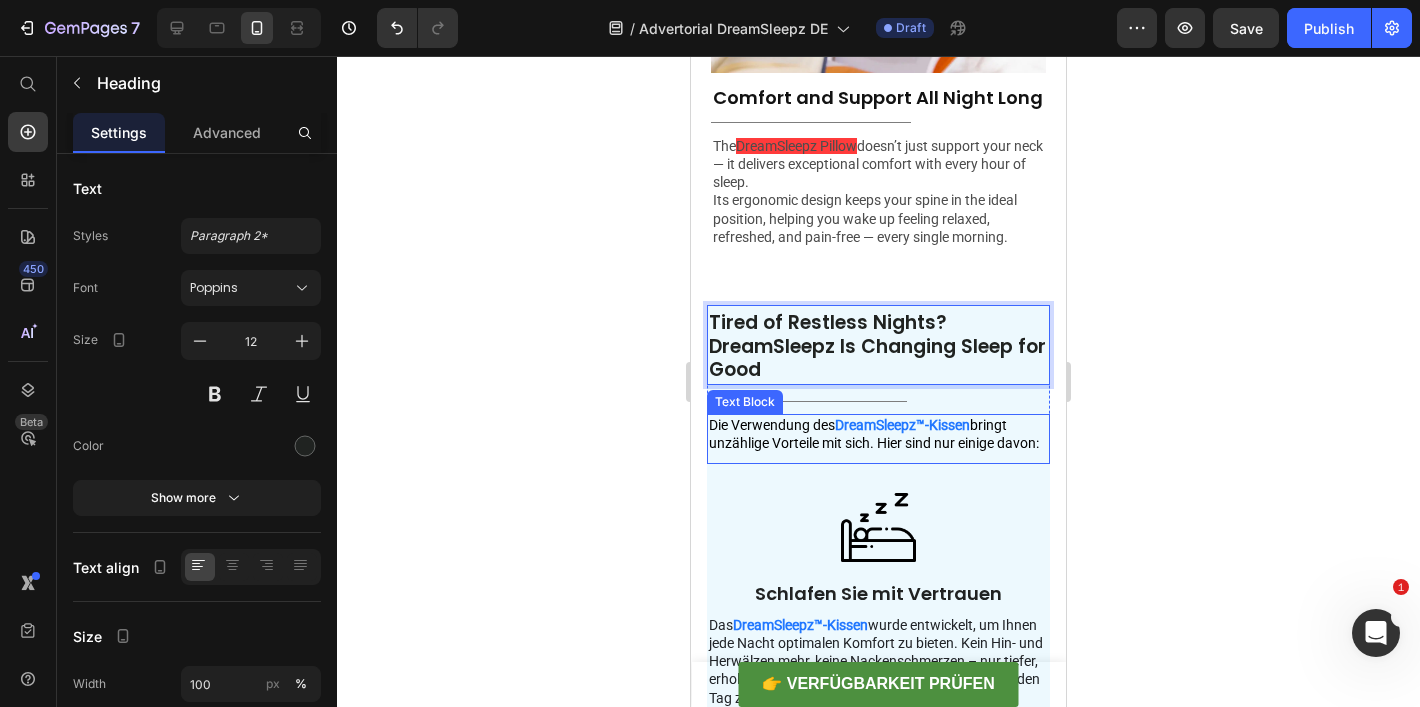 click on "bringt unzählige Vorteile mit sich. Hier sind nur einige davon:" at bounding box center [874, 434] 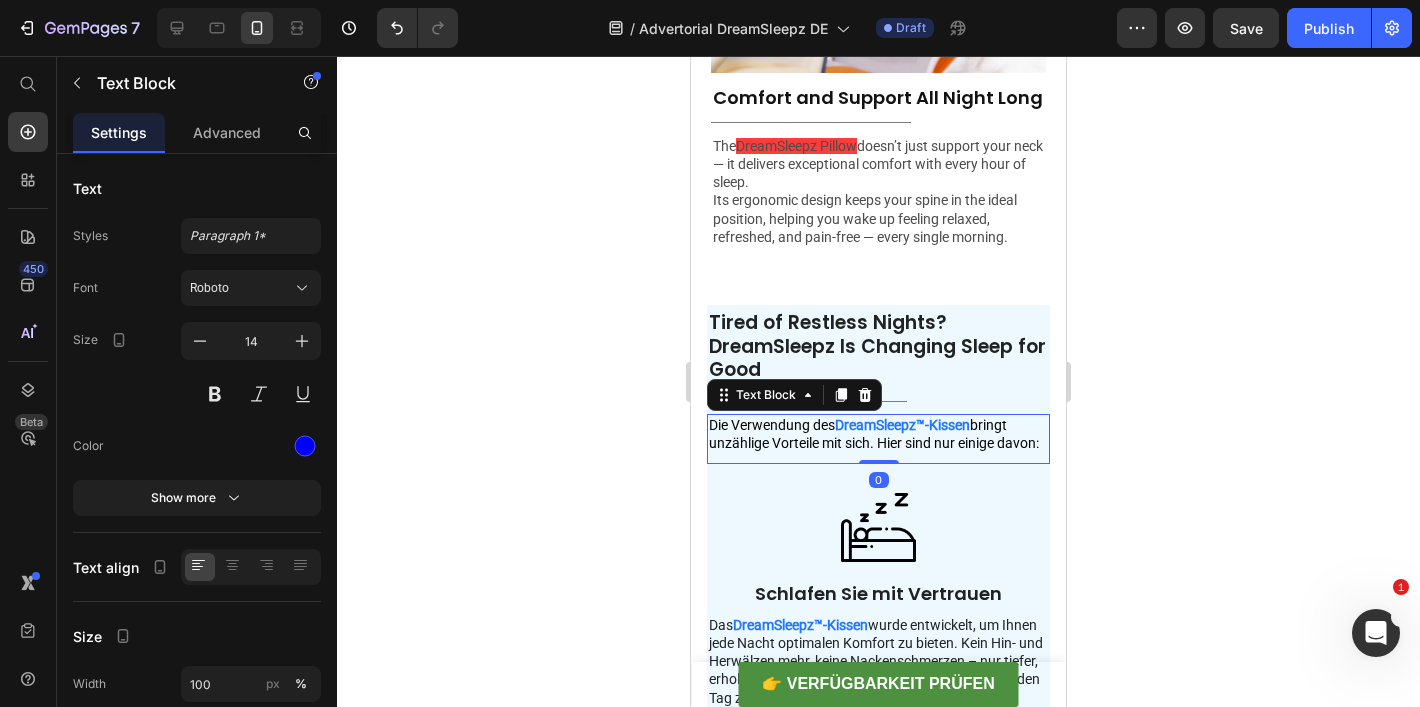click on "bringt unzählige Vorteile mit sich. Hier sind nur einige davon:" at bounding box center [874, 434] 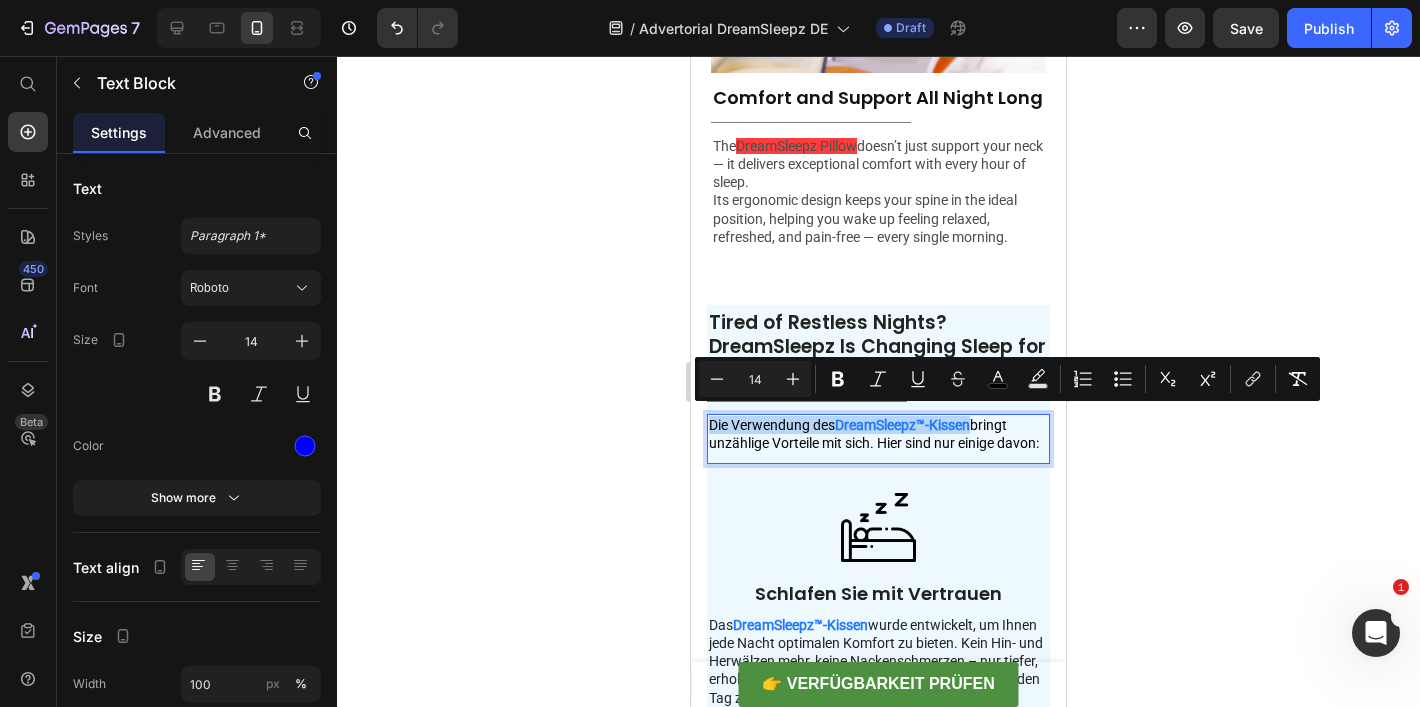 copy on "Die Verwendung des  DreamSleepz™-Kissen" 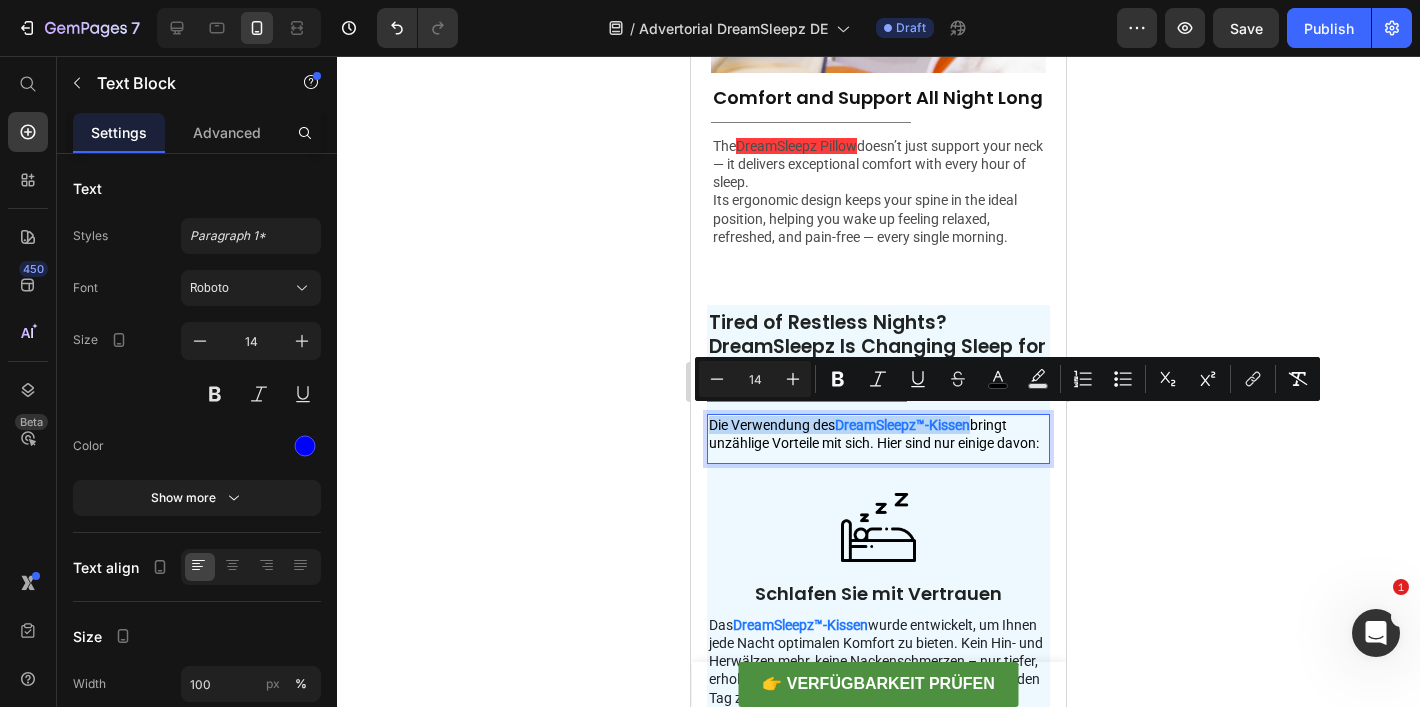 click on "Die Verwendung des  DreamSleepz™-Kissen  bringt unzählige Vorteile mit sich. Hier sind nur einige davon:" at bounding box center [878, 434] 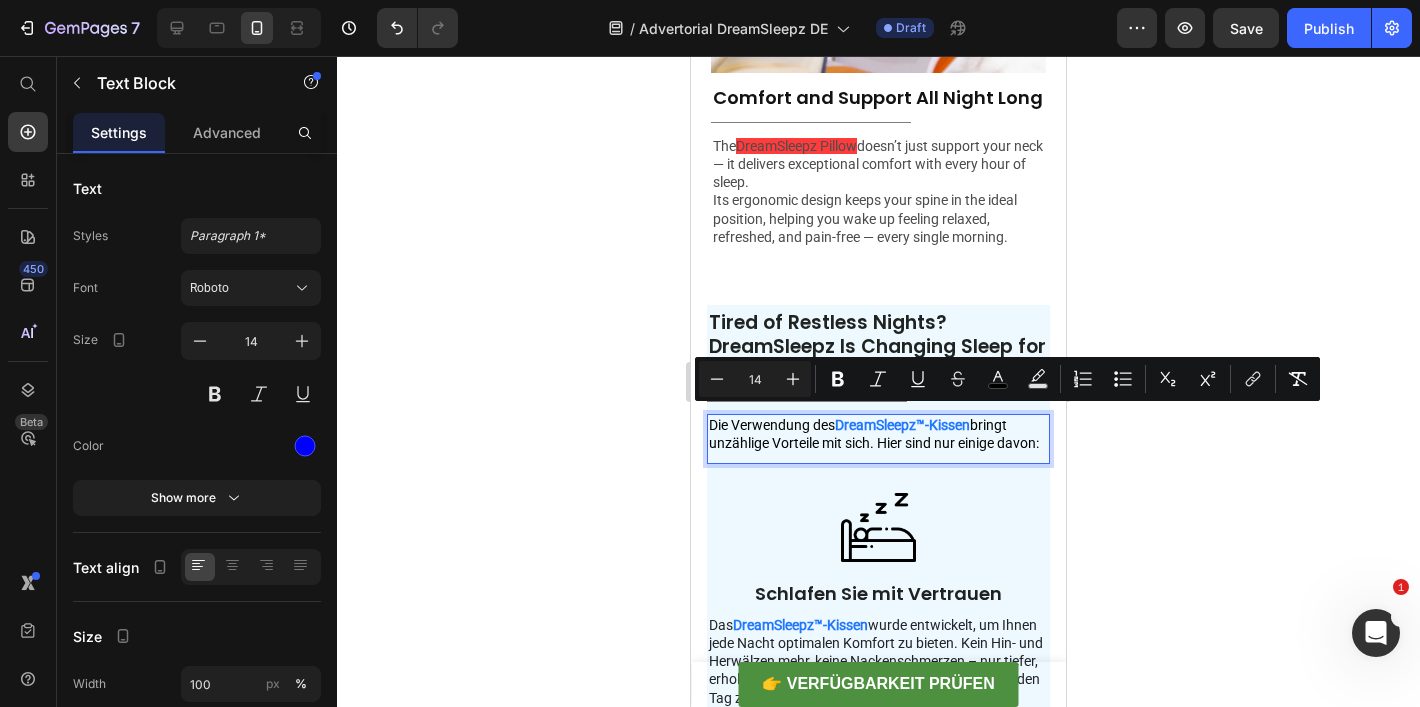 click on "Die Verwendung des  DreamSleepz™-Kissen  bringt unzählige Vorteile mit sich. Hier sind nur einige davon:" at bounding box center (878, 434) 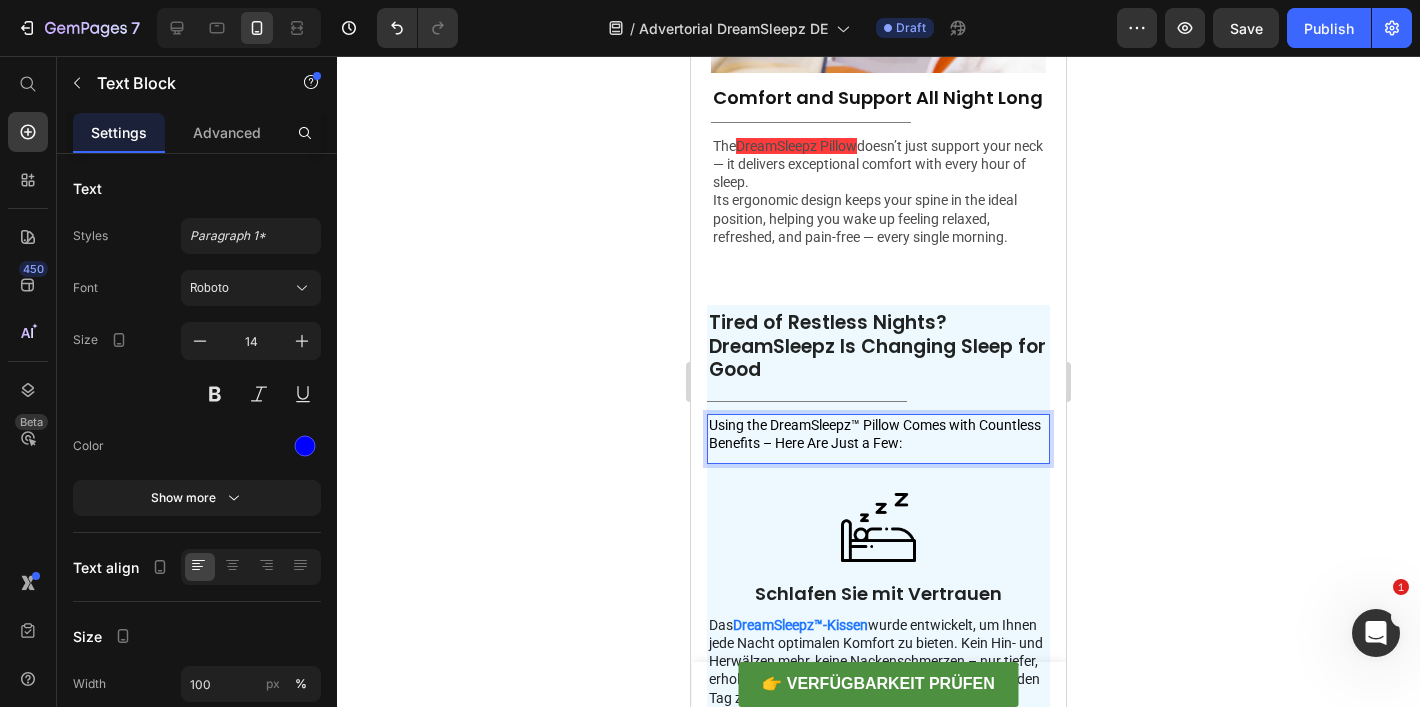 click on "Using the DreamSleepz™ Pillow Comes with Countless Benefits – Here Are Just a Few:" at bounding box center (875, 434) 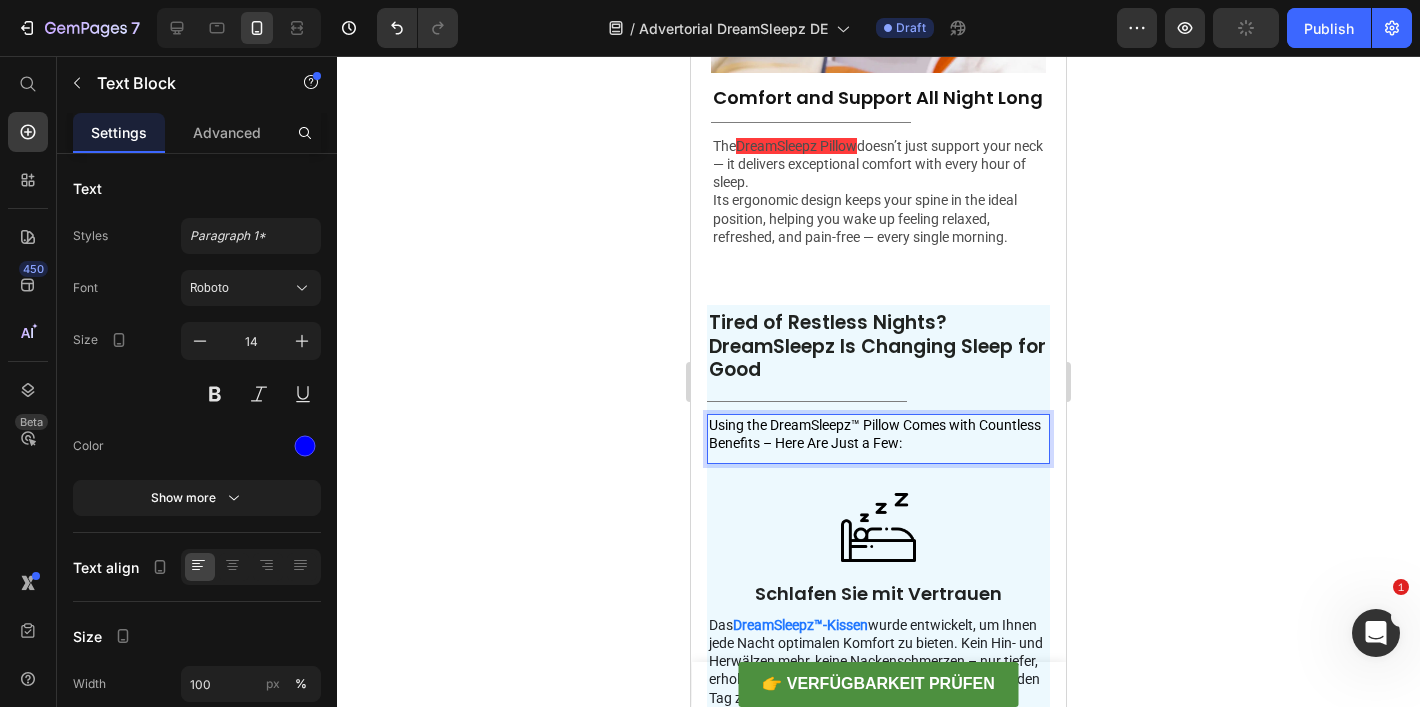 click on "Using the DreamSleepz™ Pillow Comes with Countless Benefits – Here Are Just a Few:" at bounding box center [875, 434] 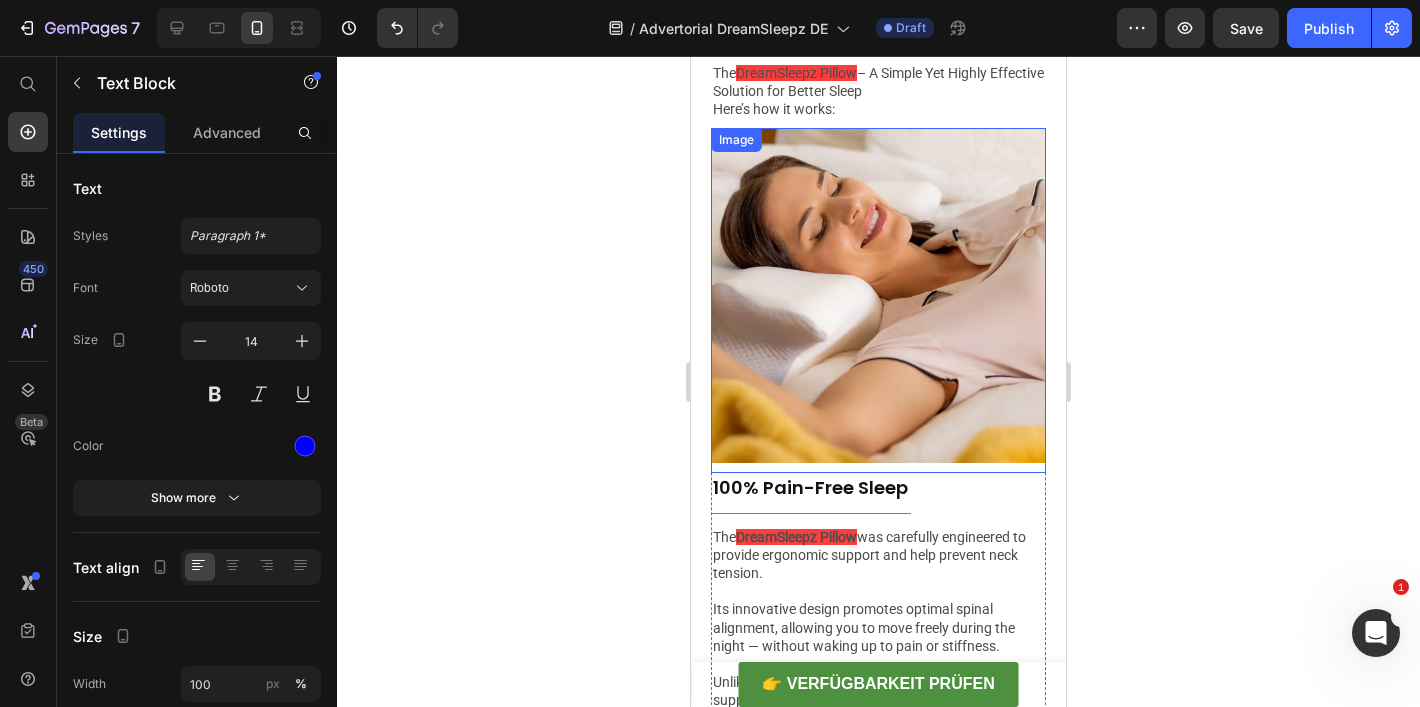 scroll, scrollTop: 2547, scrollLeft: 0, axis: vertical 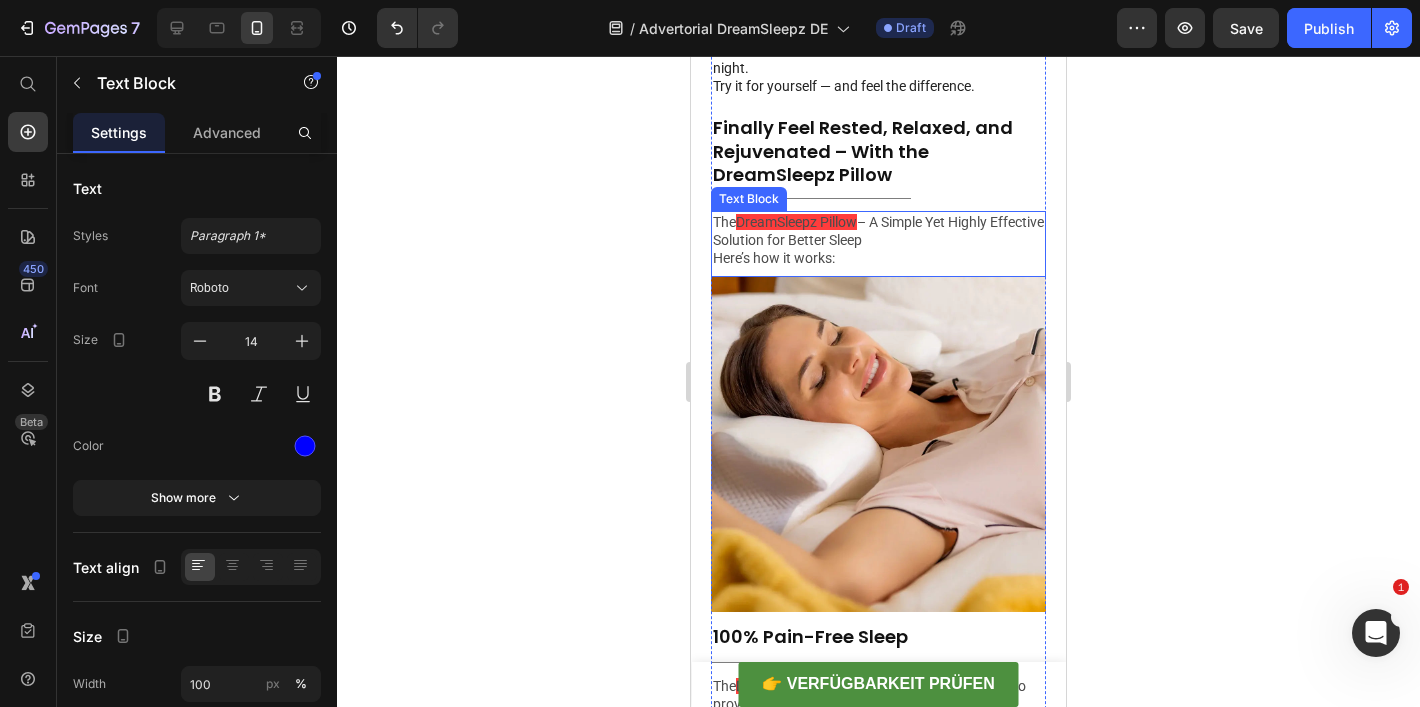 click on "Here’s how it works:" at bounding box center [878, 258] 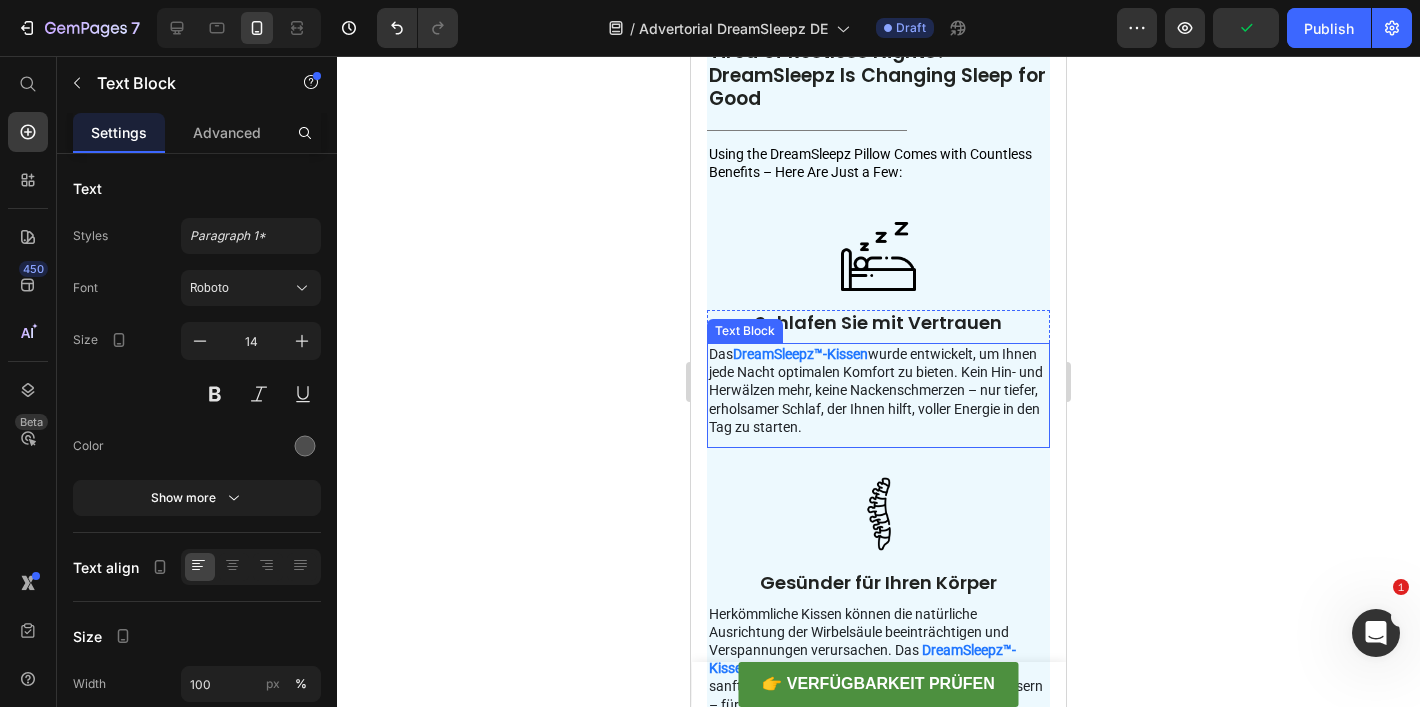 scroll, scrollTop: 4358, scrollLeft: 0, axis: vertical 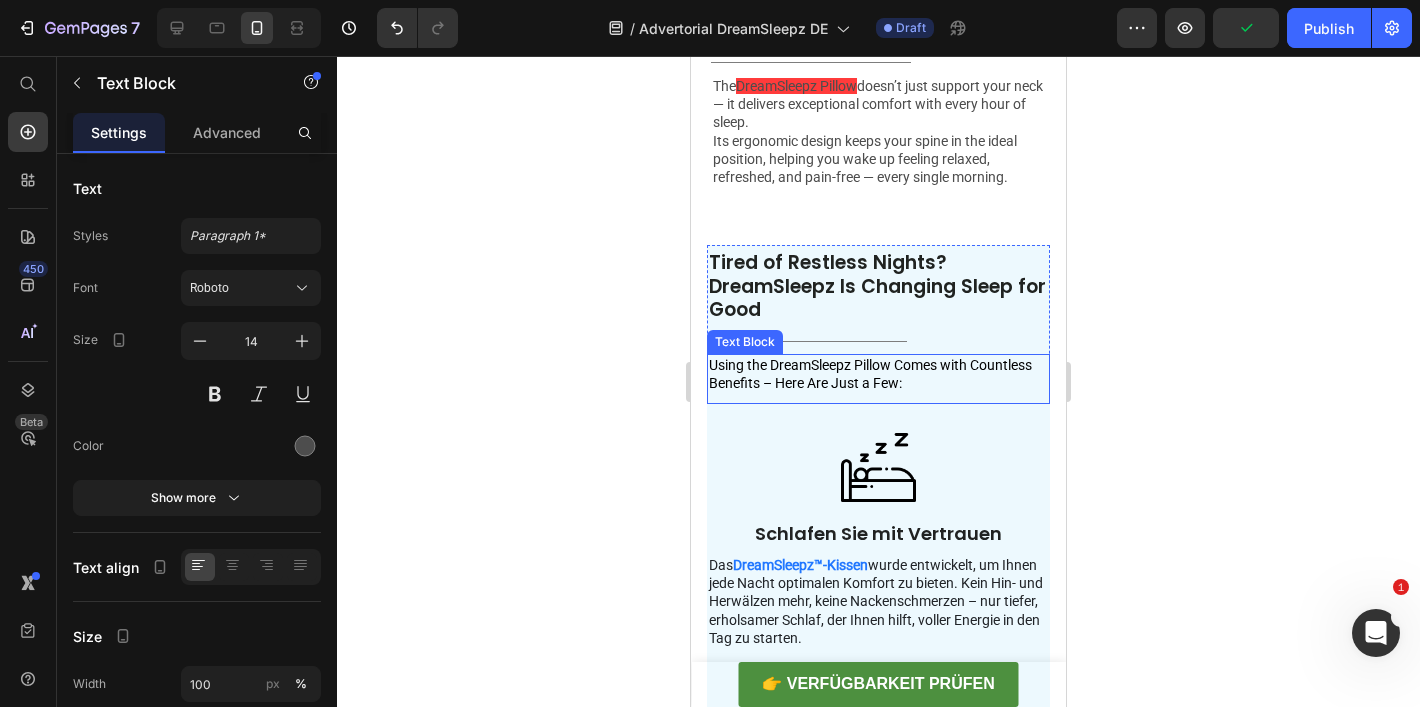 click on "Using the DreamSleepz Pillow Comes with Countless Benefits – Here Are Just a Few:" at bounding box center [870, 374] 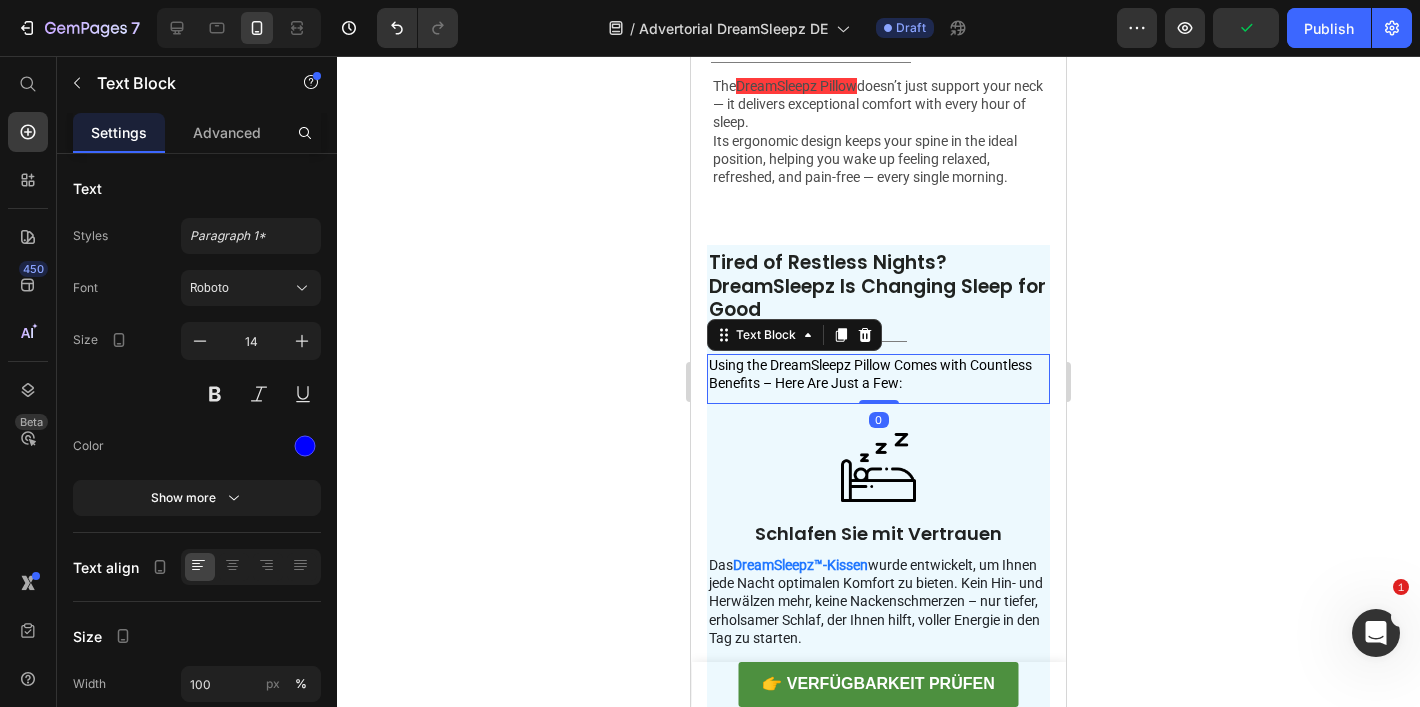 click on "Using the DreamSleepz Pillow Comes with Countless Benefits – Here Are Just a Few:" at bounding box center [870, 374] 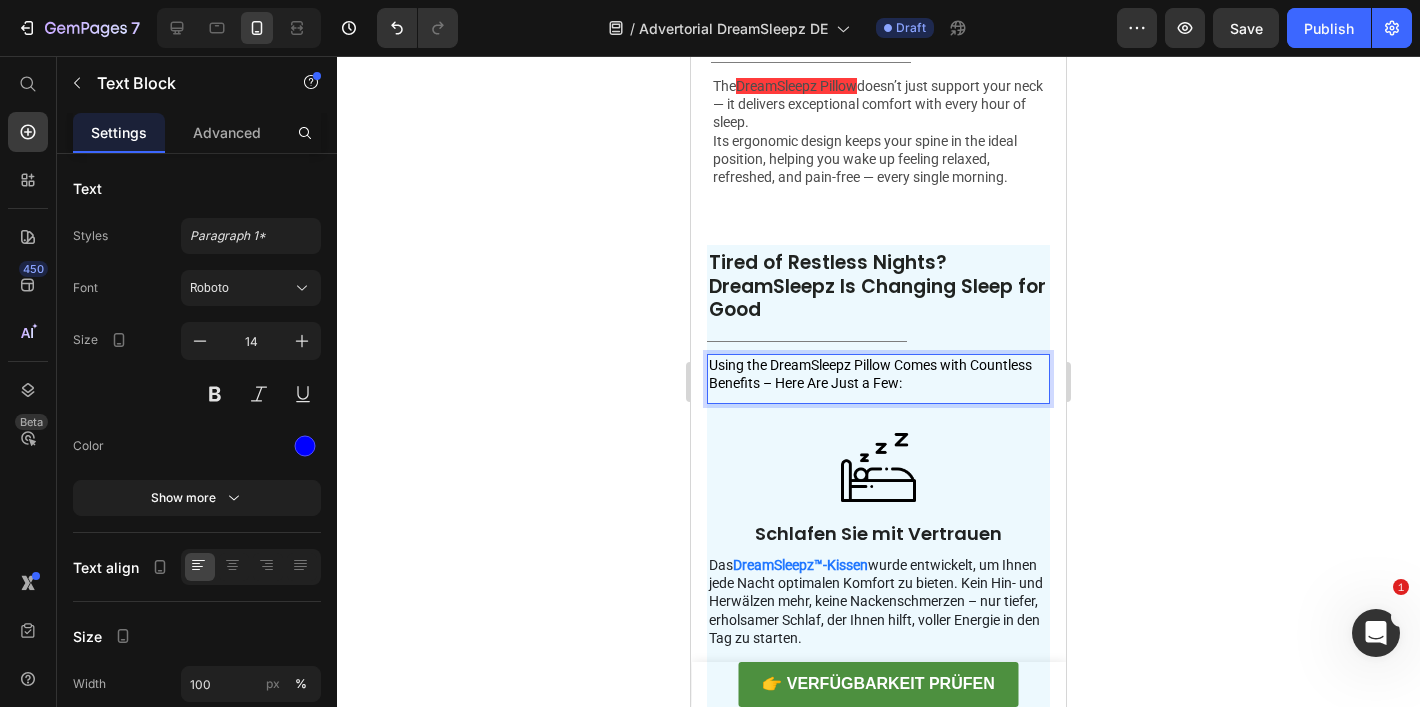 click on "Using the DreamSleepz Pillow Comes with Countless Benefits – Here Are Just a Few:" at bounding box center (870, 374) 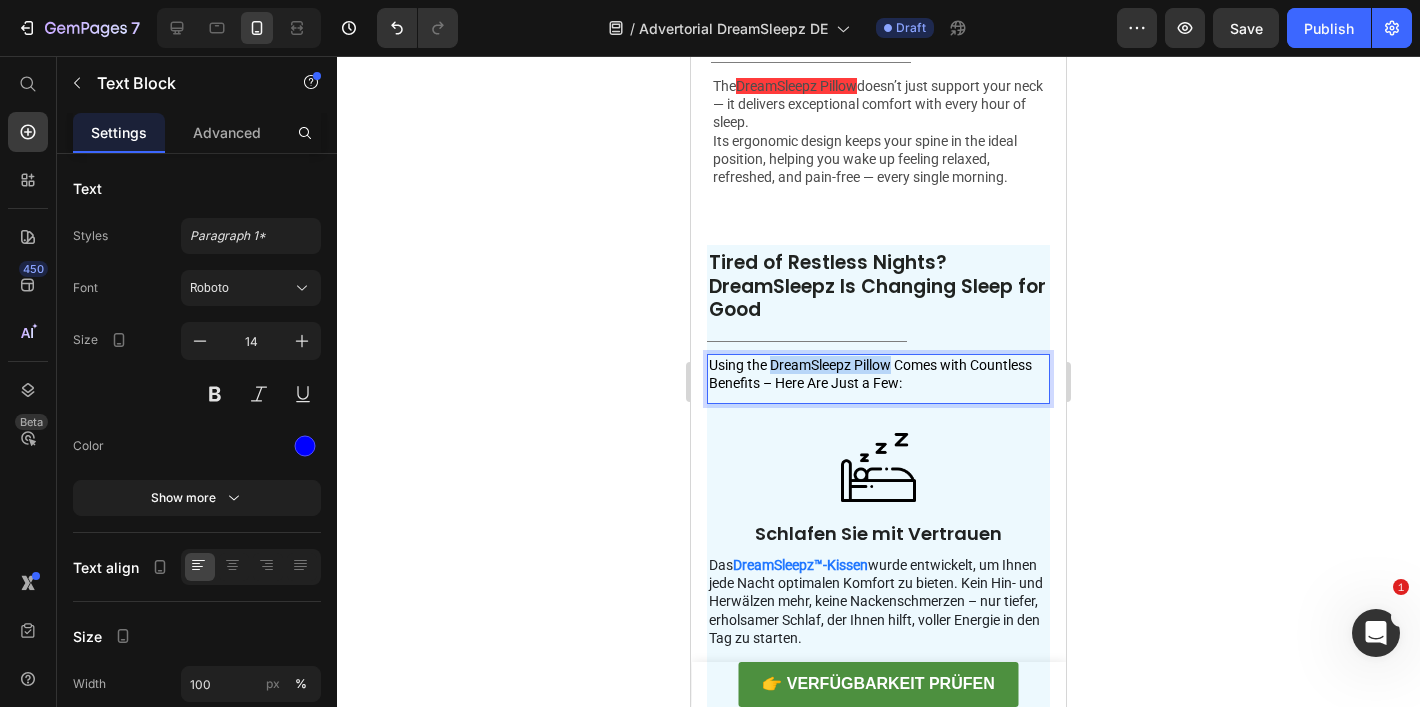 drag, startPoint x: 773, startPoint y: 358, endPoint x: 891, endPoint y: 355, distance: 118.03813 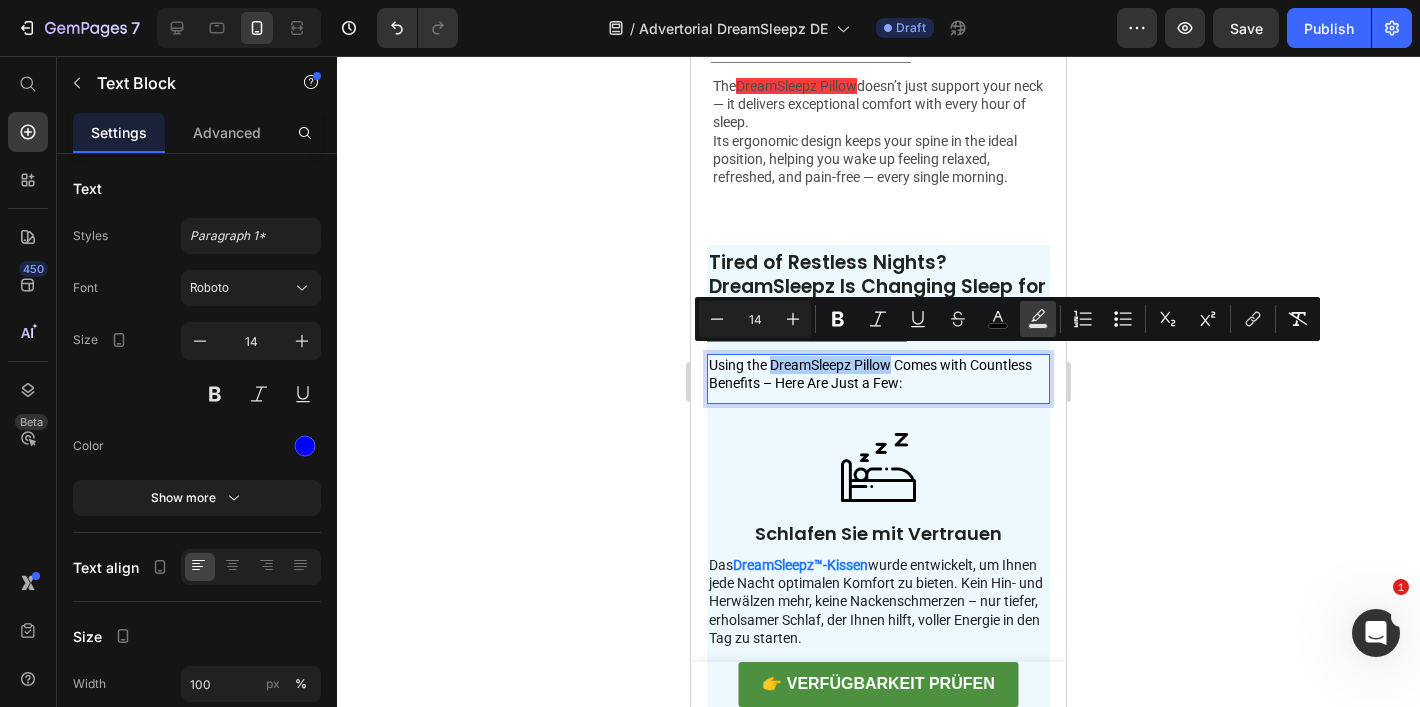 click on "Text Background Color" at bounding box center [1038, 319] 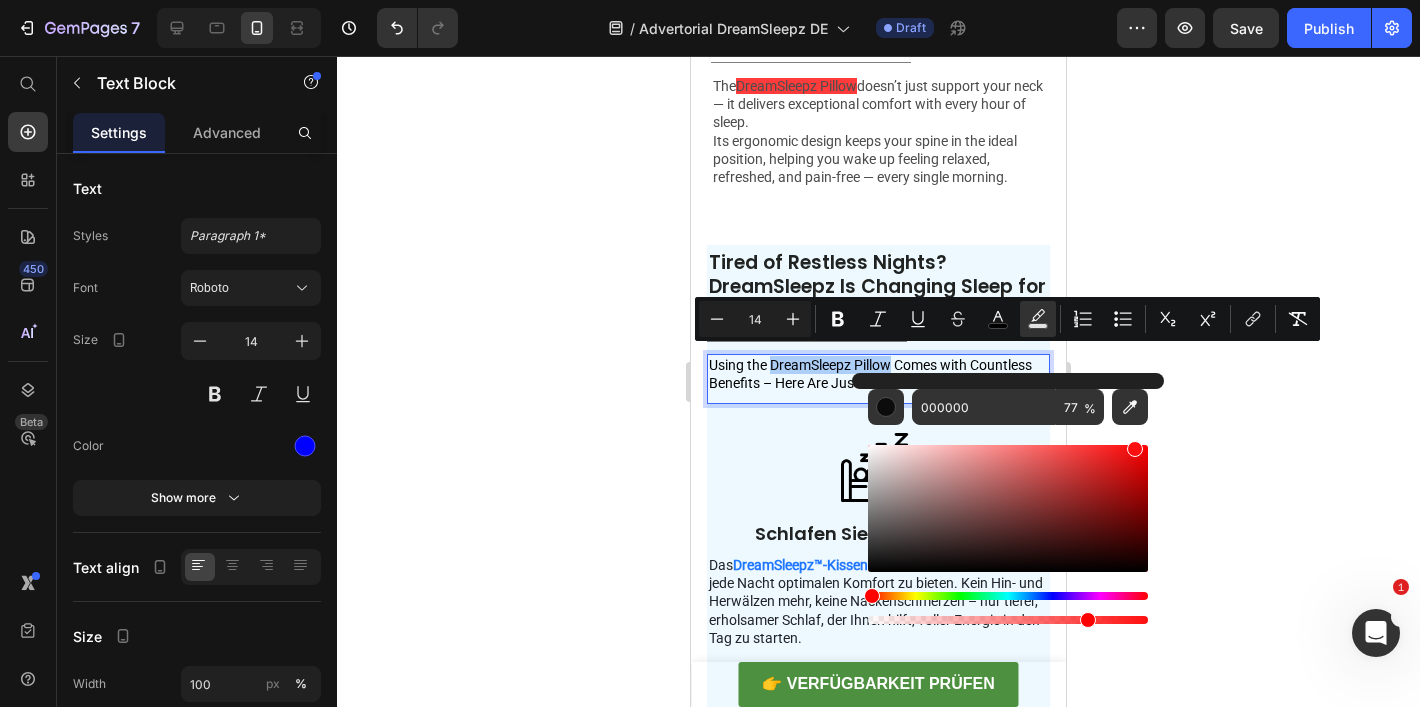 drag, startPoint x: 1094, startPoint y: 504, endPoint x: 1133, endPoint y: 435, distance: 79.25907 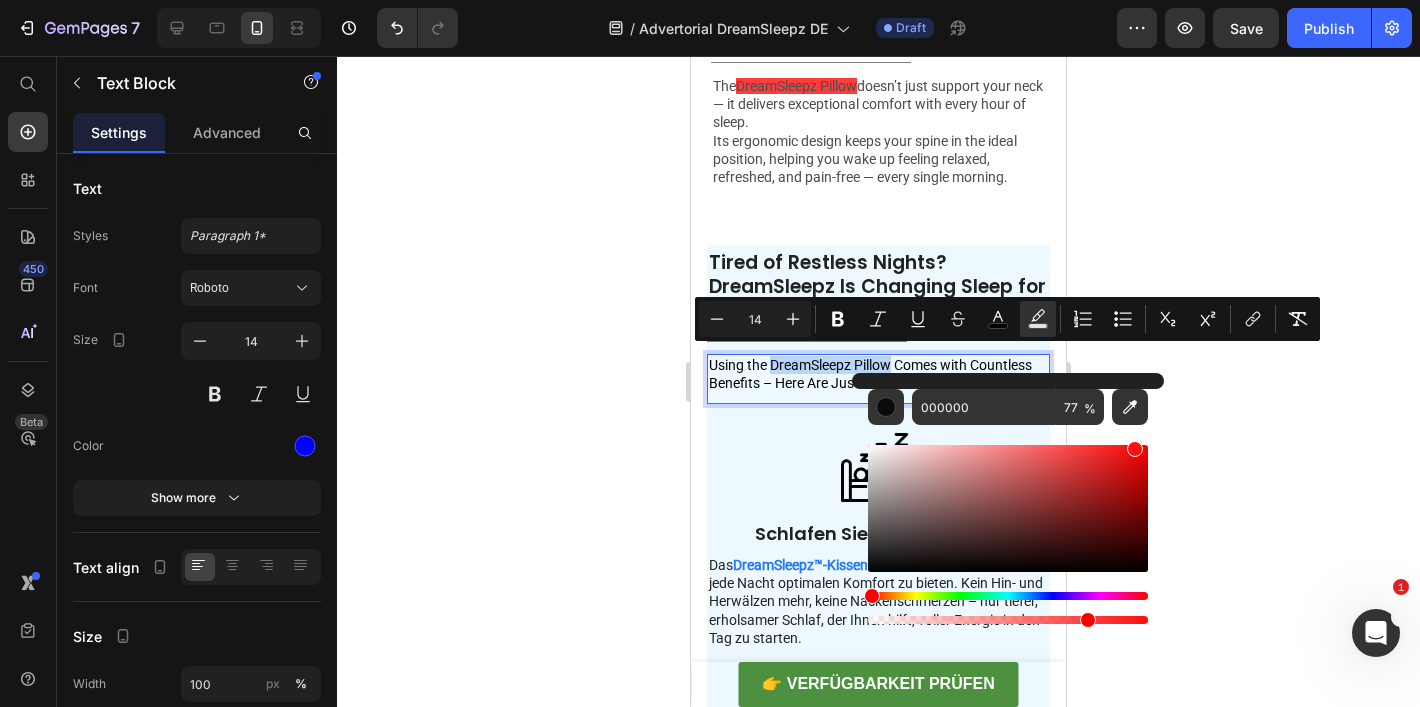 type on "FF0F0F" 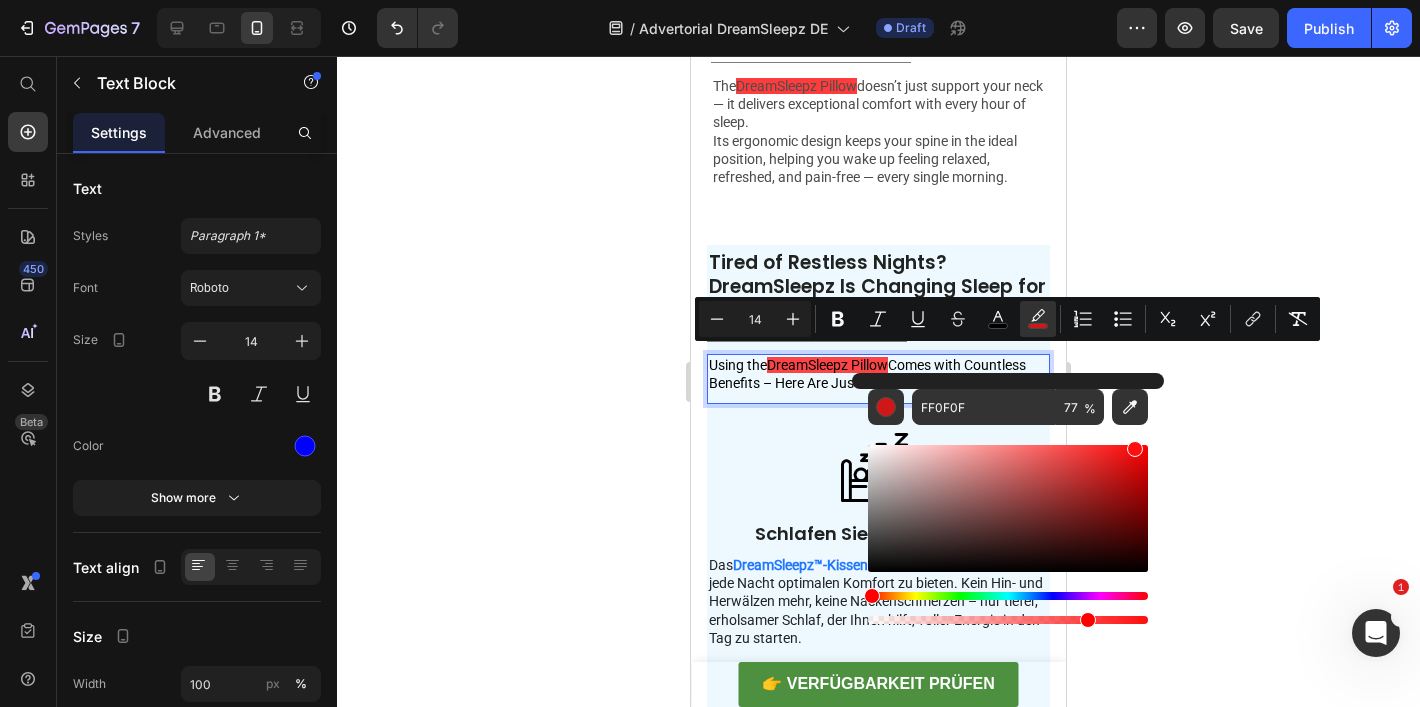 click on "Using the  DreamSleepz Pillow  Comes with Countless Benefits – Here Are Just a Few:" at bounding box center [878, 374] 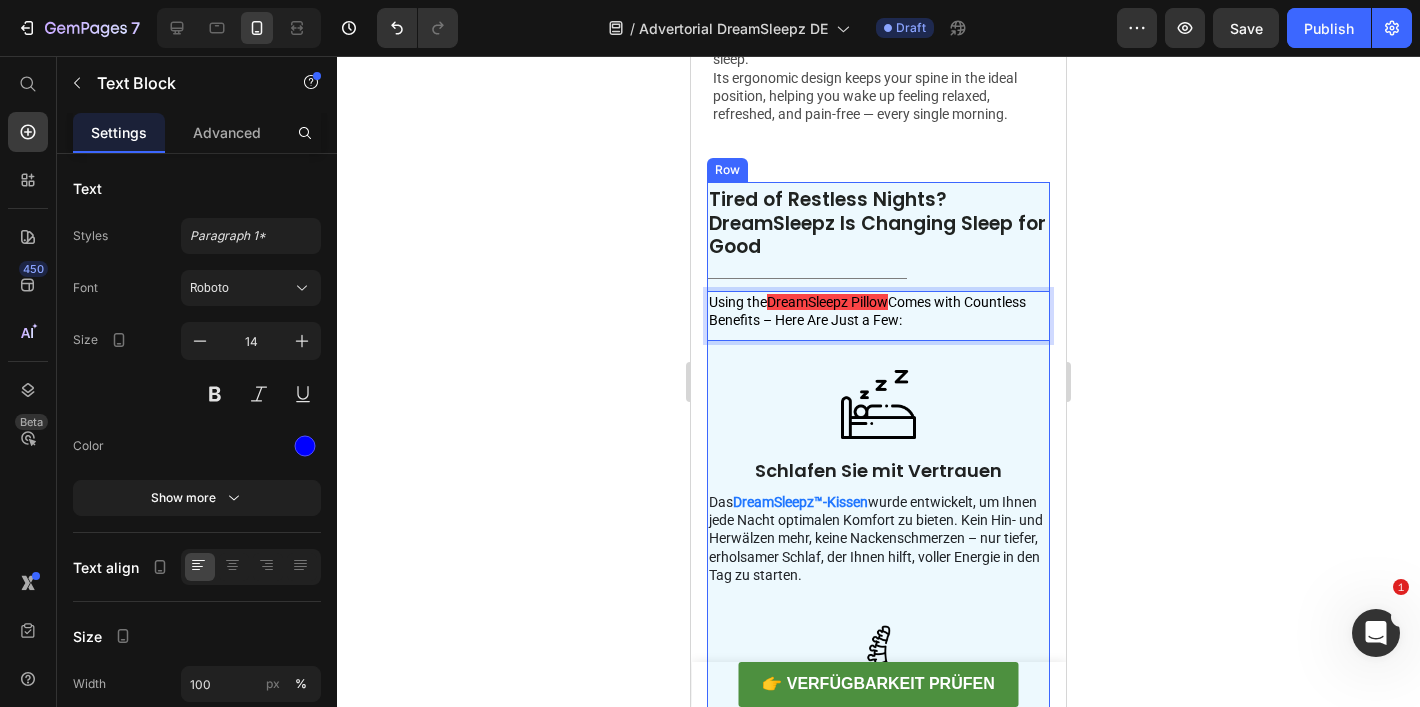 scroll, scrollTop: 4439, scrollLeft: 0, axis: vertical 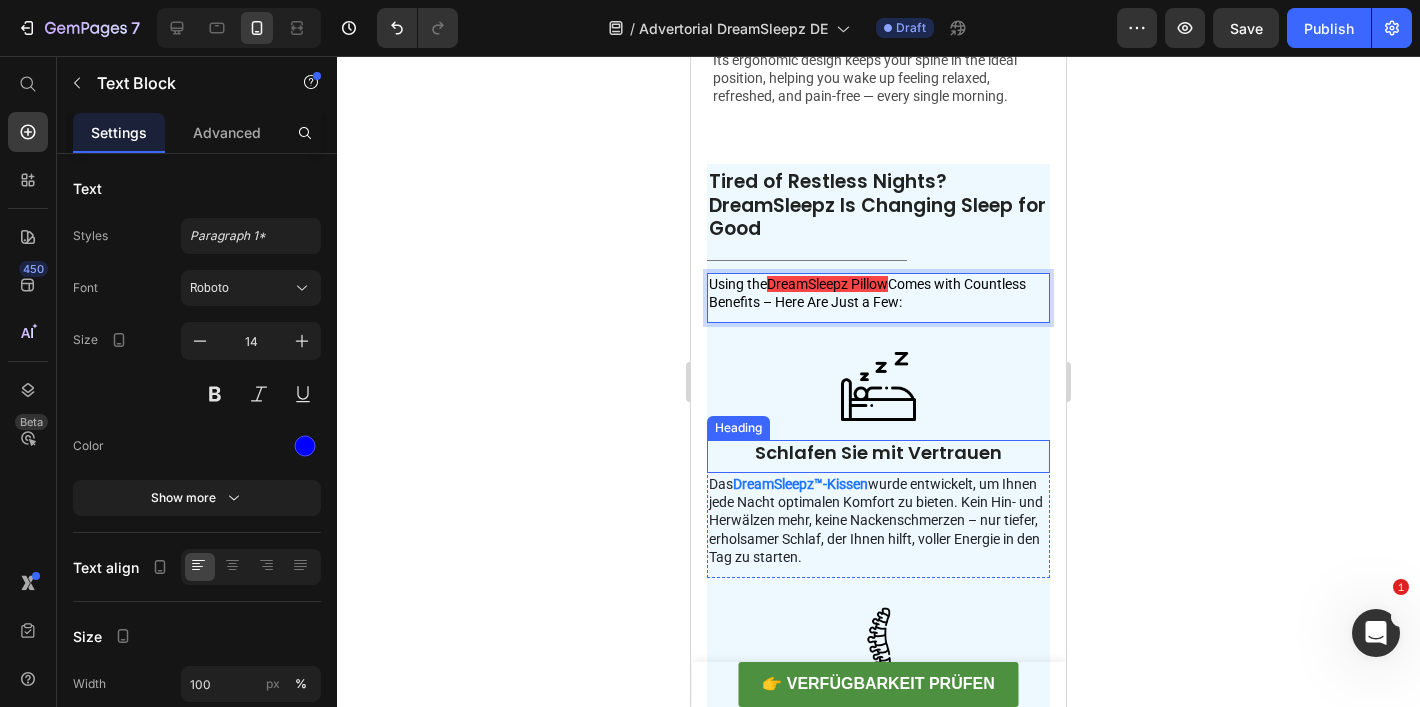 click on "Schlafen Sie mit Vertrauen" at bounding box center (878, 452) 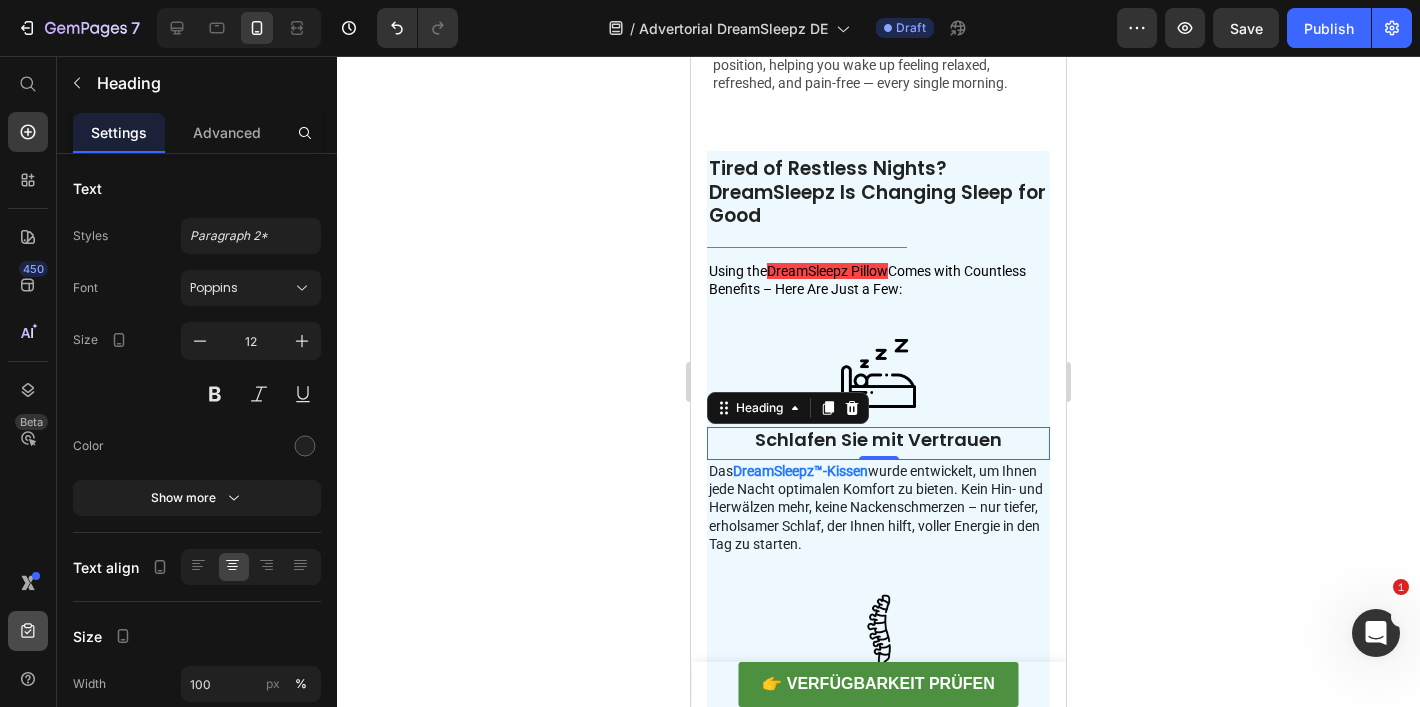 scroll, scrollTop: 4464, scrollLeft: 0, axis: vertical 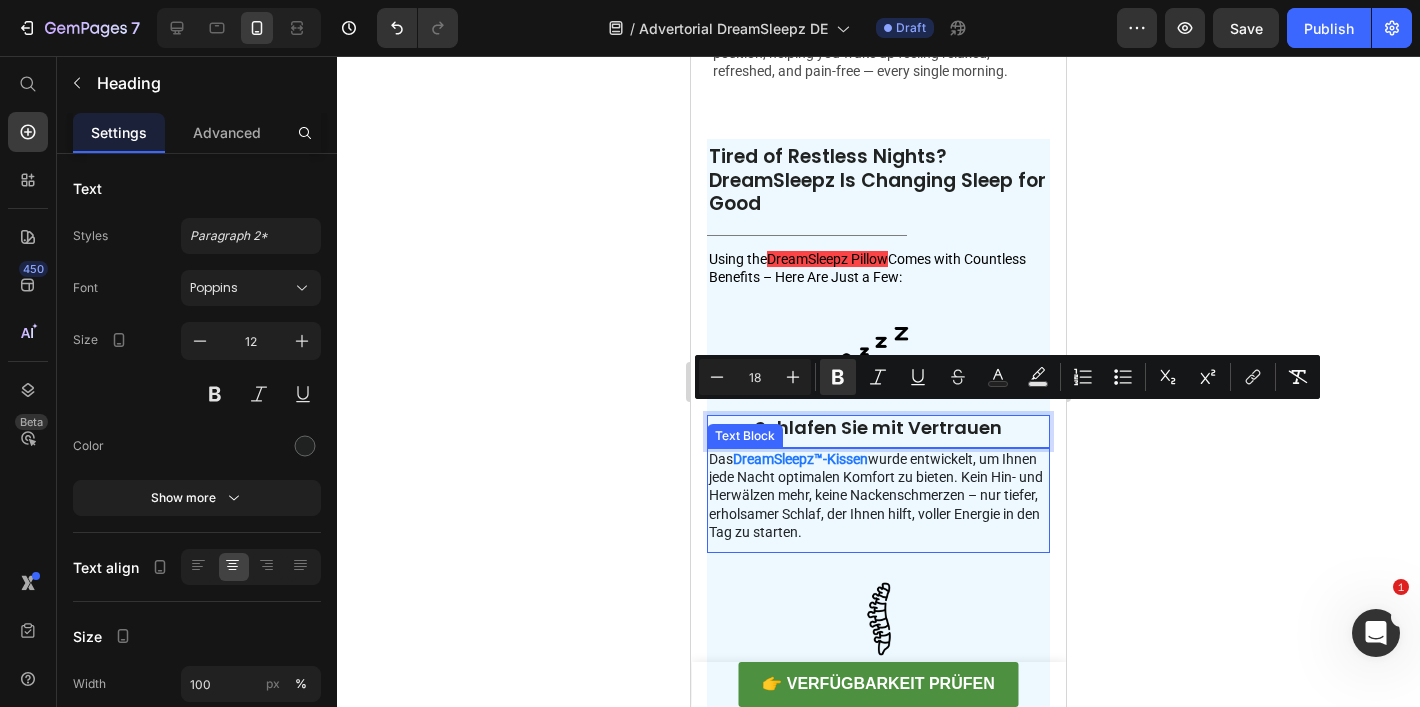 click on "Das  DreamSleepz™-Kissen  wurde entwickelt, um Ihnen jede Nacht optimalen Komfort zu bieten. Kein Hin- und Herwälzen mehr, keine Nackenschmerzen – nur tiefer, erholsamer Schlaf, der Ihnen hilft, voller Energie in den Tag zu starten." at bounding box center [878, 495] 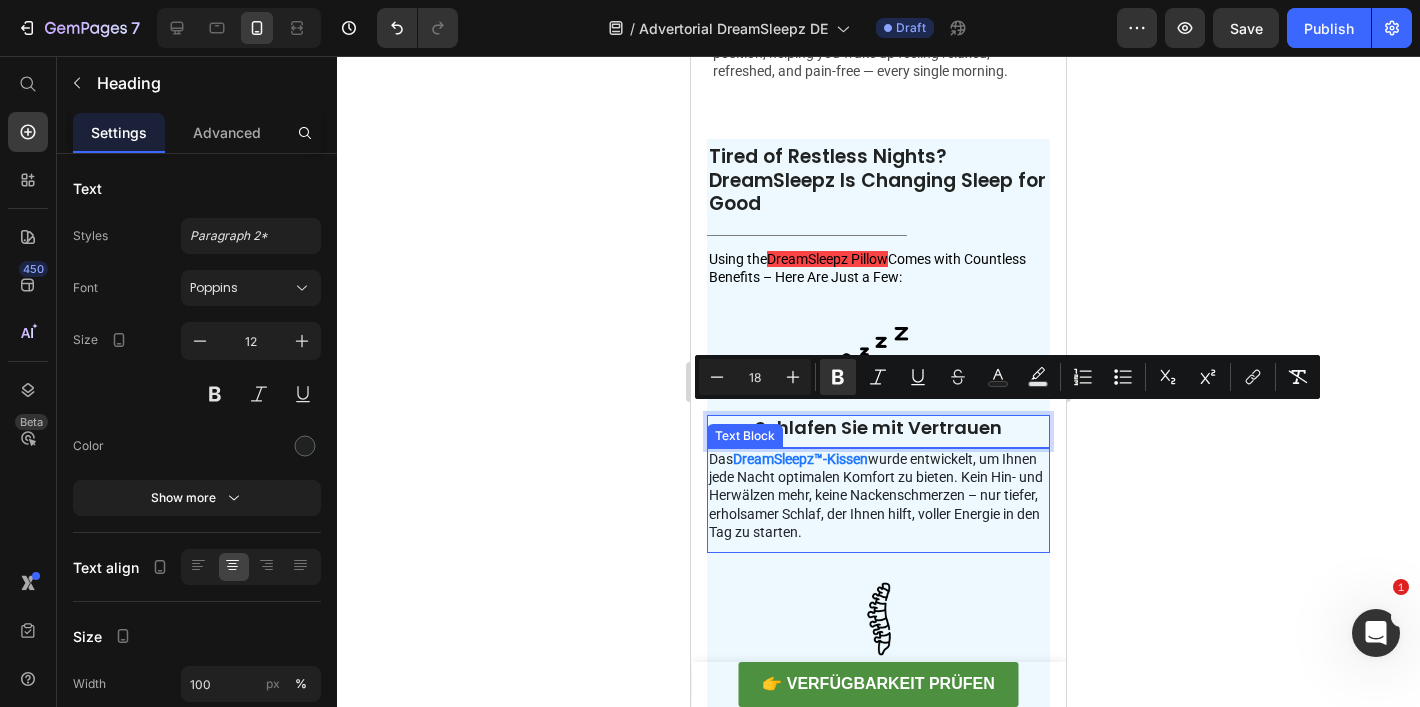 click on "Das  DreamSleepz™-Kissen  wurde entwickelt, um Ihnen jede Nacht optimalen Komfort zu bieten. Kein Hin- und Herwälzen mehr, keine Nackenschmerzen – nur tiefer, erholsamer Schlaf, der Ihnen hilft, voller Energie in den Tag zu starten." at bounding box center (878, 495) 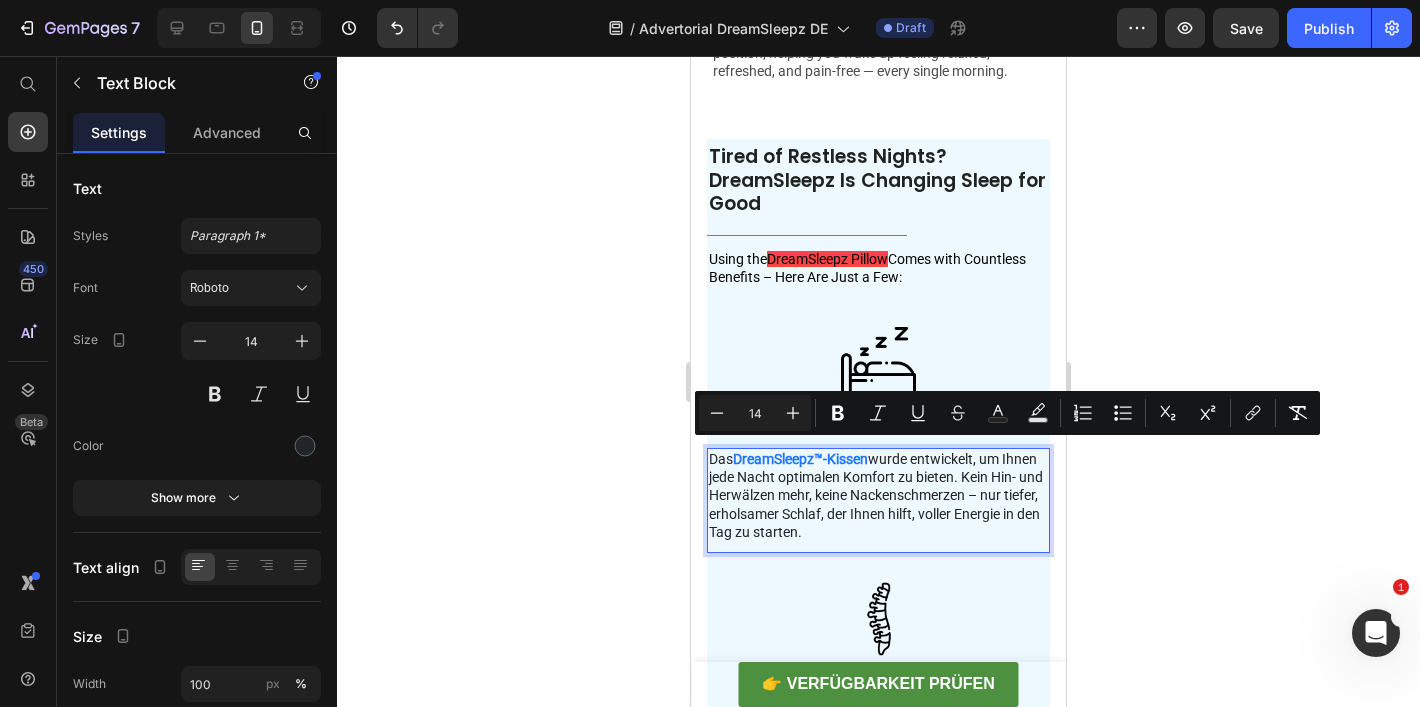 click 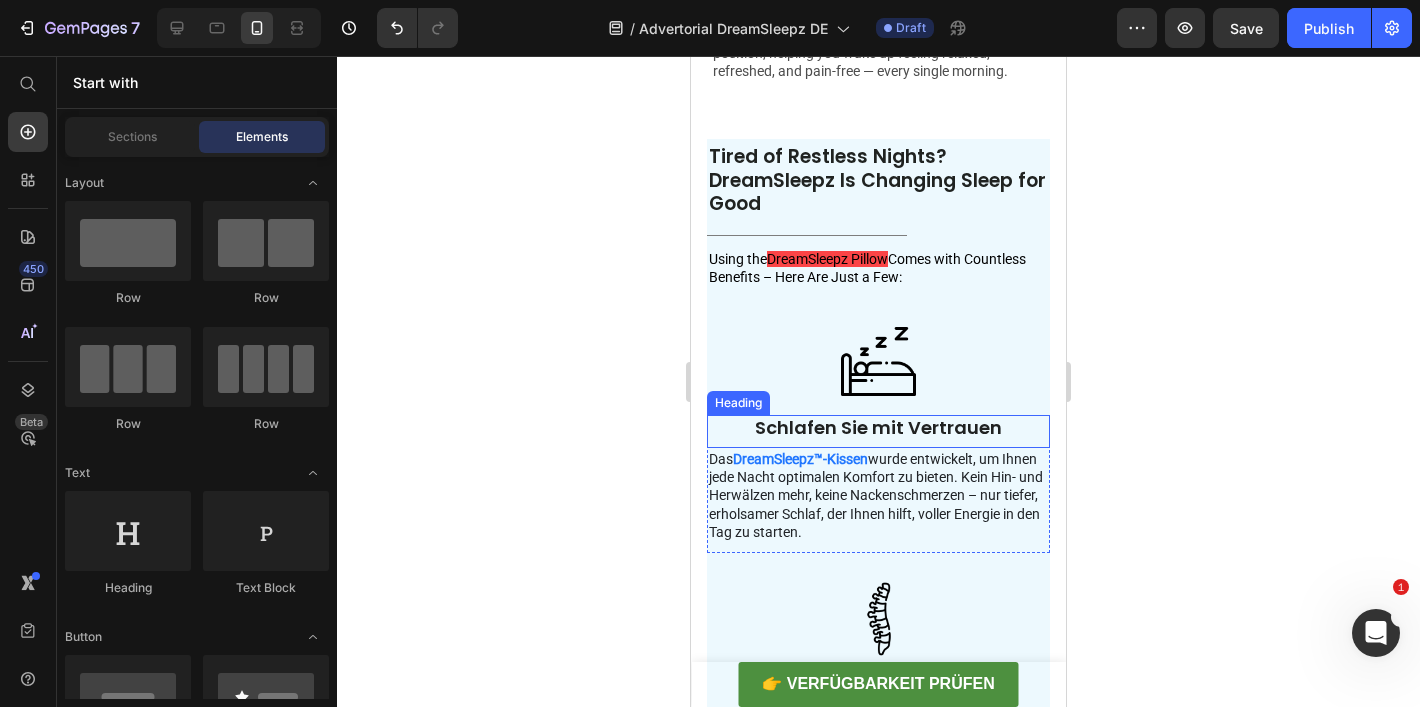 click on "Schlafen Sie mit Vertrauen" at bounding box center [878, 427] 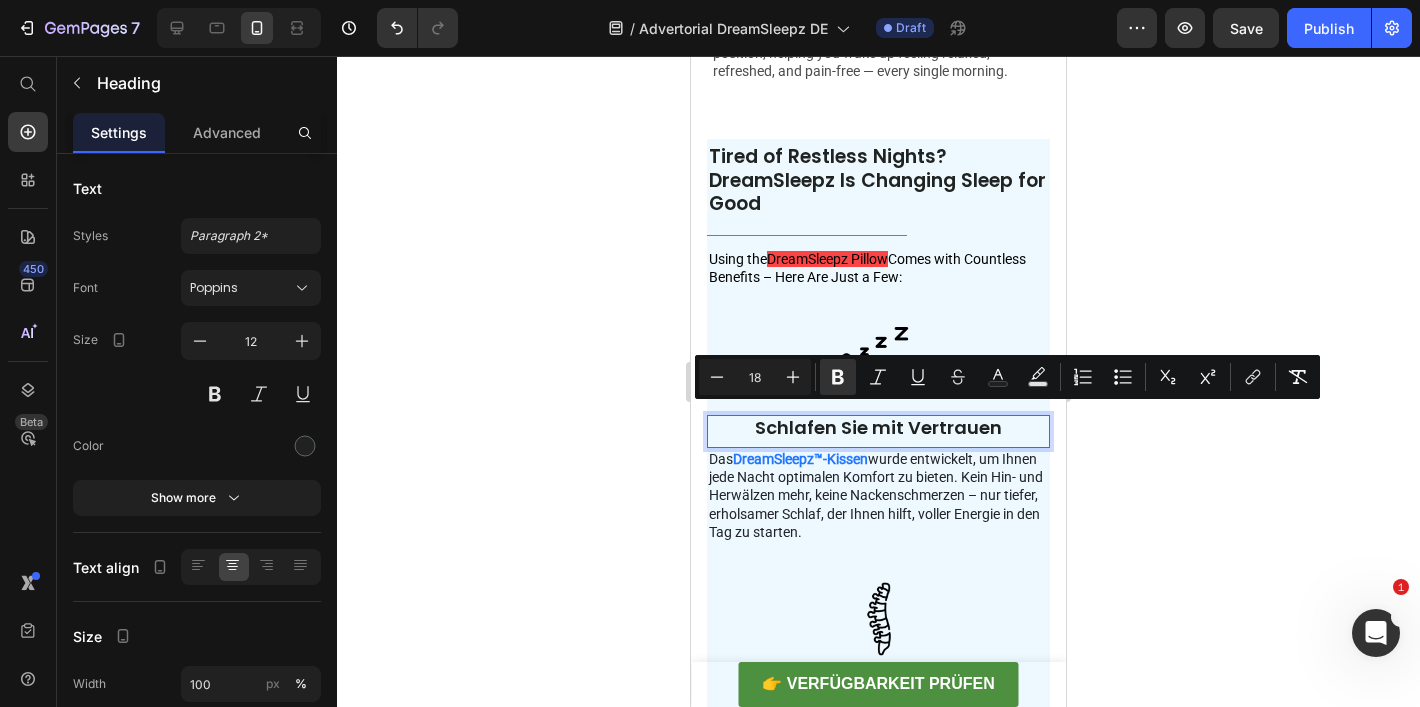 click 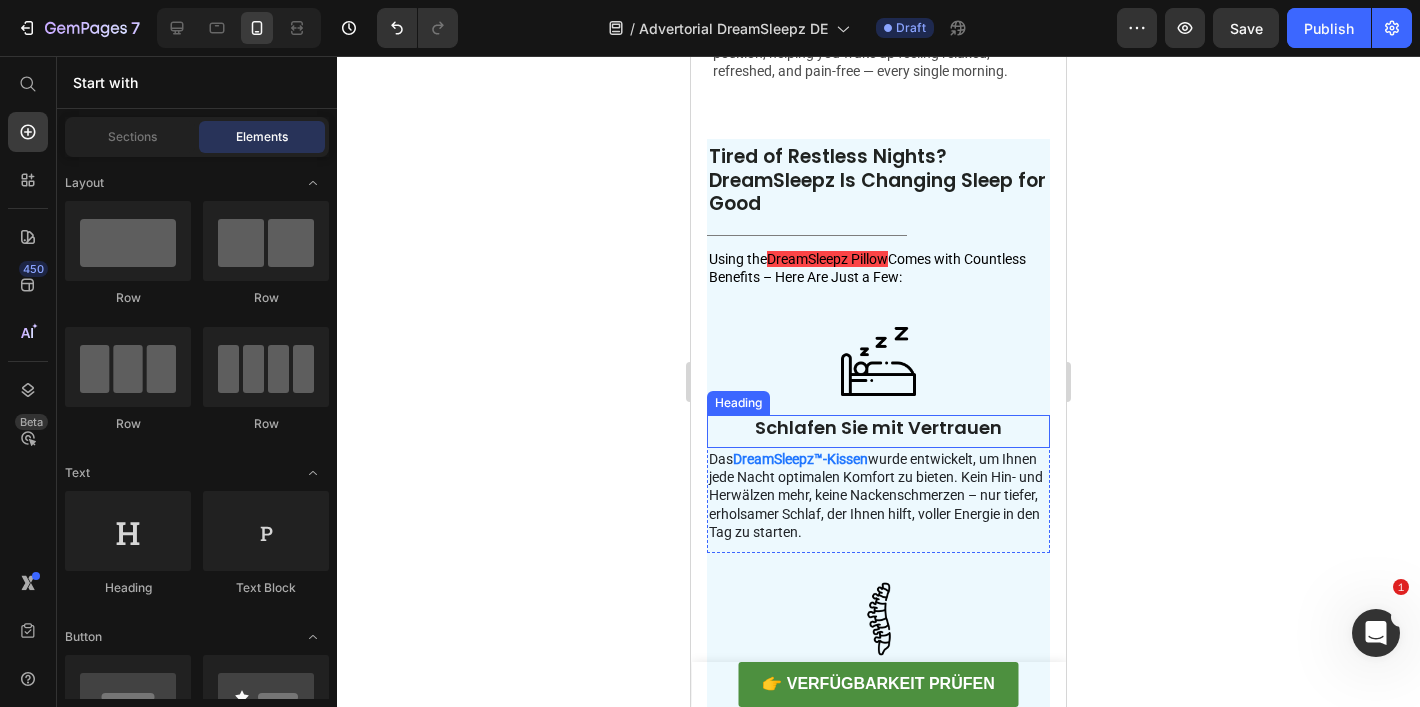 click on "Schlafen Sie mit Vertrauen" at bounding box center (878, 427) 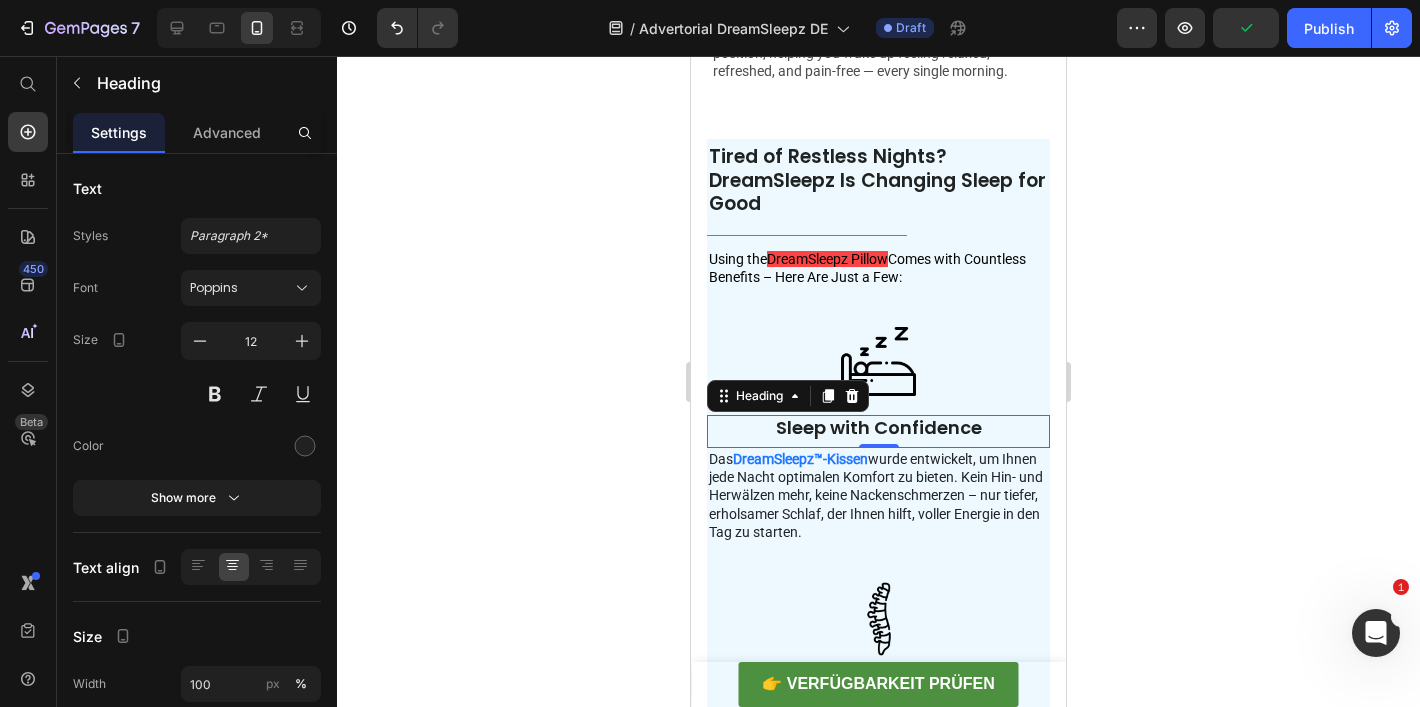 click on "Das  DreamSleepz™-Kissen  wurde entwickelt, um Ihnen jede Nacht optimalen Komfort zu bieten. Kein Hin- und Herwälzen mehr, keine Nackenschmerzen – nur tiefer, erholsamer Schlaf, der Ihnen hilft, voller Energie in den Tag zu starten." at bounding box center (878, 495) 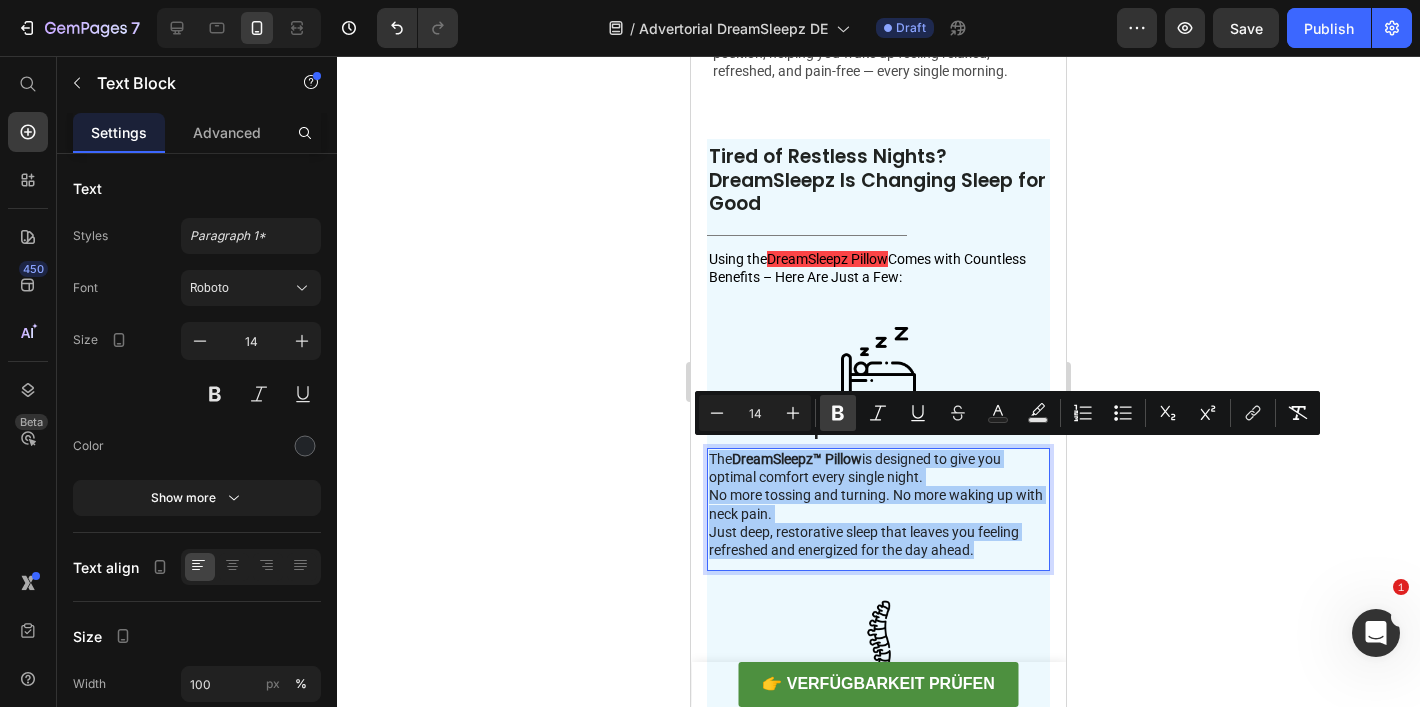 click 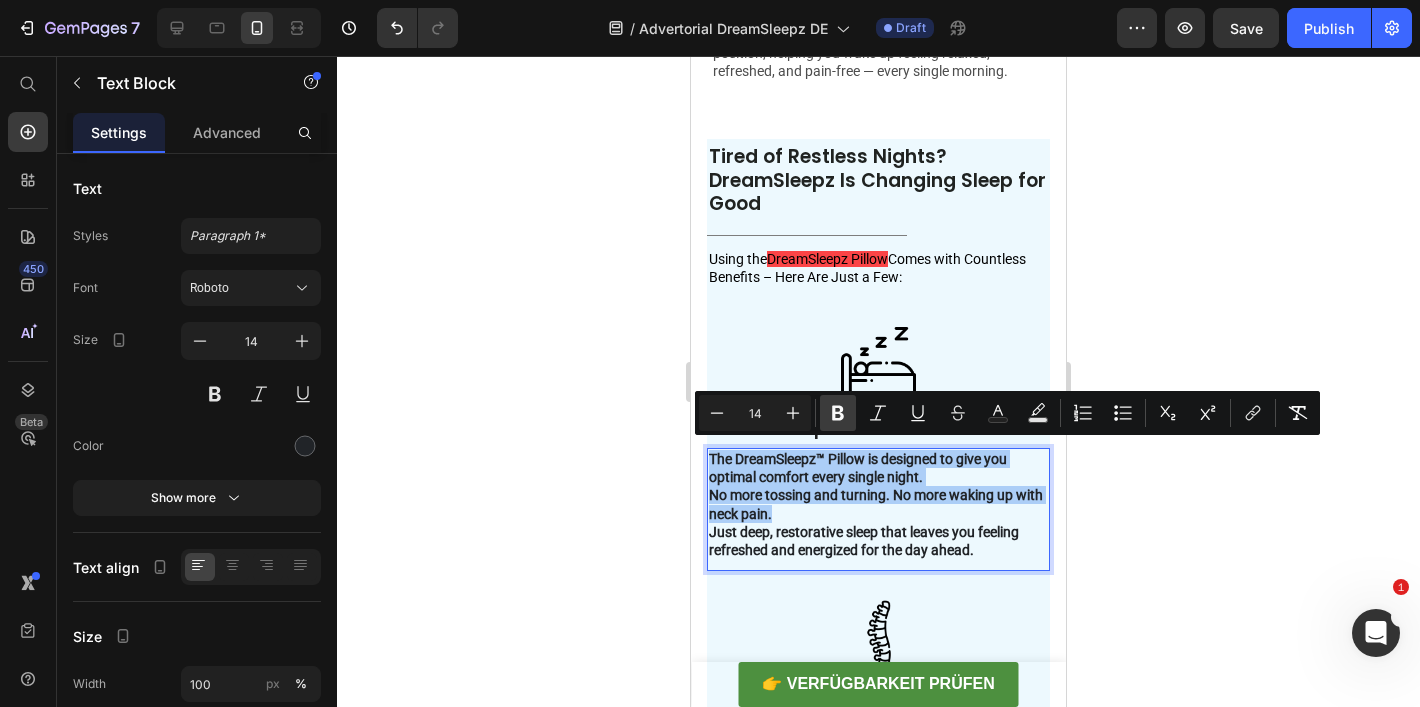 click 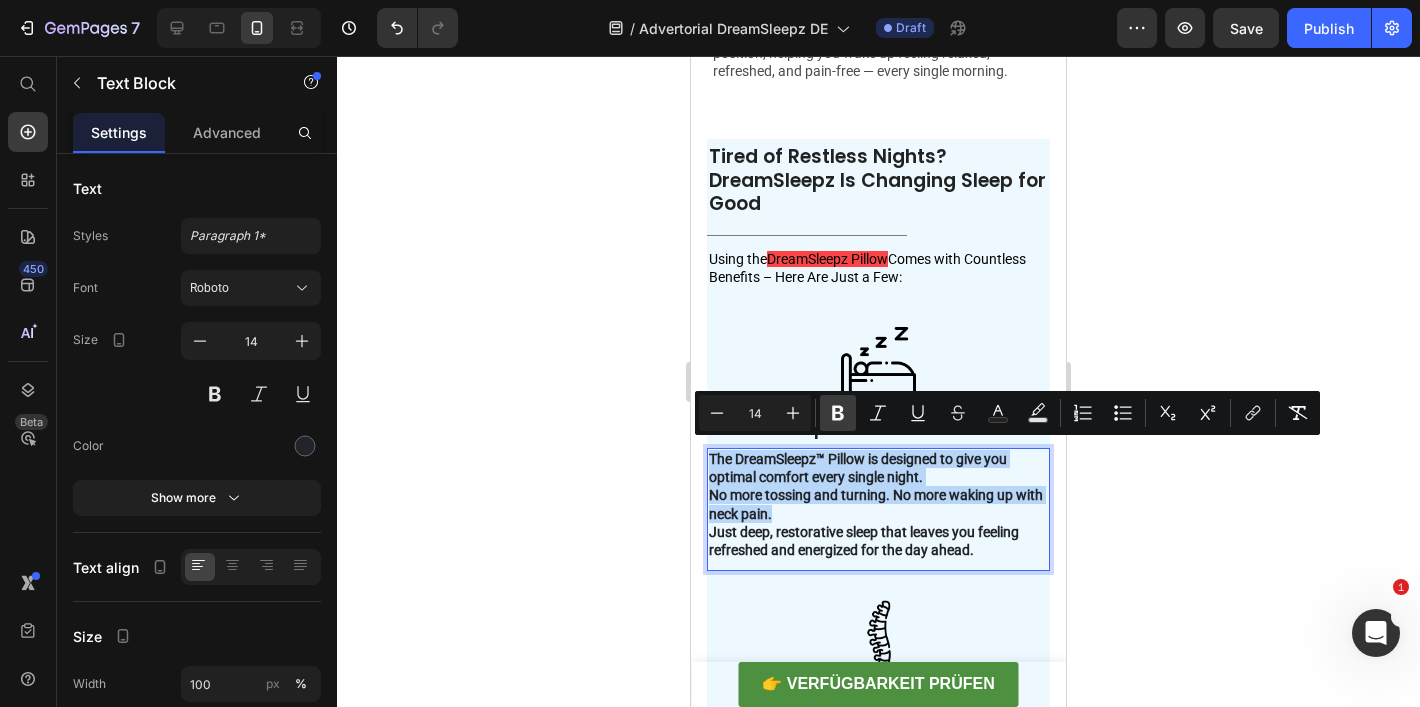 type on "14" 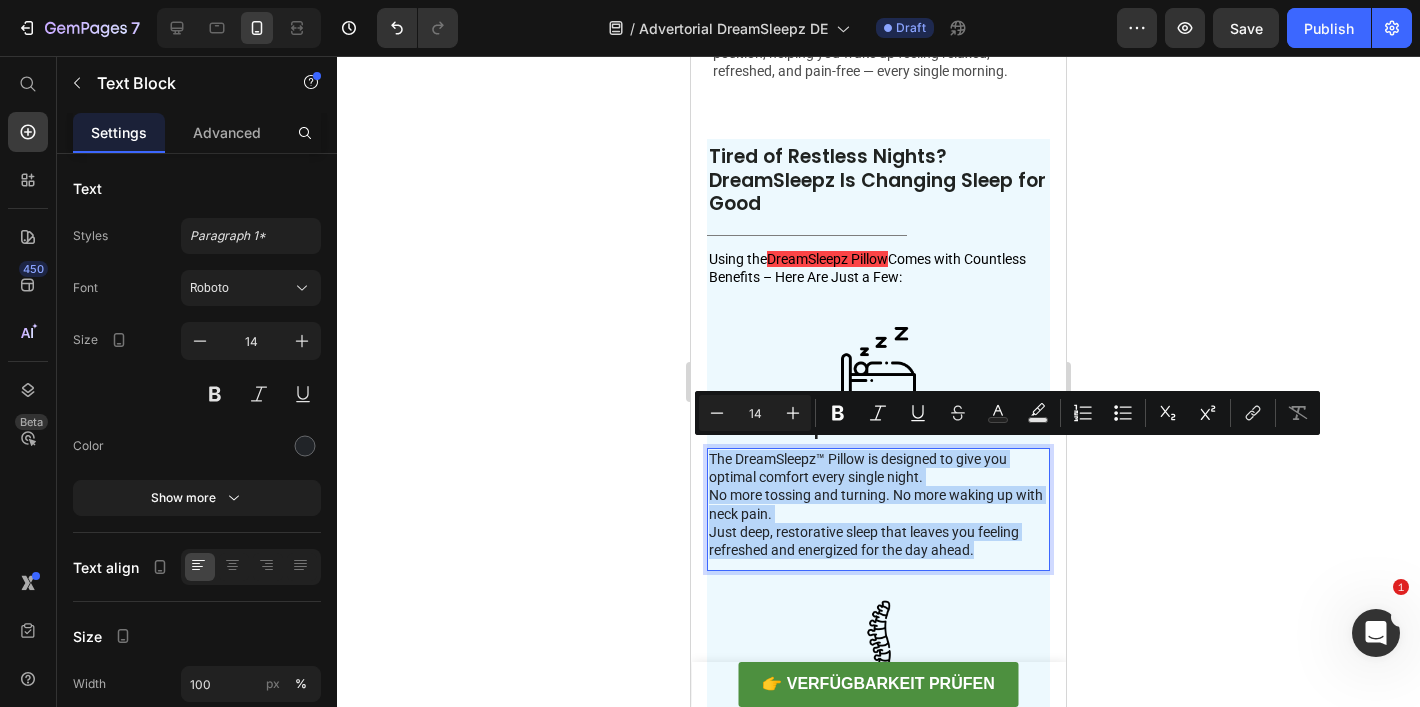click on "No more tossing and turning. No more waking up with neck pain." at bounding box center (878, 504) 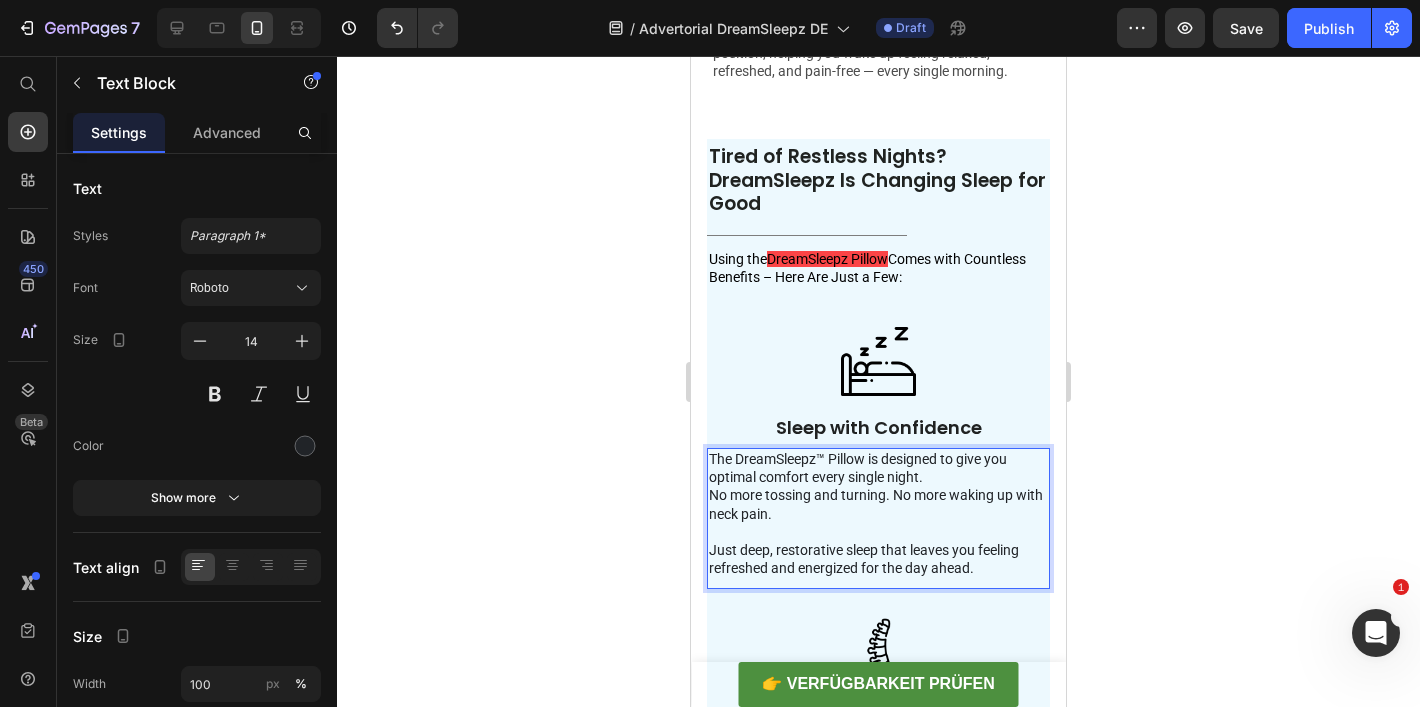 click on "The DreamSleepz™ Pillow is designed to give you optimal comfort every single night." at bounding box center (878, 468) 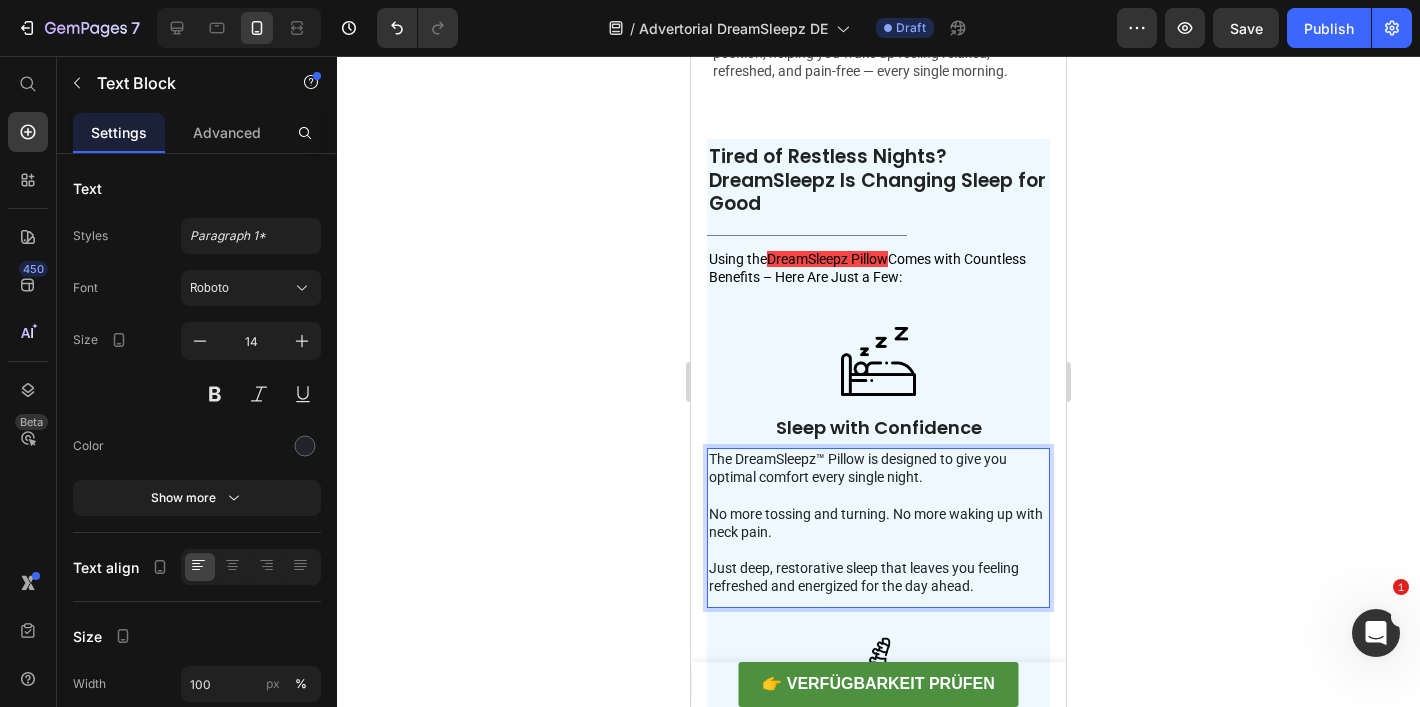 click on "No more tossing and turning. No more waking up with neck pain." at bounding box center (878, 523) 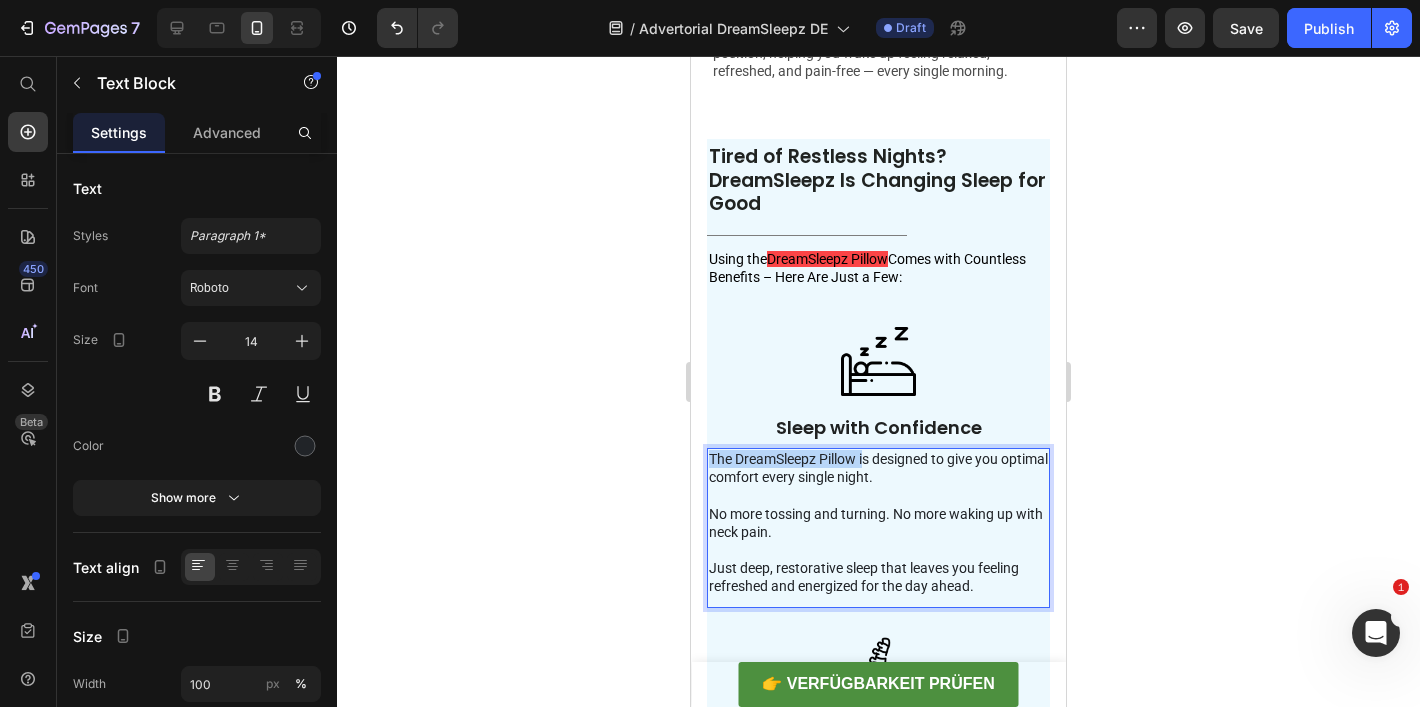 drag, startPoint x: 711, startPoint y: 453, endPoint x: 867, endPoint y: 445, distance: 156.20499 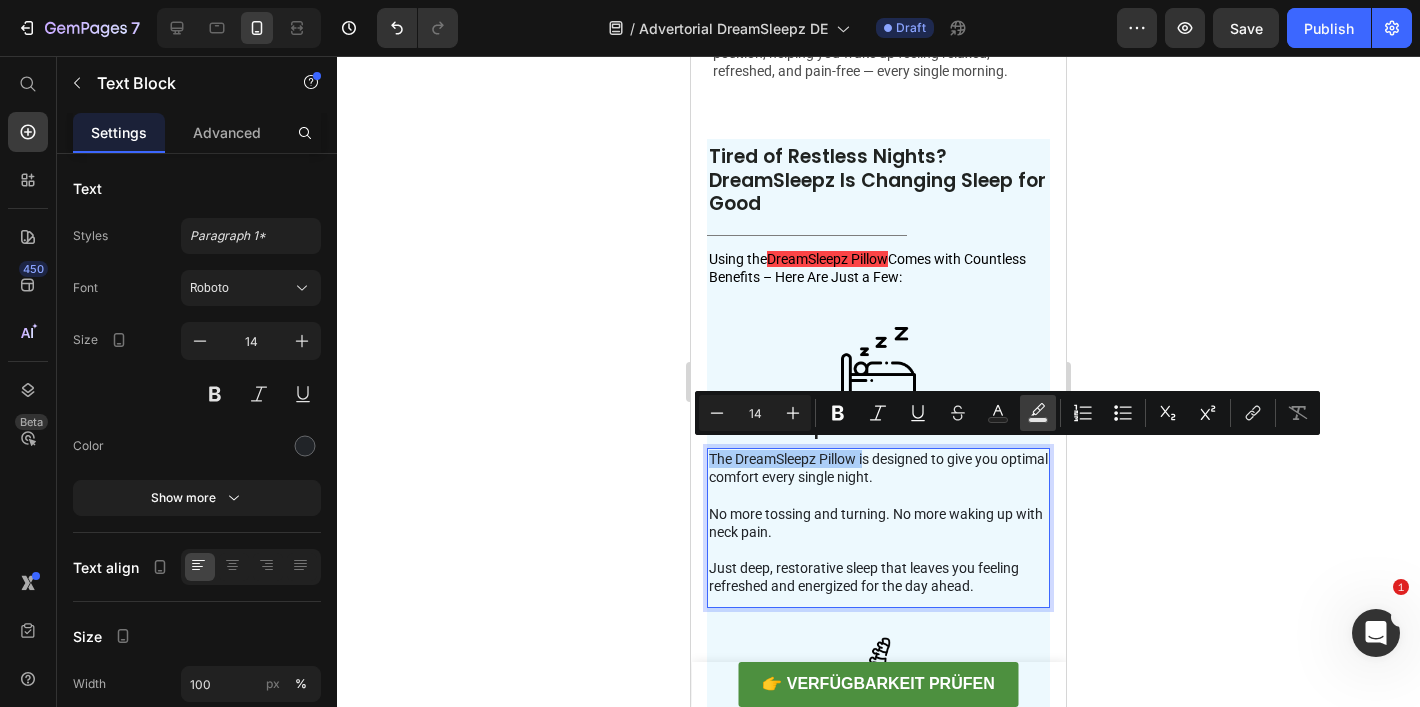 click on "Minus 14 Plus Bold Italic Underline       Strikethrough
Text Color
Text Background Color Numbered List Bulleted List Subscript Superscript       link Remove Format" at bounding box center [1007, 413] 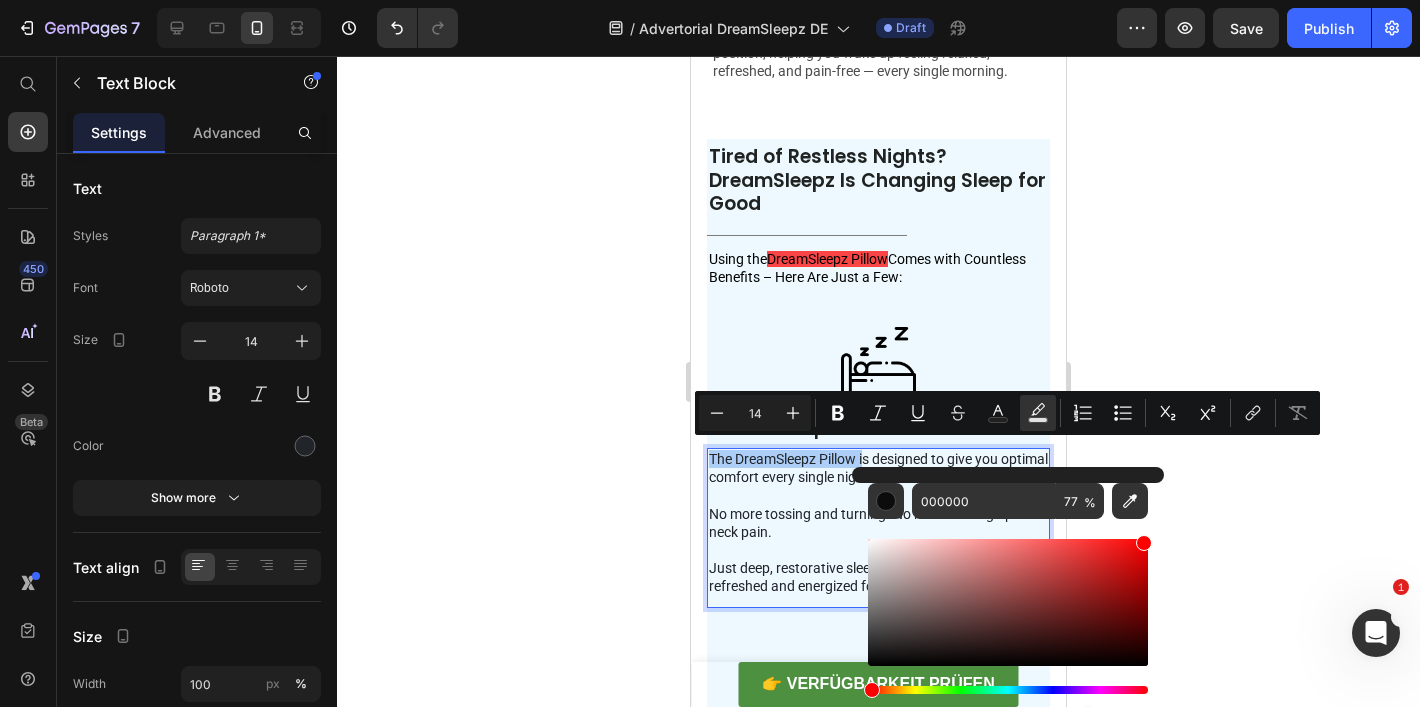 drag, startPoint x: 1035, startPoint y: 600, endPoint x: 1151, endPoint y: 511, distance: 146.20876 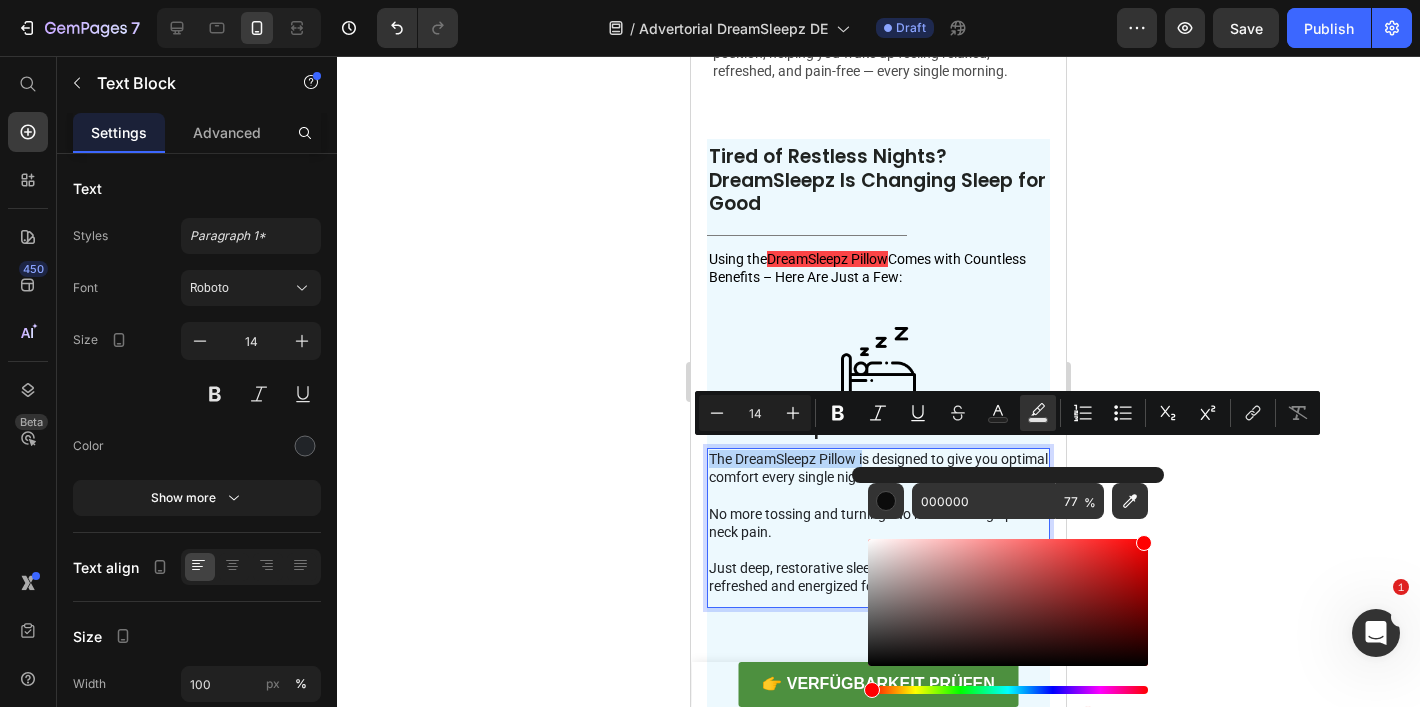 type on "FF0000" 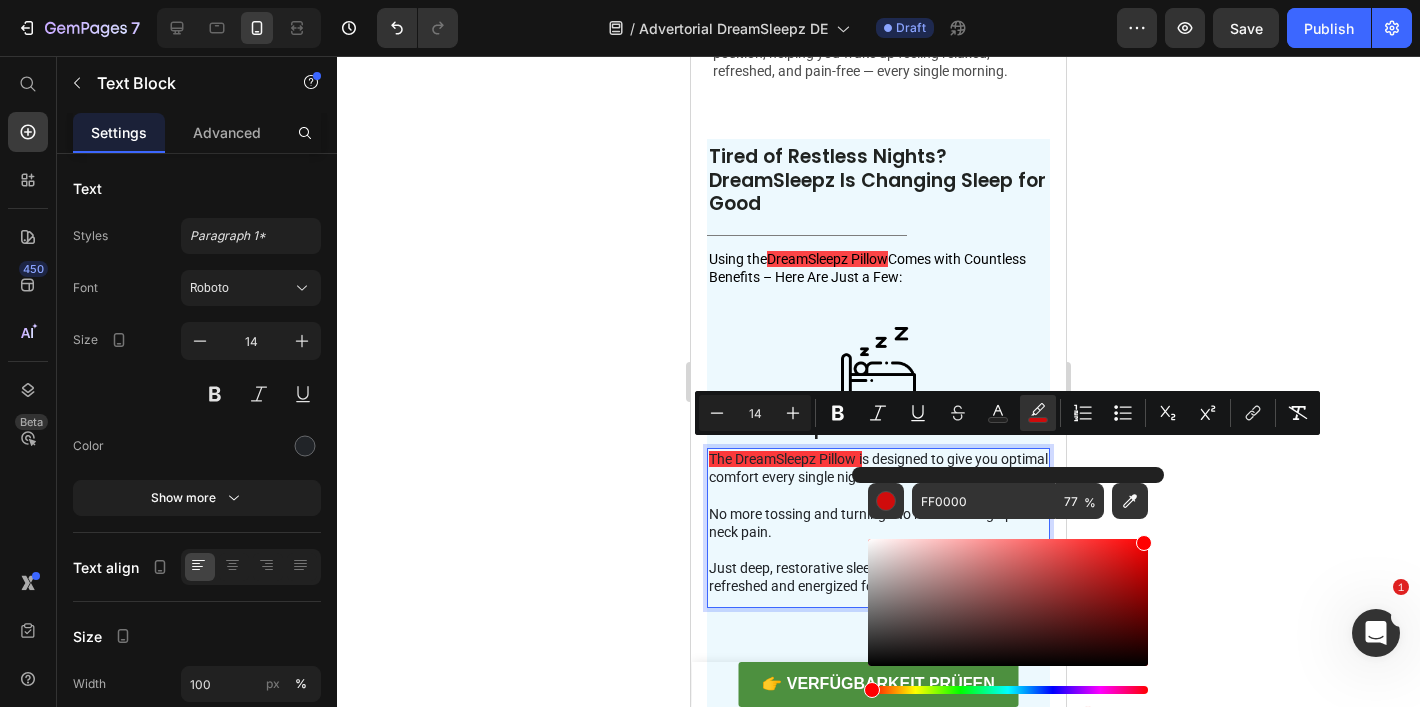 click at bounding box center [878, 550] 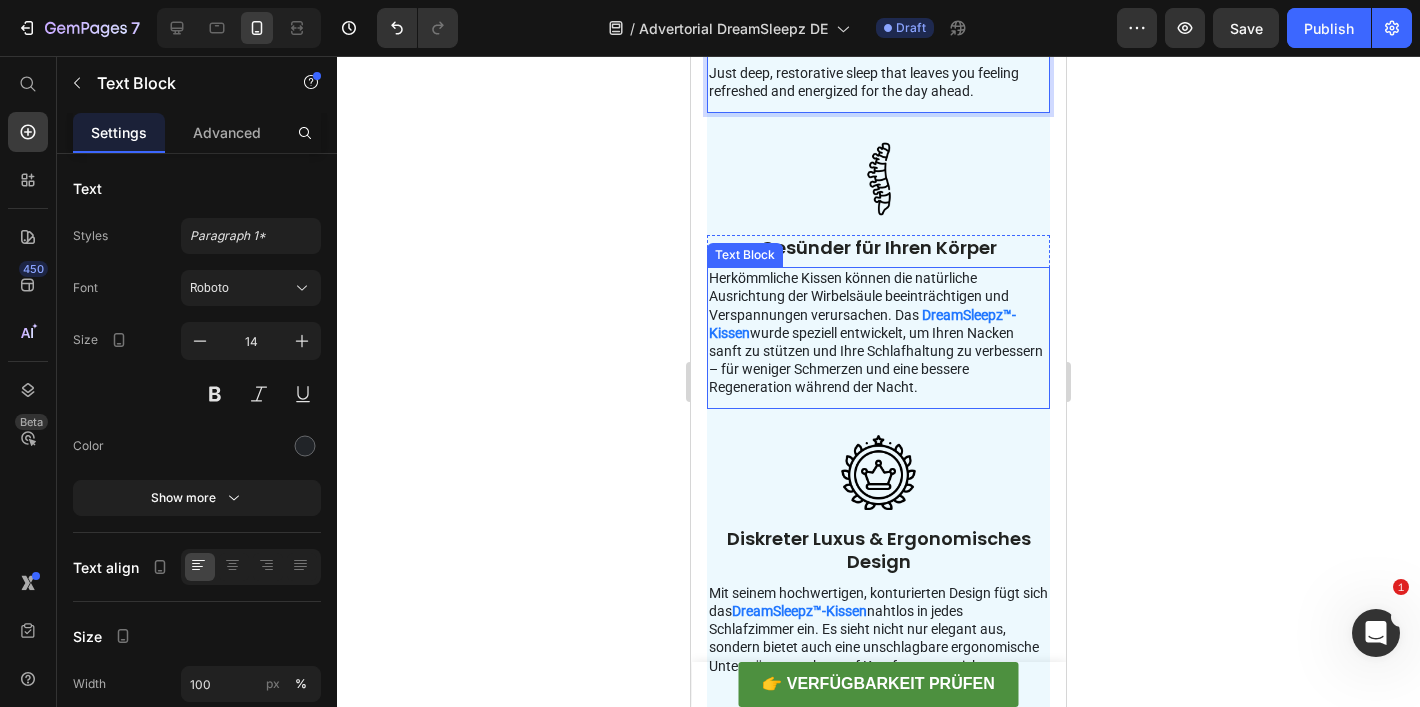 scroll, scrollTop: 4960, scrollLeft: 0, axis: vertical 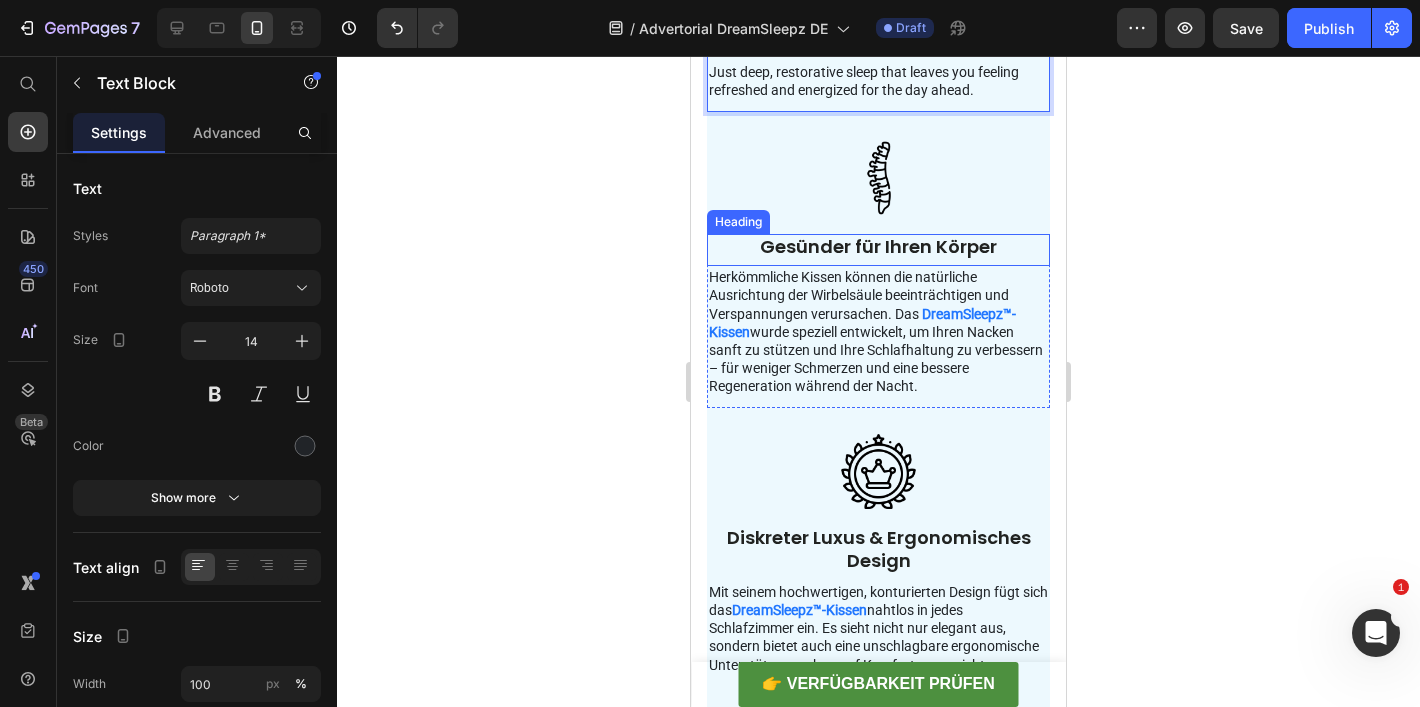 click on "Gesünder für Ihren Körper" at bounding box center (878, 246) 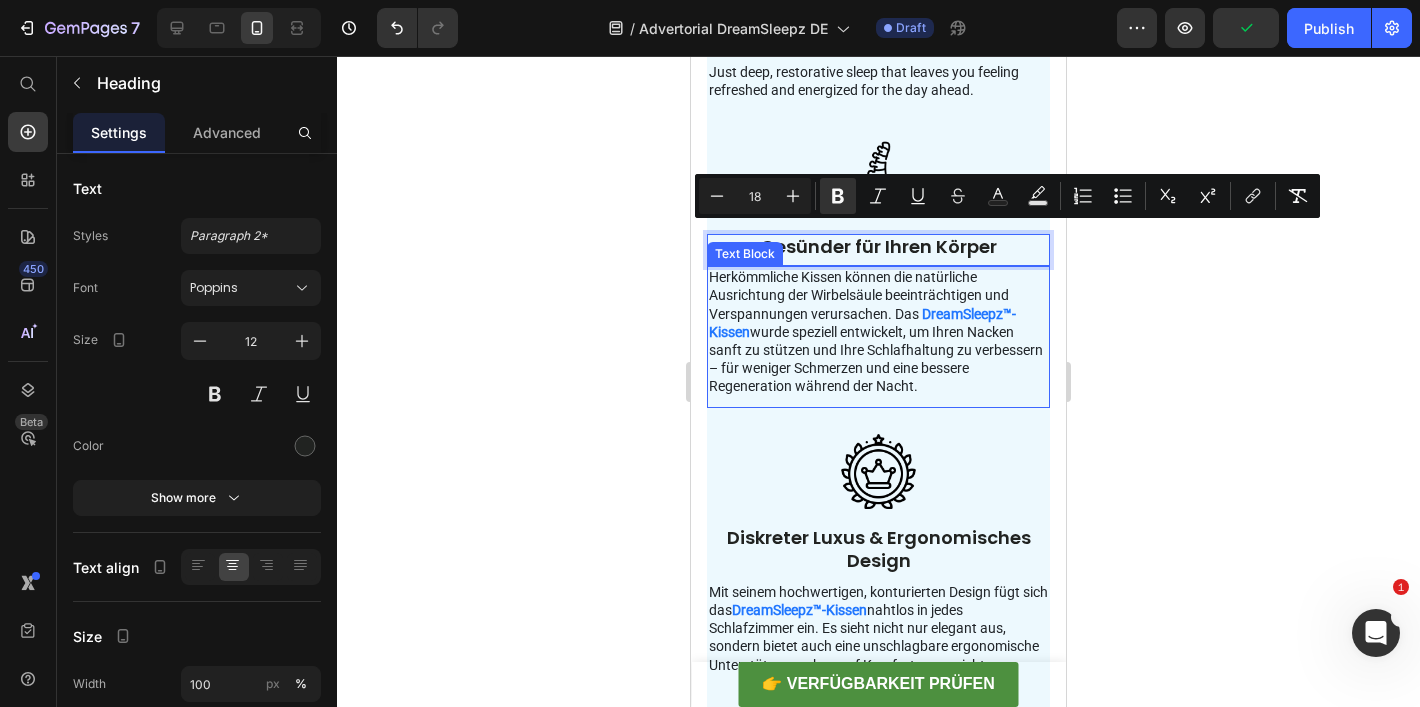 click on "Herkömmliche Kissen können die natürliche Ausrichtung der Wirbelsäule beeinträchtigen und Verspannungen verursachen. Das   DreamSleepz™-Kissen  wurde speziell entwickelt, um Ihren Nacken sanft zu stützen und Ihre Schlafhaltung zu verbessern – für weniger Schmerzen und eine bessere Regeneration während der Nacht." at bounding box center (878, 331) 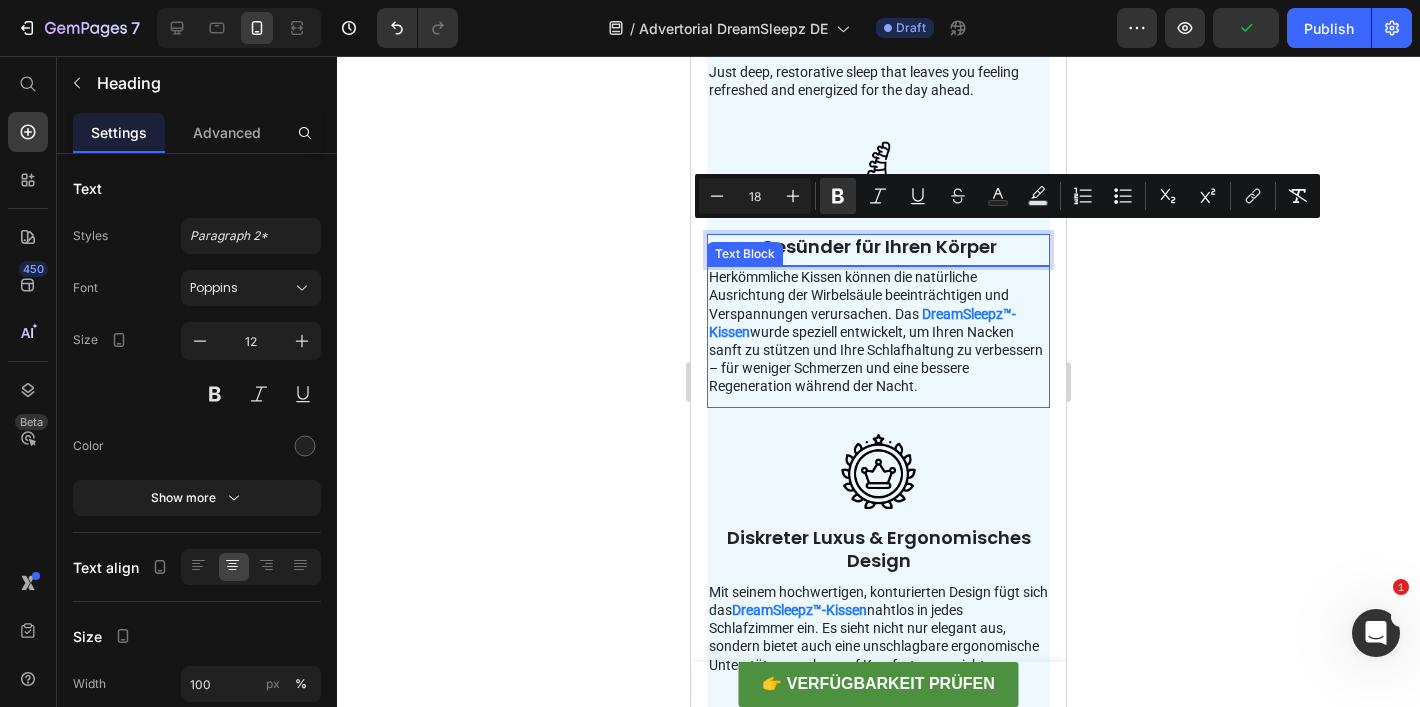 click on "Herkömmliche Kissen können die natürliche Ausrichtung der Wirbelsäule beeinträchtigen und Verspannungen verursachen. Das   DreamSleepz™-Kissen  wurde speziell entwickelt, um Ihren Nacken sanft zu stützen und Ihre Schlafhaltung zu verbessern – für weniger Schmerzen und eine bessere Regeneration während der Nacht." at bounding box center (878, 331) 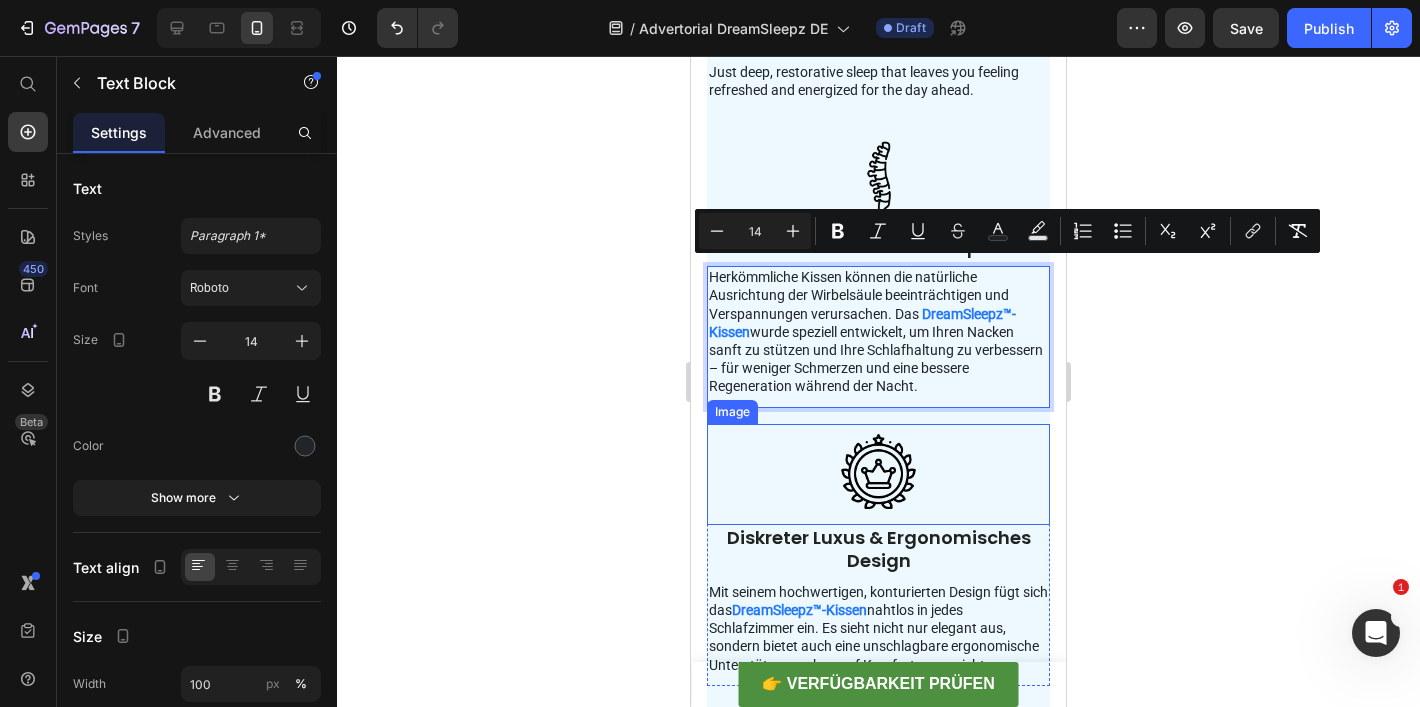 click 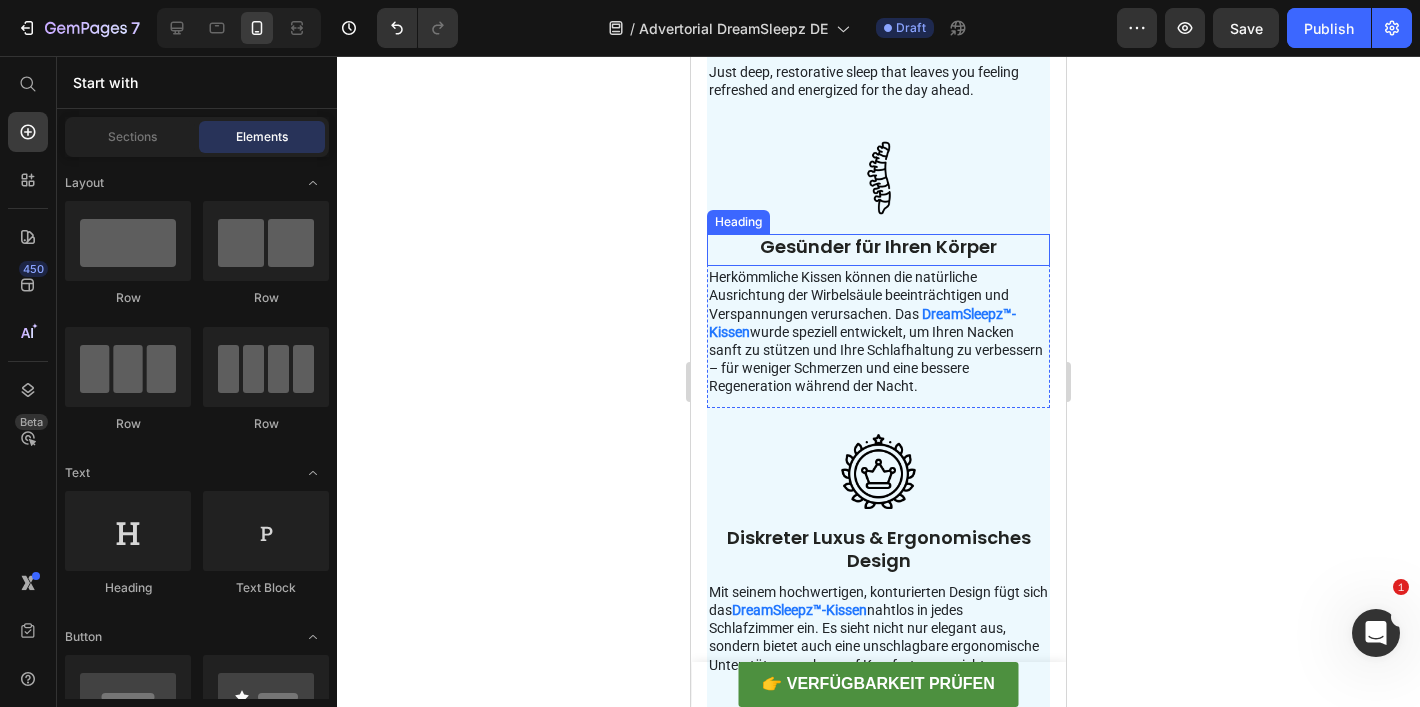 click on "Gesünder für Ihren Körper" at bounding box center (878, 246) 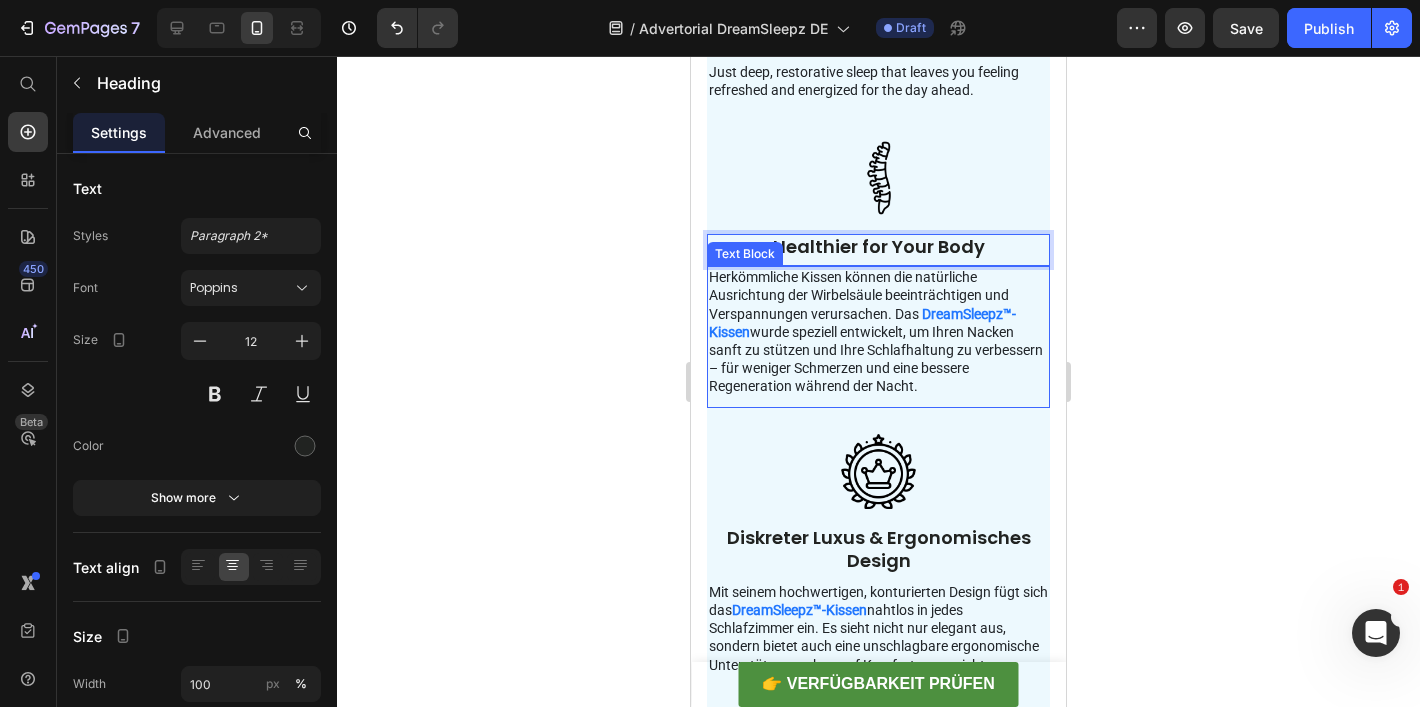 click on "Herkömmliche Kissen können die natürliche Ausrichtung der Wirbelsäule beeinträchtigen und Verspannungen verursachen. Das   DreamSleepz™-Kissen  wurde speziell entwickelt, um Ihren Nacken sanft zu stützen und Ihre Schlafhaltung zu verbessern – für weniger Schmerzen und eine bessere Regeneration während der Nacht." at bounding box center (878, 331) 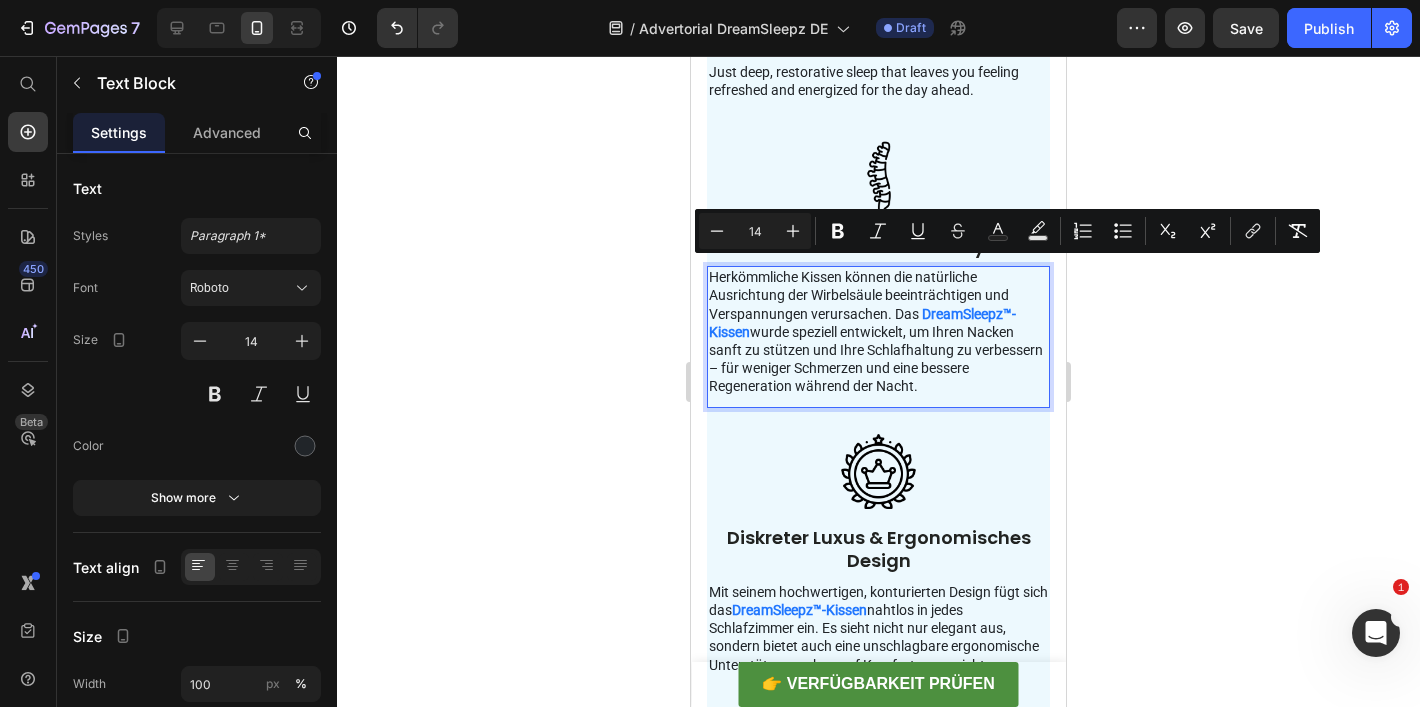 copy on "Herkömmliche Kissen können die natürliche Ausrichtung der Wirbelsäule beeinträchtigen und Verspannungen verursachen. Das   DreamSleepz™-Kissen  wurde speziell entwickelt, um Ihren Nacken sanft zu stützen und Ihre Schlafhaltung zu verbessern – für weniger Schmerzen und eine bessere Regeneration während der Nacht." 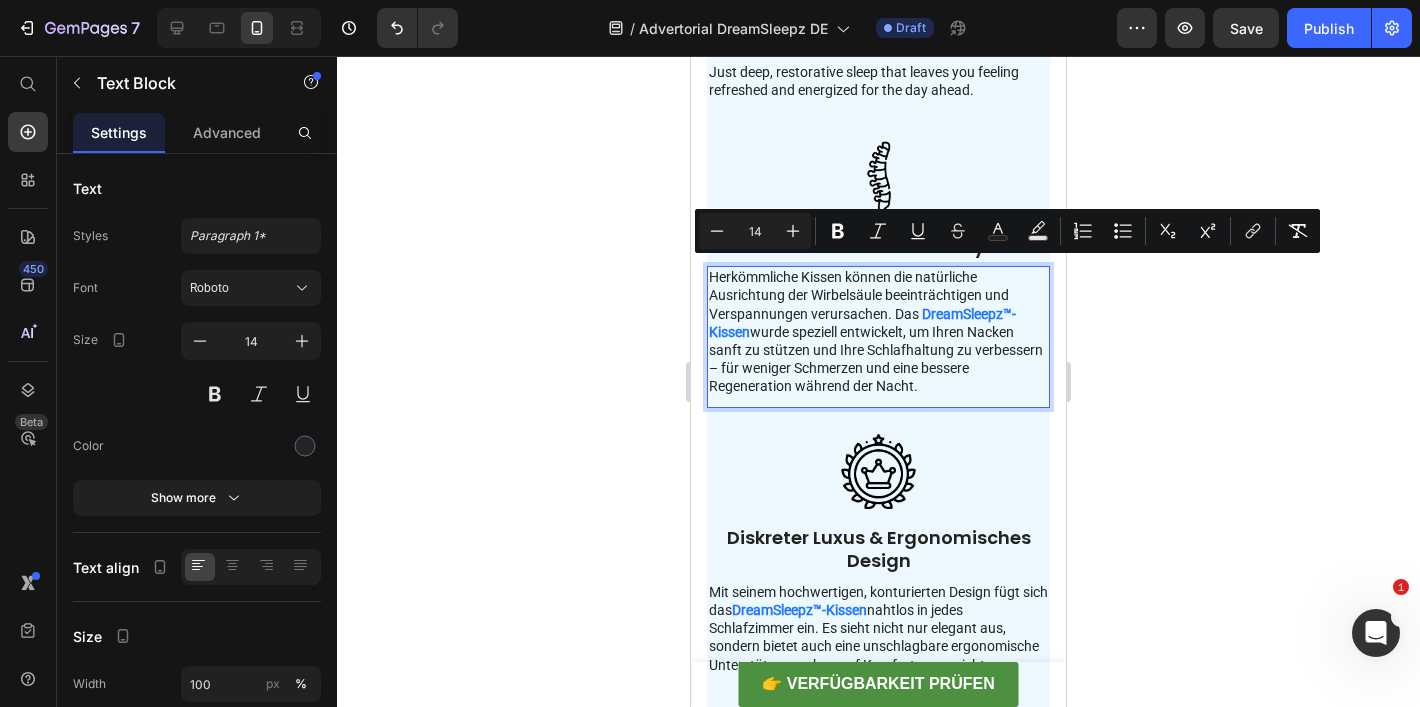 click on "Herkömmliche Kissen können die natürliche Ausrichtung der Wirbelsäule beeinträchtigen und Verspannungen verursachen. Das   DreamSleepz™-Kissen  wurde speziell entwickelt, um Ihren Nacken sanft zu stützen und Ihre Schlafhaltung zu verbessern – für weniger Schmerzen und eine bessere Regeneration während der Nacht." at bounding box center (878, 331) 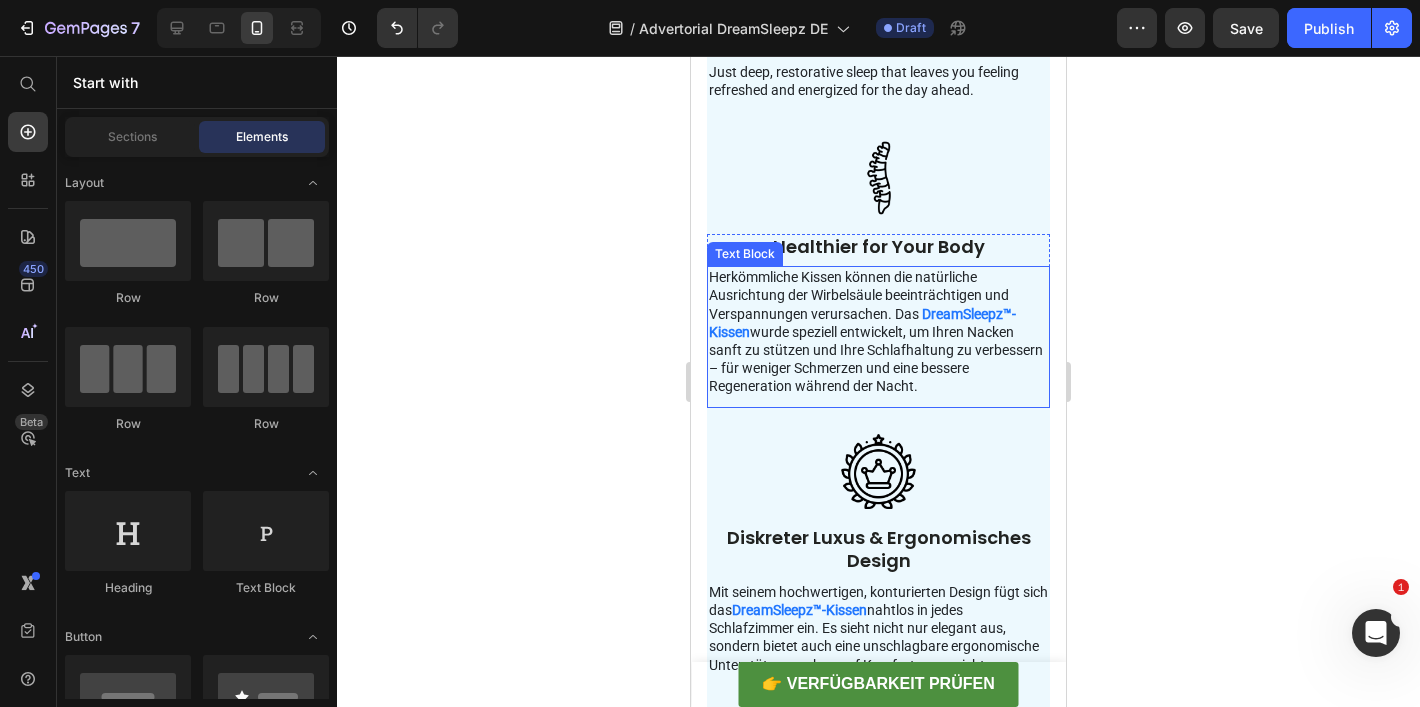 click on "Herkömmliche Kissen können die natürliche Ausrichtung der Wirbelsäule beeinträchtigen und Verspannungen verursachen. Das   DreamSleepz™-Kissen  wurde speziell entwickelt, um Ihren Nacken sanft zu stützen und Ihre Schlafhaltung zu verbessern – für weniger Schmerzen und eine bessere Regeneration während der Nacht." at bounding box center [878, 331] 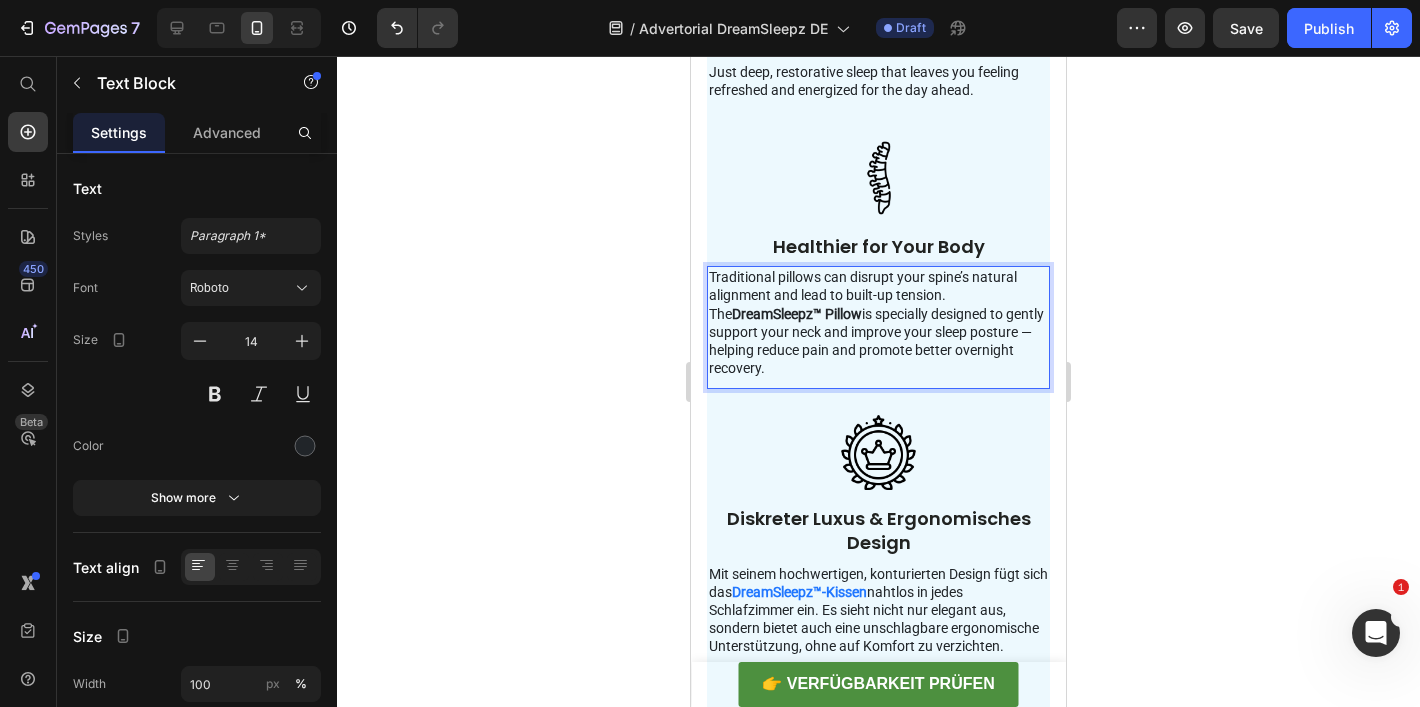 click on "Traditional pillows can disrupt your spine’s natural alignment and lead to built-up tension." at bounding box center (878, 286) 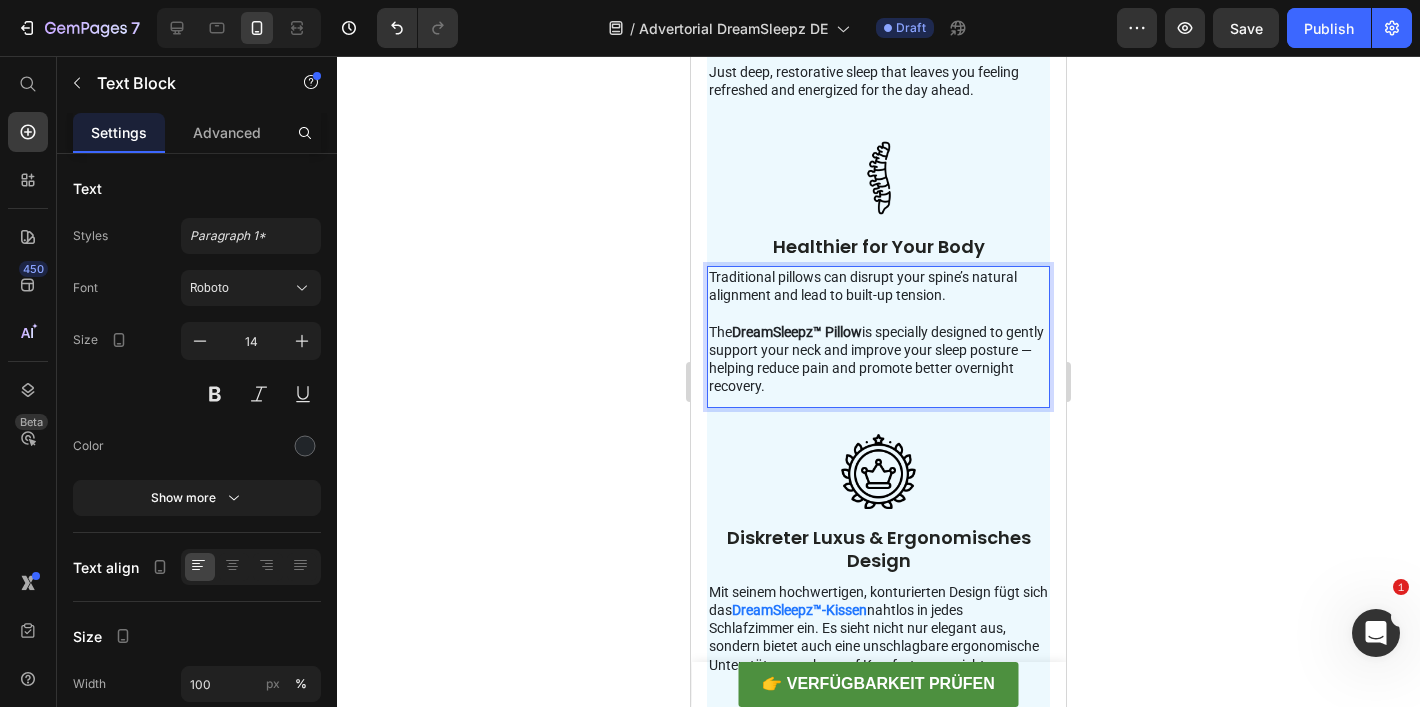 click on "The  DreamSleepz™ Pillow  is specially designed to gently support your neck and improve your sleep posture — helping reduce pain and promote better overnight recovery." at bounding box center (878, 359) 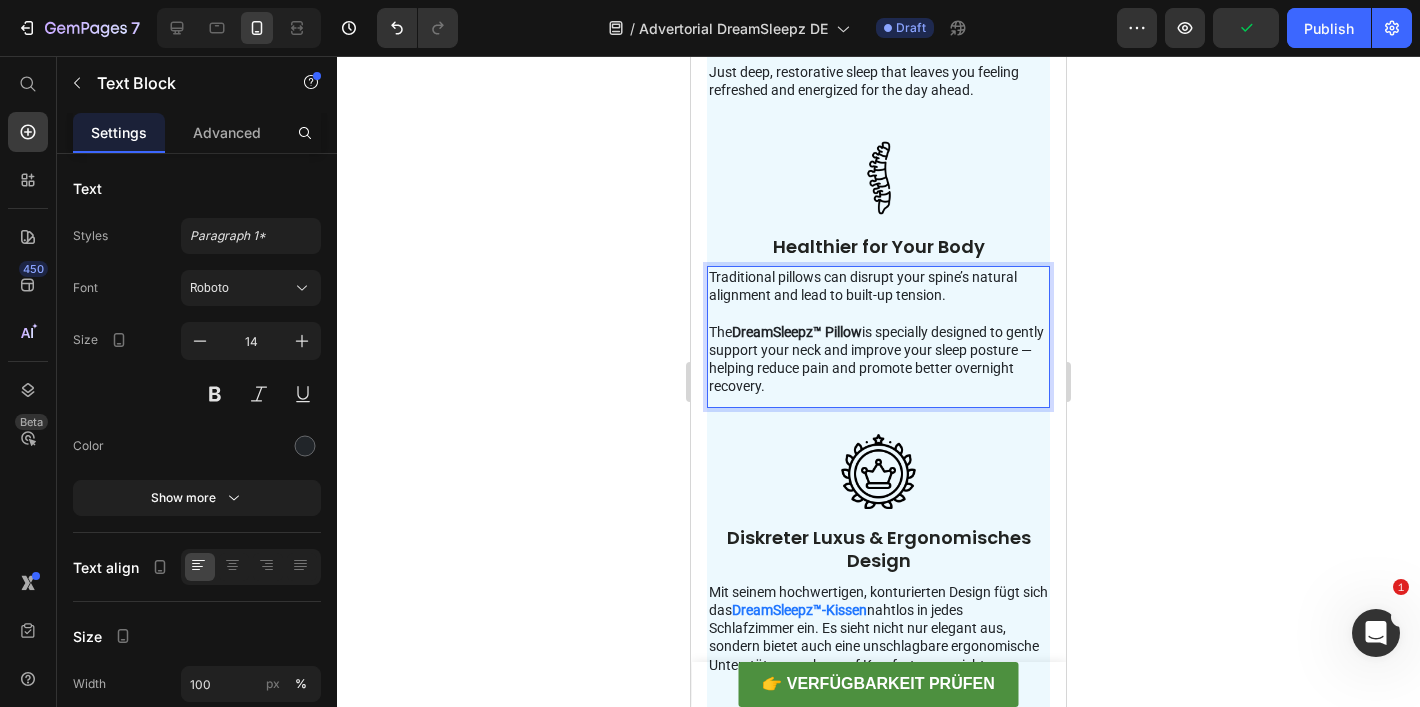 click on "DreamSleepz™ Pillow" at bounding box center (797, 332) 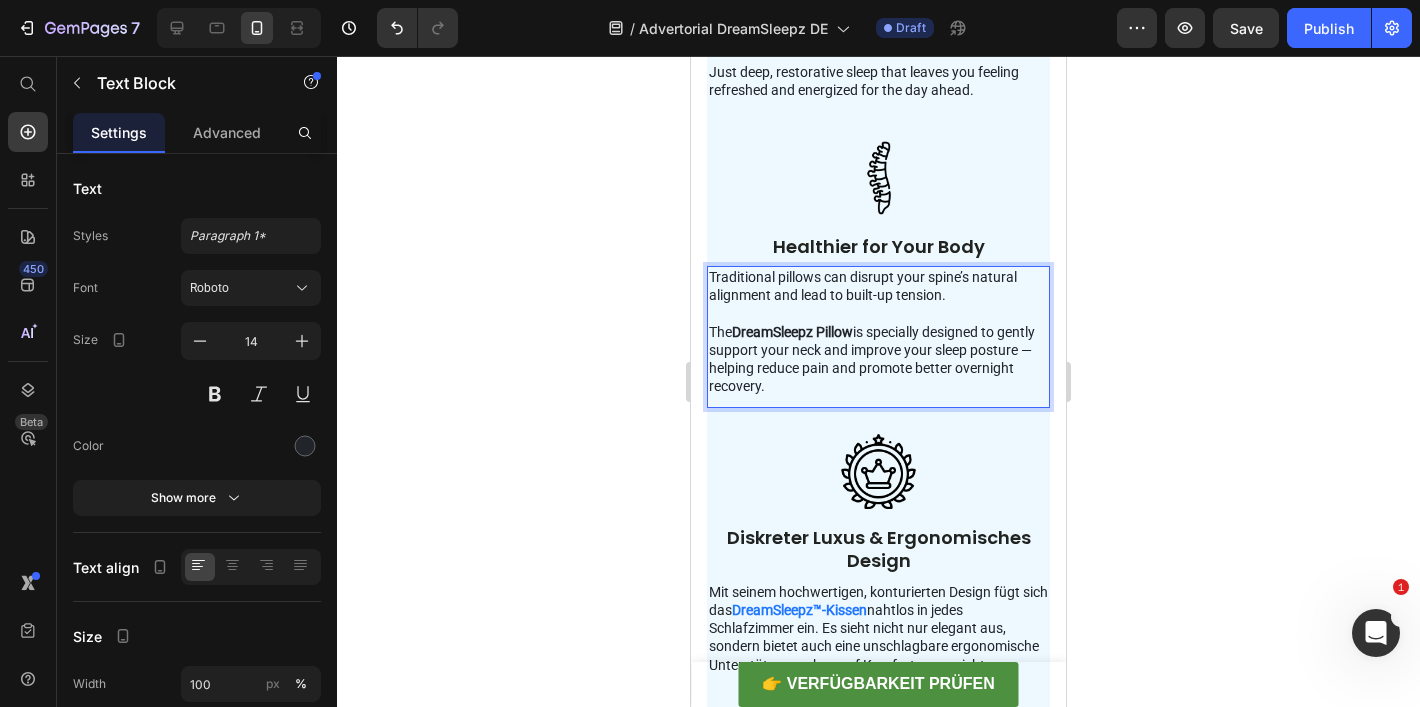 click on "The  DreamSleepz Pillow  is specially designed to gently support your neck and improve your sleep posture — helping reduce pain and promote better overnight recovery." at bounding box center [878, 359] 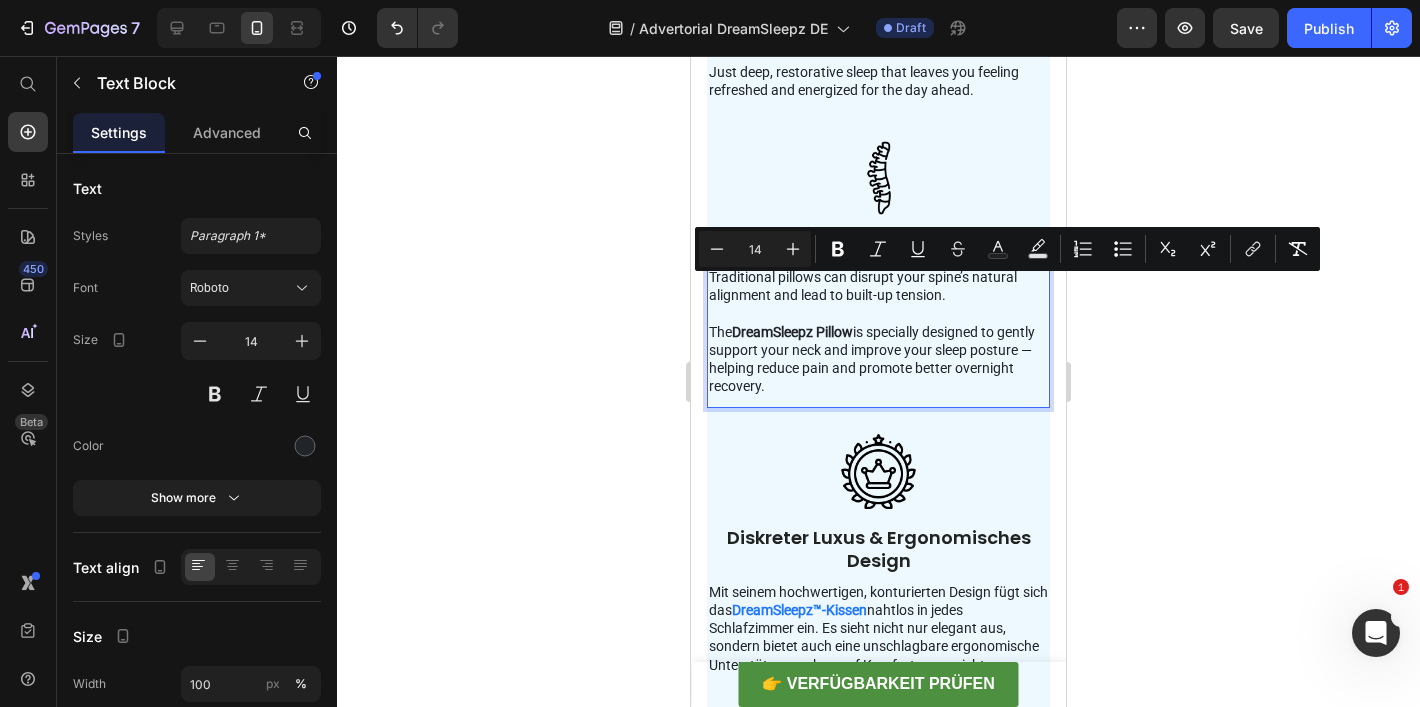 drag, startPoint x: 831, startPoint y: 379, endPoint x: 696, endPoint y: 294, distance: 159.53056 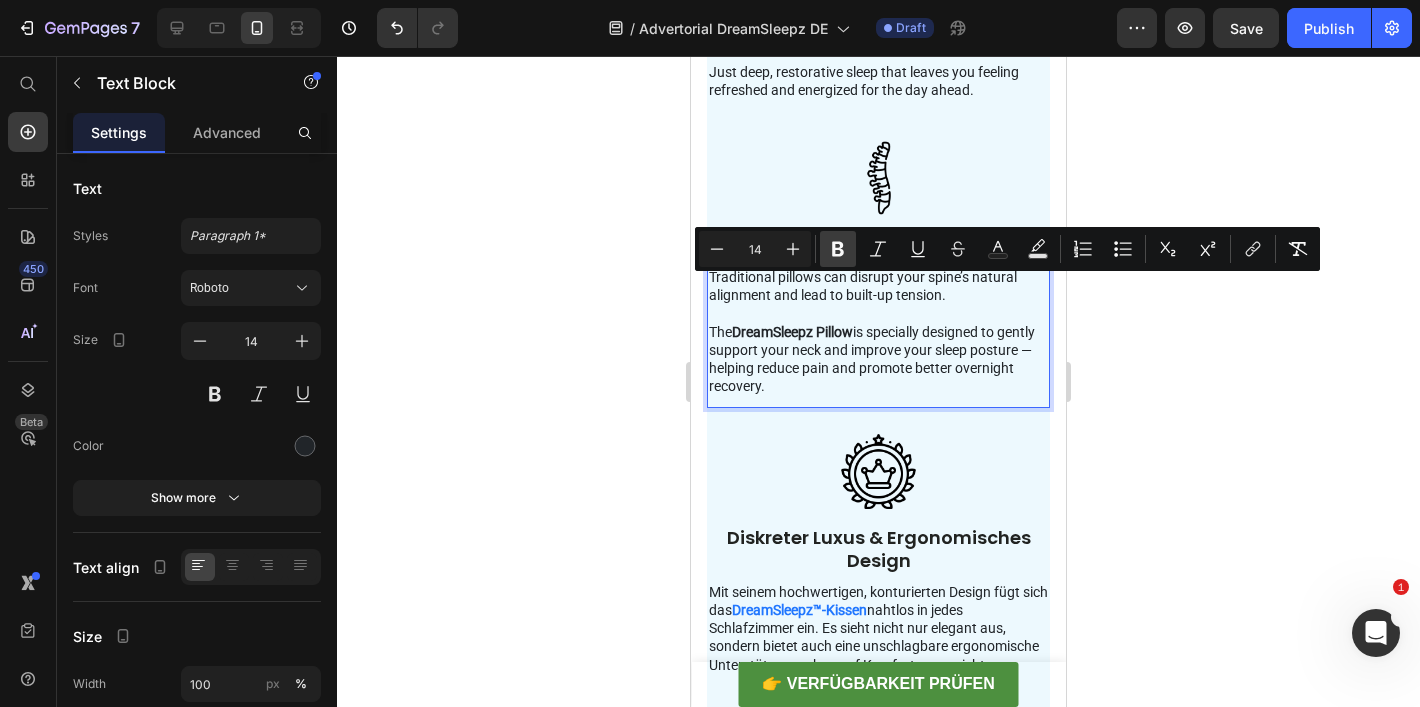 click 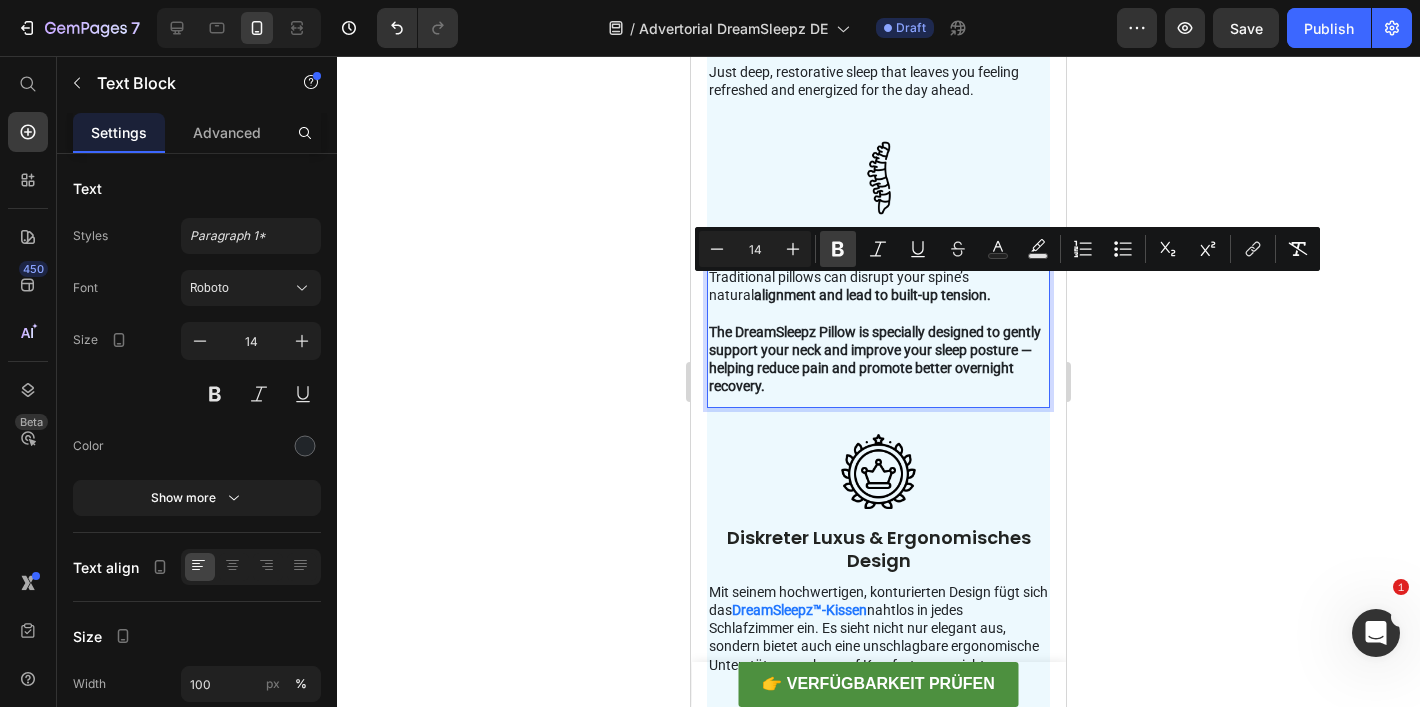click 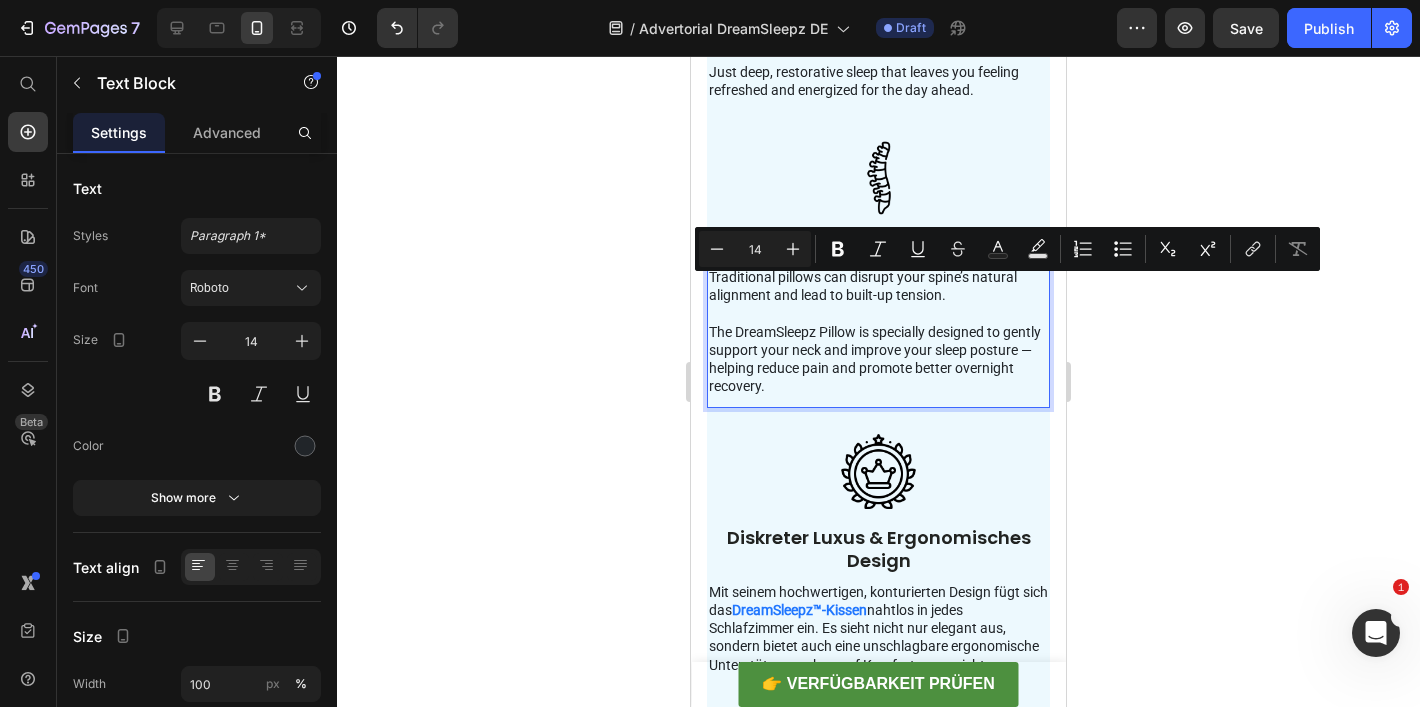 click on "The DreamSleepz Pillow is specially designed to gently support your neck and improve your sleep posture — helping reduce pain and promote better overnight recovery." at bounding box center [878, 359] 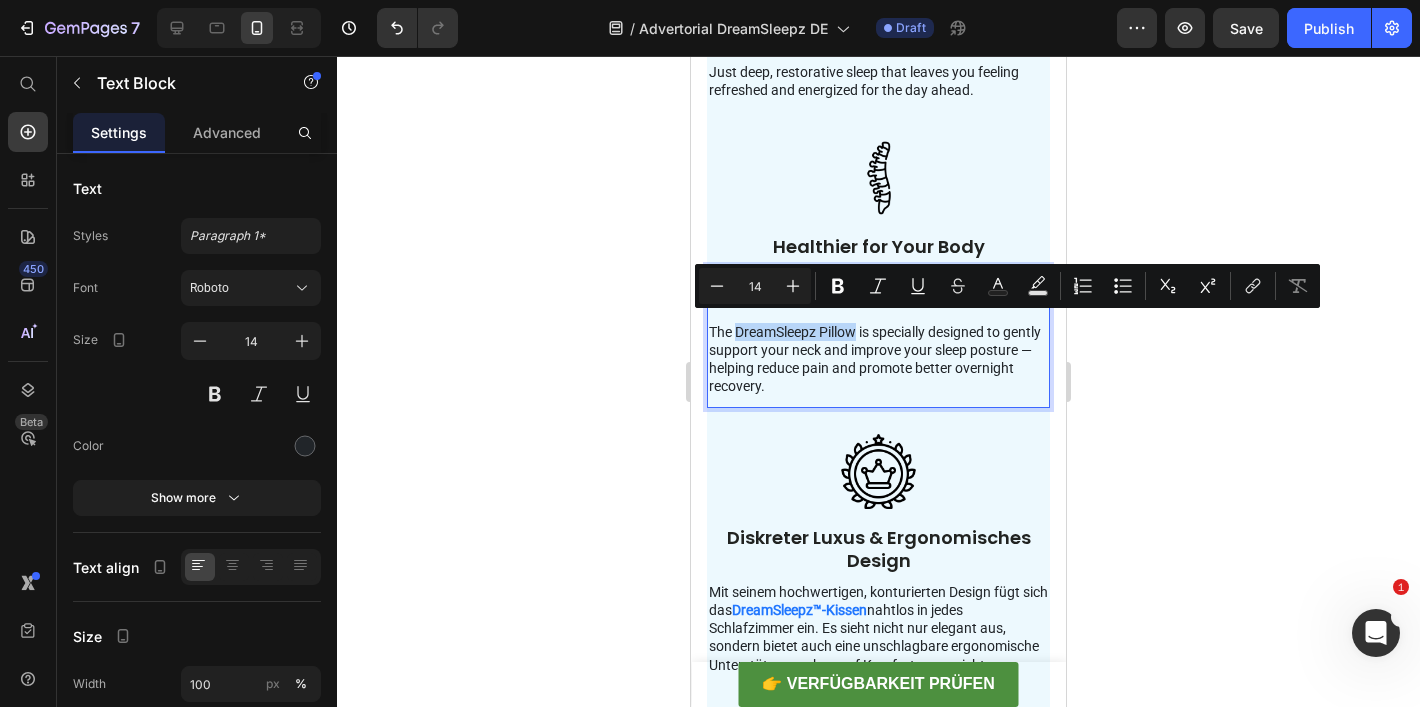drag, startPoint x: 735, startPoint y: 328, endPoint x: 1605, endPoint y: 335, distance: 870.02814 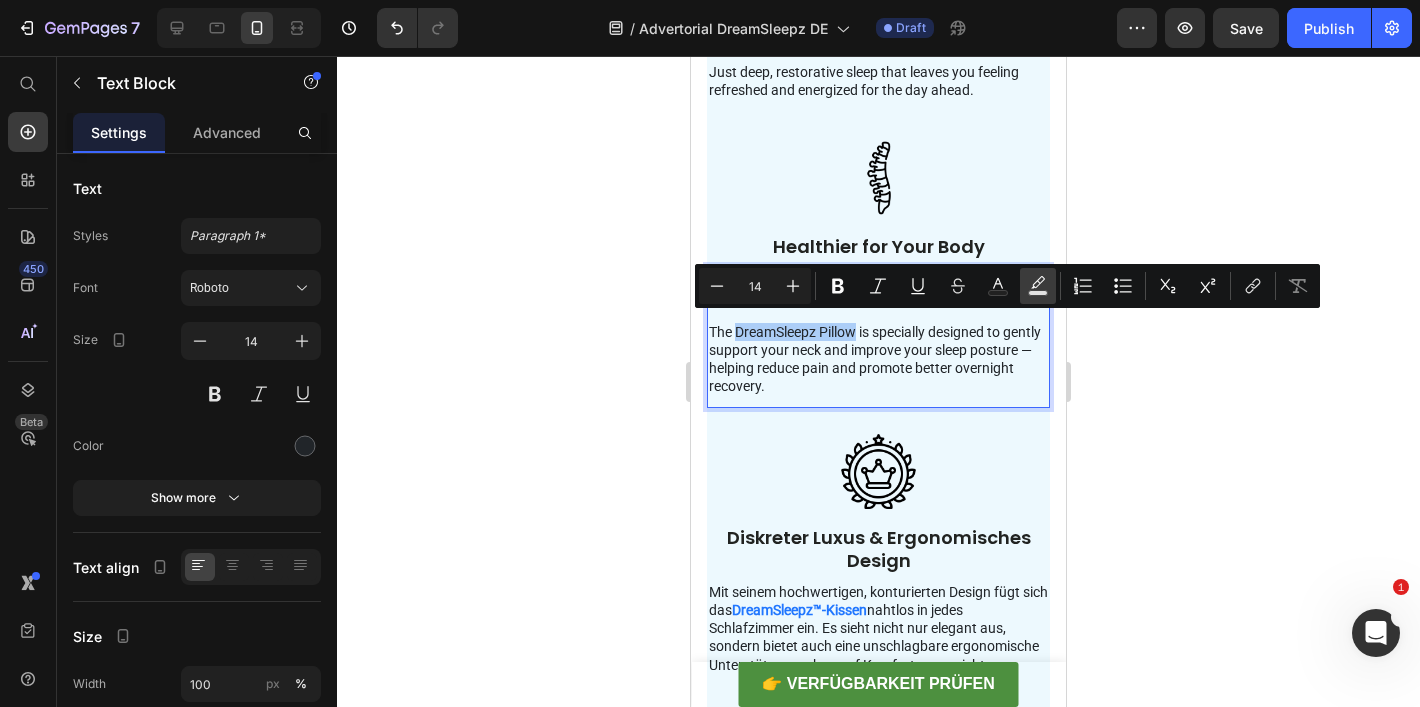 drag, startPoint x: 1035, startPoint y: 288, endPoint x: 1034, endPoint y: 300, distance: 12.0415945 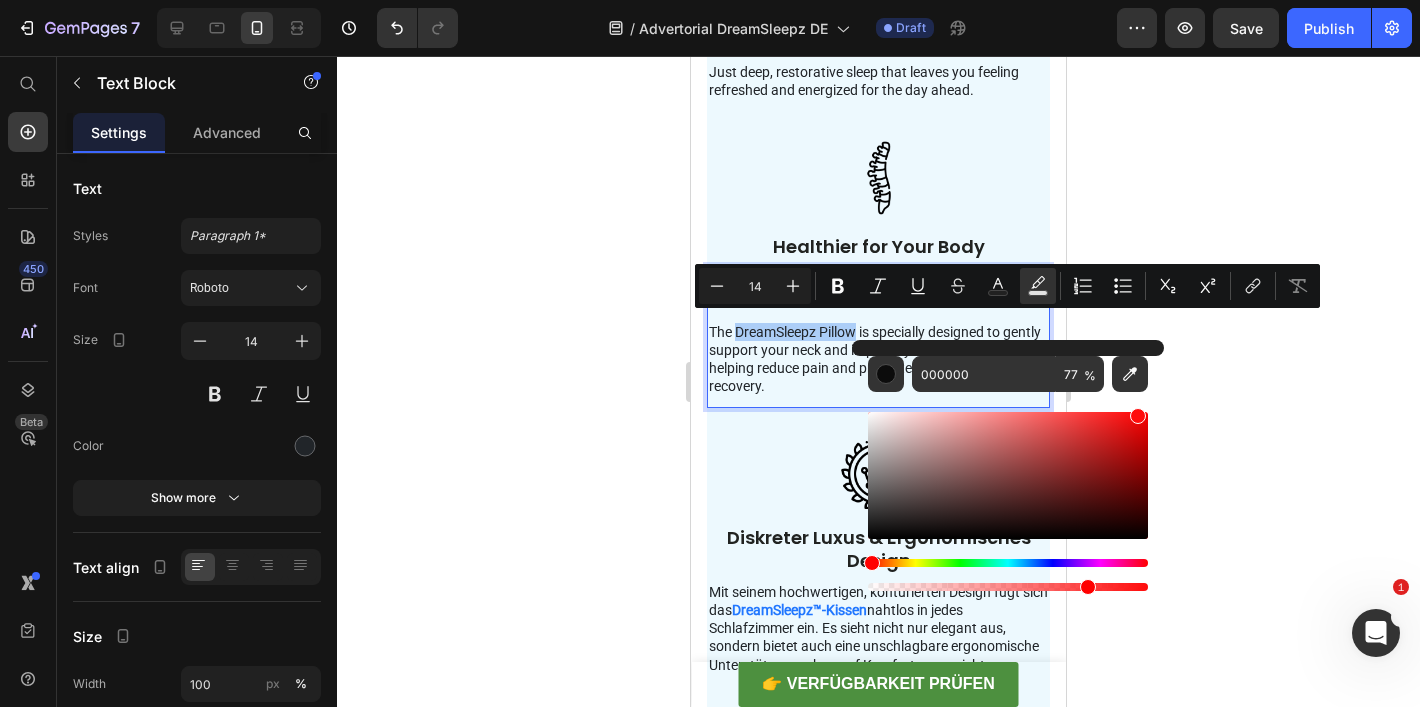 drag, startPoint x: 1040, startPoint y: 510, endPoint x: 1166, endPoint y: 372, distance: 186.86894 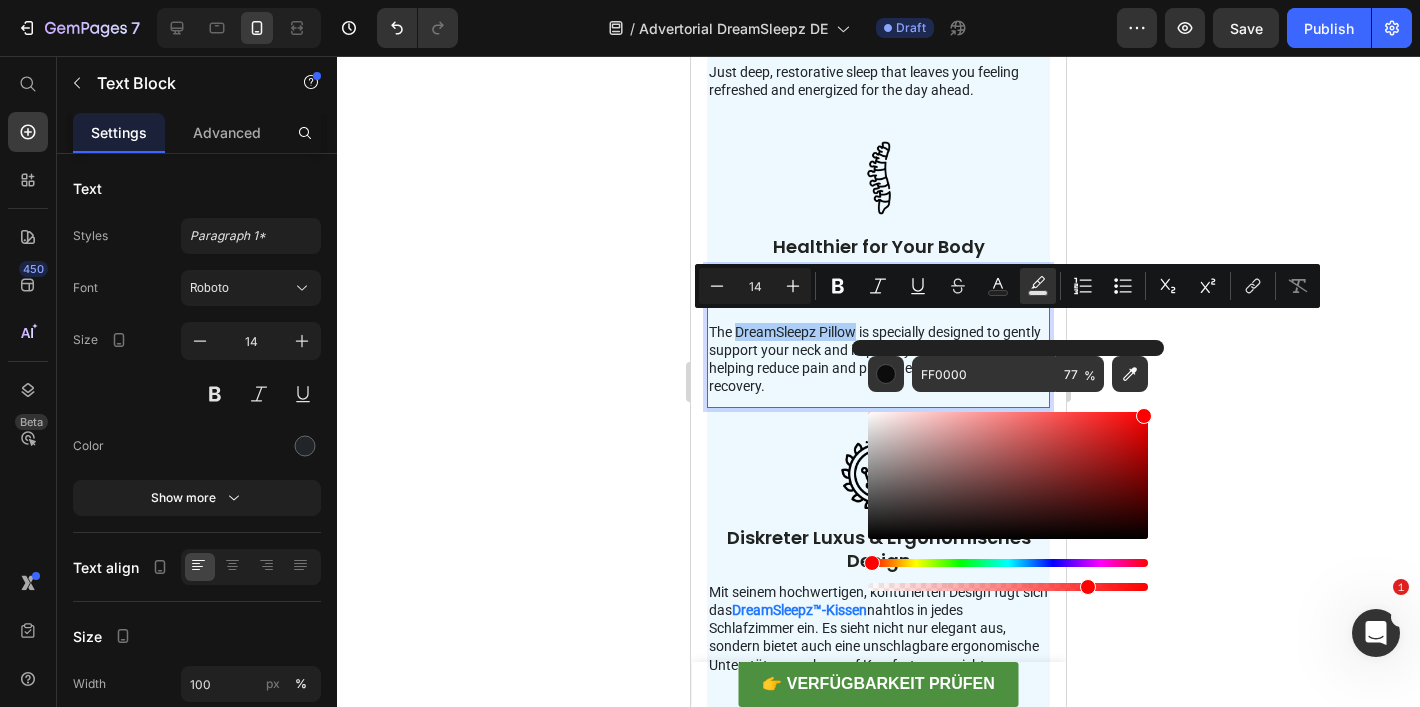 click 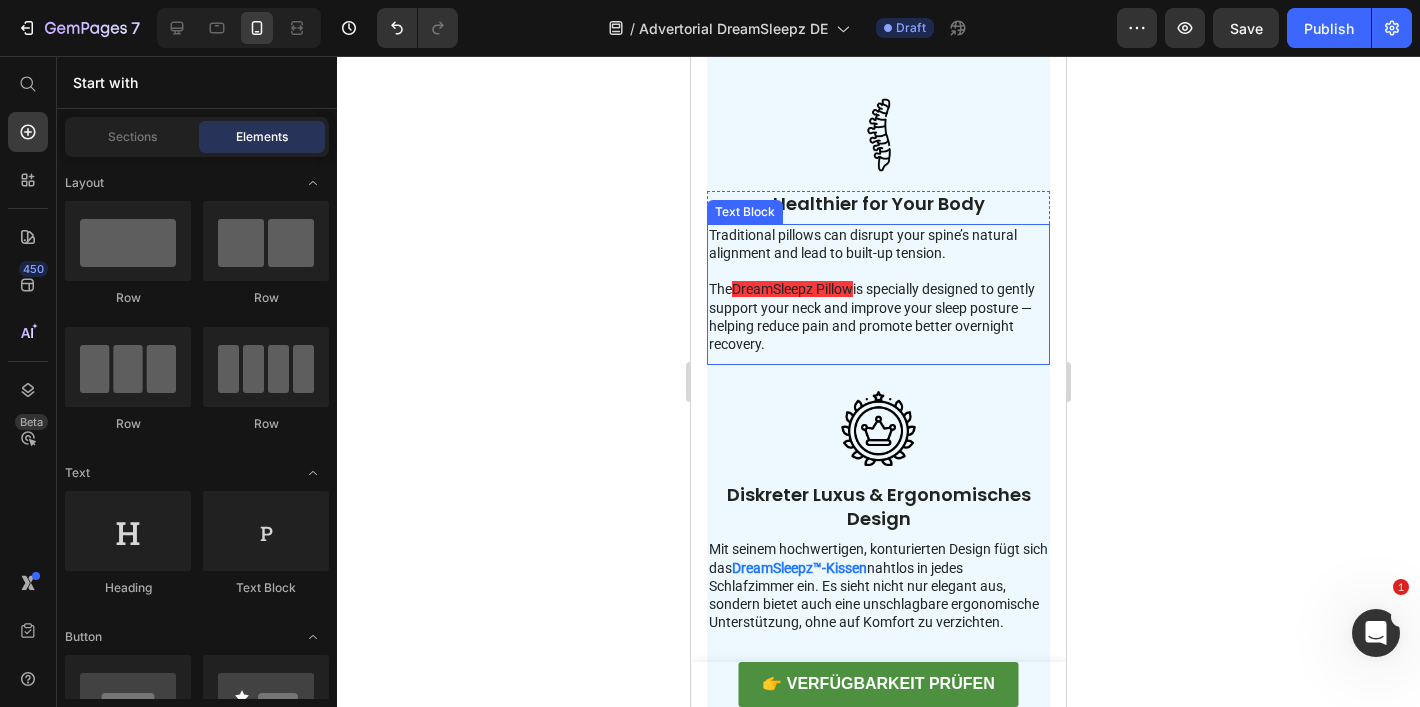 scroll, scrollTop: 5081, scrollLeft: 0, axis: vertical 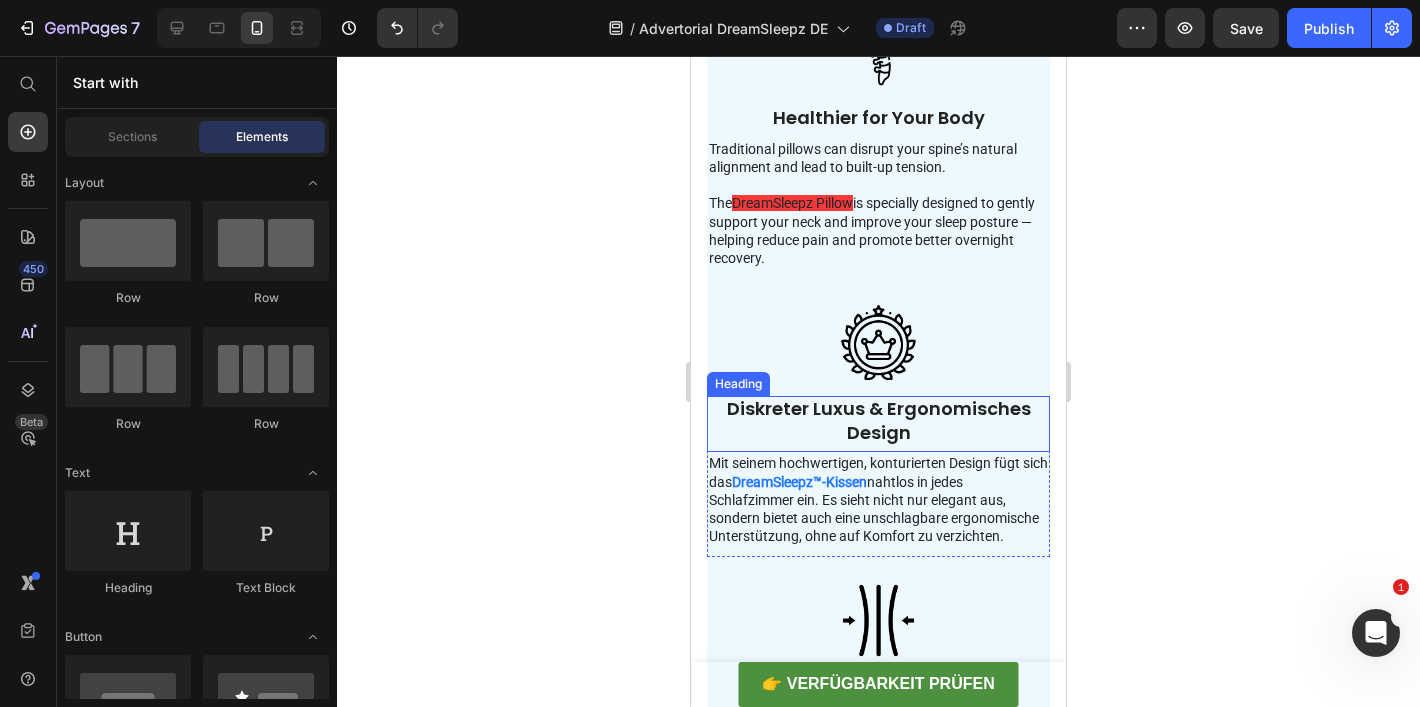 click on "Diskreter Luxus & Ergonomisches Design" at bounding box center [878, 421] 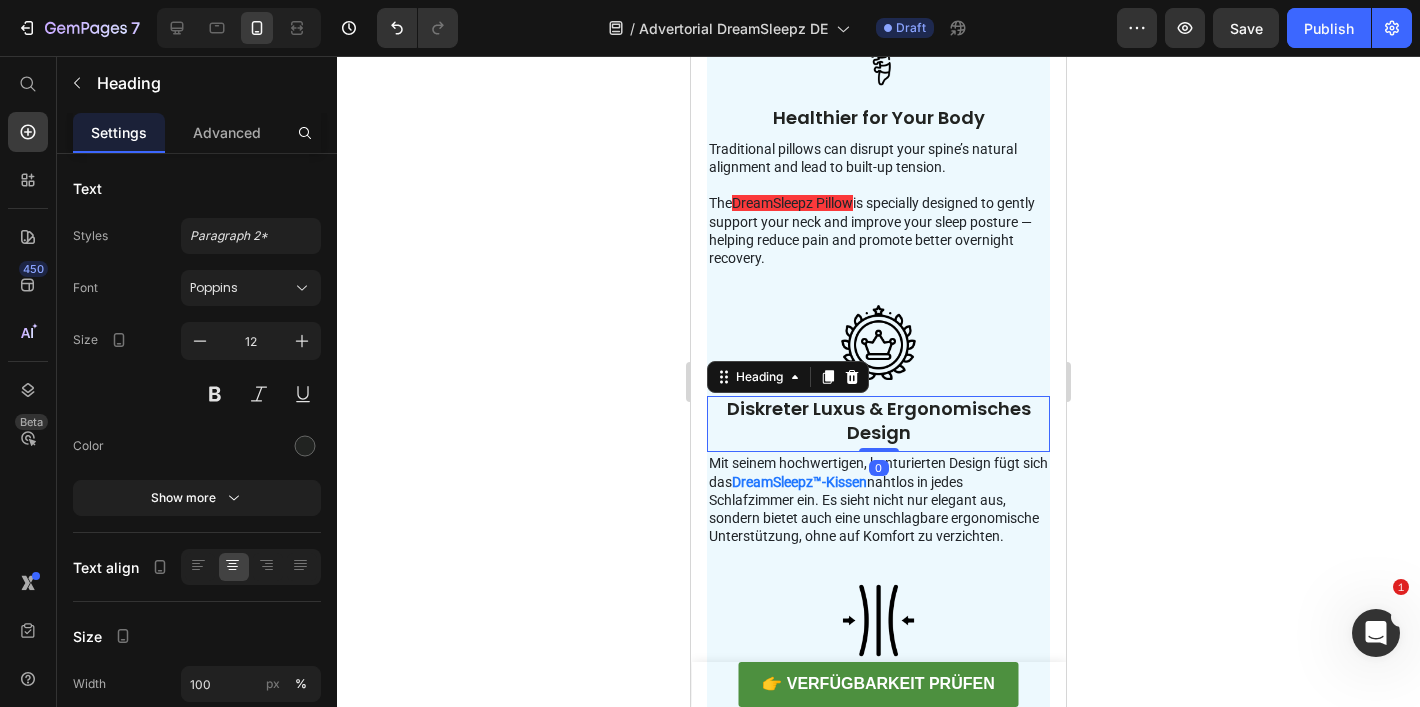 click on "Diskreter Luxus & Ergonomisches Design" at bounding box center (878, 421) 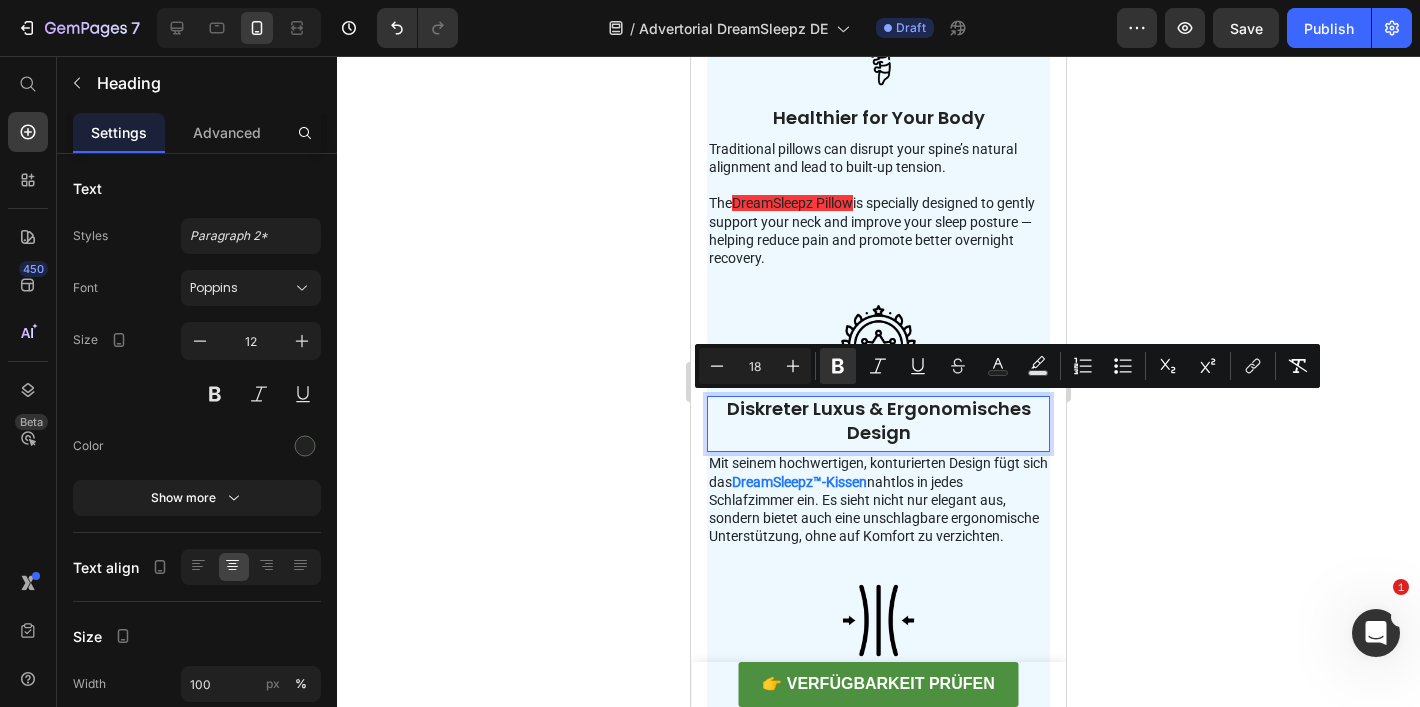 click on "Mit seinem hochwertigen, konturierten Design fügt sich das DreamSleepz™-Kissen nahtlos in jedes Schlafzimmer ein. Es sieht nicht nur elegant aus, sondern bietet auch eine unschlagbare ergonomische Unterstützung, ohne auf Komfort zu verzichten." at bounding box center [878, 499] 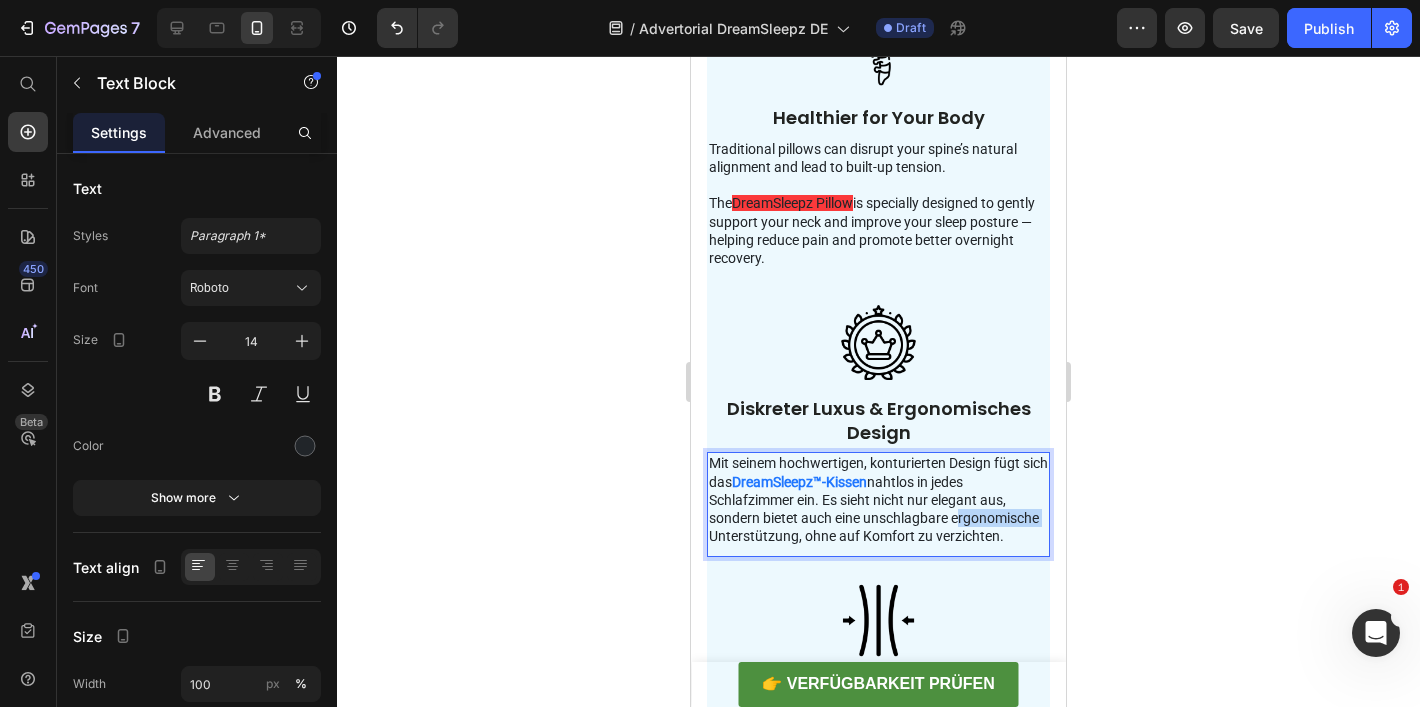 click on "Mit seinem hochwertigen, konturierten Design fügt sich das DreamSleepz™-Kissen nahtlos in jedes Schlafzimmer ein. Es sieht nicht nur elegant aus, sondern bietet auch eine unschlagbare ergonomische Unterstützung, ohne auf Komfort zu verzichten." at bounding box center (878, 499) 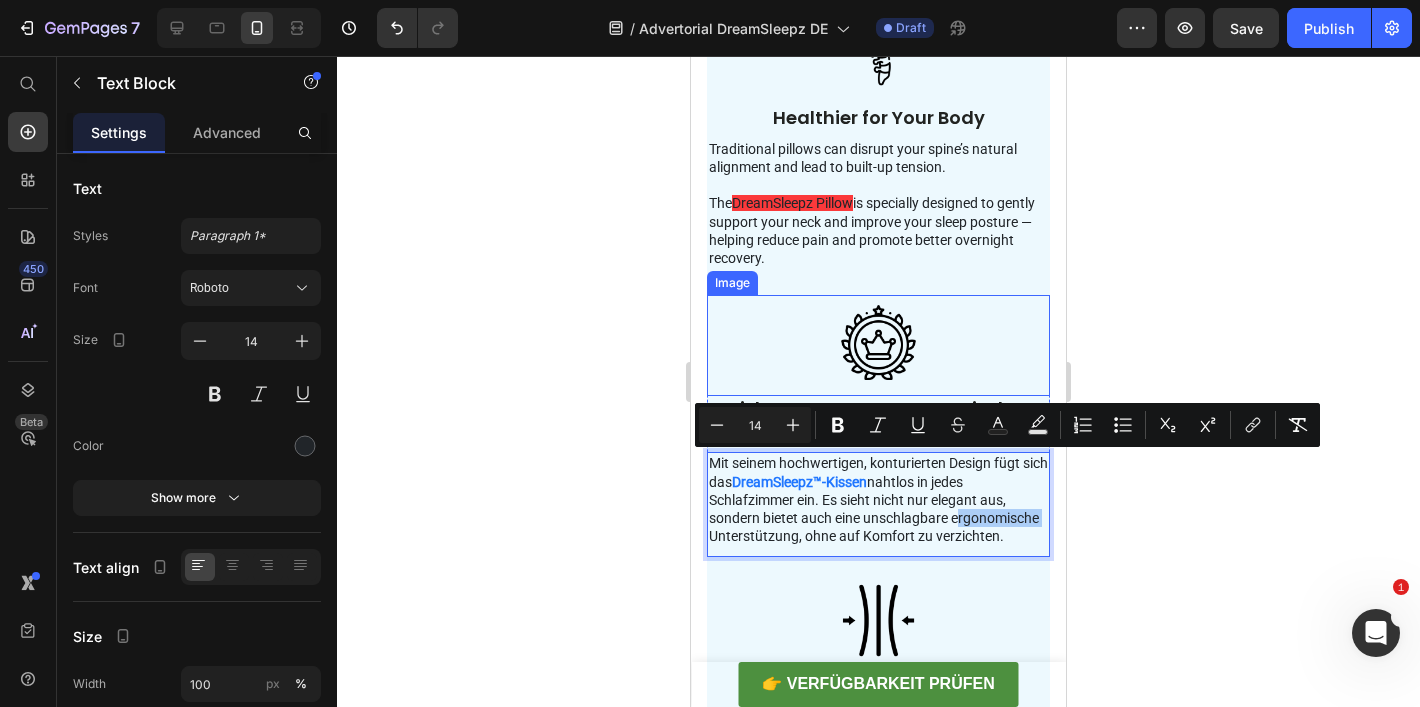 click 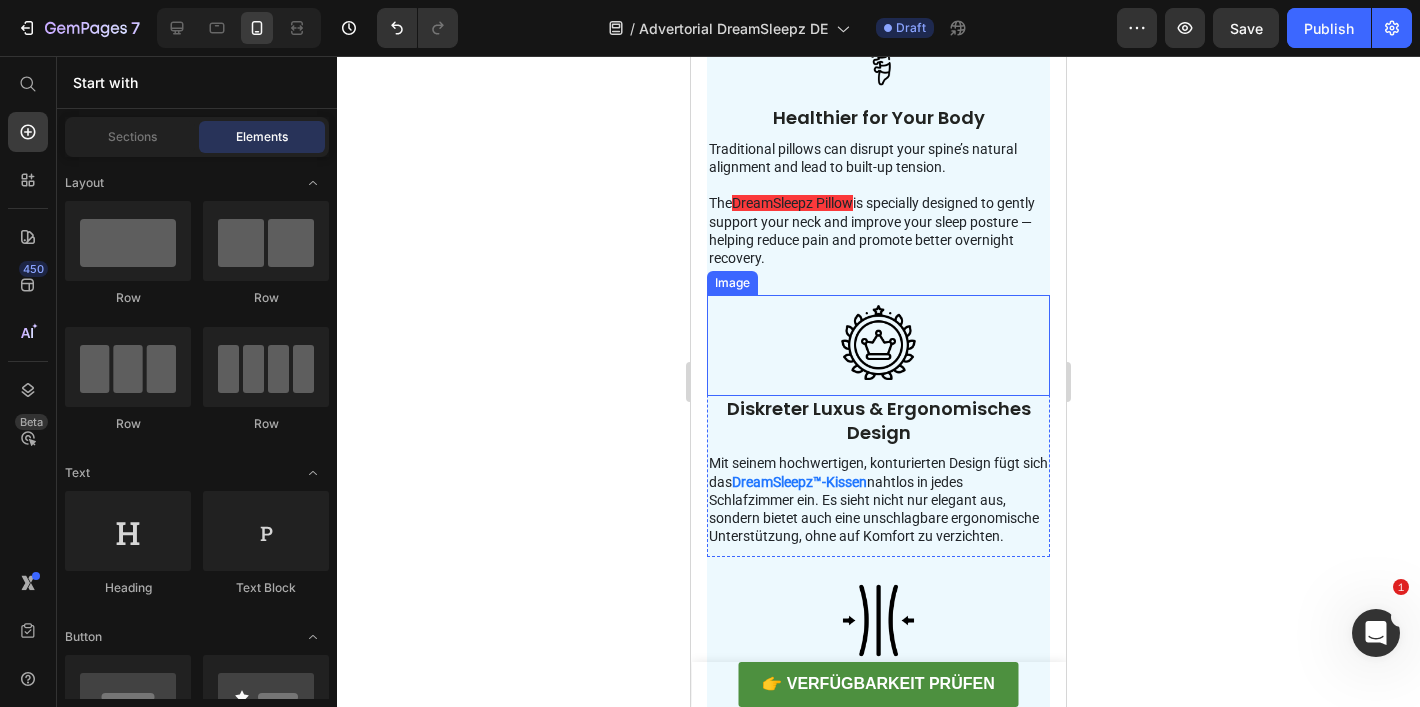 click on "Diskreter Luxus & Ergonomisches Design" at bounding box center (879, 420) 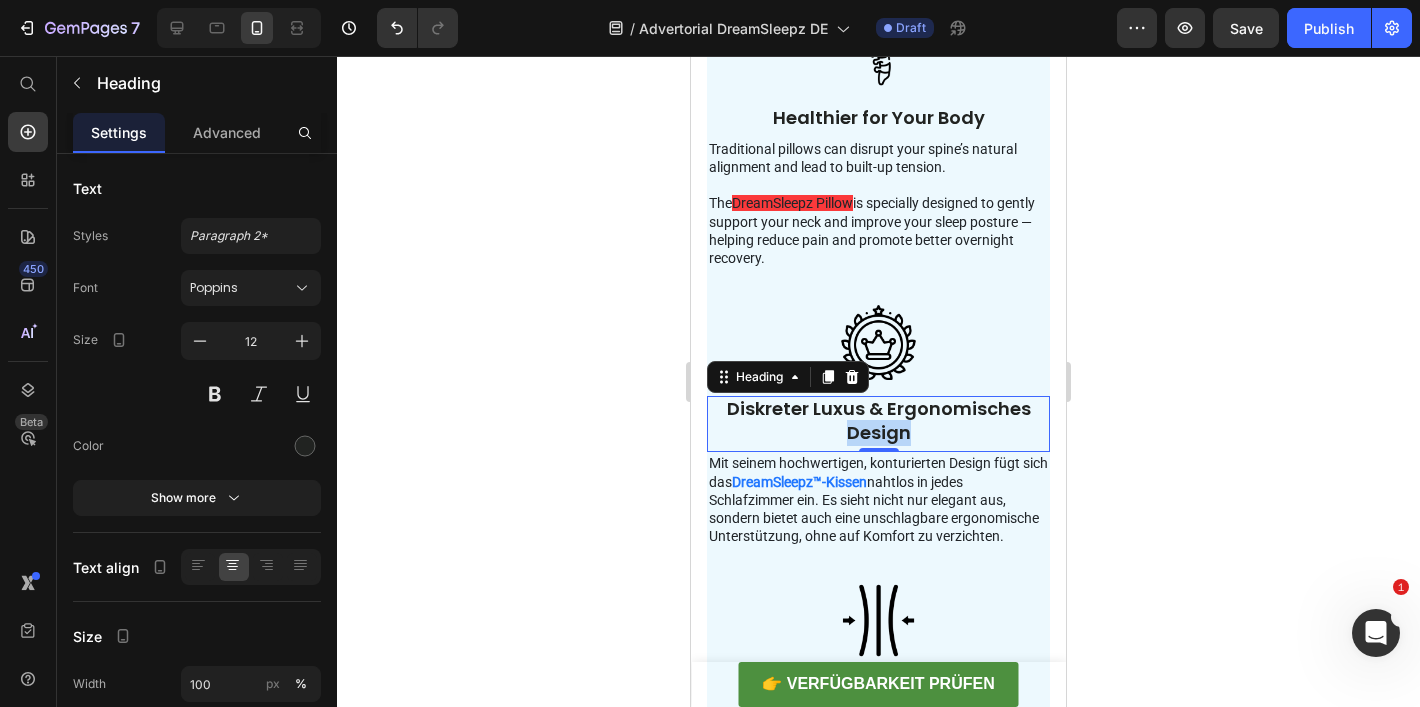 click on "Diskreter Luxus & Ergonomisches Design" at bounding box center (878, 421) 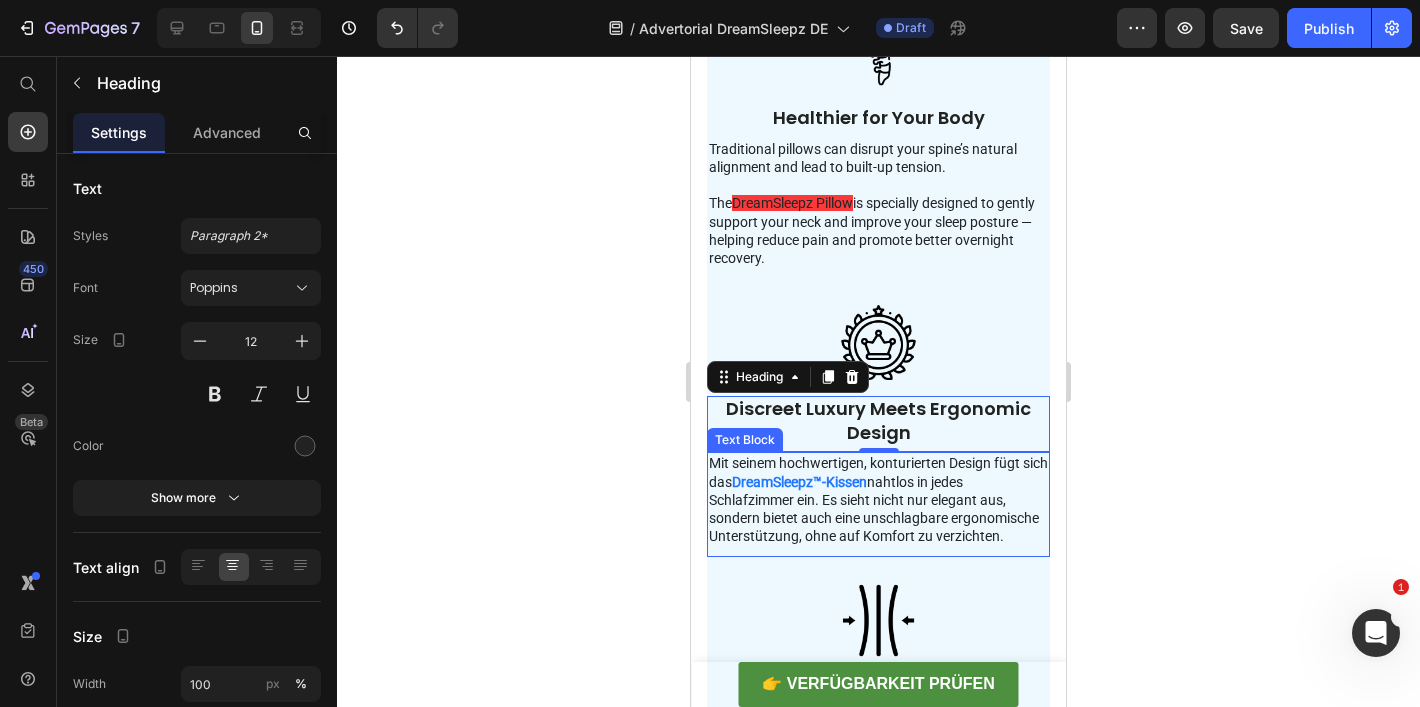 click on "Mit seinem hochwertigen, konturierten Design fügt sich das DreamSleepz™-Kissen nahtlos in jedes Schlafzimmer ein. Es sieht nicht nur elegant aus, sondern bietet auch eine unschlagbare ergonomische Unterstützung, ohne auf Komfort zu verzichten." at bounding box center (878, 499) 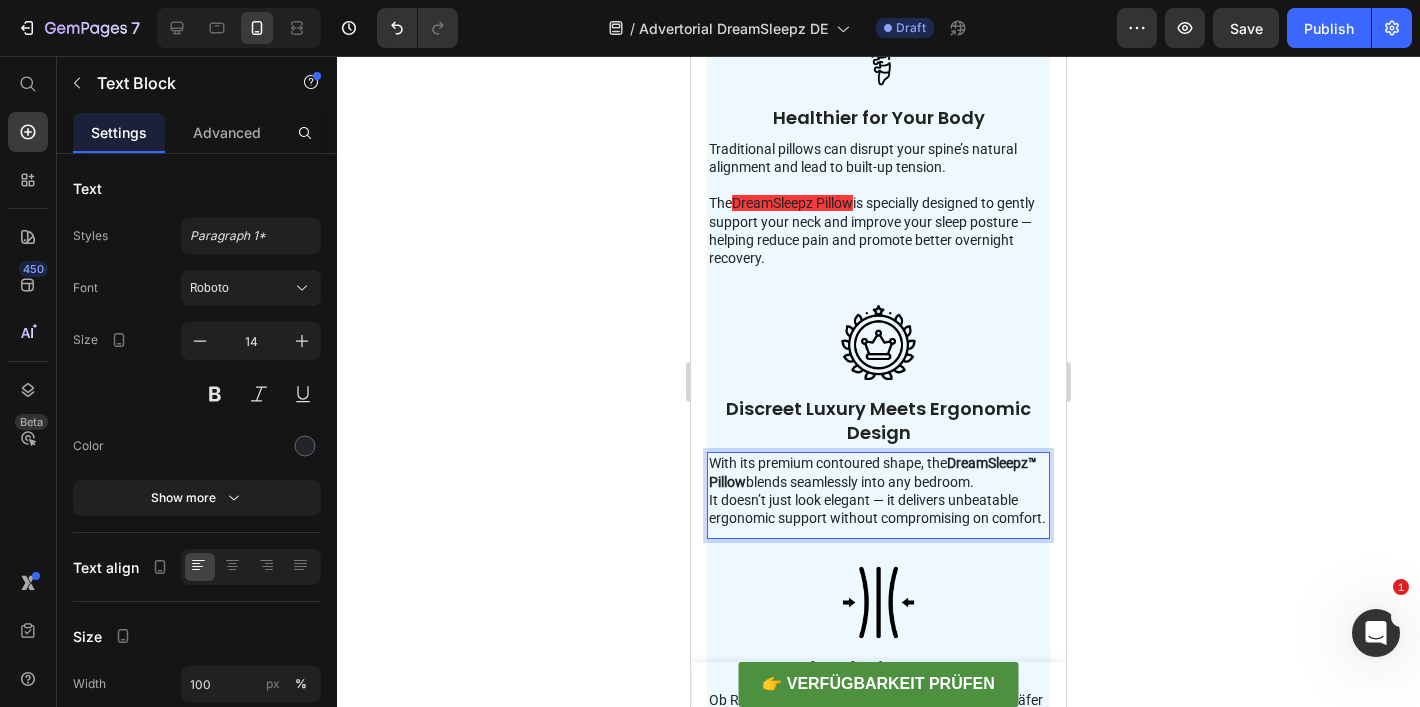 click on "With its premium contoured shape, the  DreamSleepz™ Pillow  blends seamlessly into any bedroom." at bounding box center [878, 472] 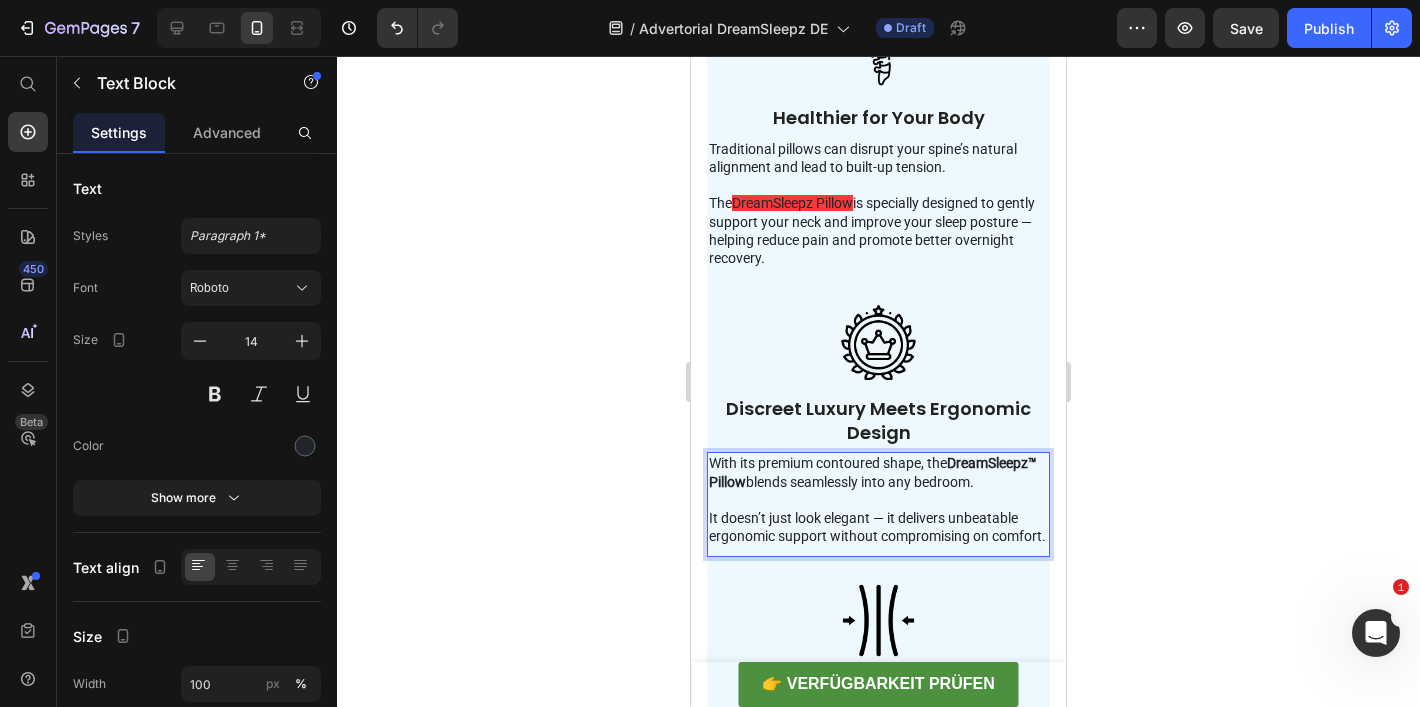 click on "With its premium contoured shape, the  DreamSleepz™ Pillow  blends seamlessly into any bedroom." at bounding box center [878, 472] 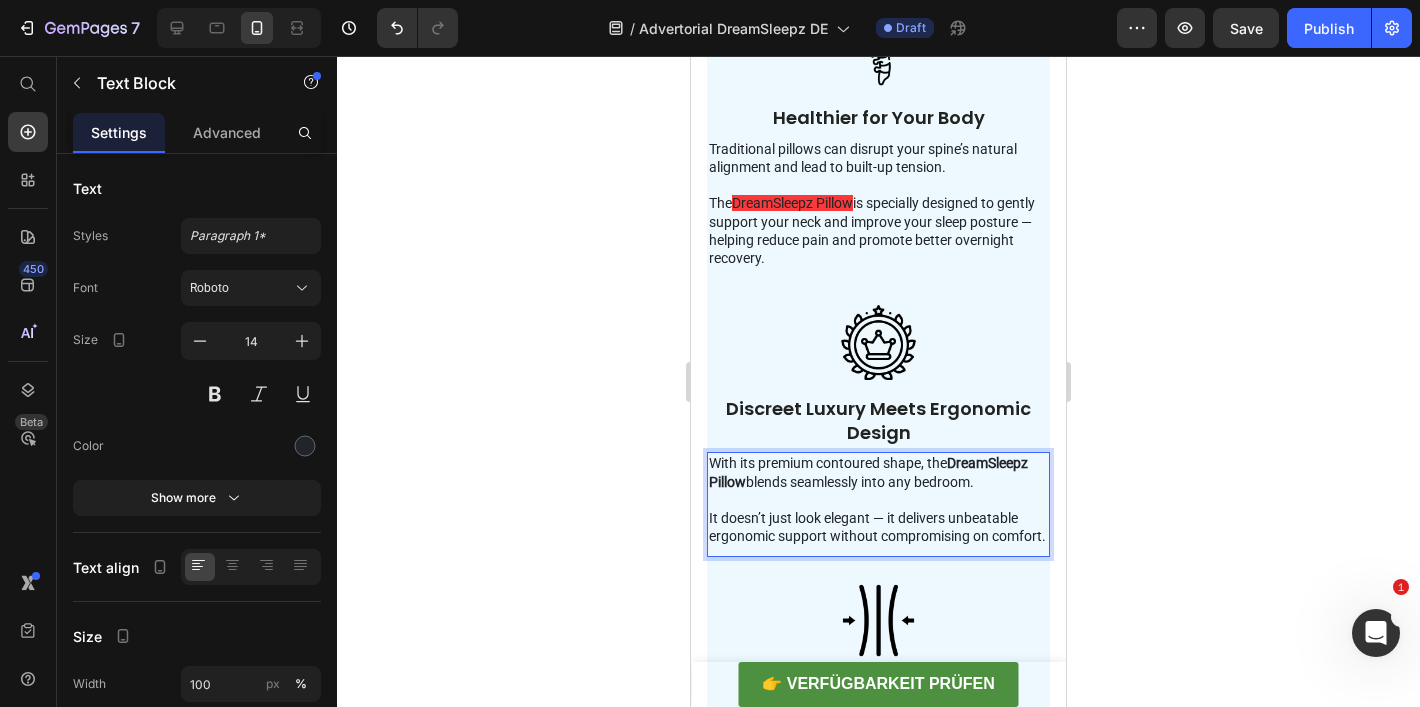 click on "It doesn’t just look elegant — it delivers unbeatable ergonomic support without compromising on comfort." at bounding box center [878, 527] 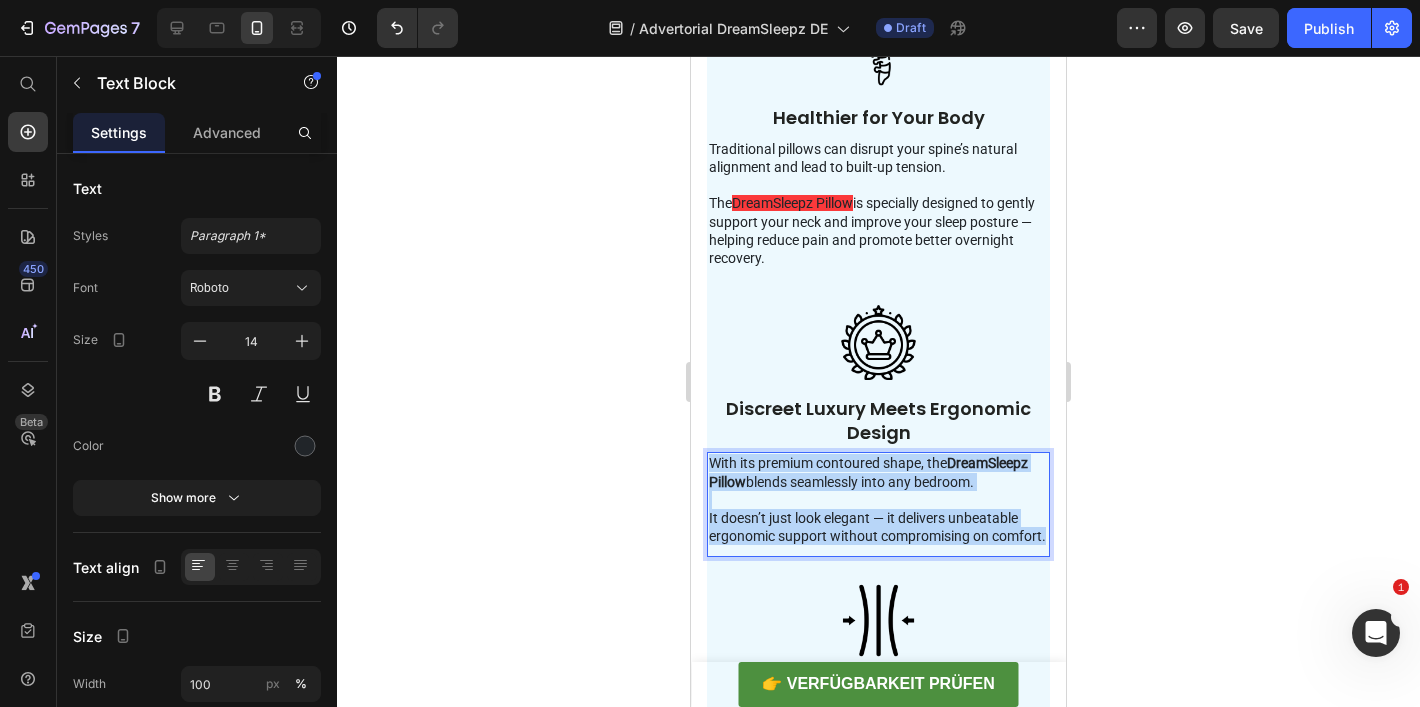 drag, startPoint x: 795, startPoint y: 564, endPoint x: 687, endPoint y: 466, distance: 145.83553 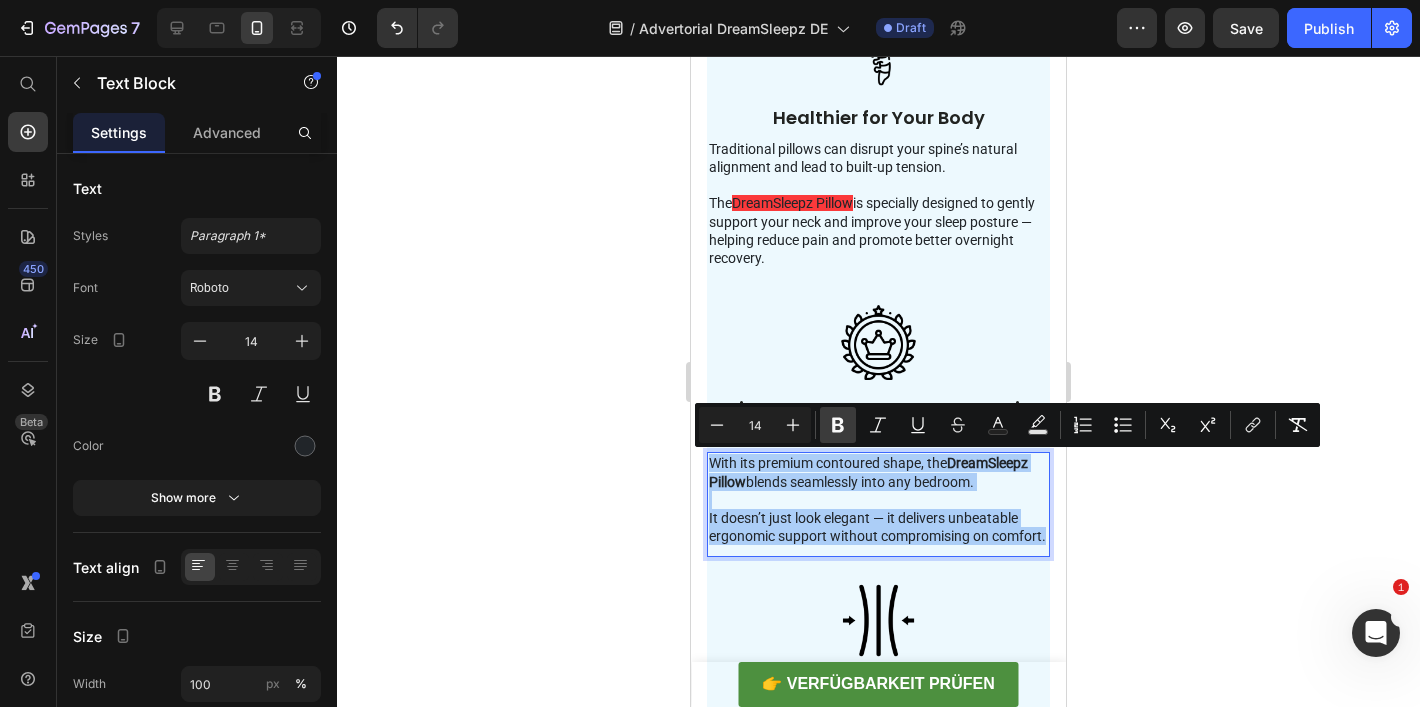 click 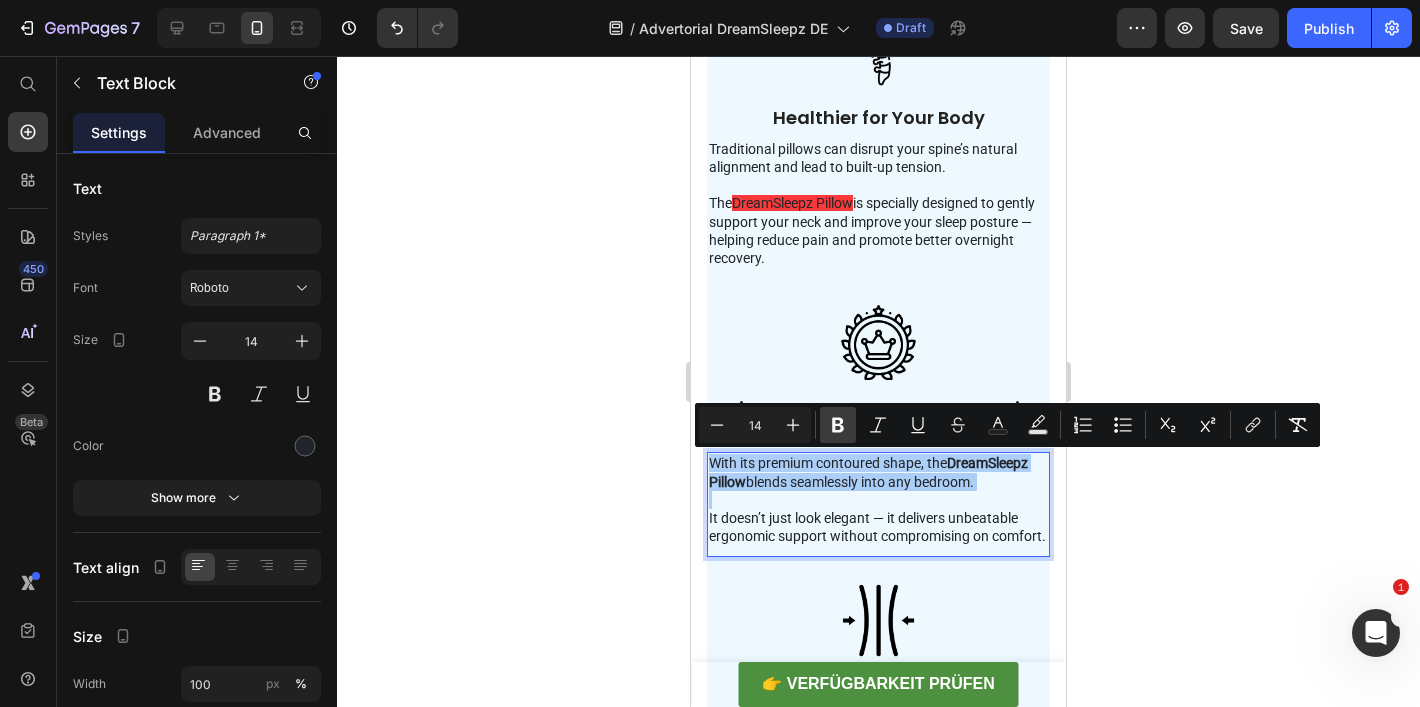 click 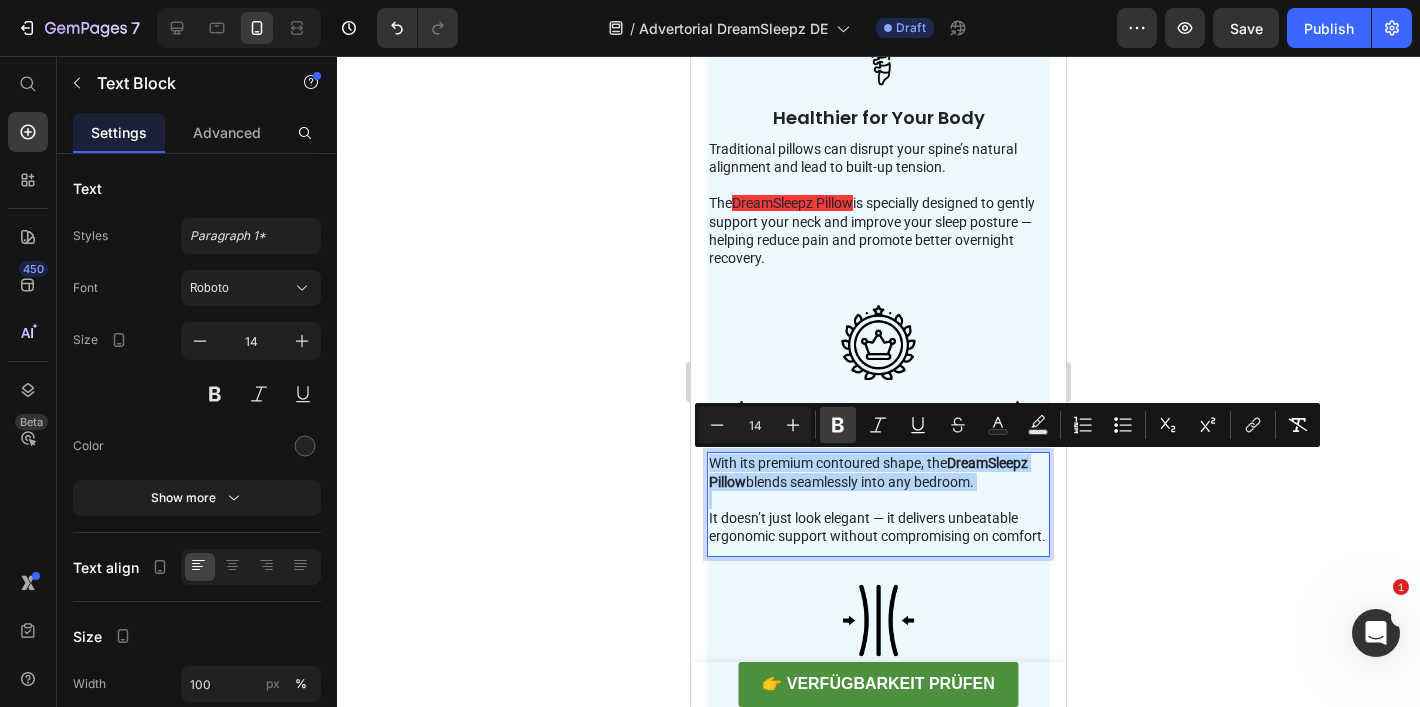 type on "14" 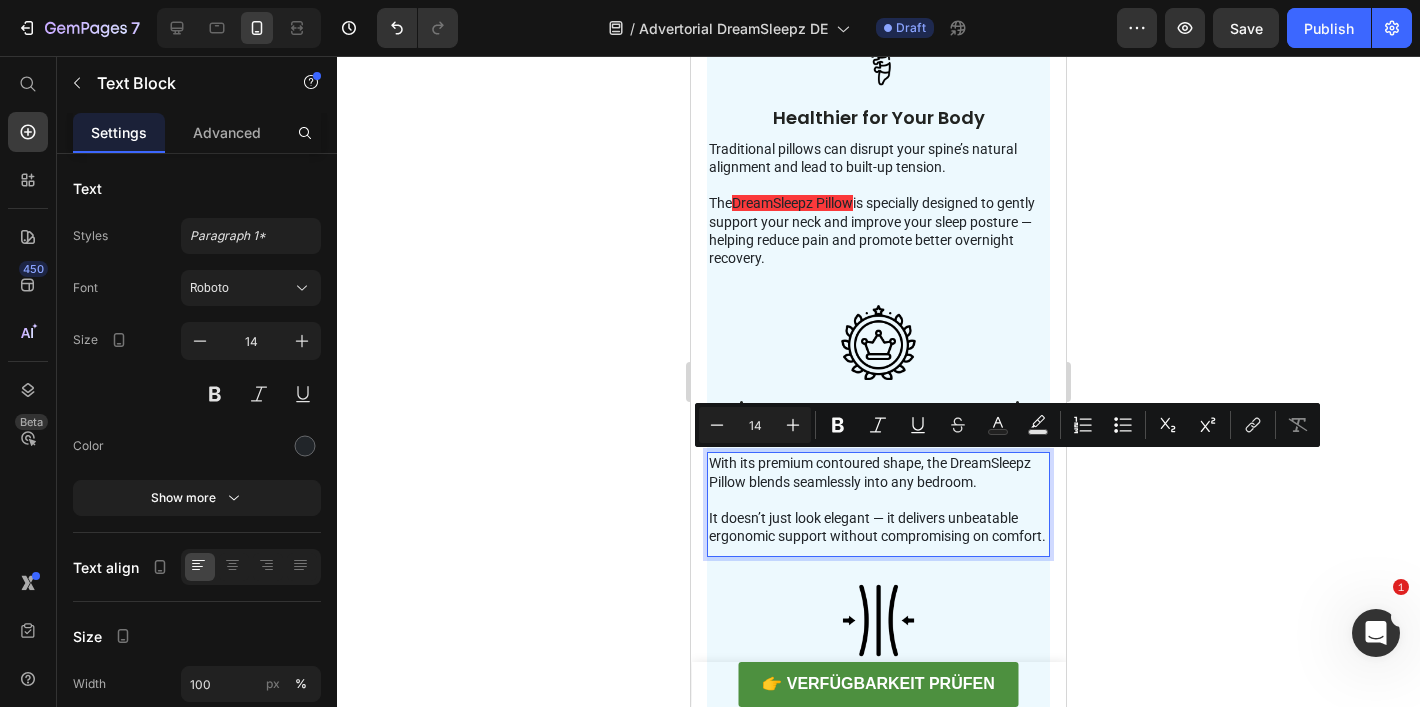 click at bounding box center [878, 500] 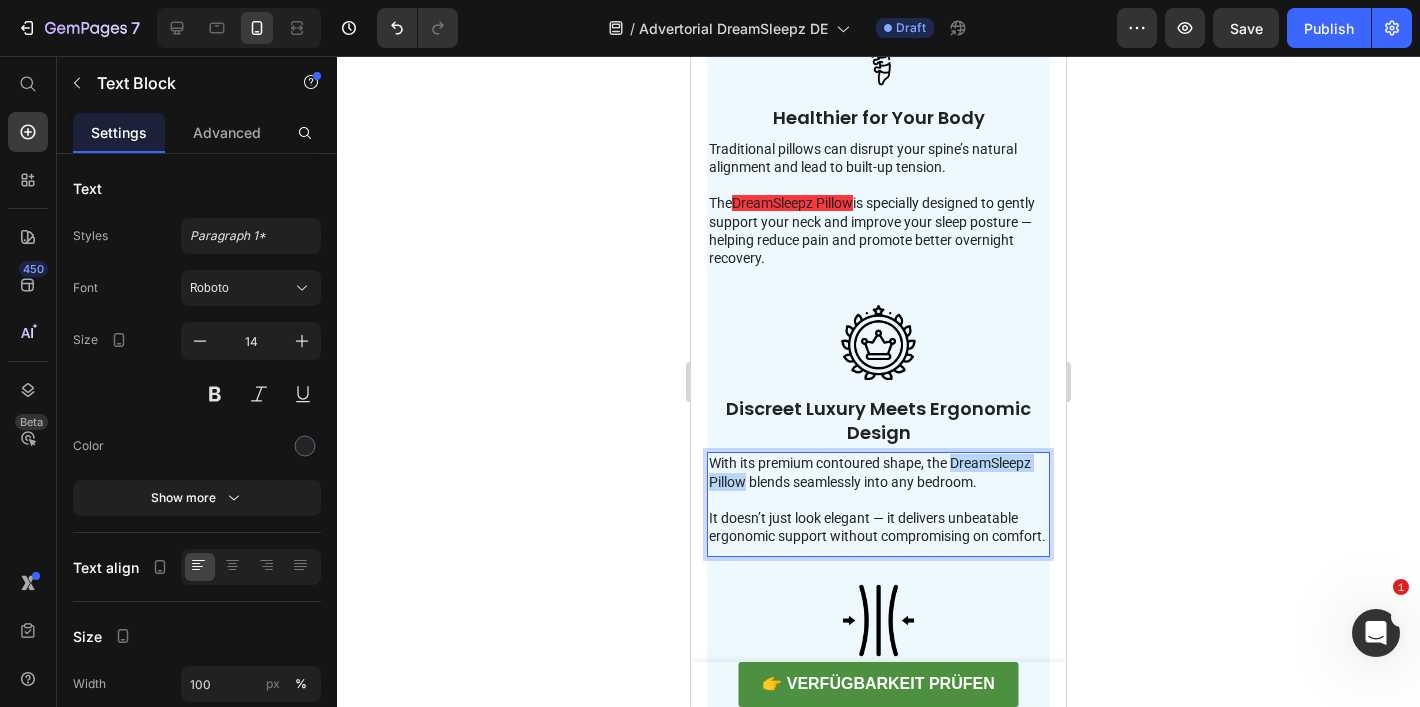 drag, startPoint x: 833, startPoint y: 486, endPoint x: 711, endPoint y: 481, distance: 122.10242 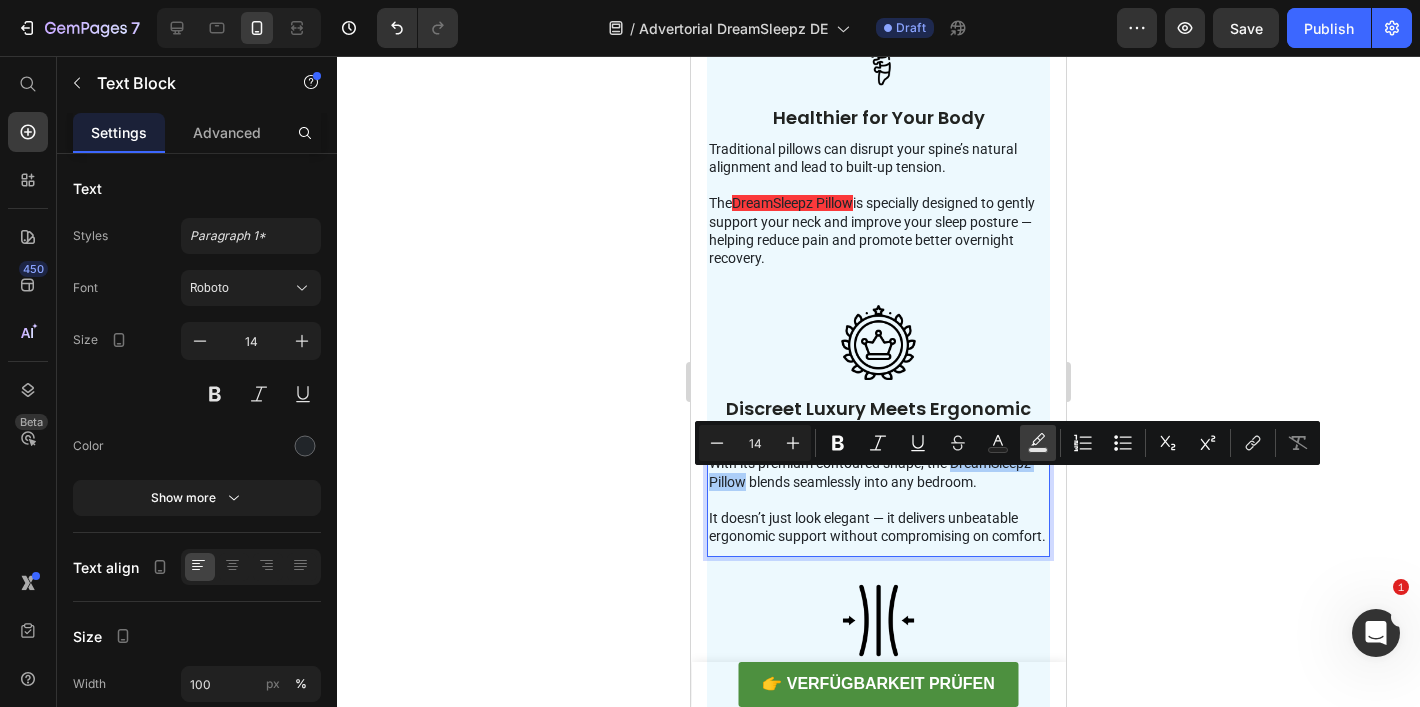 click on "Text Background Color" at bounding box center (1038, 443) 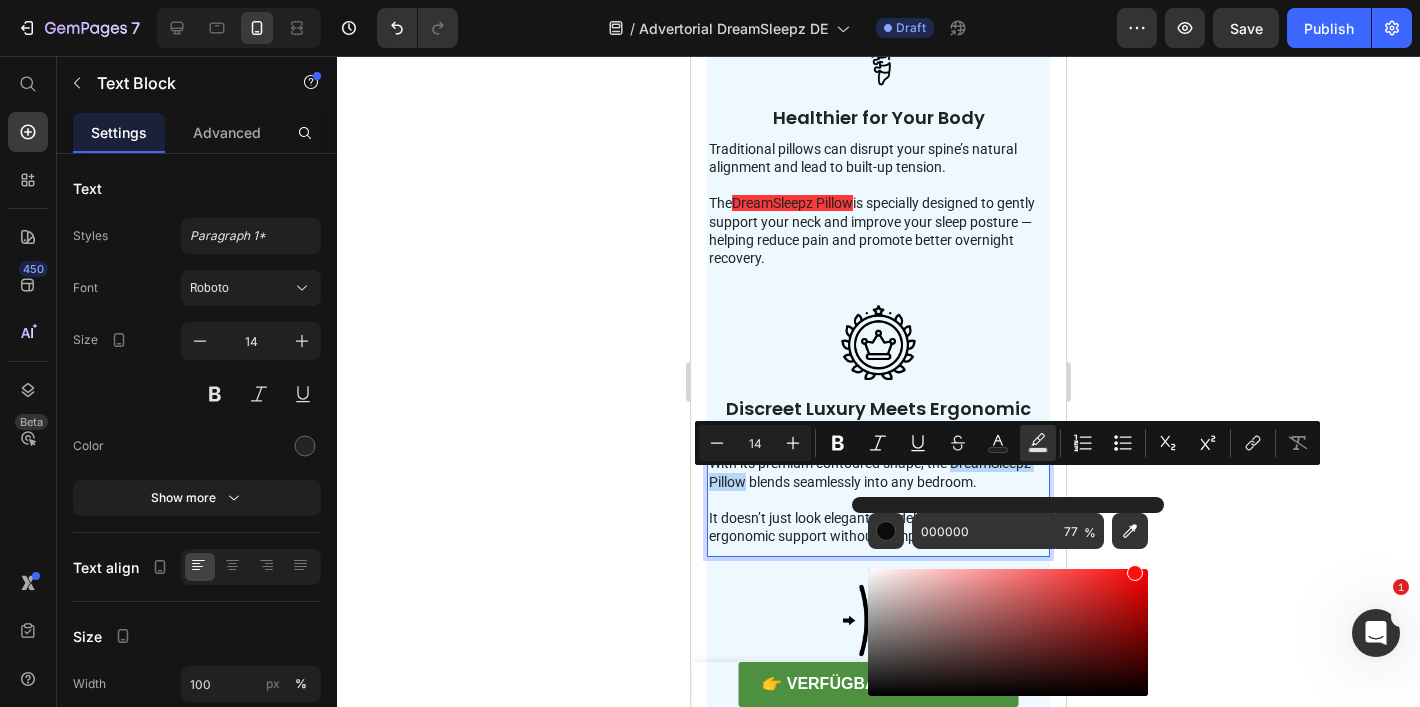 drag, startPoint x: 1053, startPoint y: 615, endPoint x: 1133, endPoint y: 559, distance: 97.65244 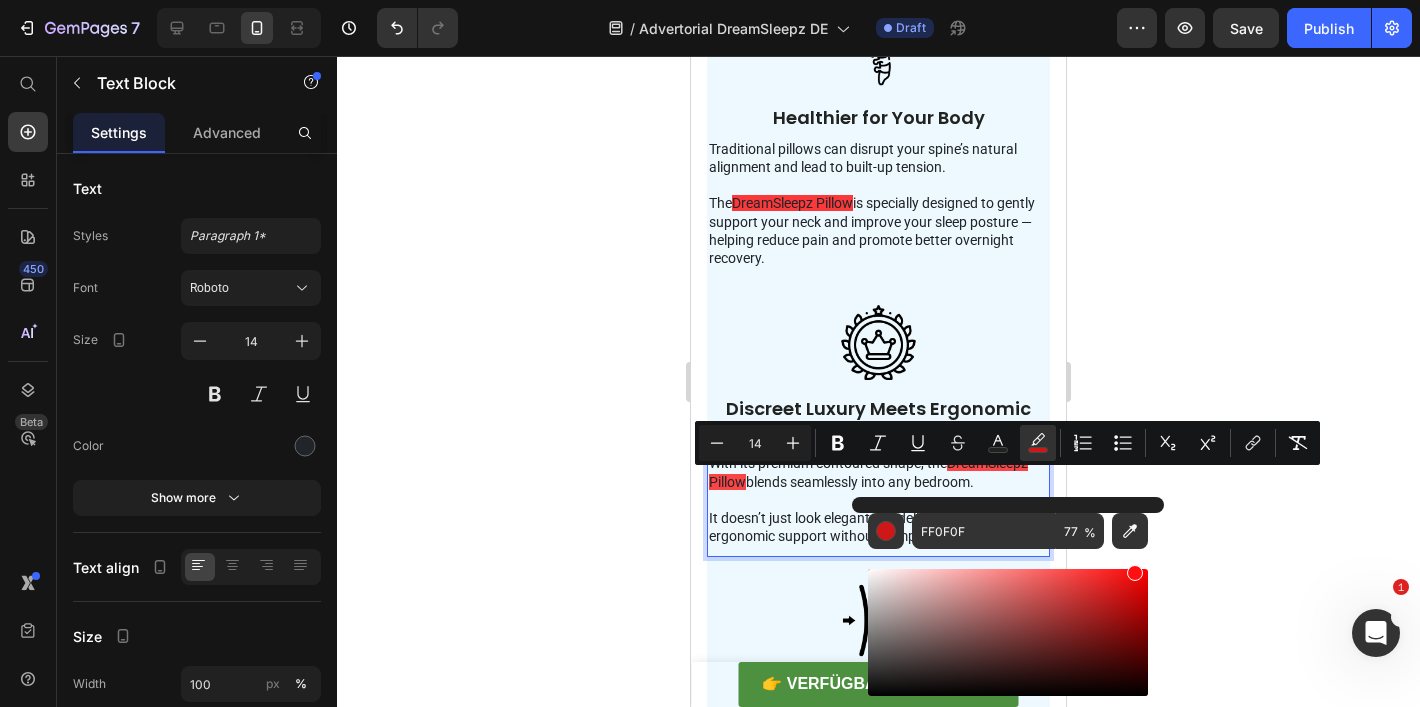 click 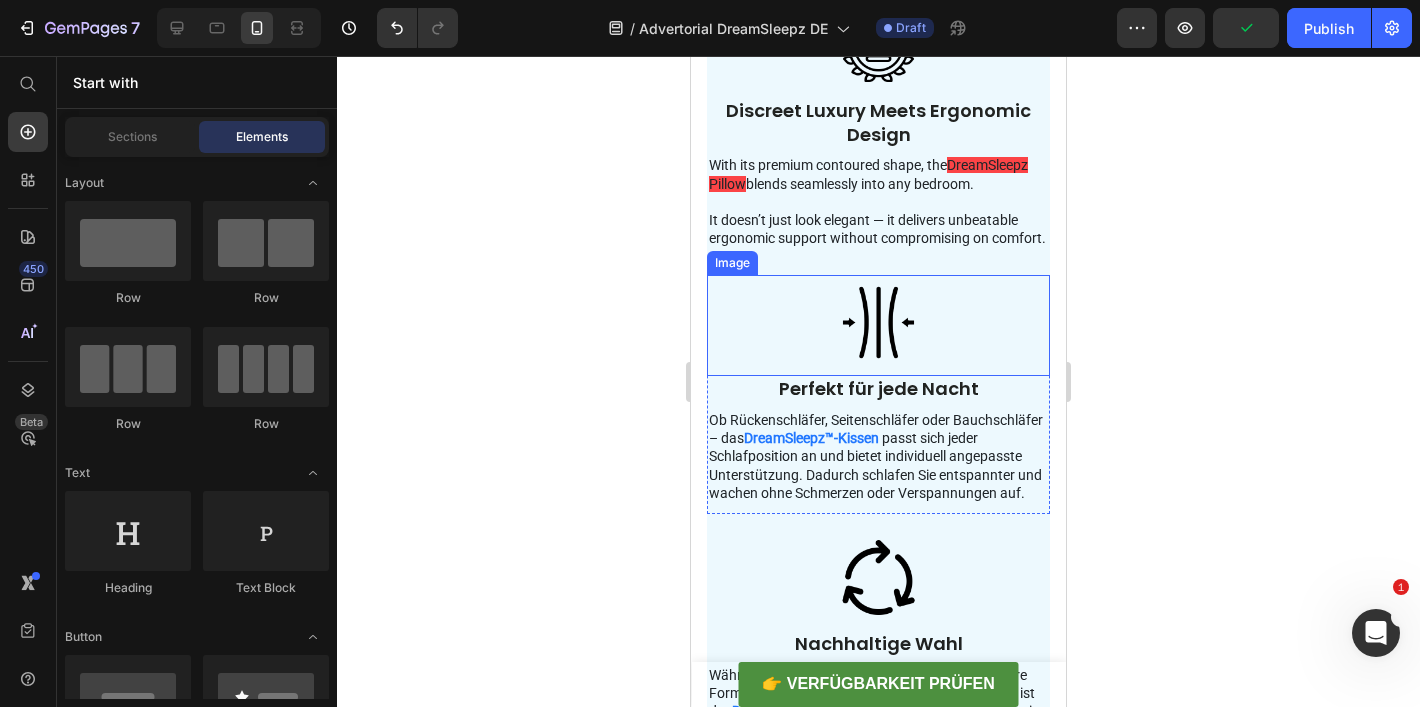 scroll, scrollTop: 5396, scrollLeft: 0, axis: vertical 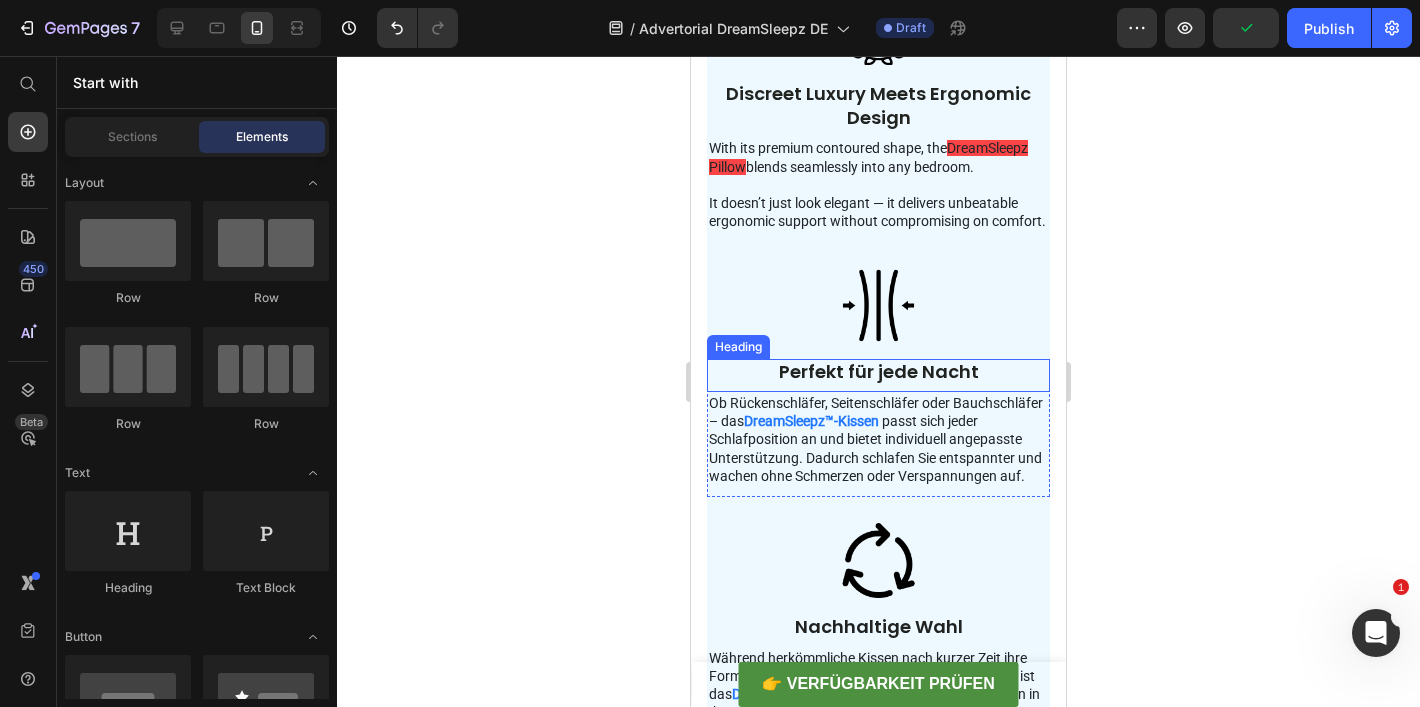 click on "Perfekt für jede Nacht" at bounding box center (879, 371) 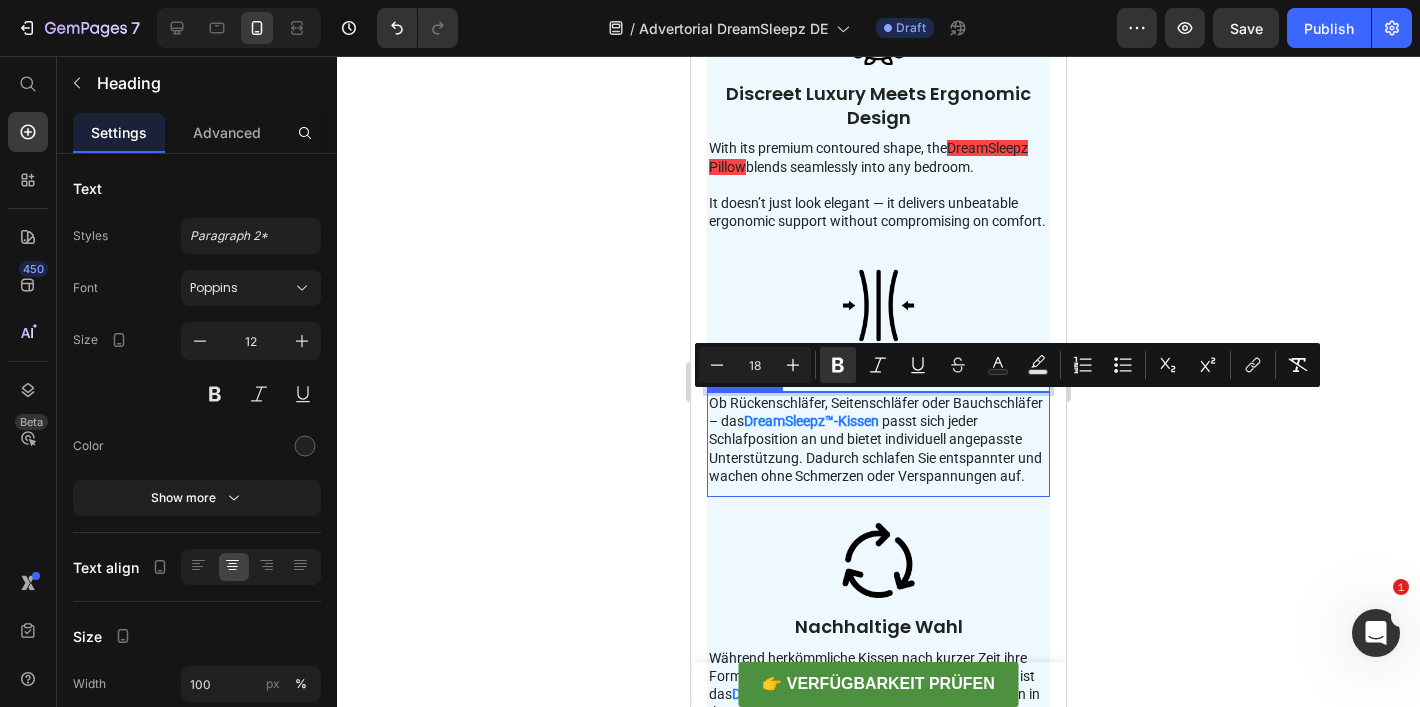 click on "Ob Rückenschläfer, Seitenschläfer oder Bauchschläfer – das  DreamSleepz™-Kissen   passt sich jeder Schlafposition an und bietet individuell angepasste Unterstützung. Dadurch schlafen Sie entspannter und wachen ohne Schmerzen oder Verspannungen auf." at bounding box center [878, 439] 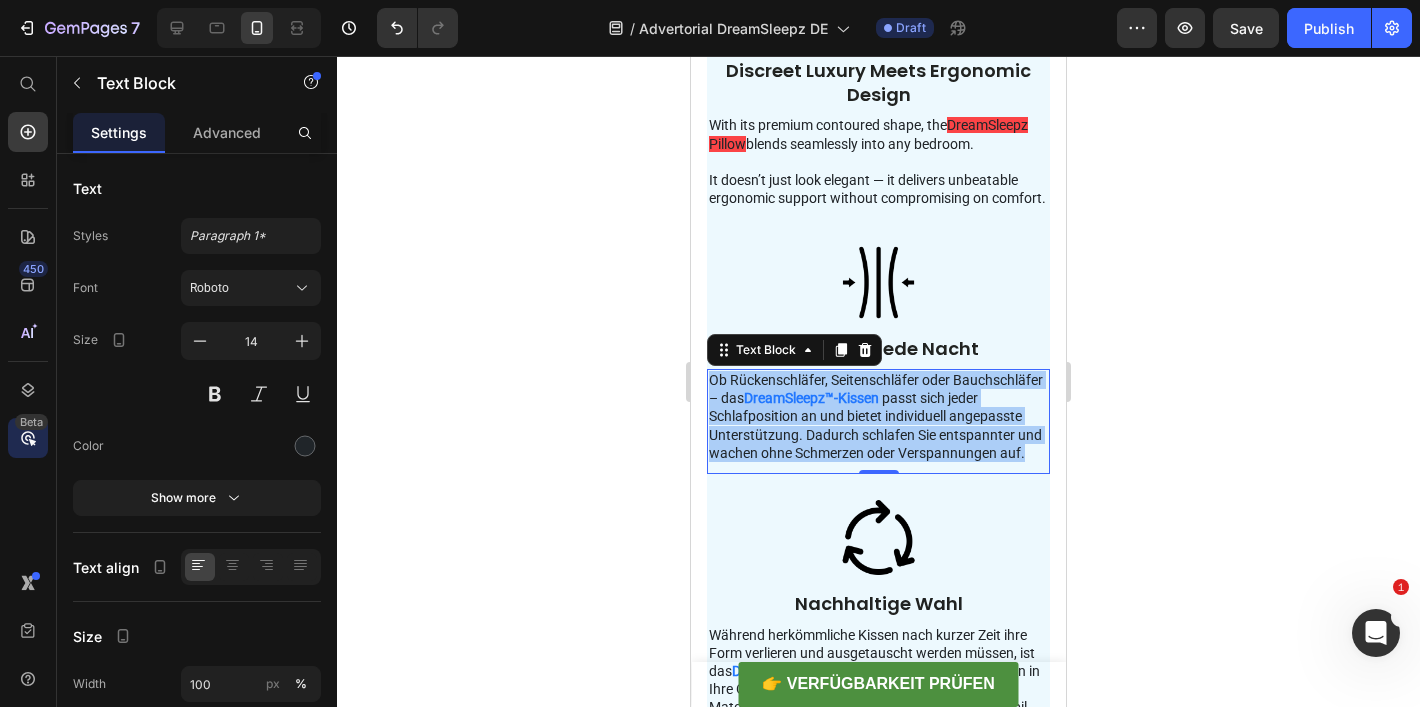 scroll, scrollTop: 5413, scrollLeft: 0, axis: vertical 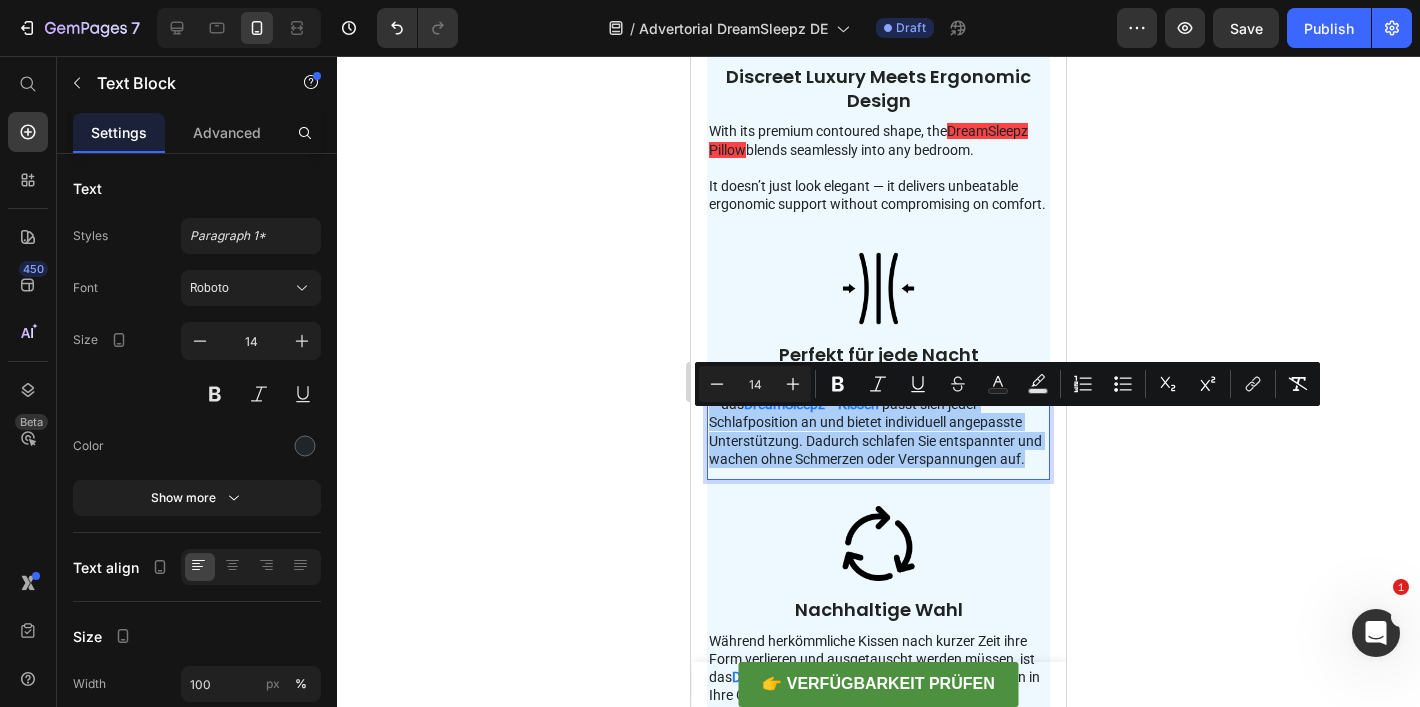 click 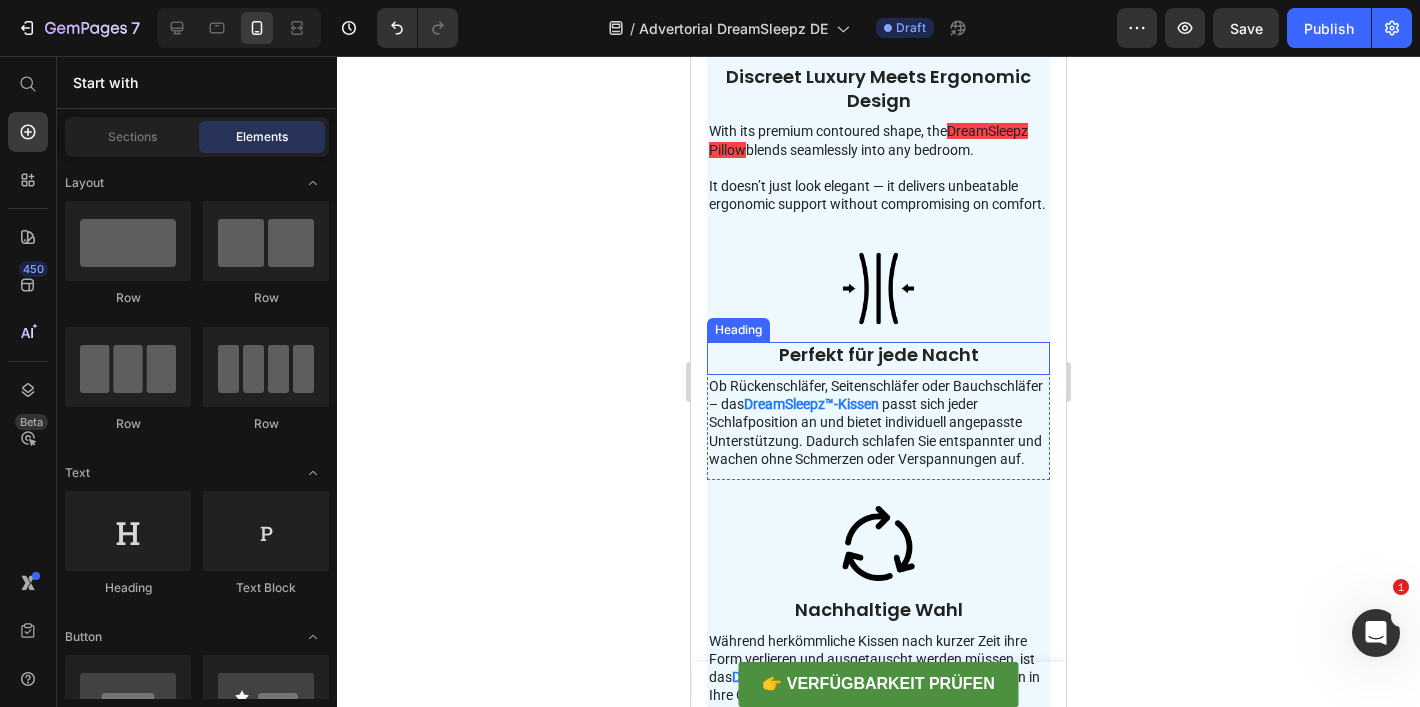 click on "Perfekt für jede Nacht" at bounding box center [879, 354] 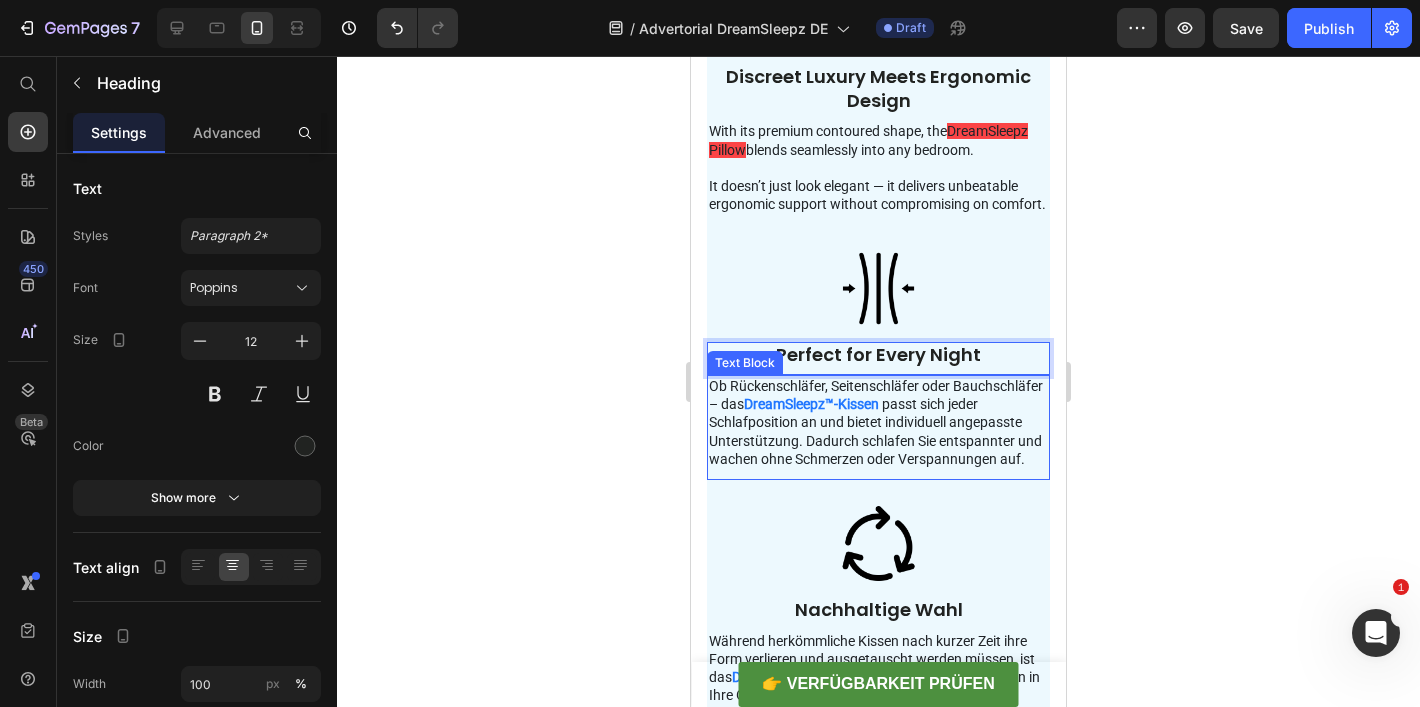 click on "Ob Rückenschläfer, Seitenschläfer oder Bauchschläfer – das  DreamSleepz™-Kissen   passt sich jeder Schlafposition an und bietet individuell angepasste Unterstützung. Dadurch schlafen Sie entspannter und wachen ohne Schmerzen oder Verspannungen auf." at bounding box center [878, 422] 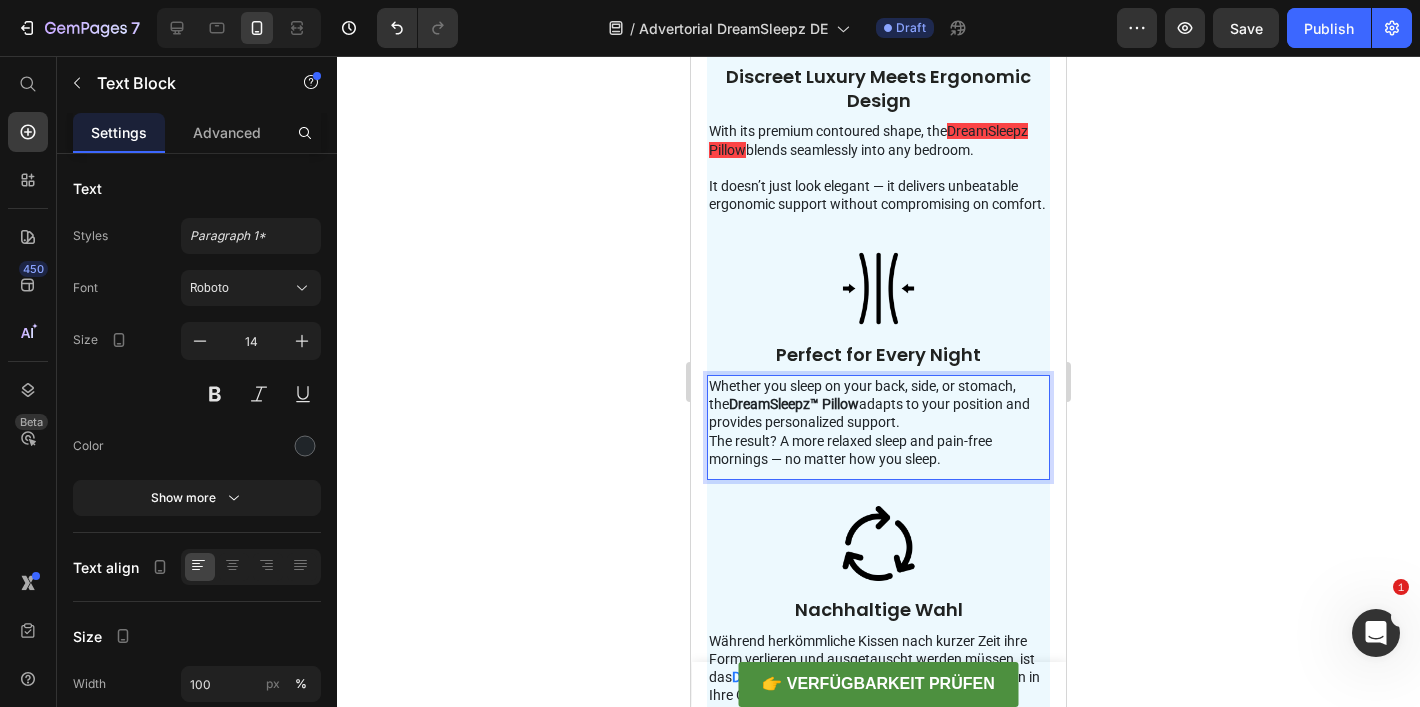 click on "Whether you sleep on your back, side, or stomach, the  DreamSleepz™ Pillow  adapts to your position and provides personalized support." at bounding box center (878, 404) 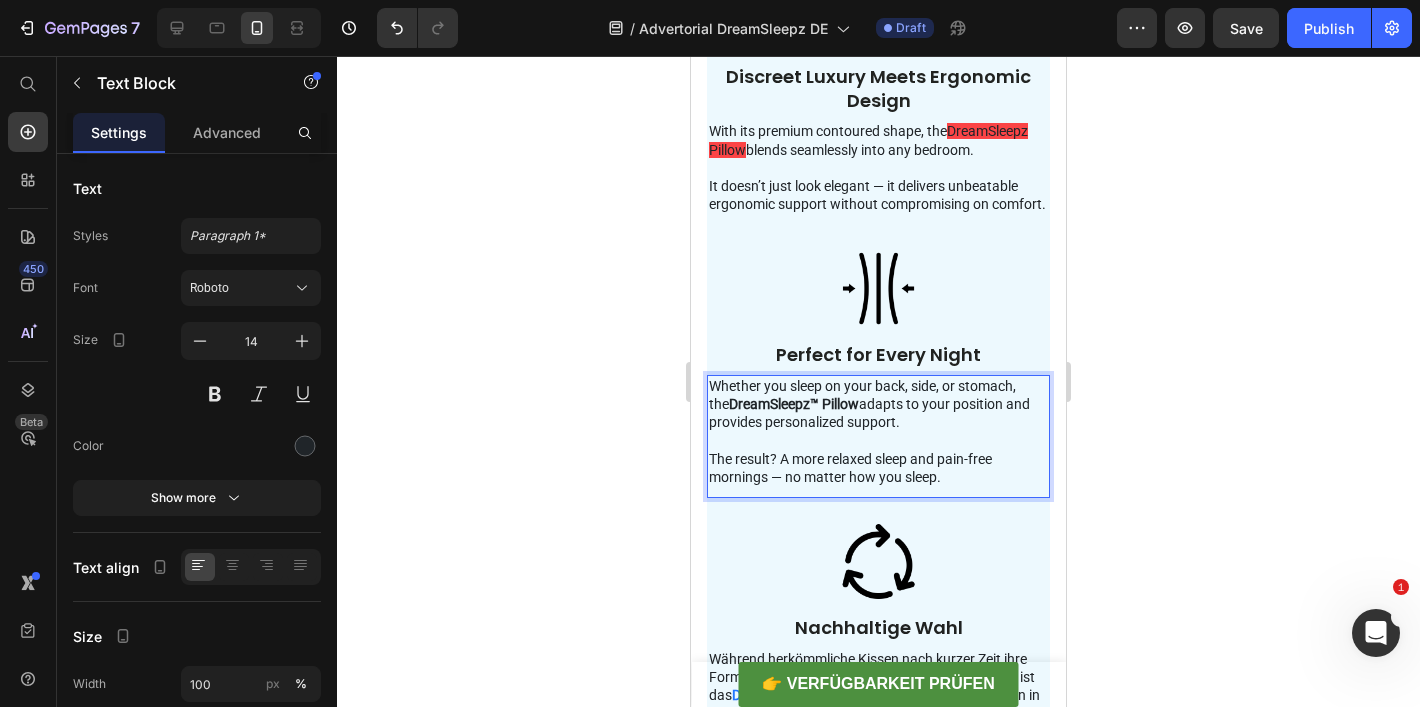 click on "Whether you sleep on your back, side, or stomach, the  DreamSleepz™ Pillow  adapts to your position and provides personalized support." at bounding box center [878, 404] 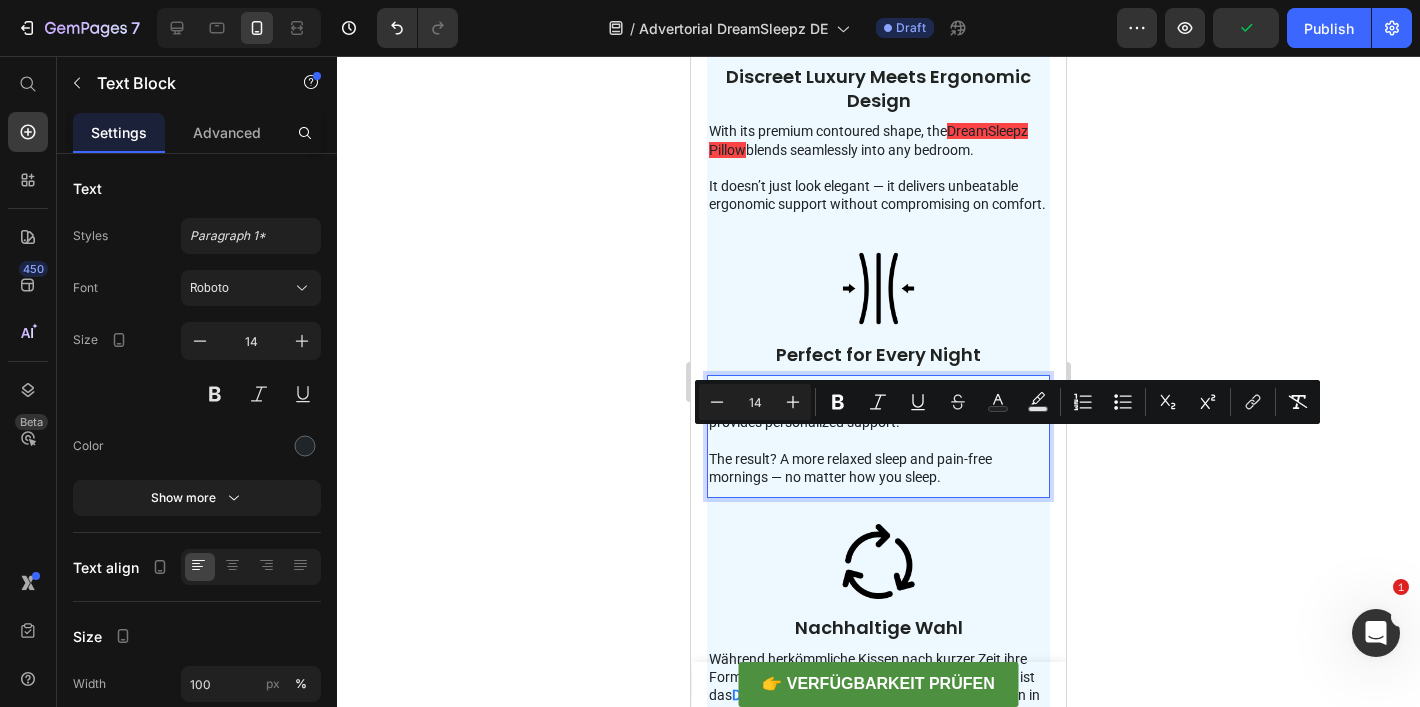 drag, startPoint x: 729, startPoint y: 447, endPoint x: 869, endPoint y: 436, distance: 140.43147 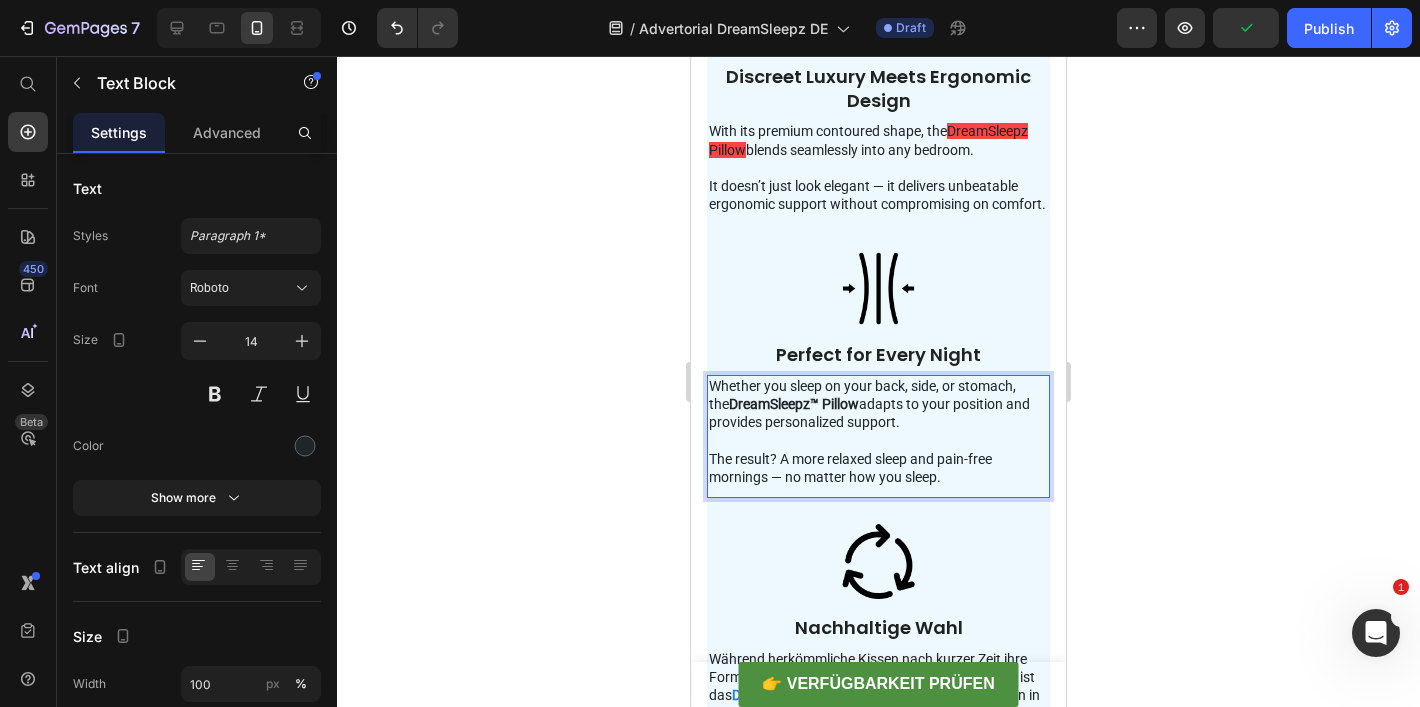 click on "DreamSleepz™ Pillow" at bounding box center (794, 404) 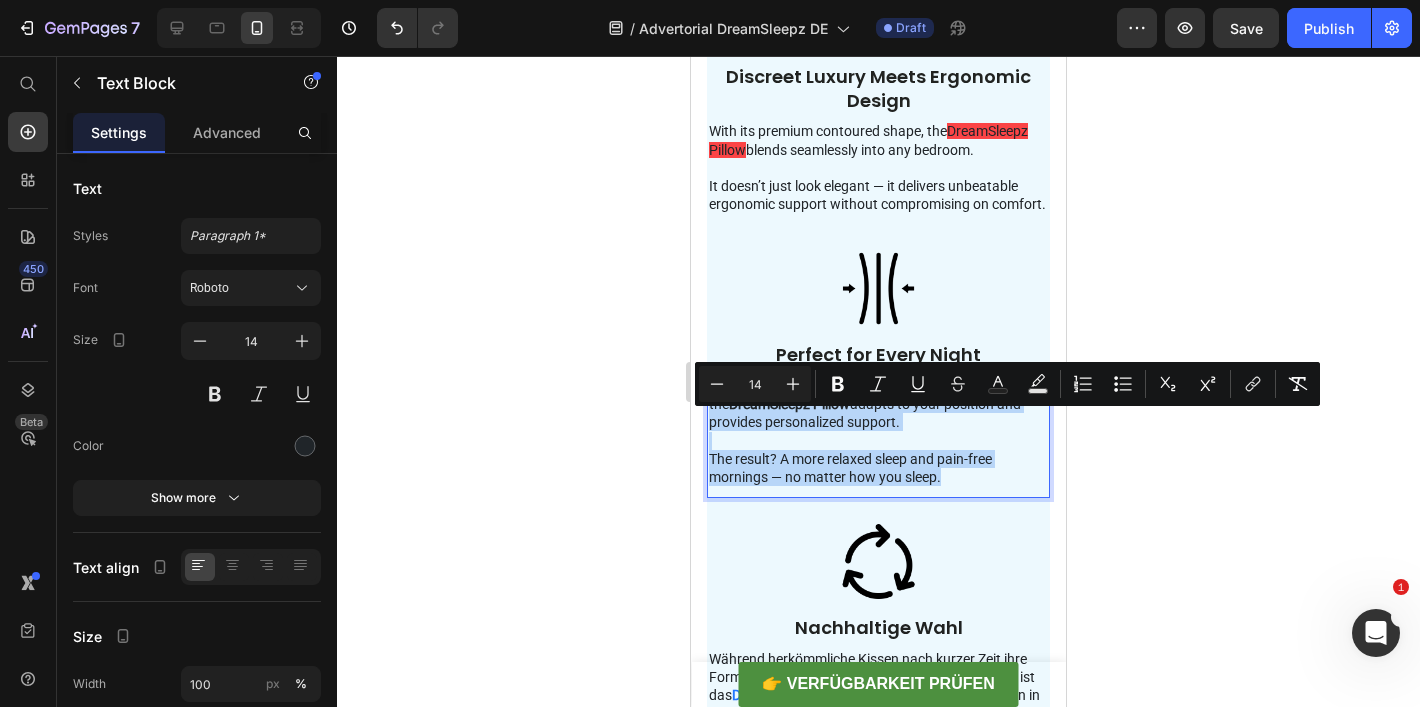 drag, startPoint x: 834, startPoint y: 442, endPoint x: 806, endPoint y: 447, distance: 28.442924 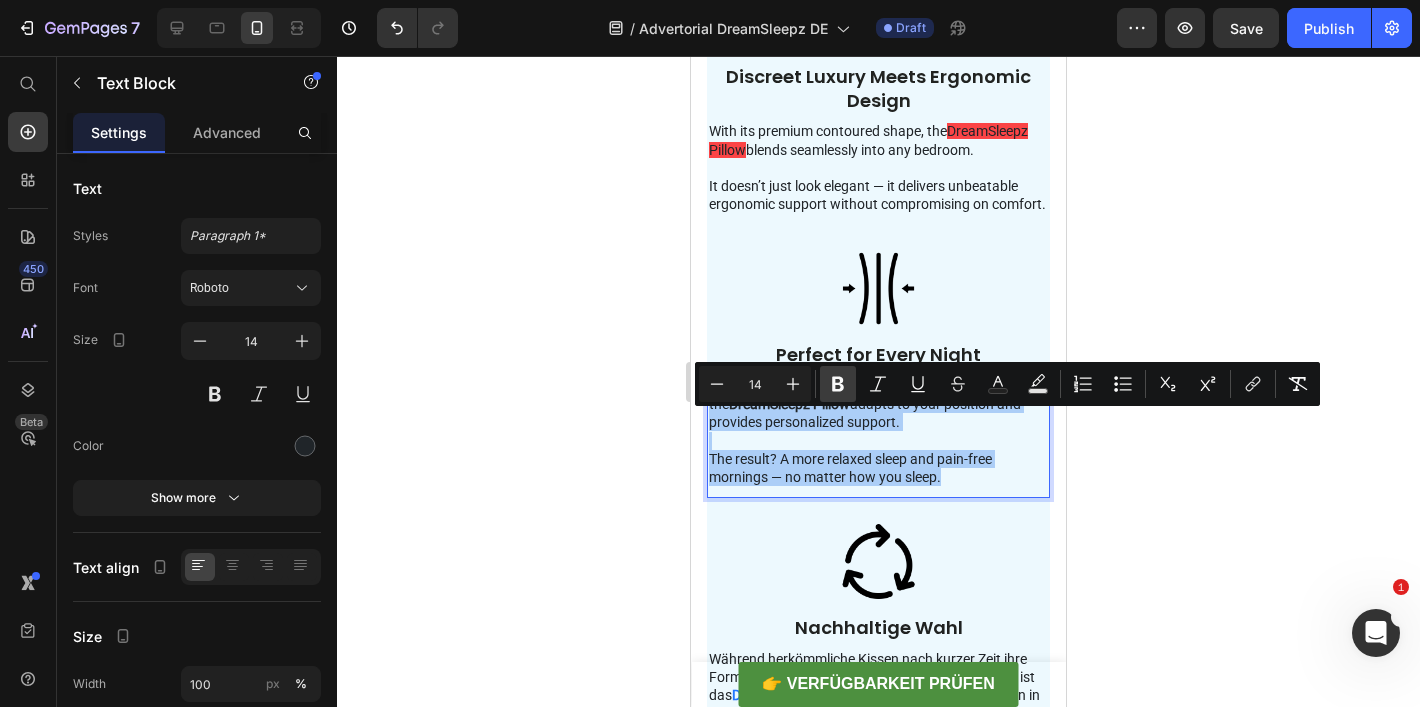 click 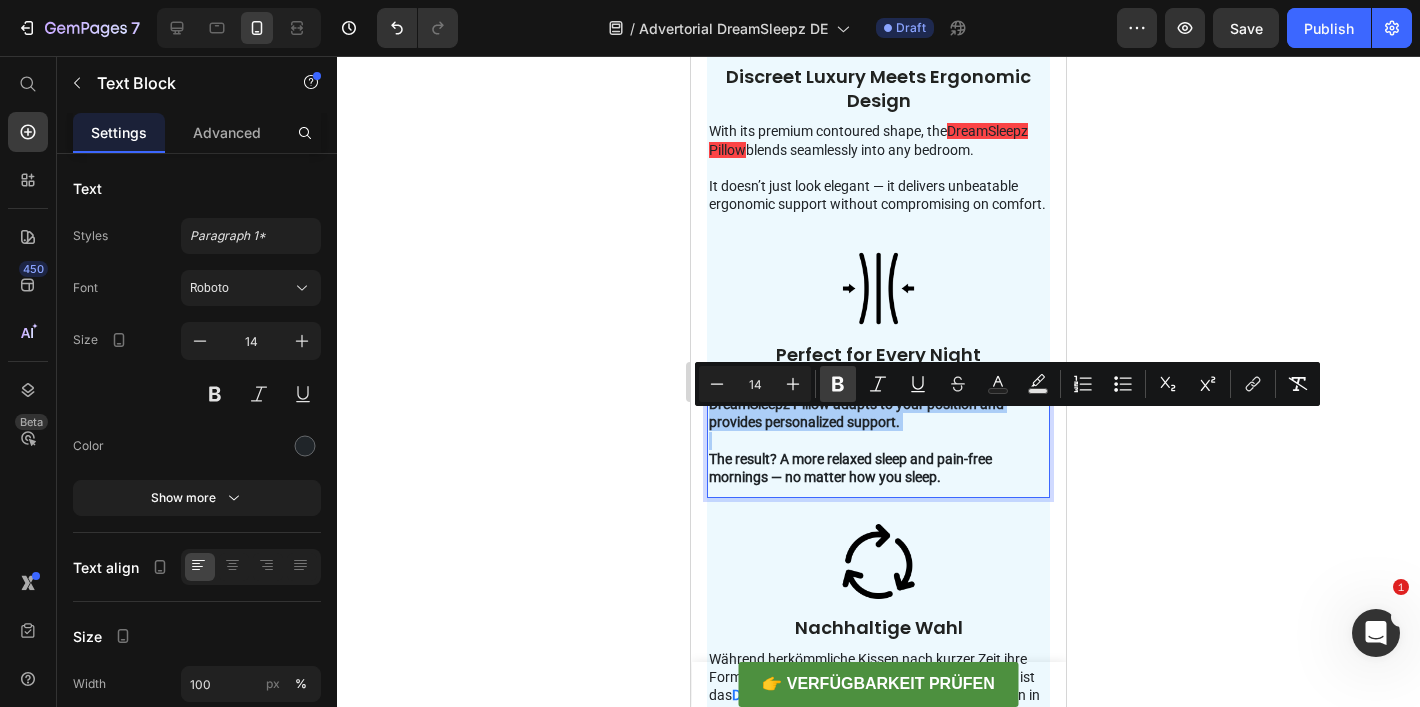click 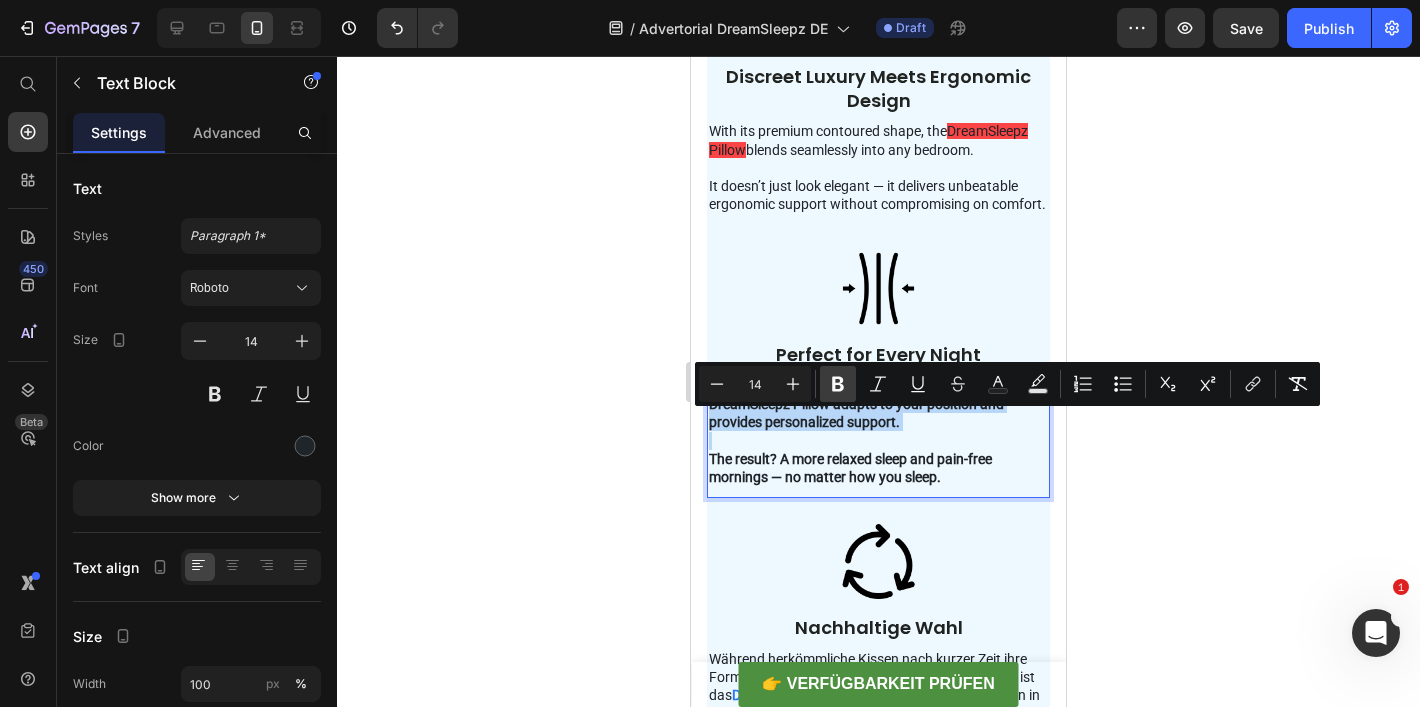 type on "14" 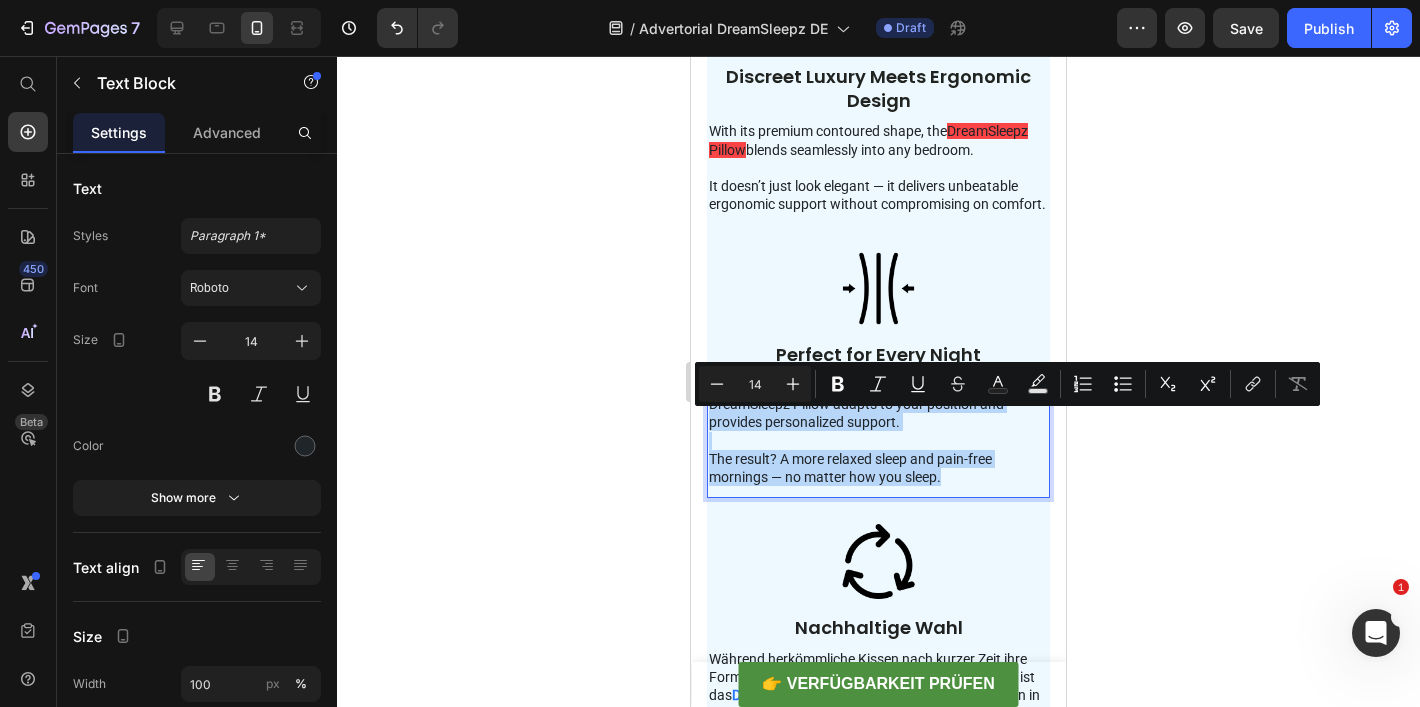 click on "Whether you sleep on your back, side, or stomach, the DreamSleepz Pillow adapts to your position and provides personalized support." at bounding box center (878, 404) 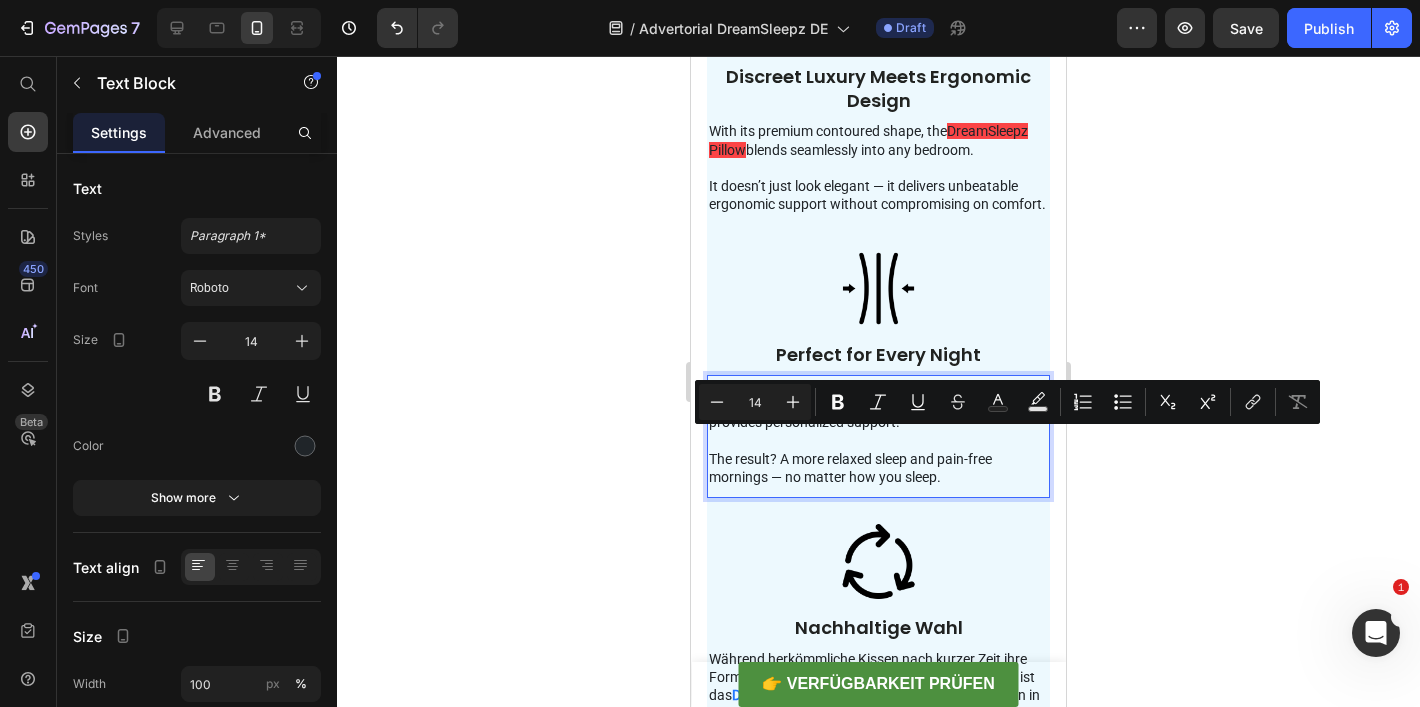 drag, startPoint x: 731, startPoint y: 441, endPoint x: 852, endPoint y: 435, distance: 121.14867 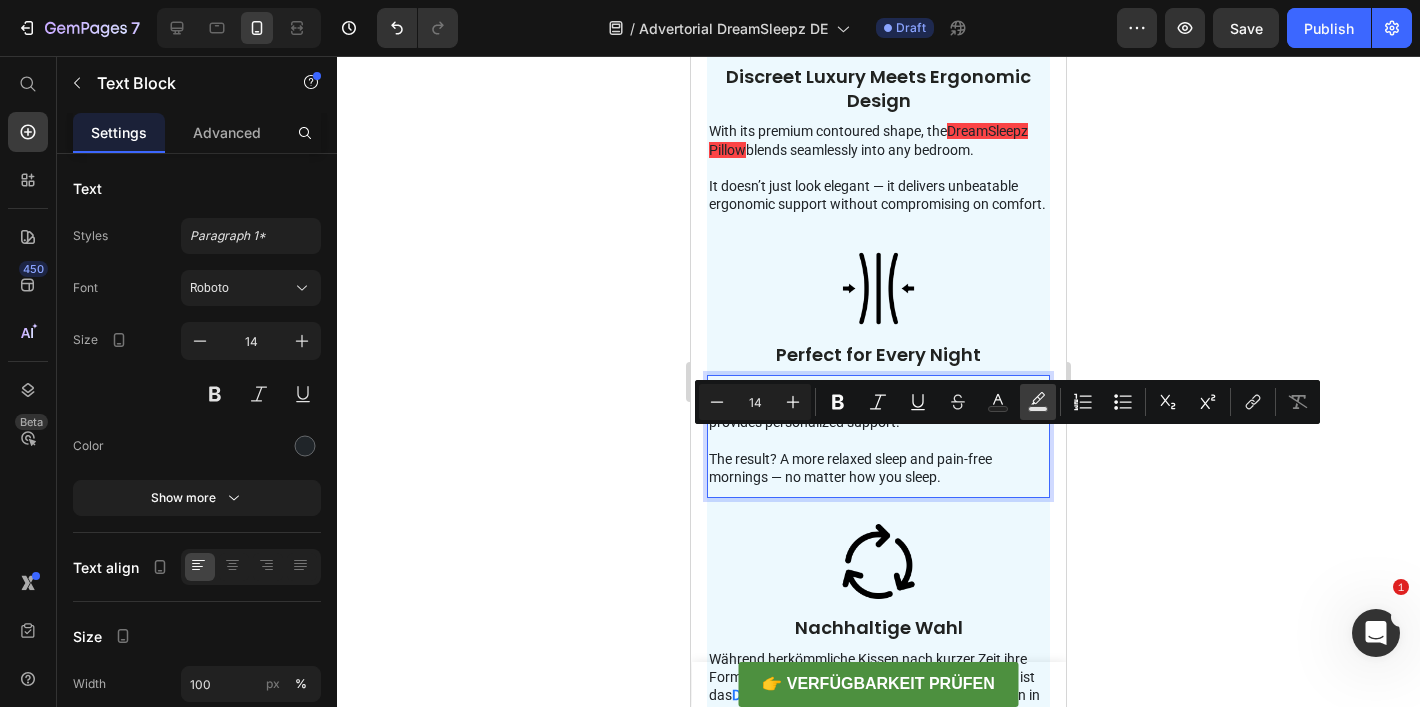 click 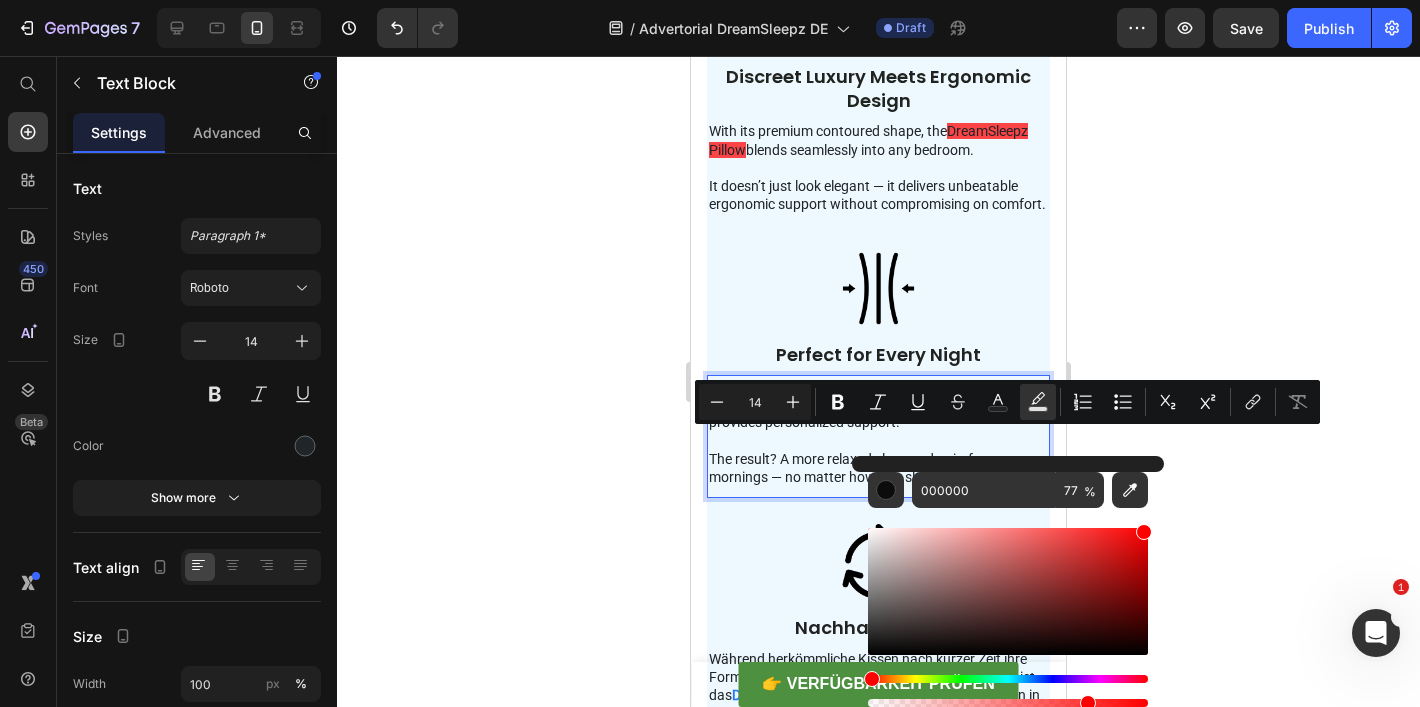 drag, startPoint x: 1116, startPoint y: 559, endPoint x: 1151, endPoint y: 514, distance: 57.00877 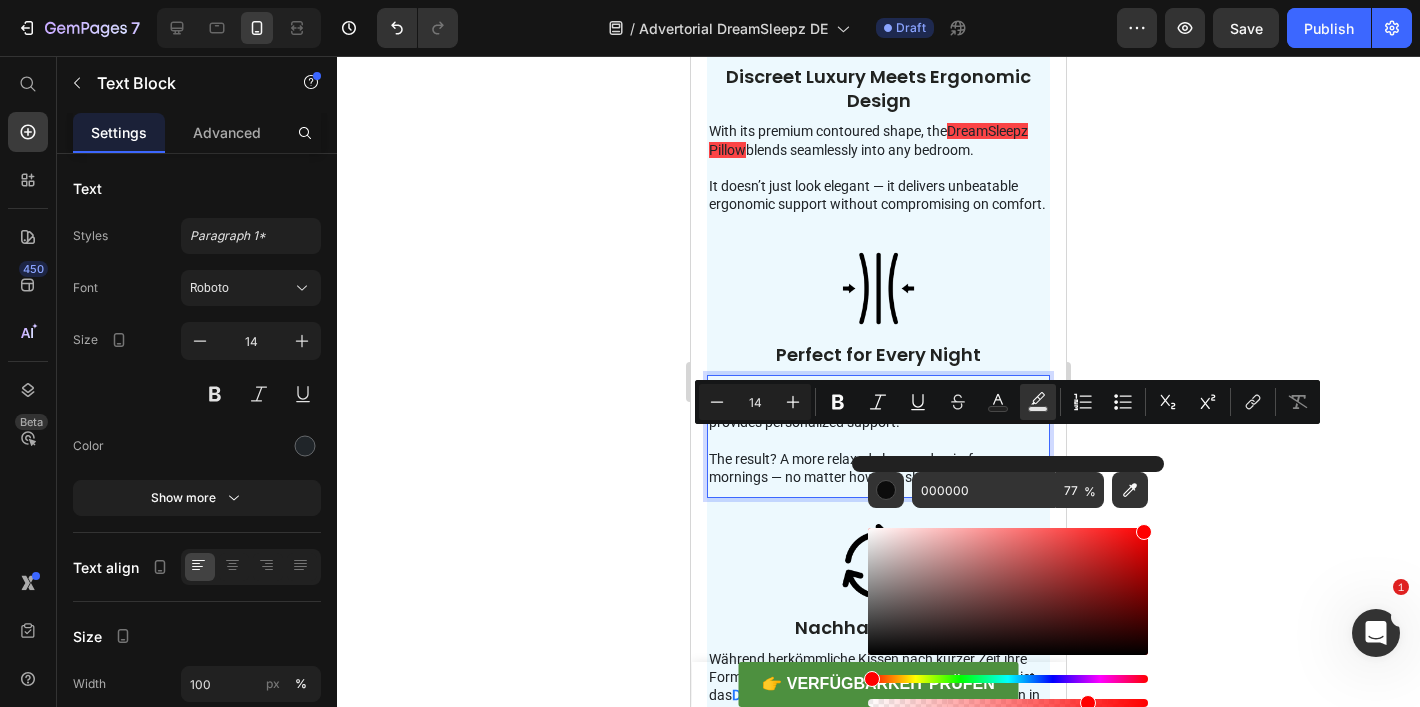 type on "FF0000" 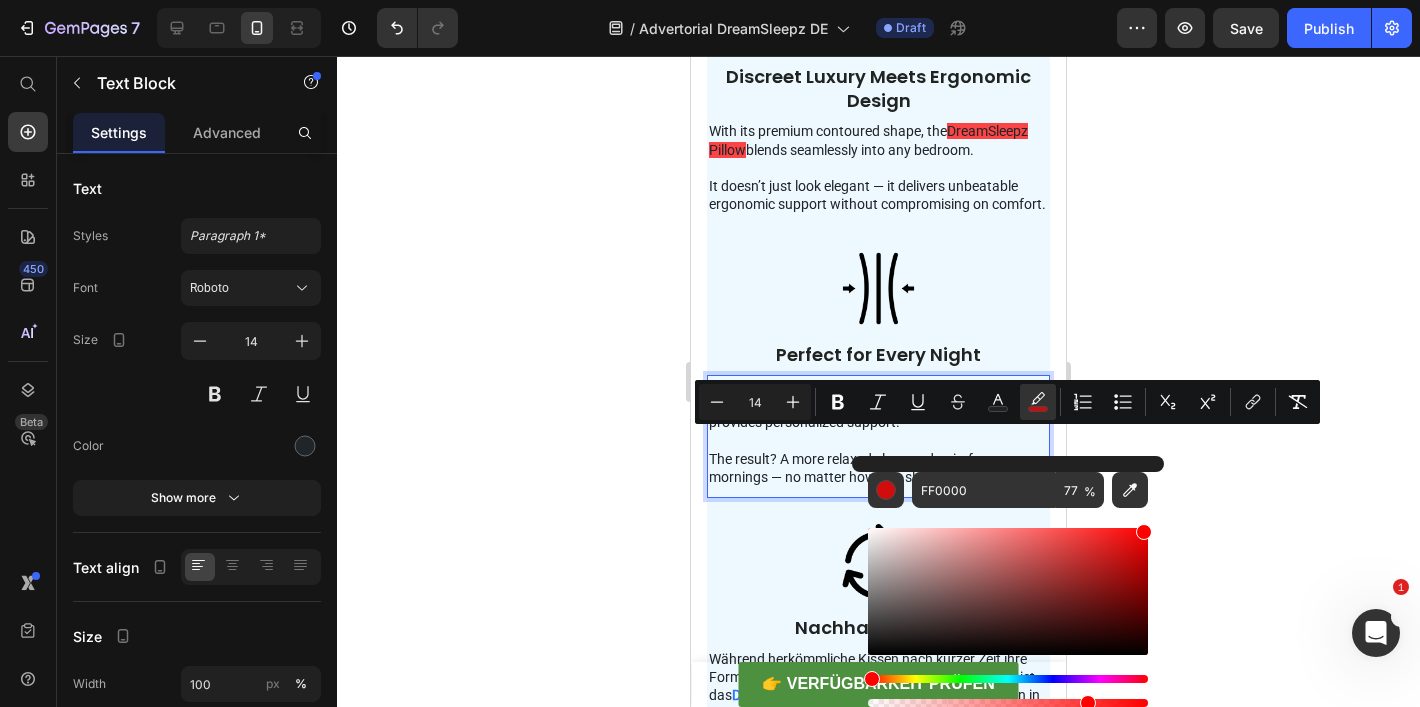 click 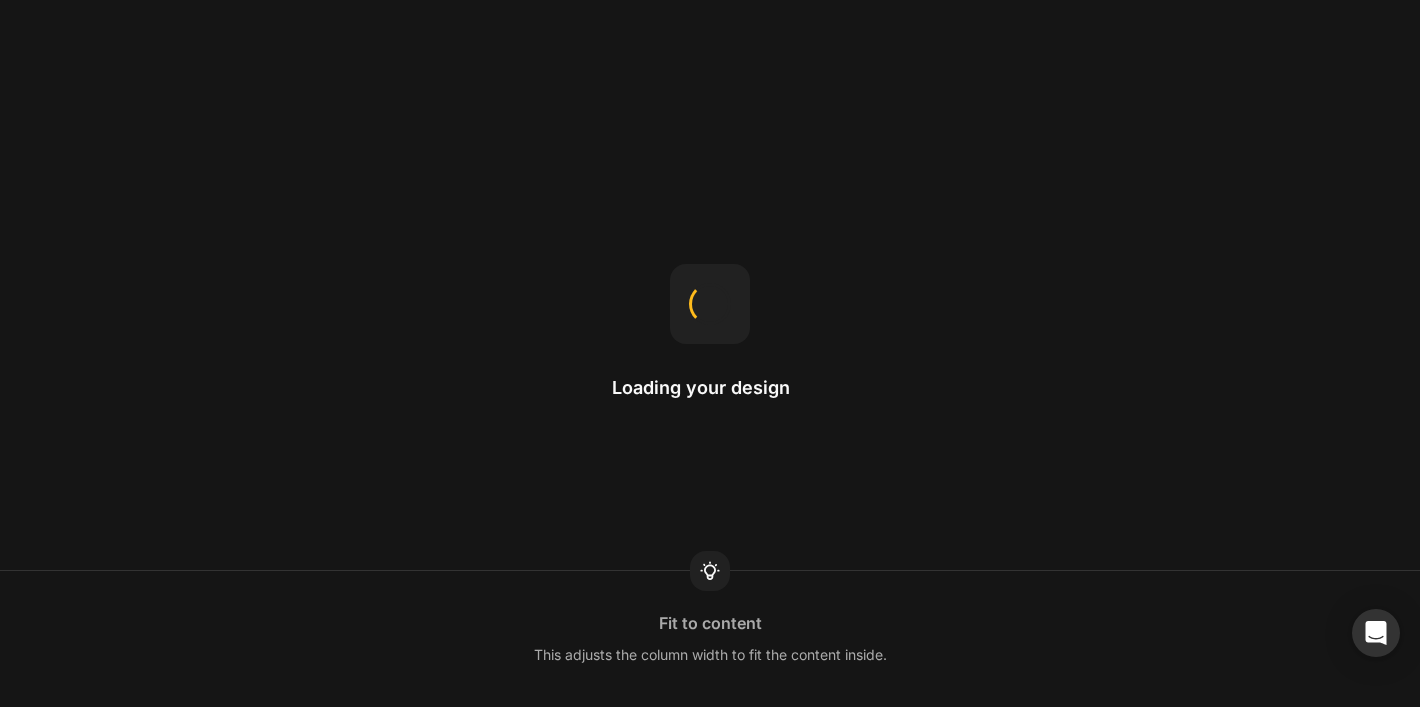 scroll, scrollTop: 0, scrollLeft: 0, axis: both 